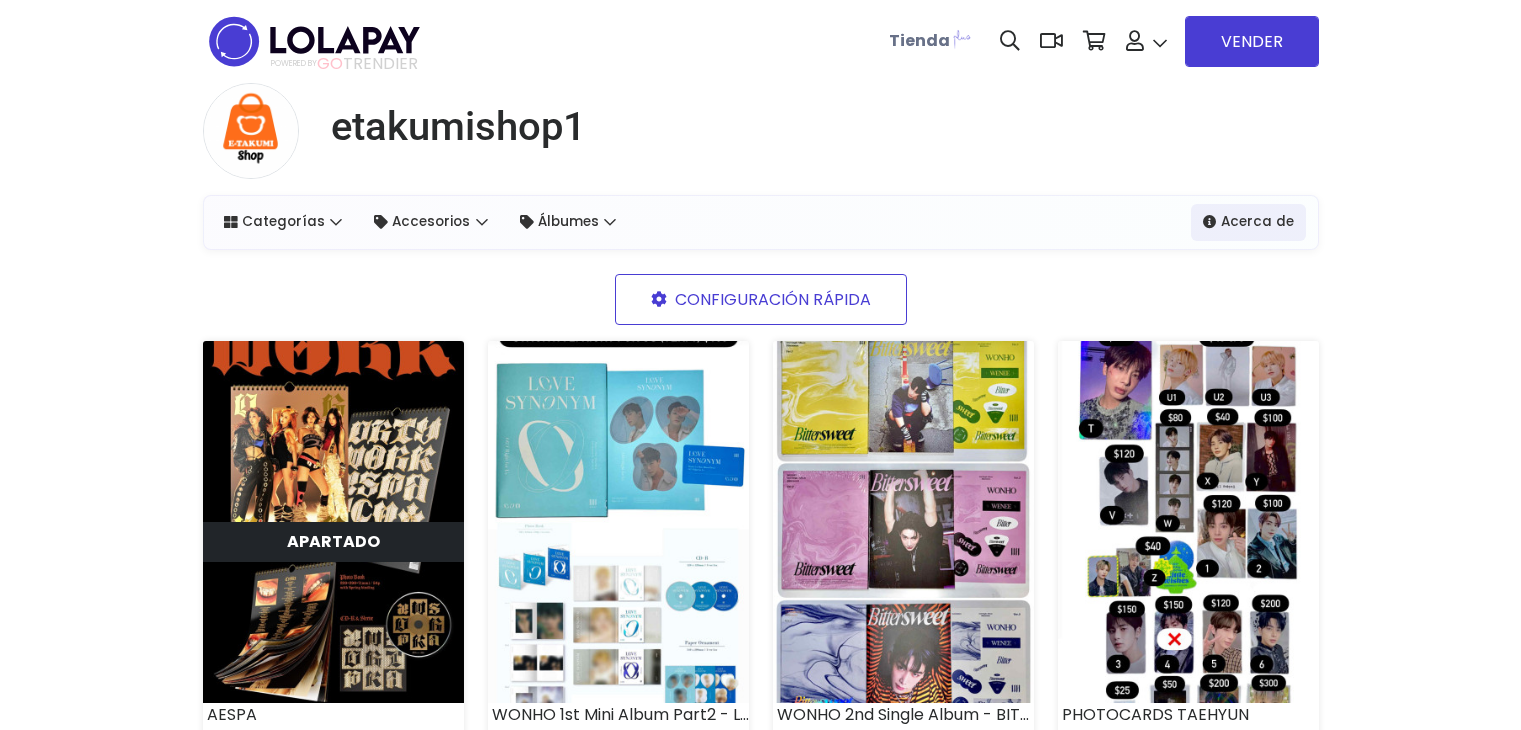 scroll, scrollTop: 0, scrollLeft: 0, axis: both 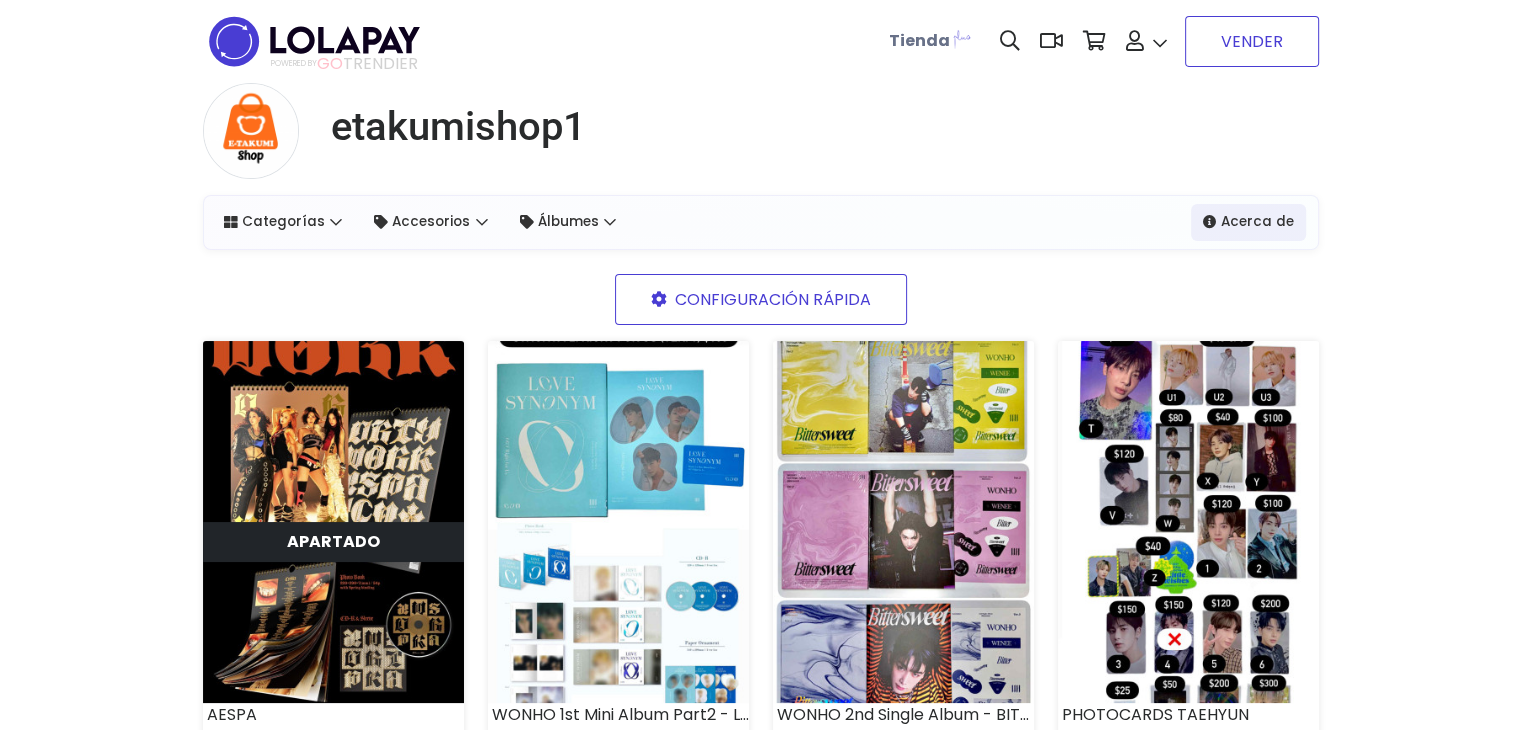 click on "VENDER" at bounding box center (1252, 41) 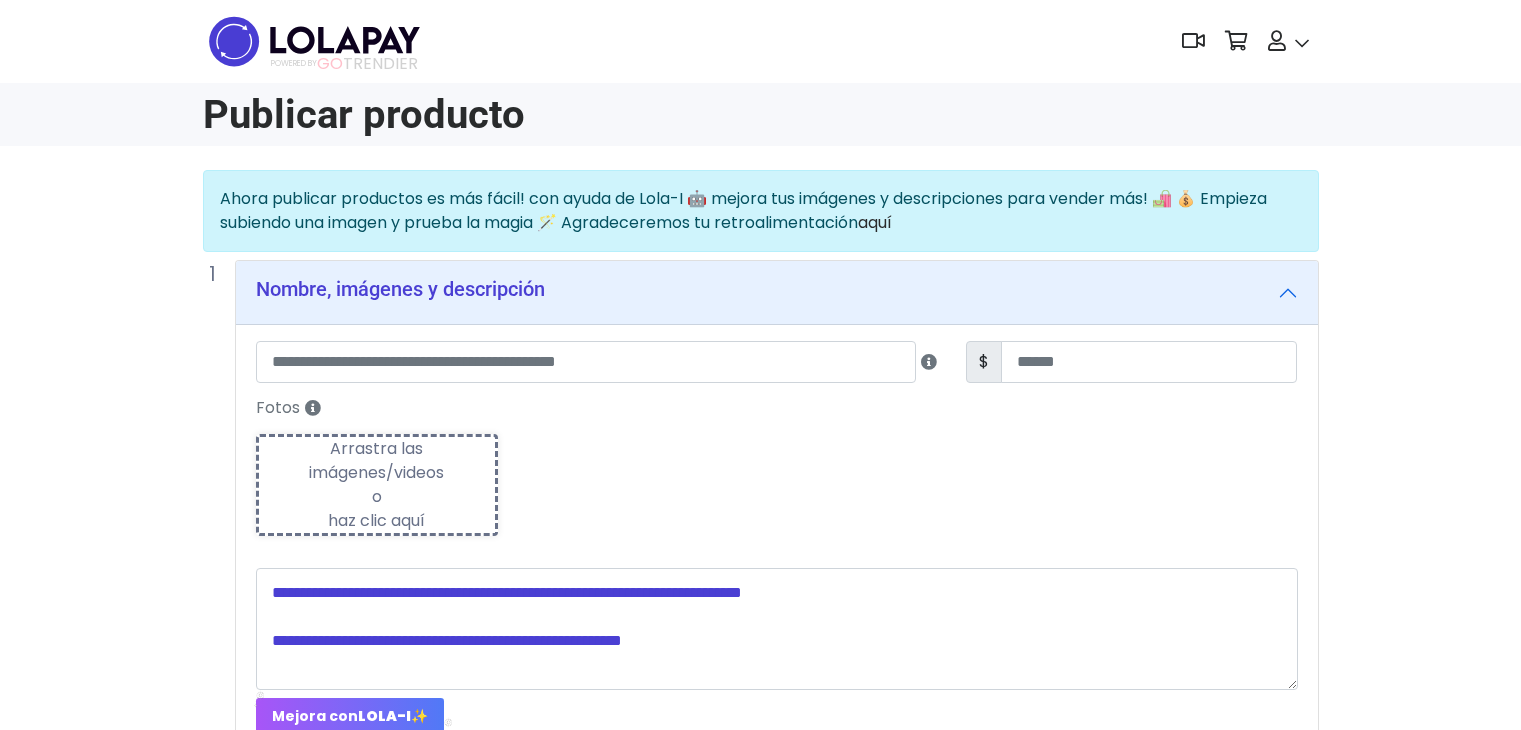 scroll, scrollTop: 0, scrollLeft: 0, axis: both 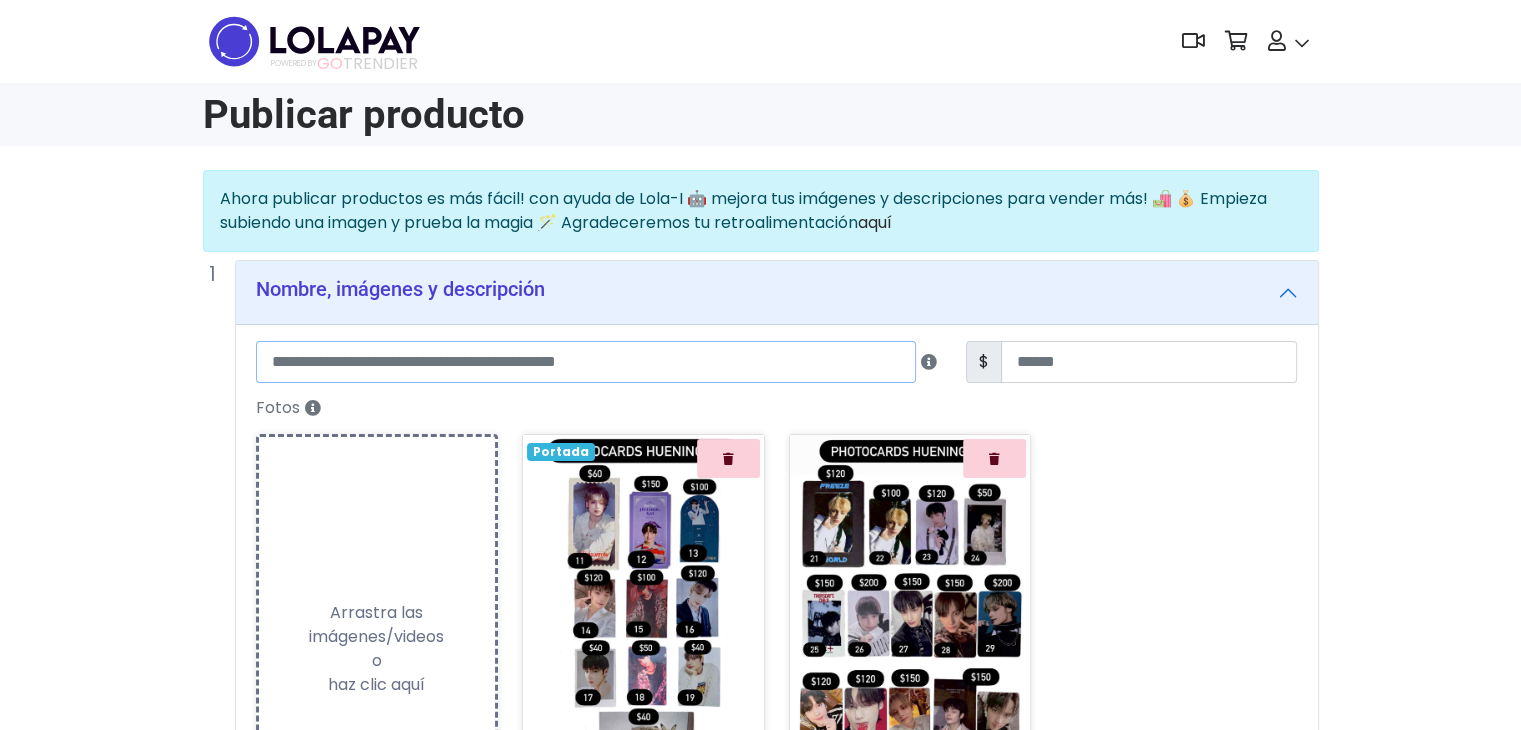 click at bounding box center (586, 362) 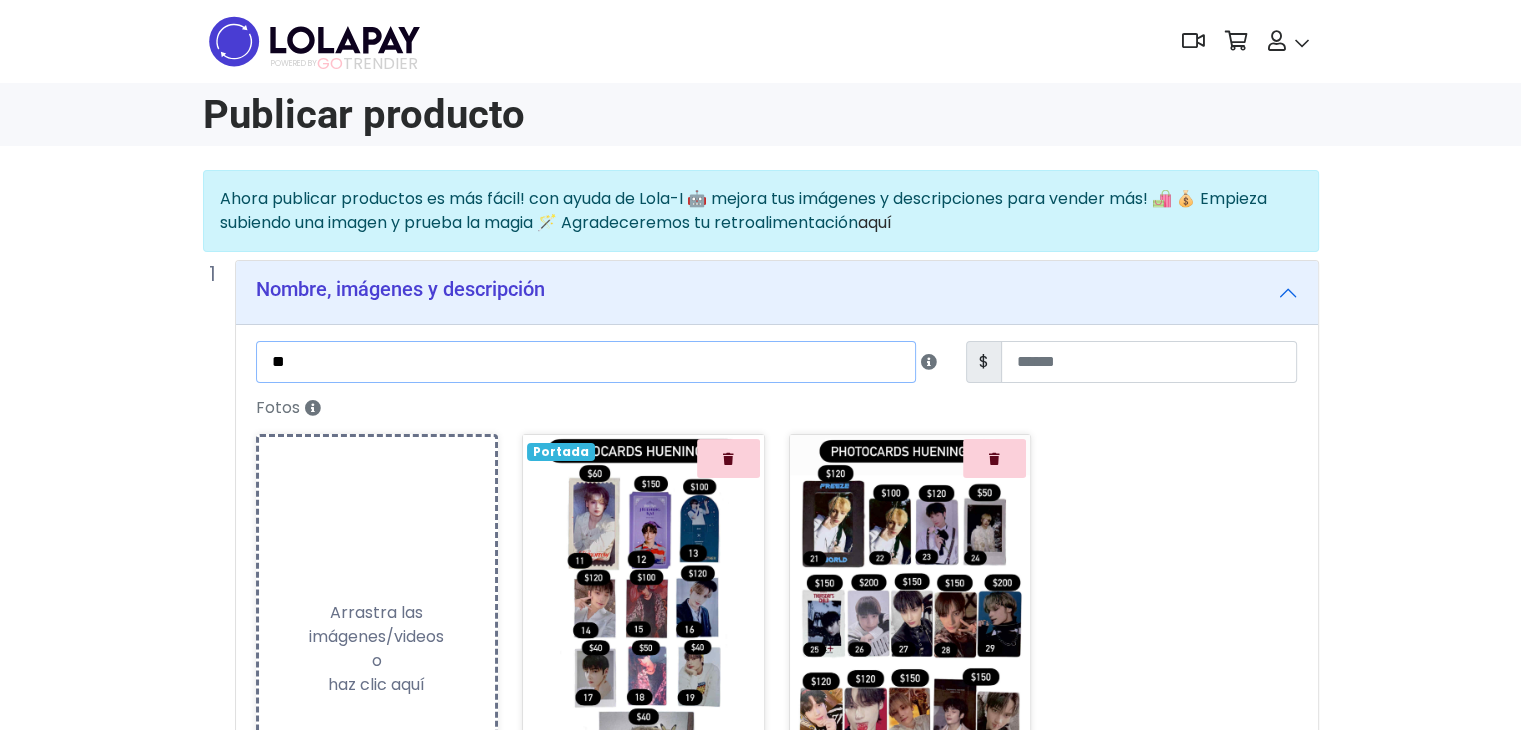 type on "*" 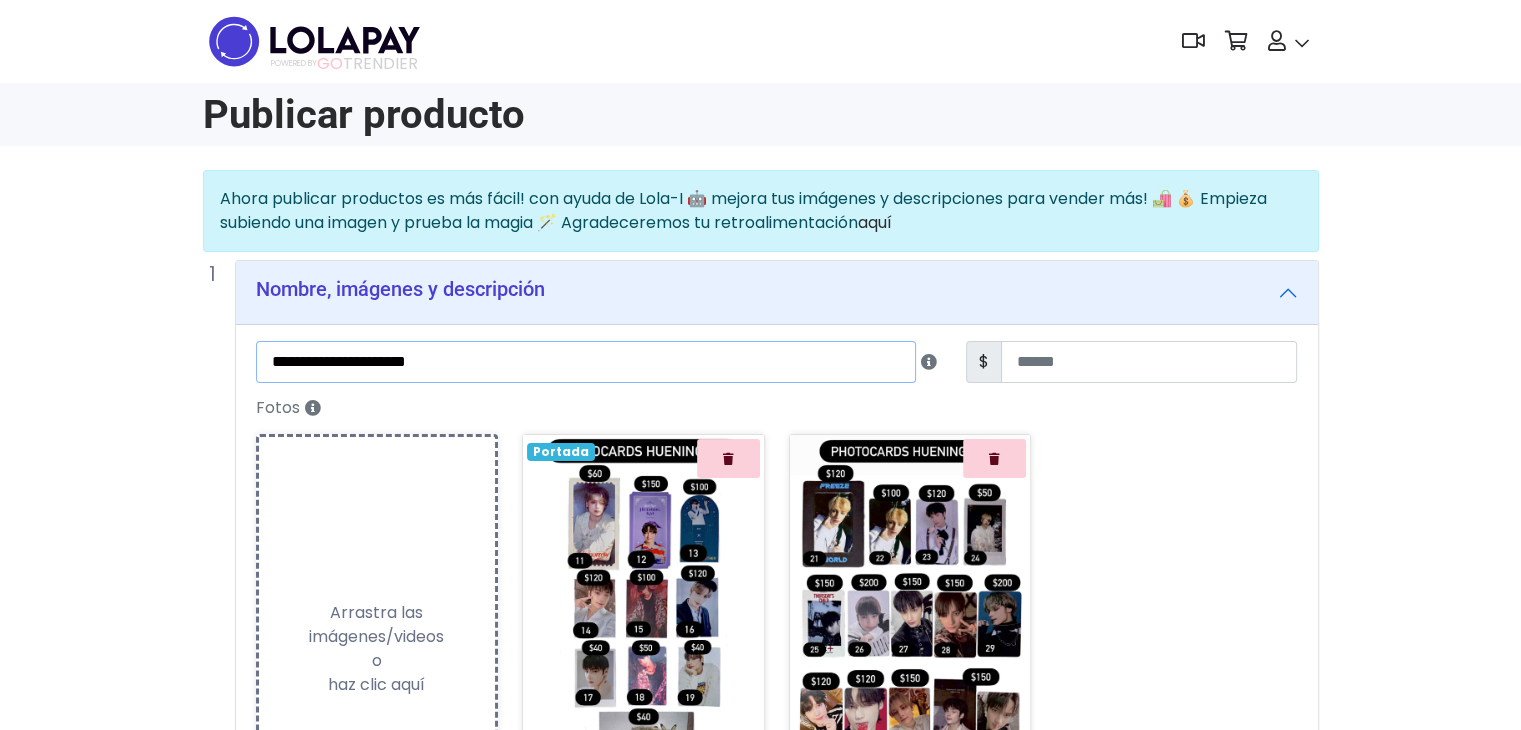 type on "**********" 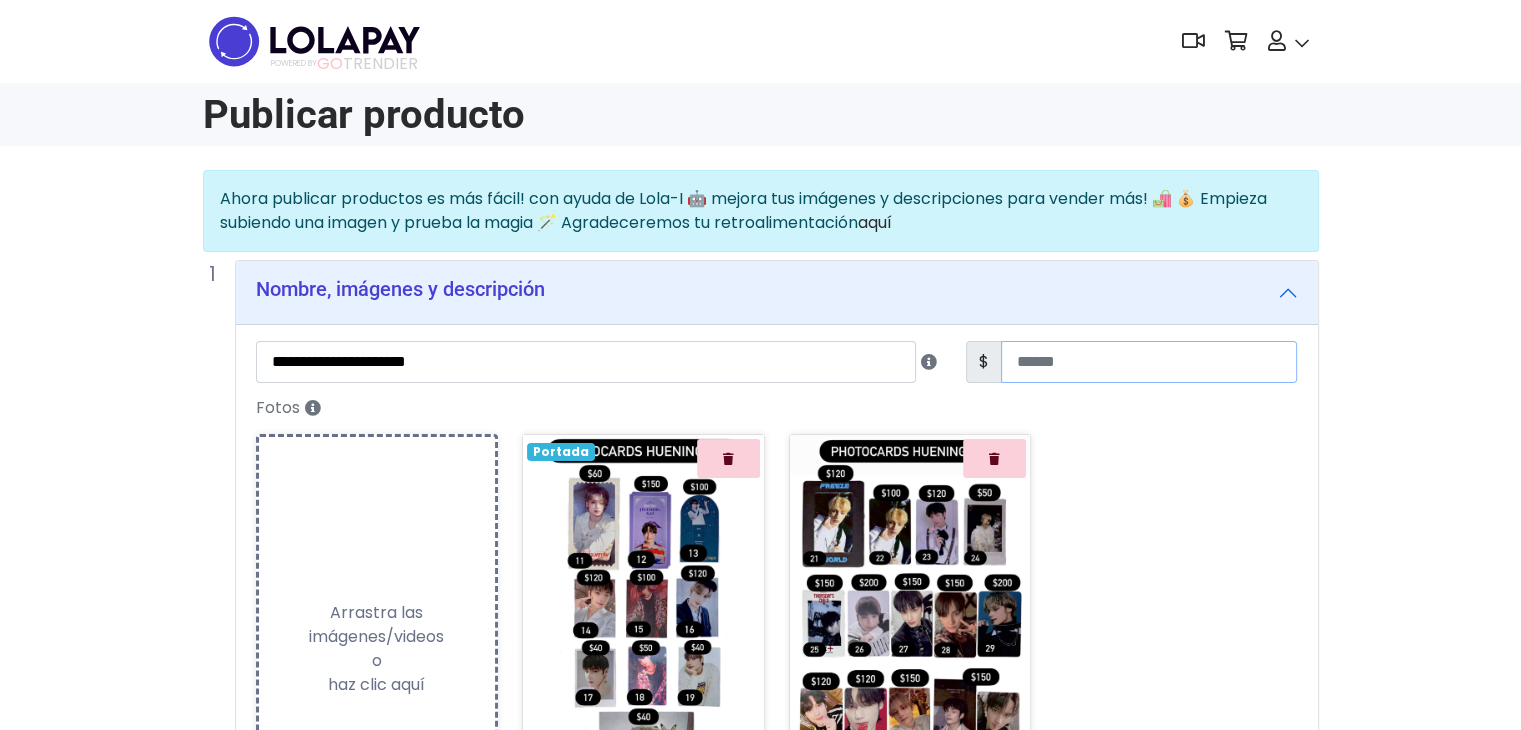 click at bounding box center [1149, 362] 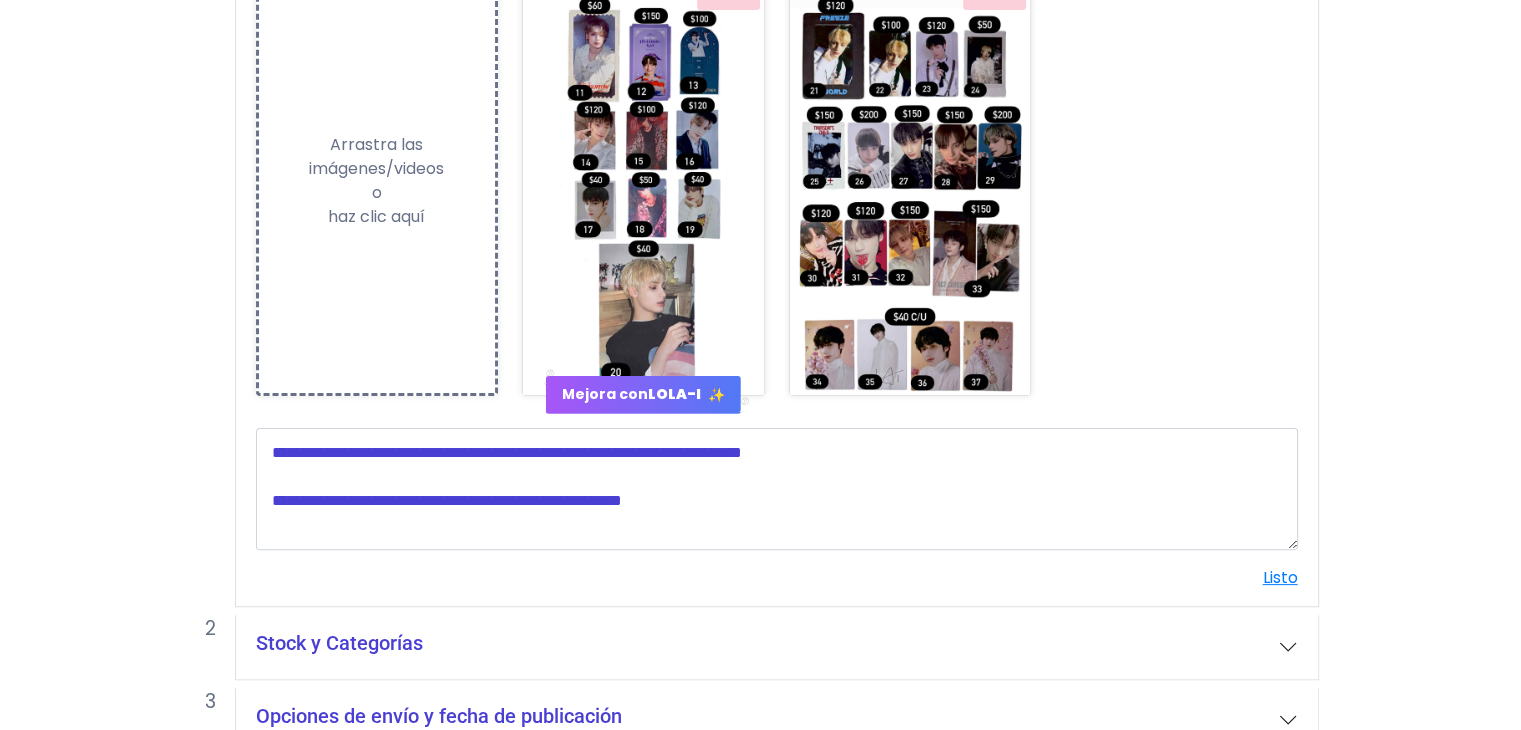 scroll, scrollTop: 484, scrollLeft: 0, axis: vertical 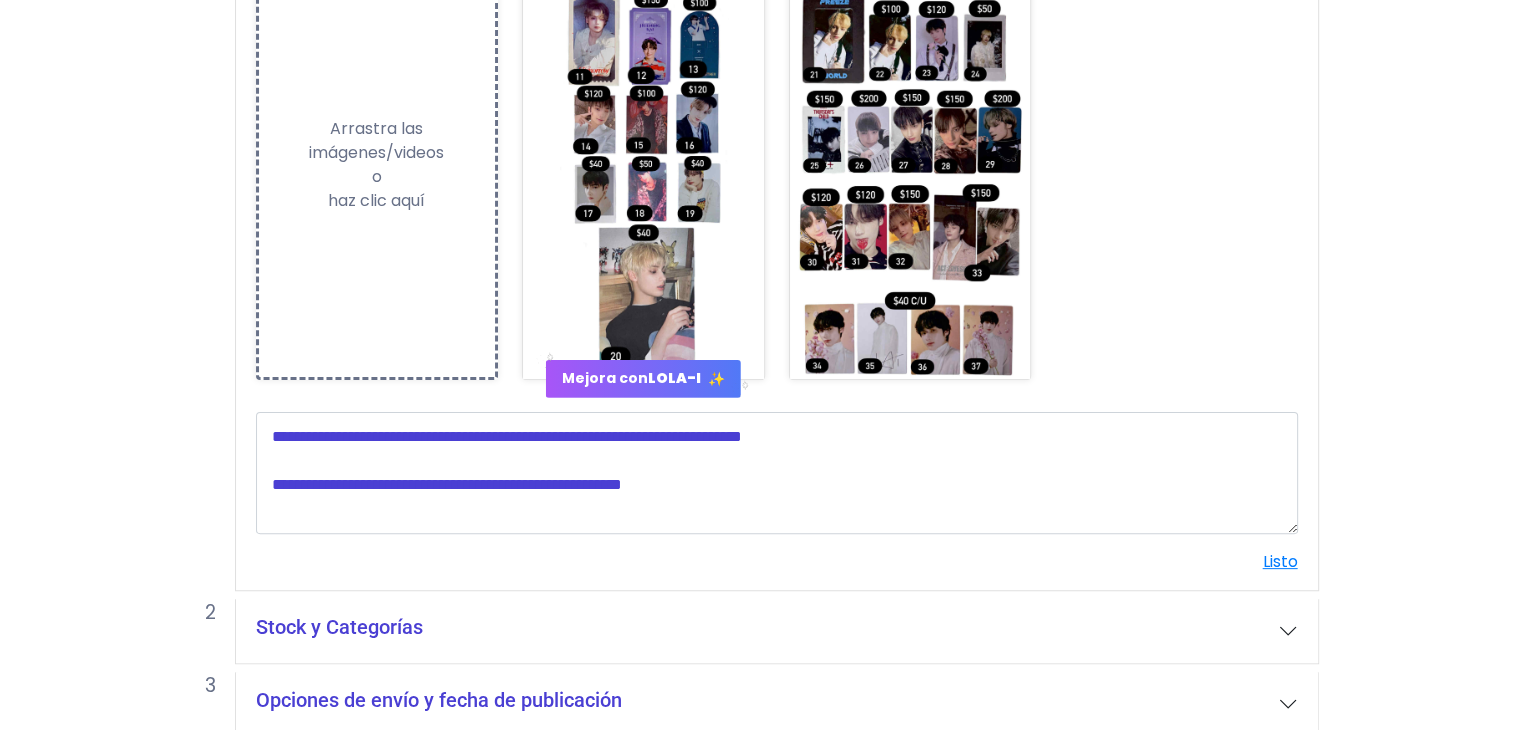 type on "***" 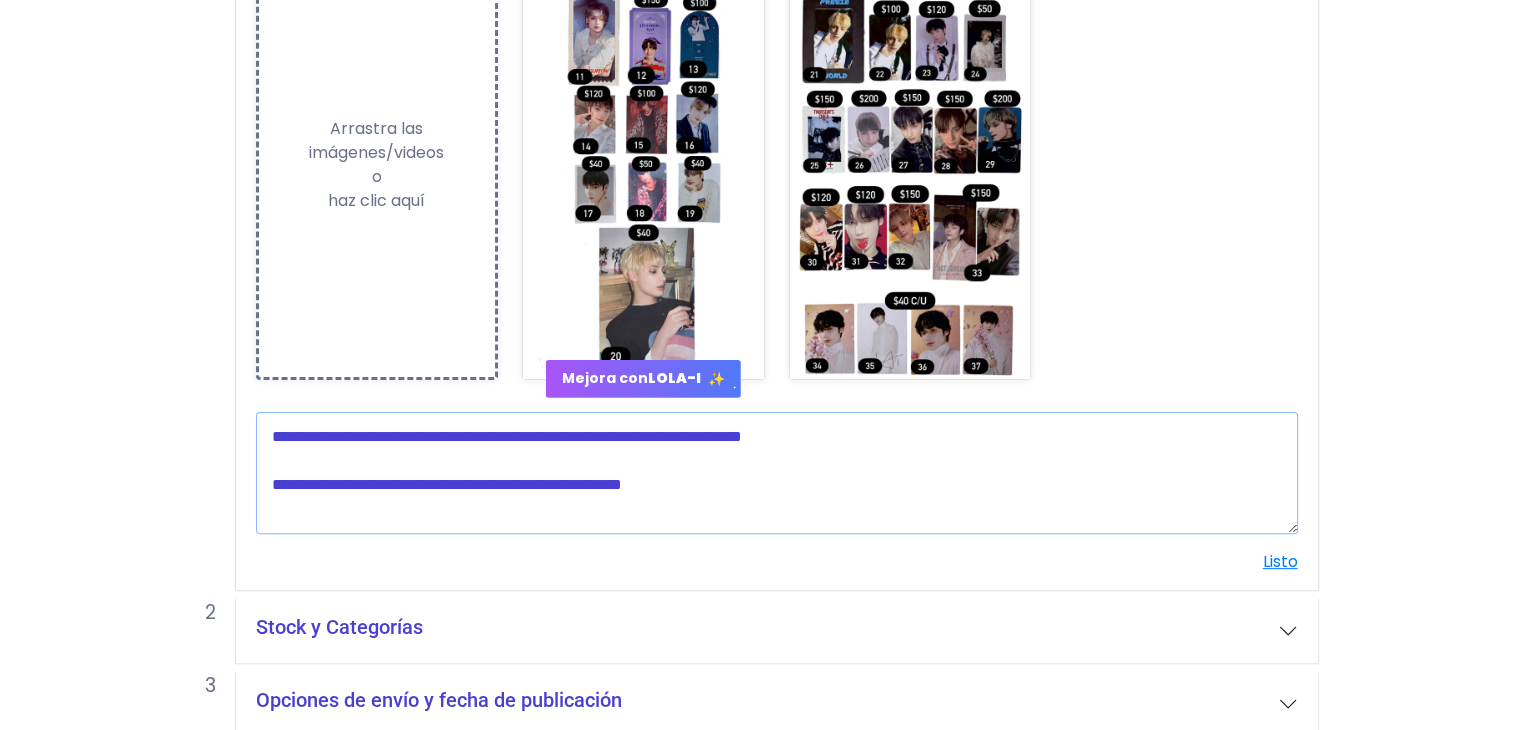 click at bounding box center (777, 473) 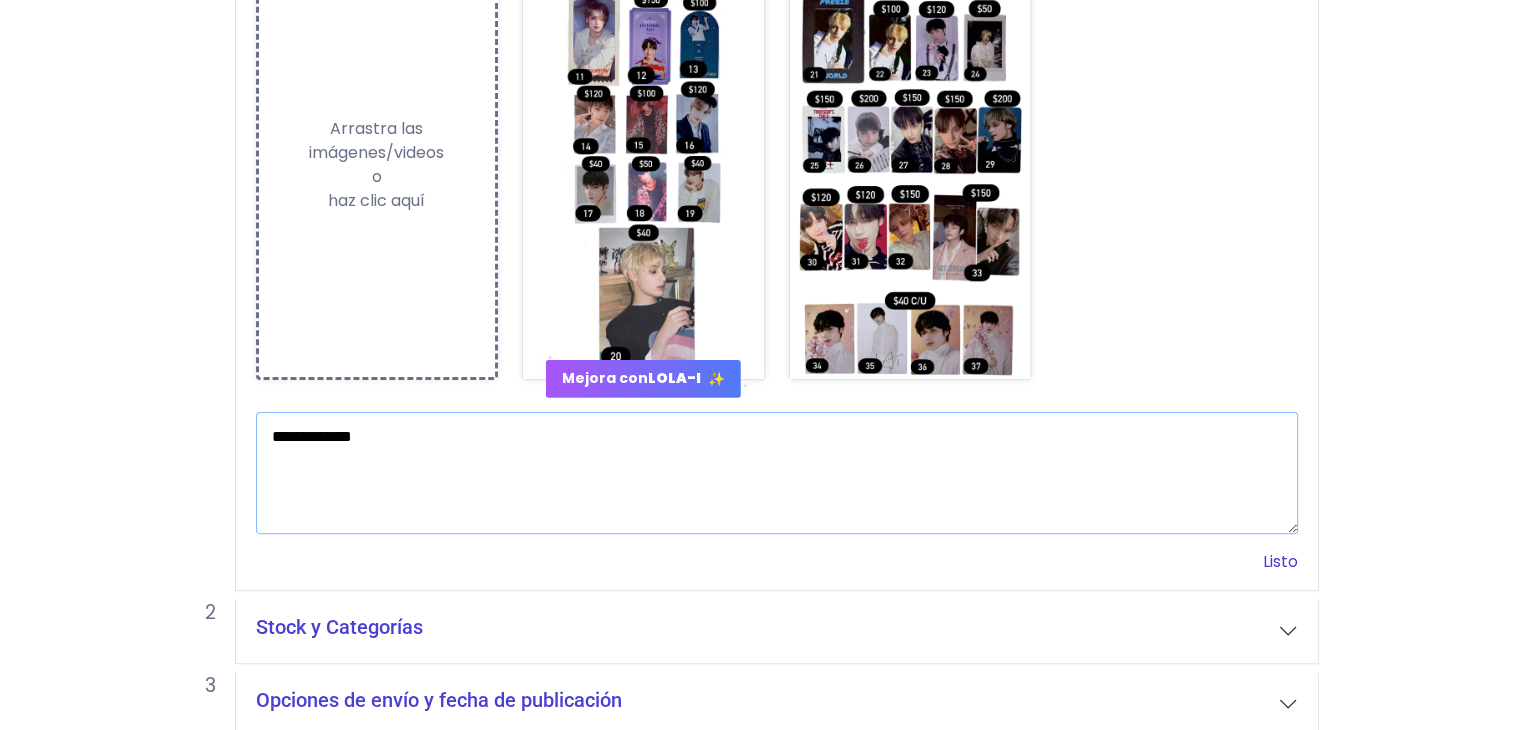 type on "**********" 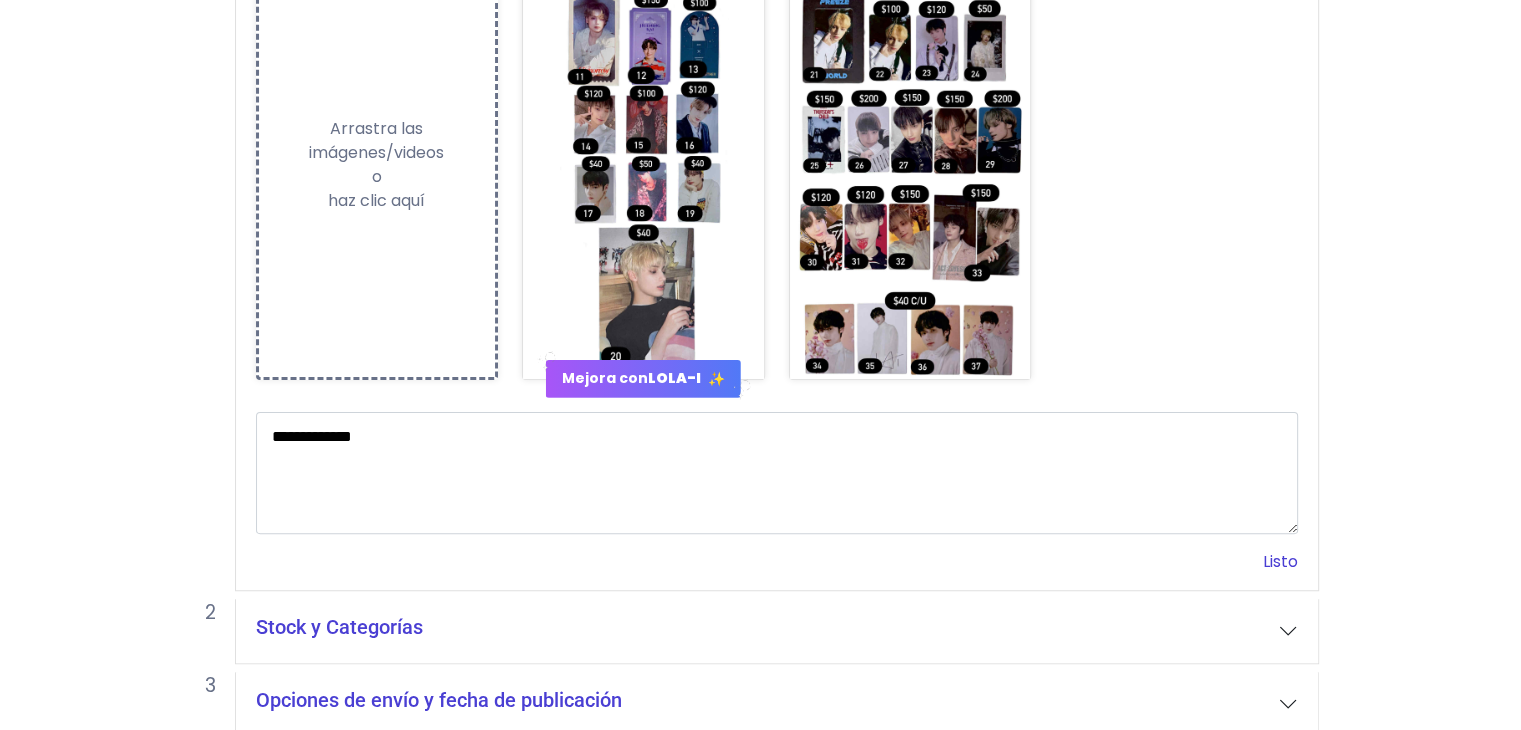 click on "Listo" at bounding box center (1280, 561) 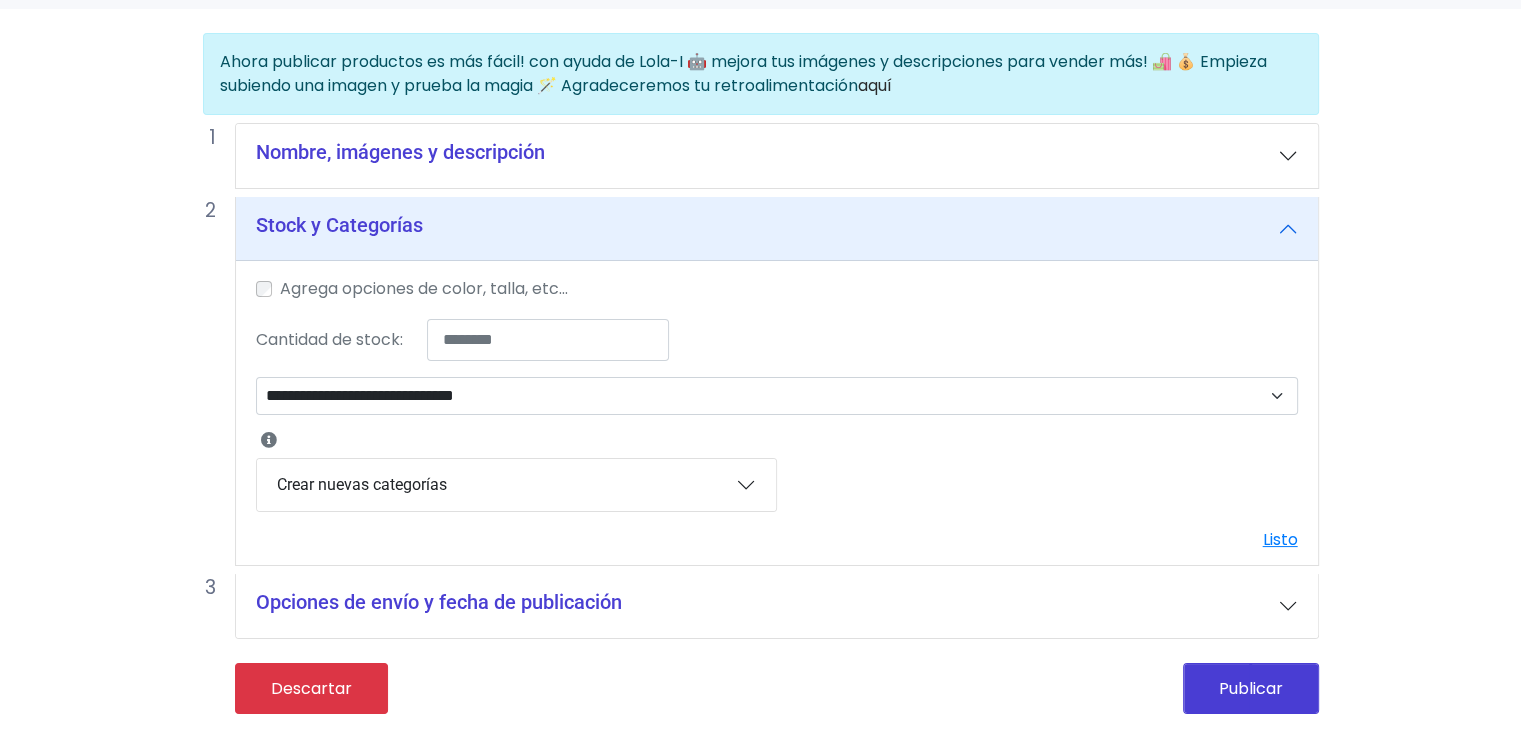scroll, scrollTop: 137, scrollLeft: 0, axis: vertical 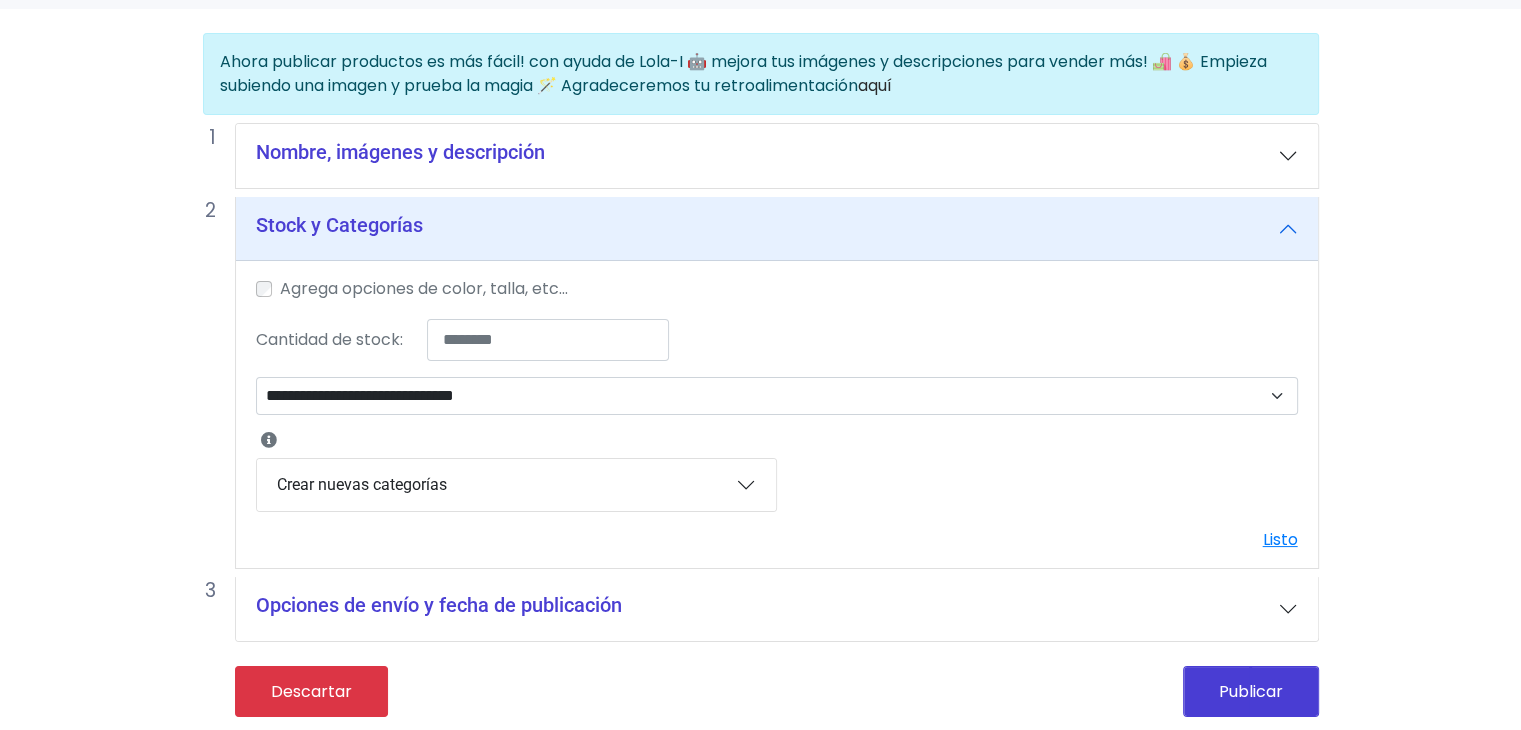 click on "Agrega opciones de color, talla, etc..." at bounding box center [424, 289] 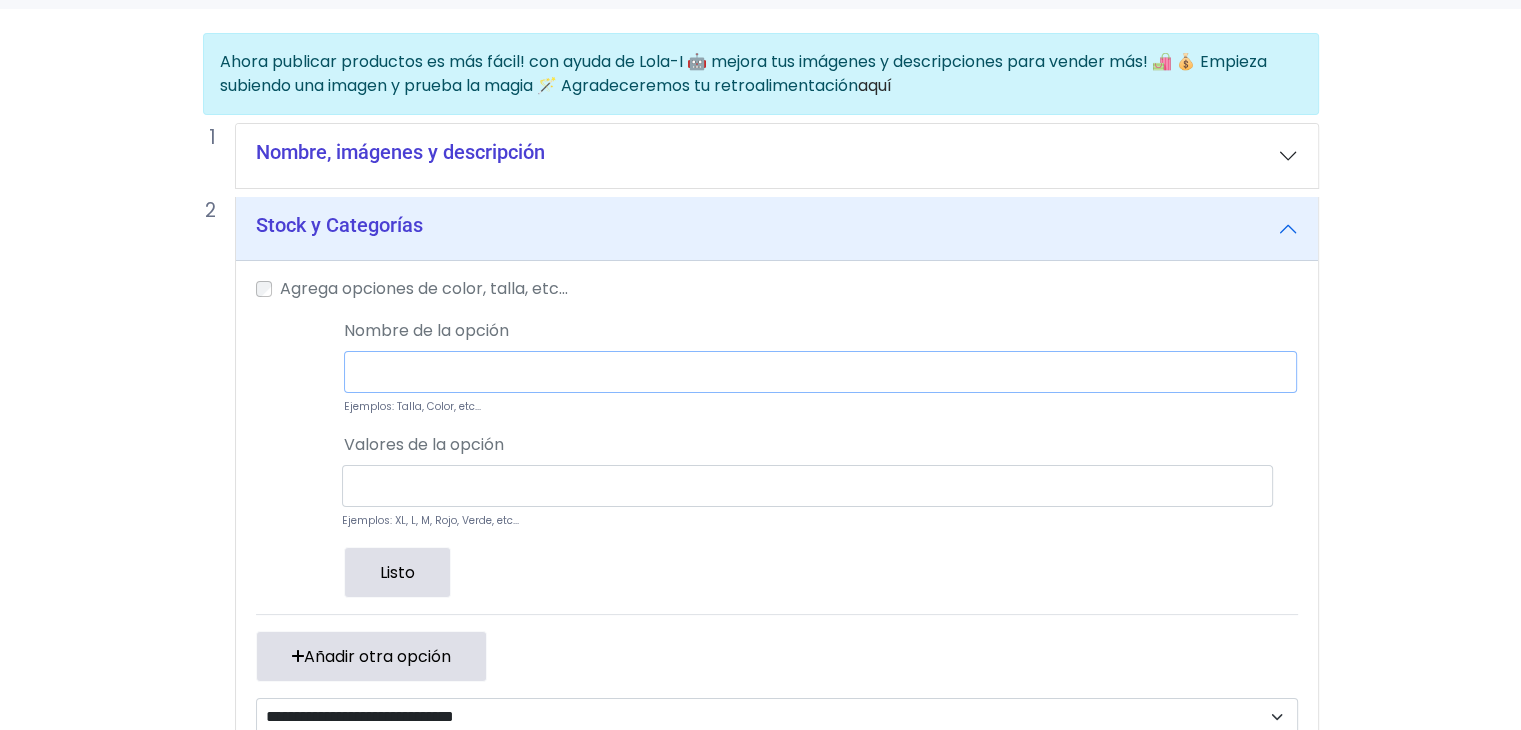click at bounding box center (820, 372) 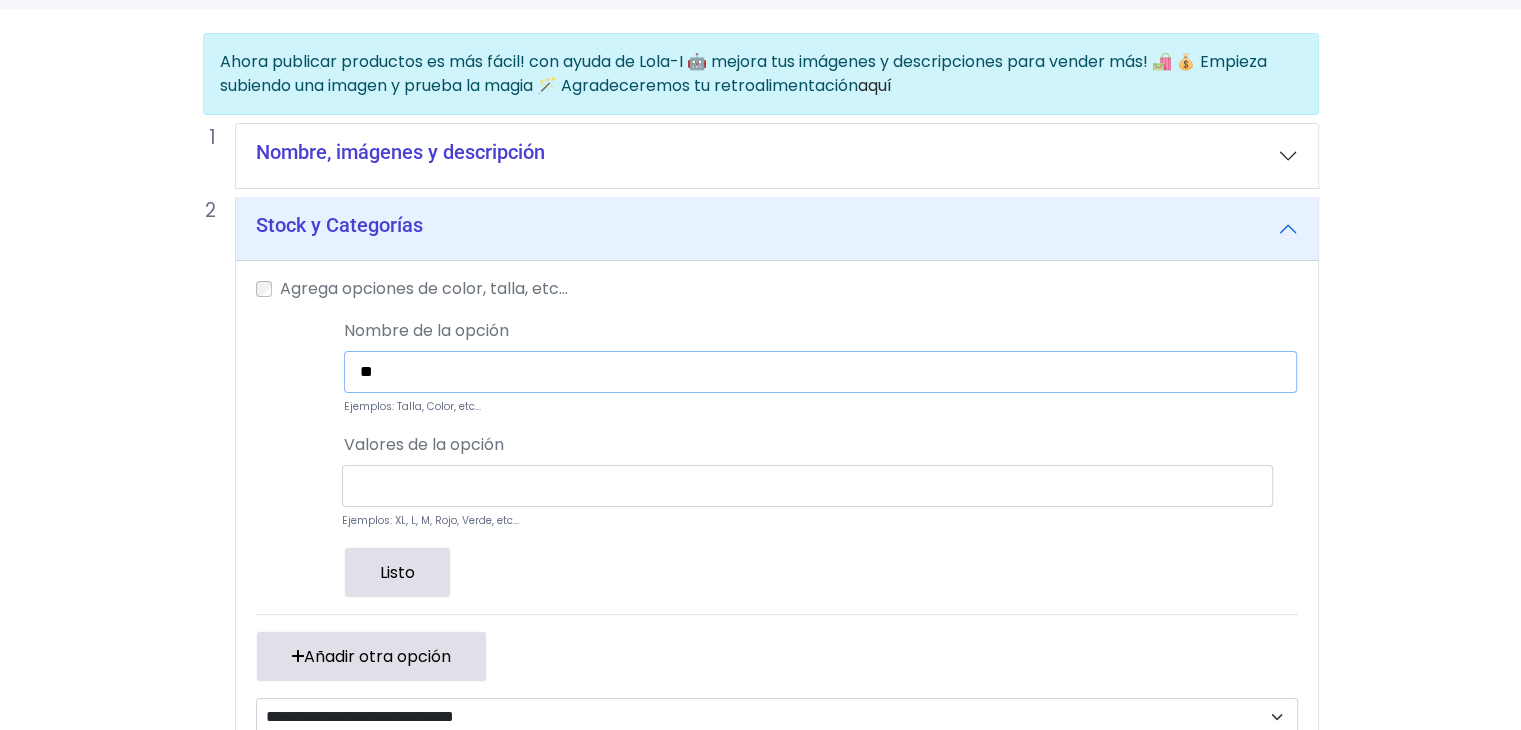 type on "*" 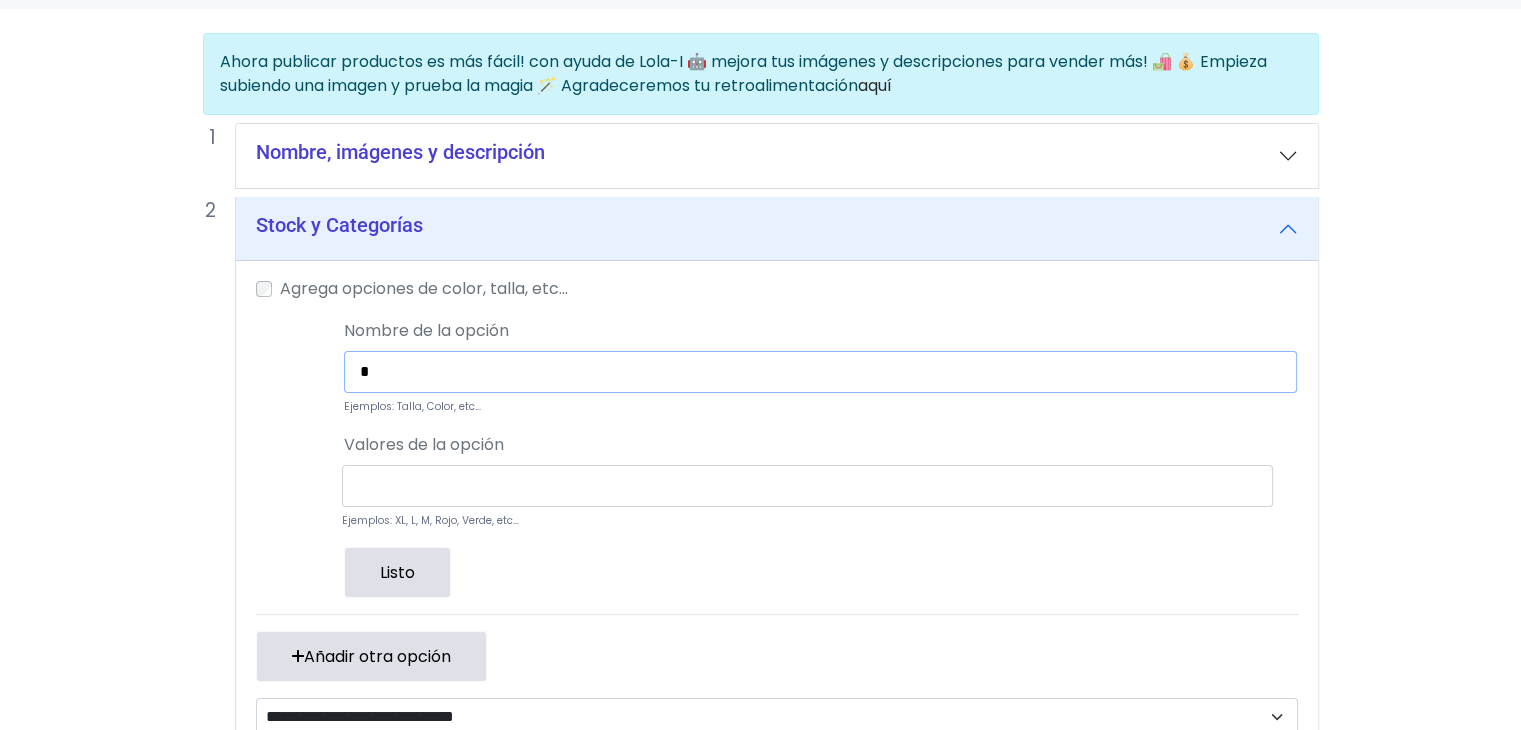 type on "******" 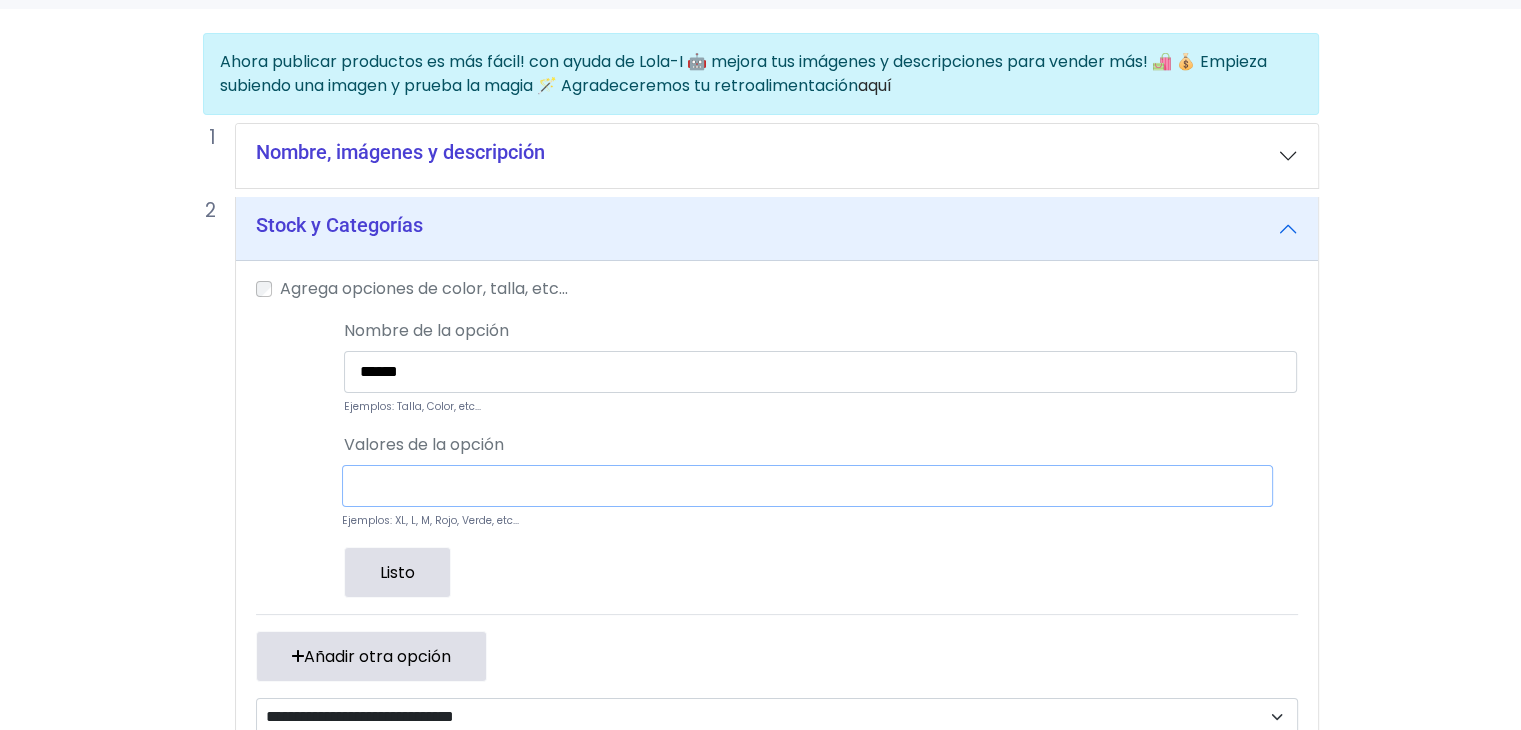 click at bounding box center (807, 486) 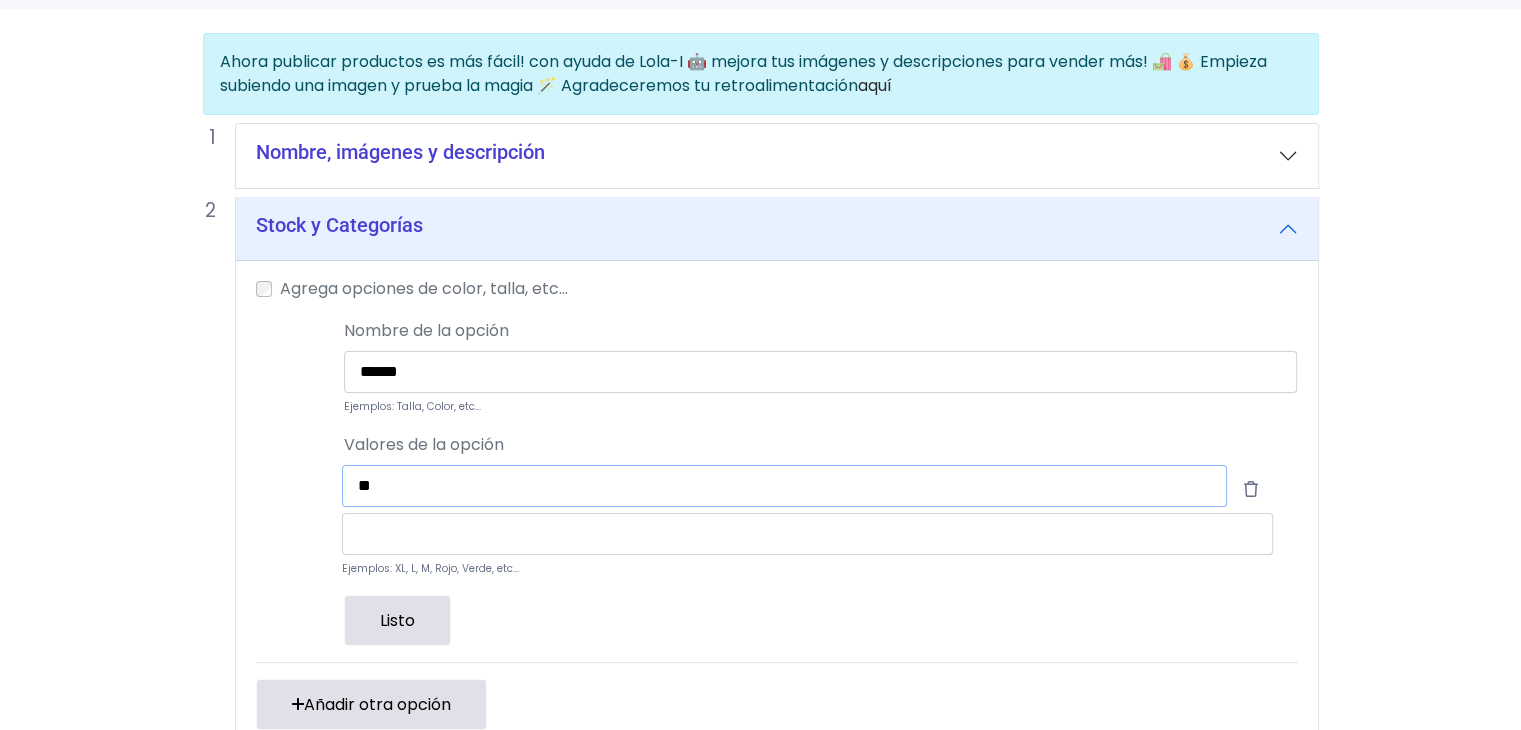 type on "**" 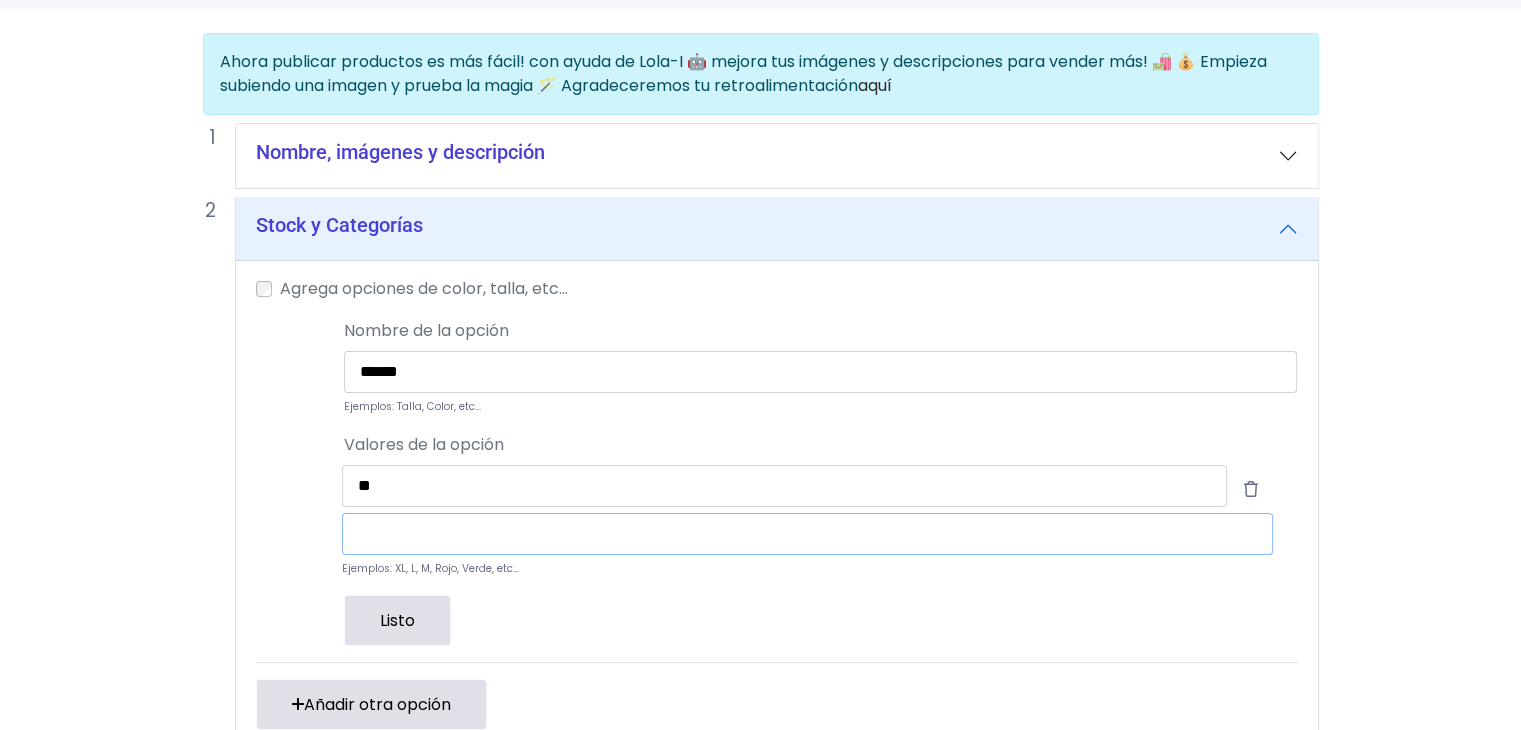 click at bounding box center (807, 534) 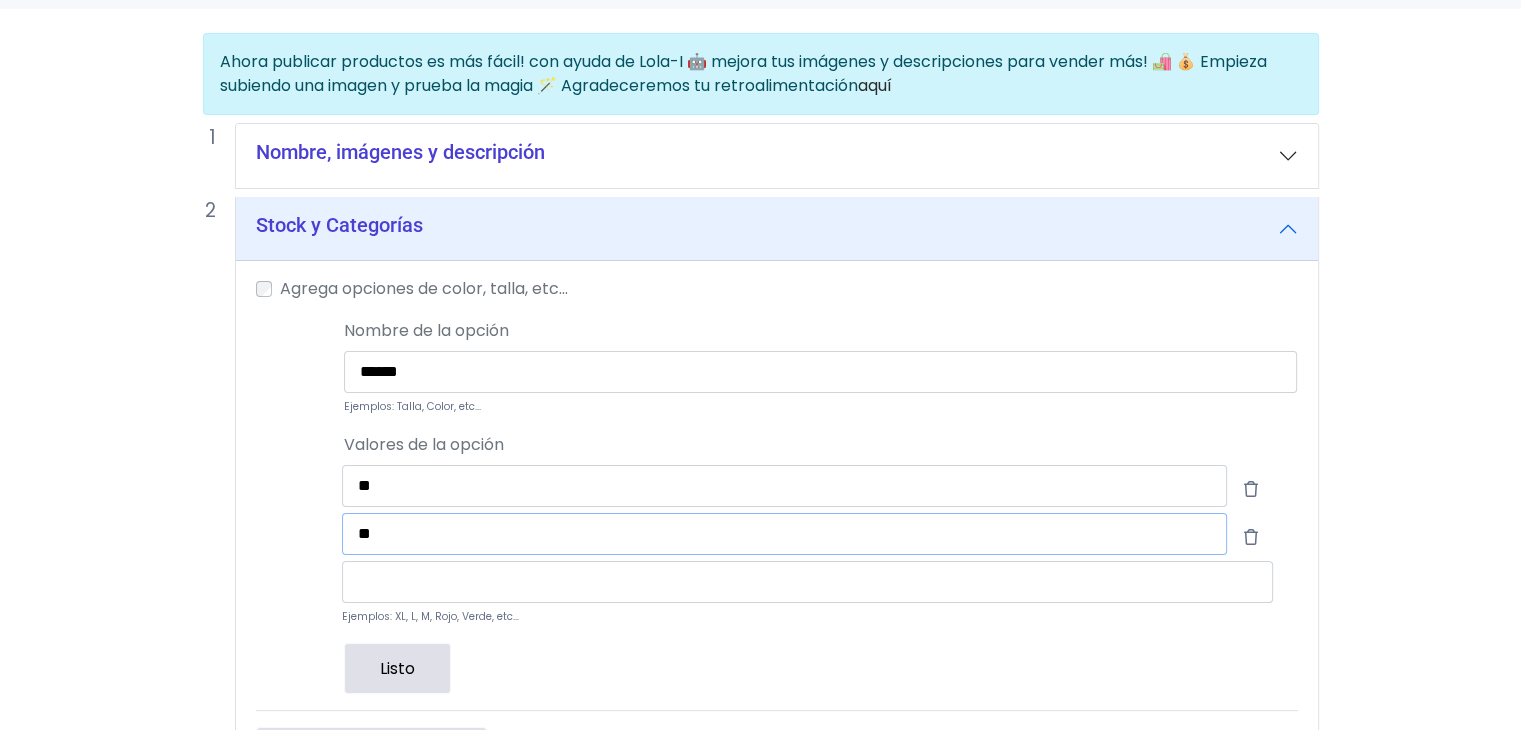 type on "**" 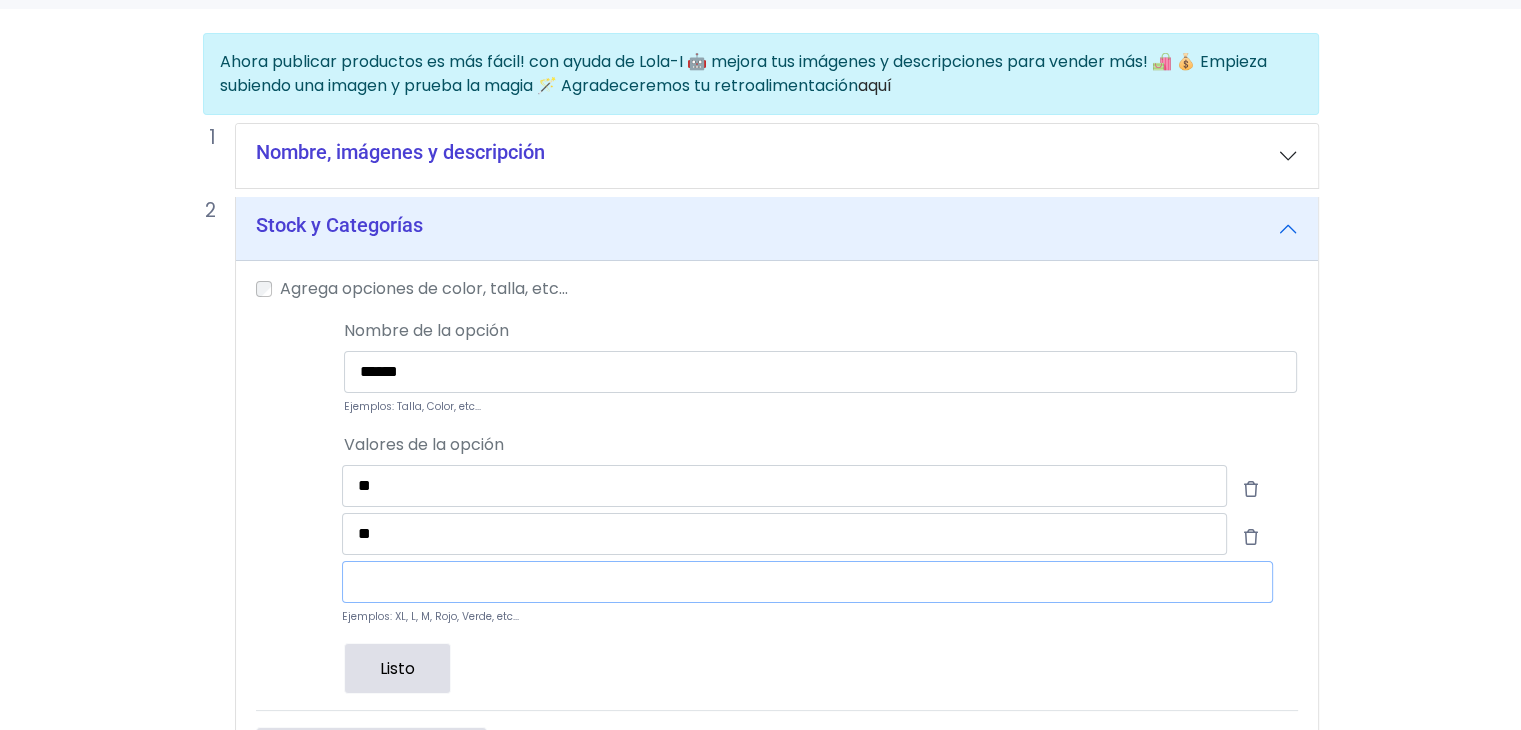 click at bounding box center (807, 582) 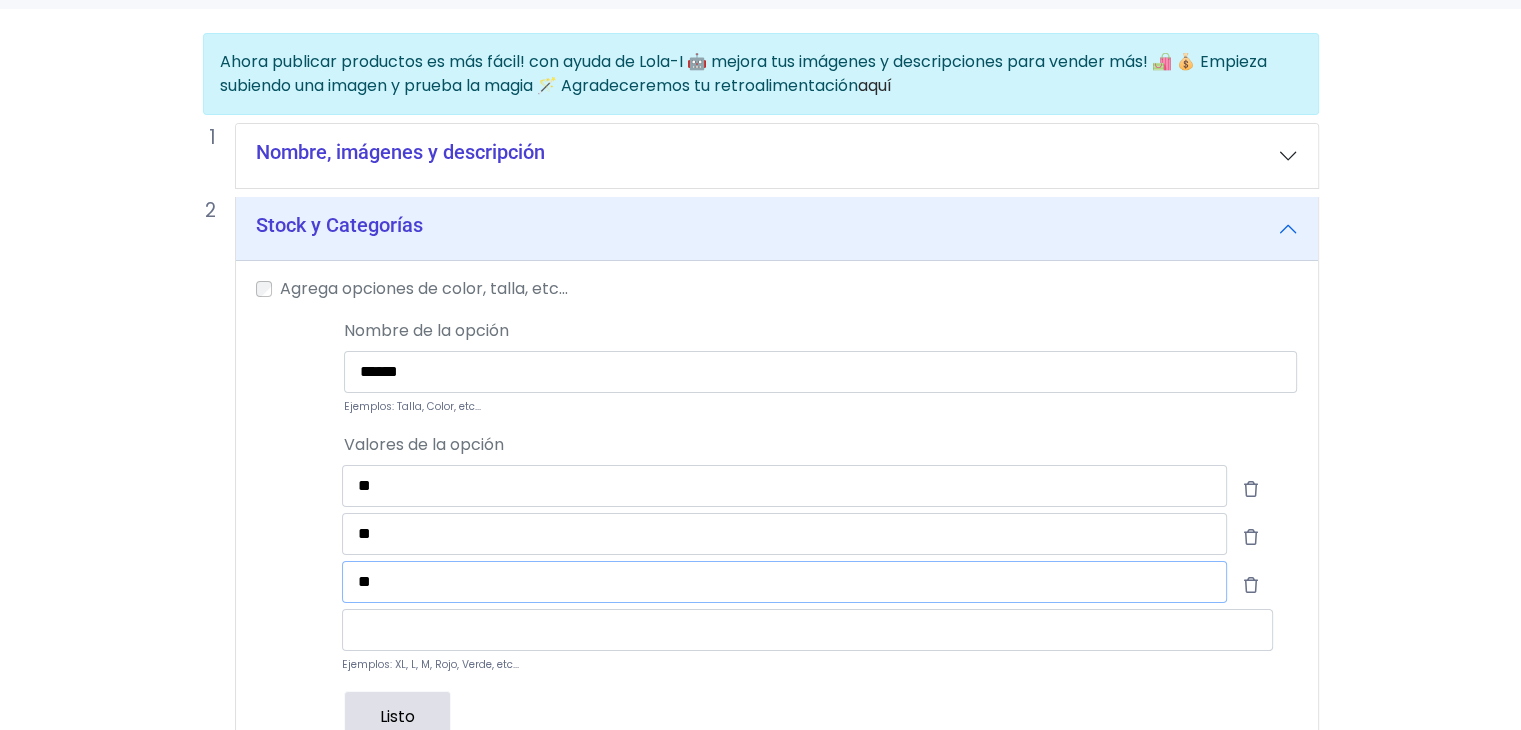 type on "**" 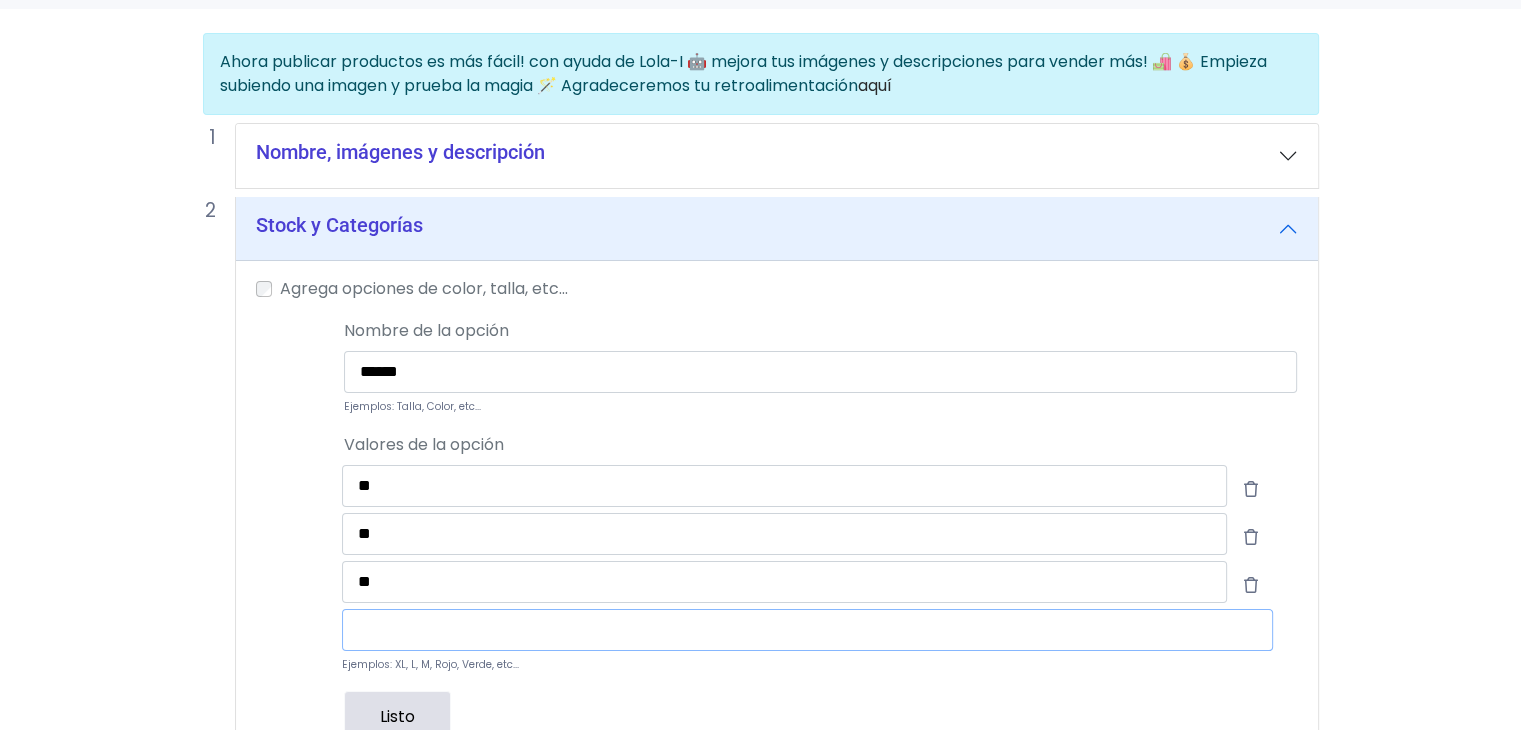 click at bounding box center [807, 630] 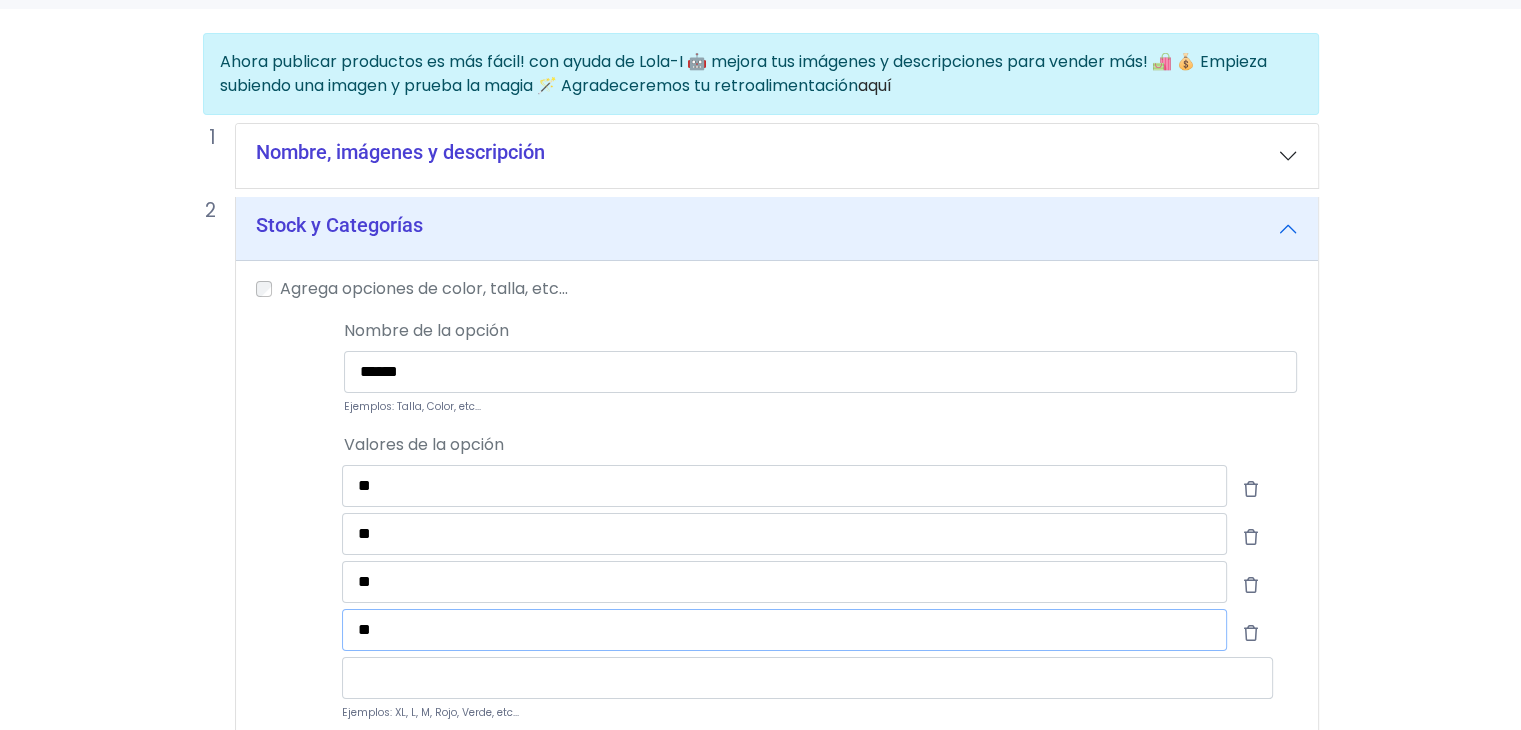 type on "**" 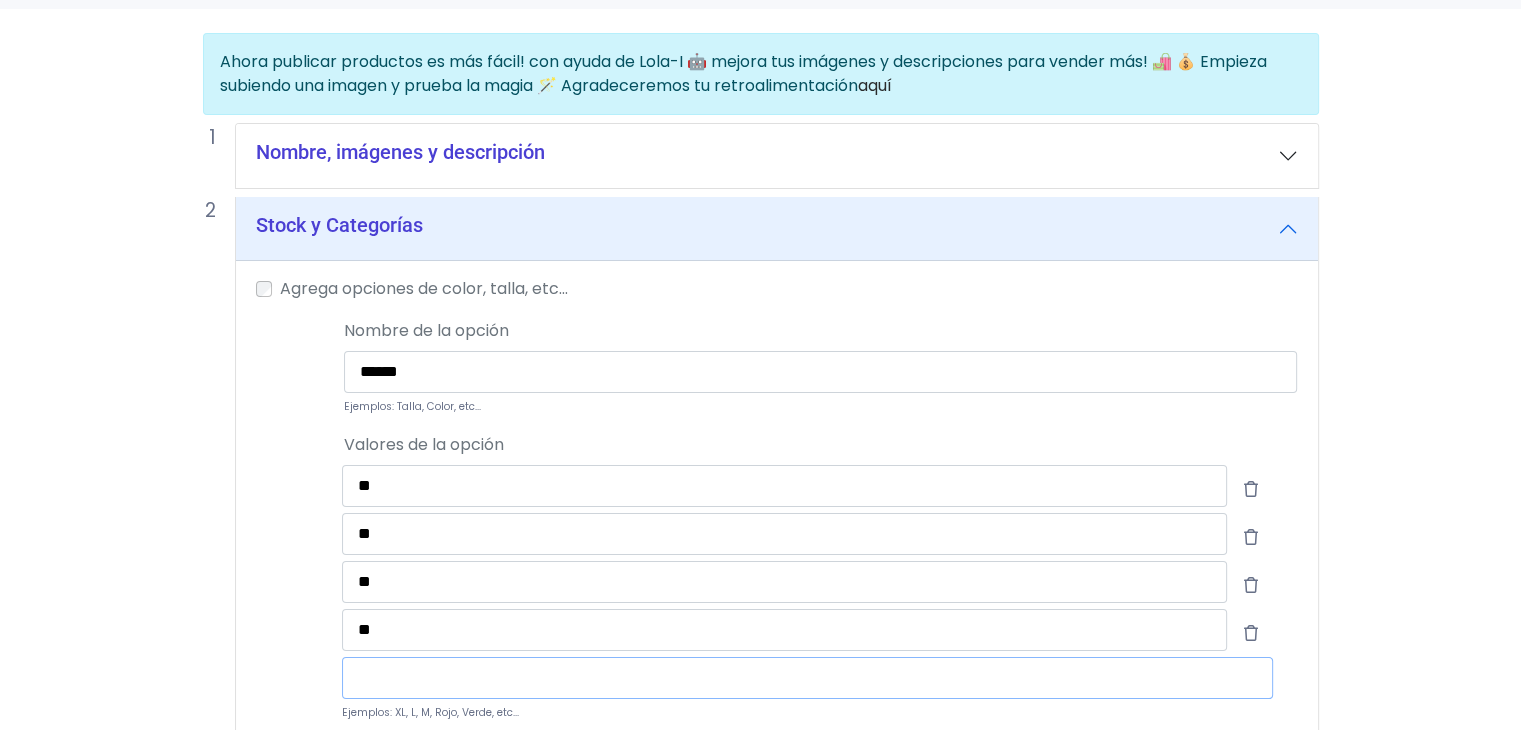 click at bounding box center (807, 678) 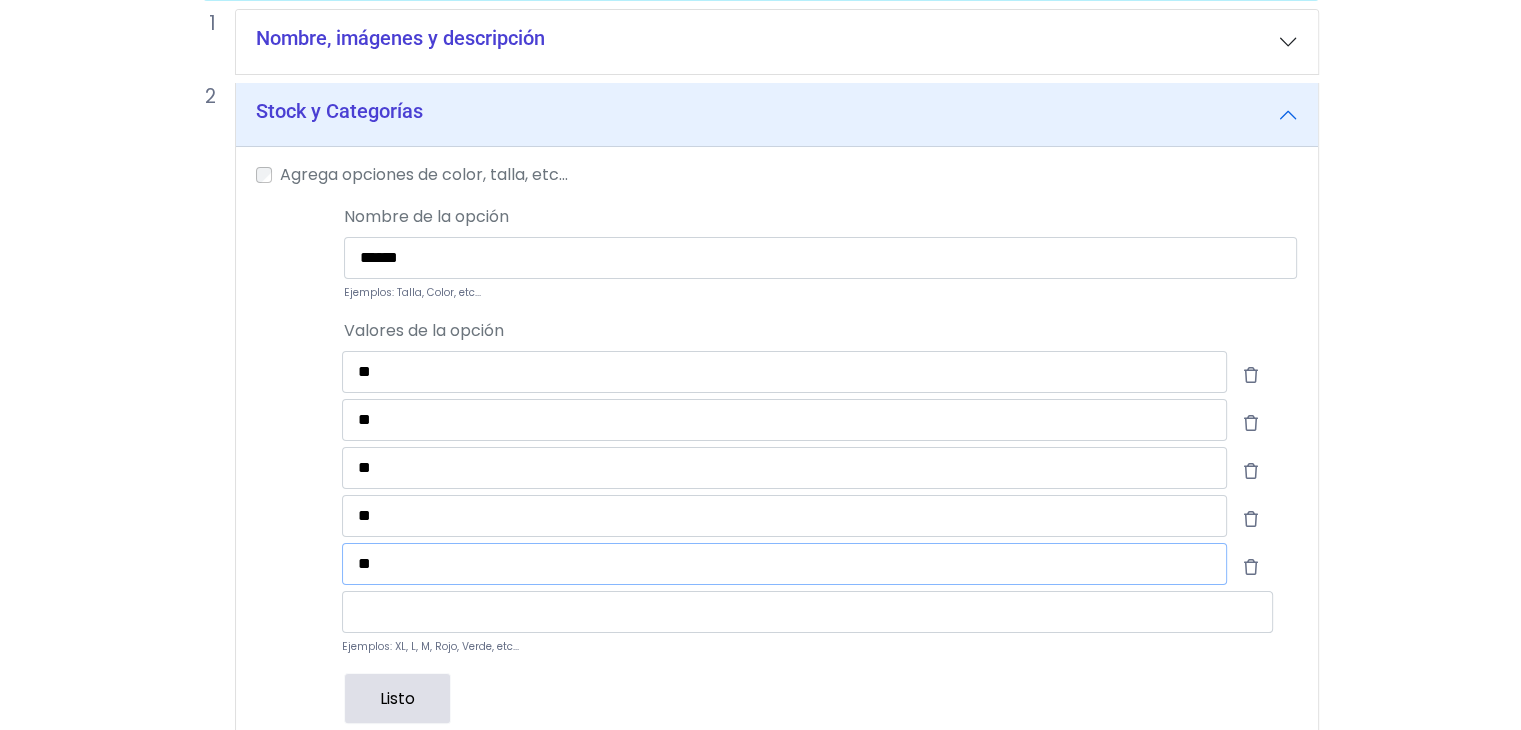 scroll, scrollTop: 308, scrollLeft: 0, axis: vertical 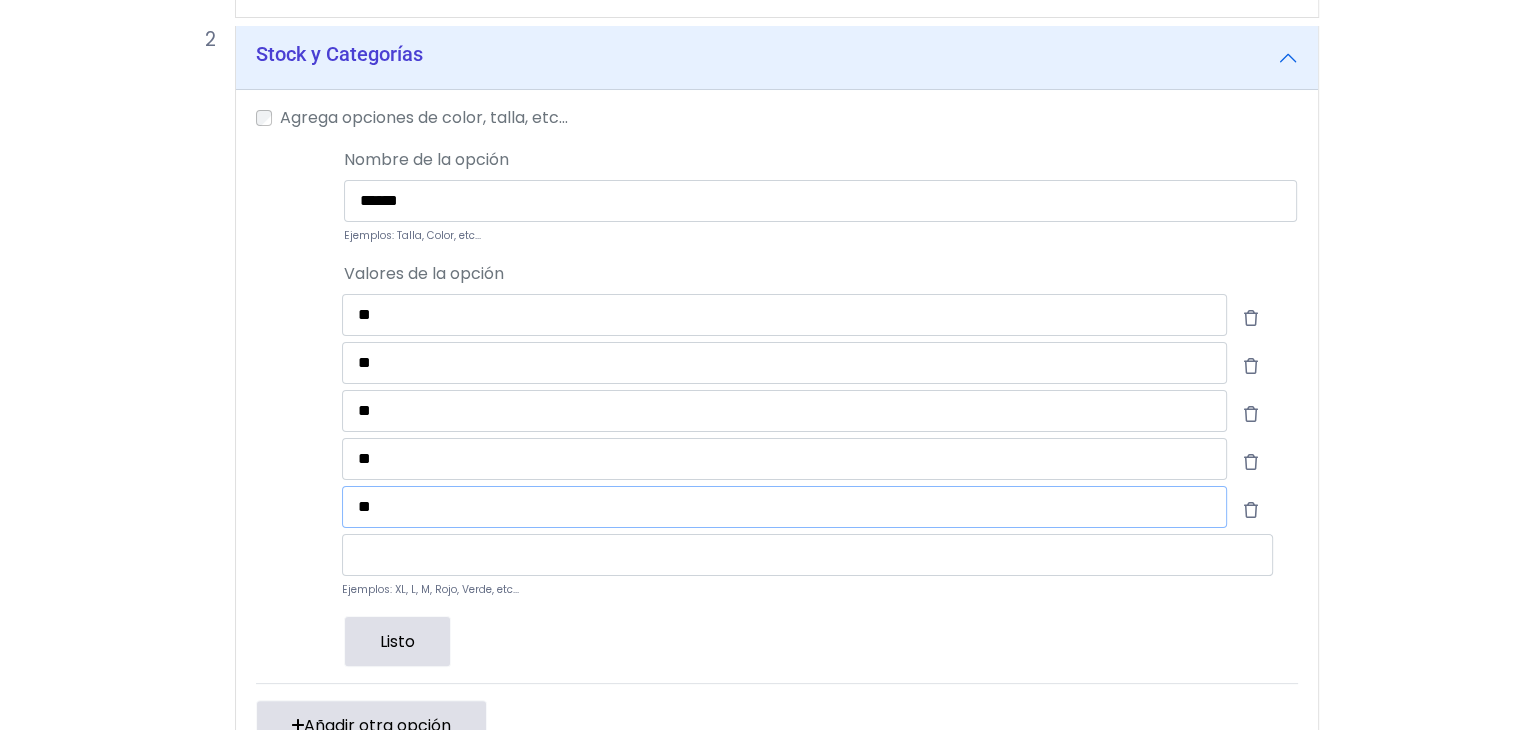 type on "**" 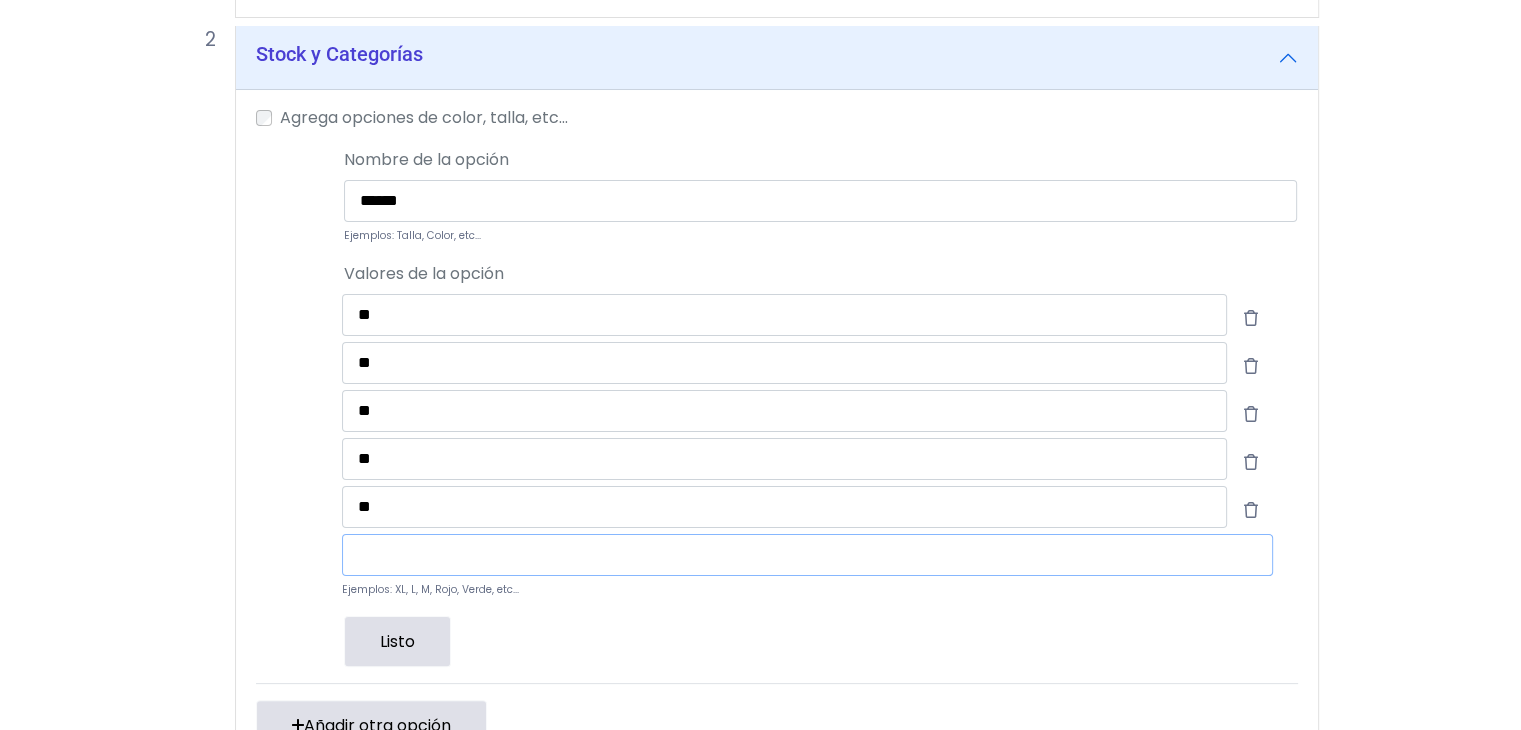 click at bounding box center (807, 555) 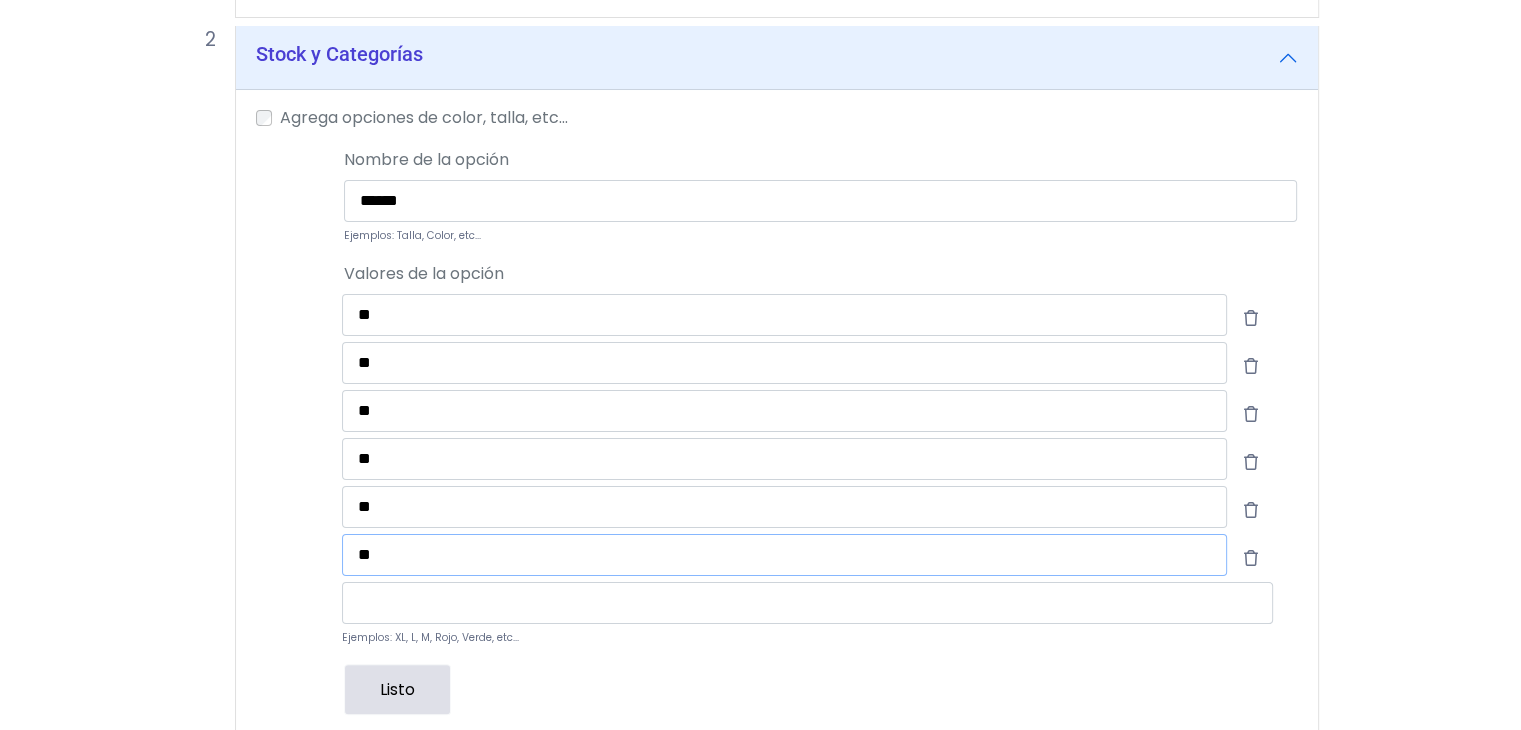 type on "**" 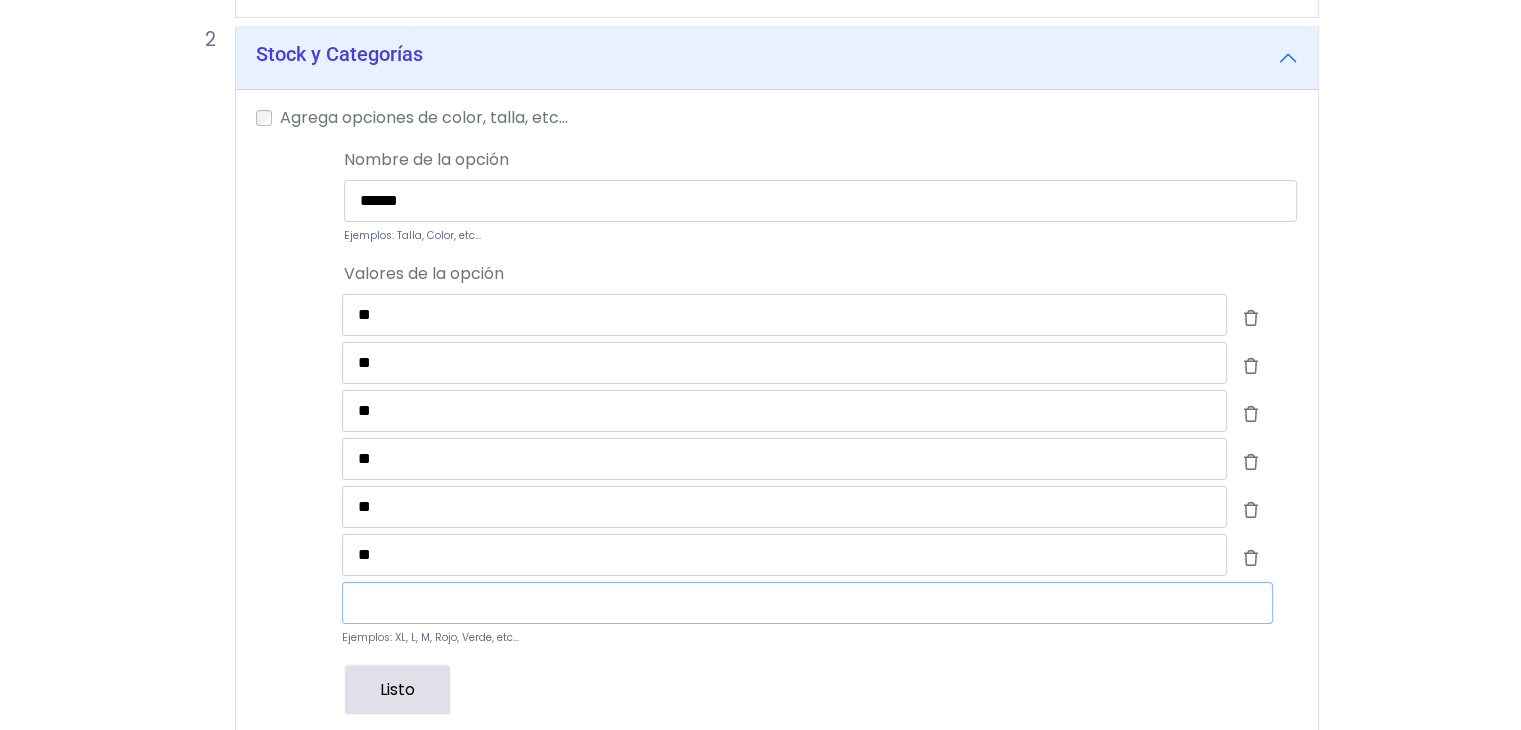 click at bounding box center (807, 603) 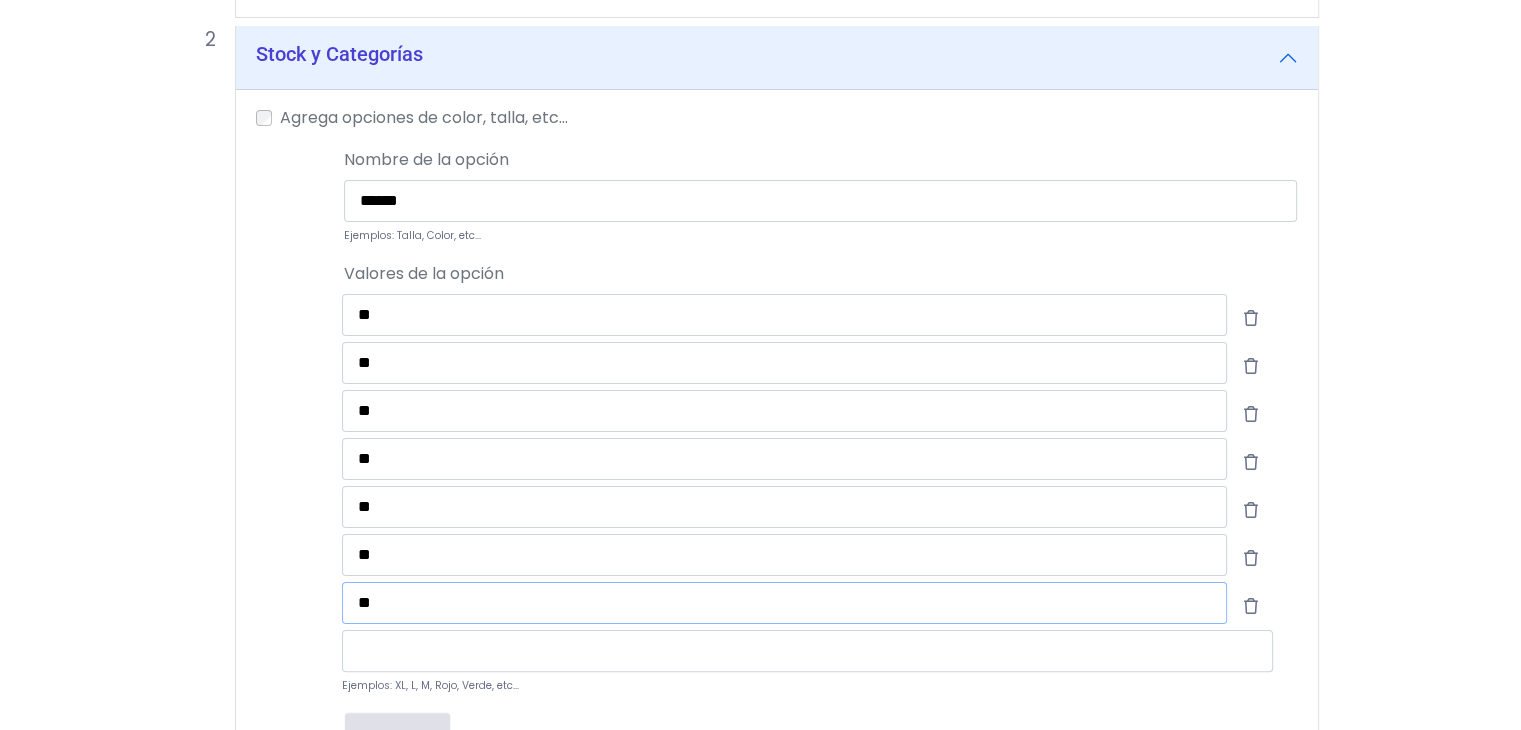 type on "**" 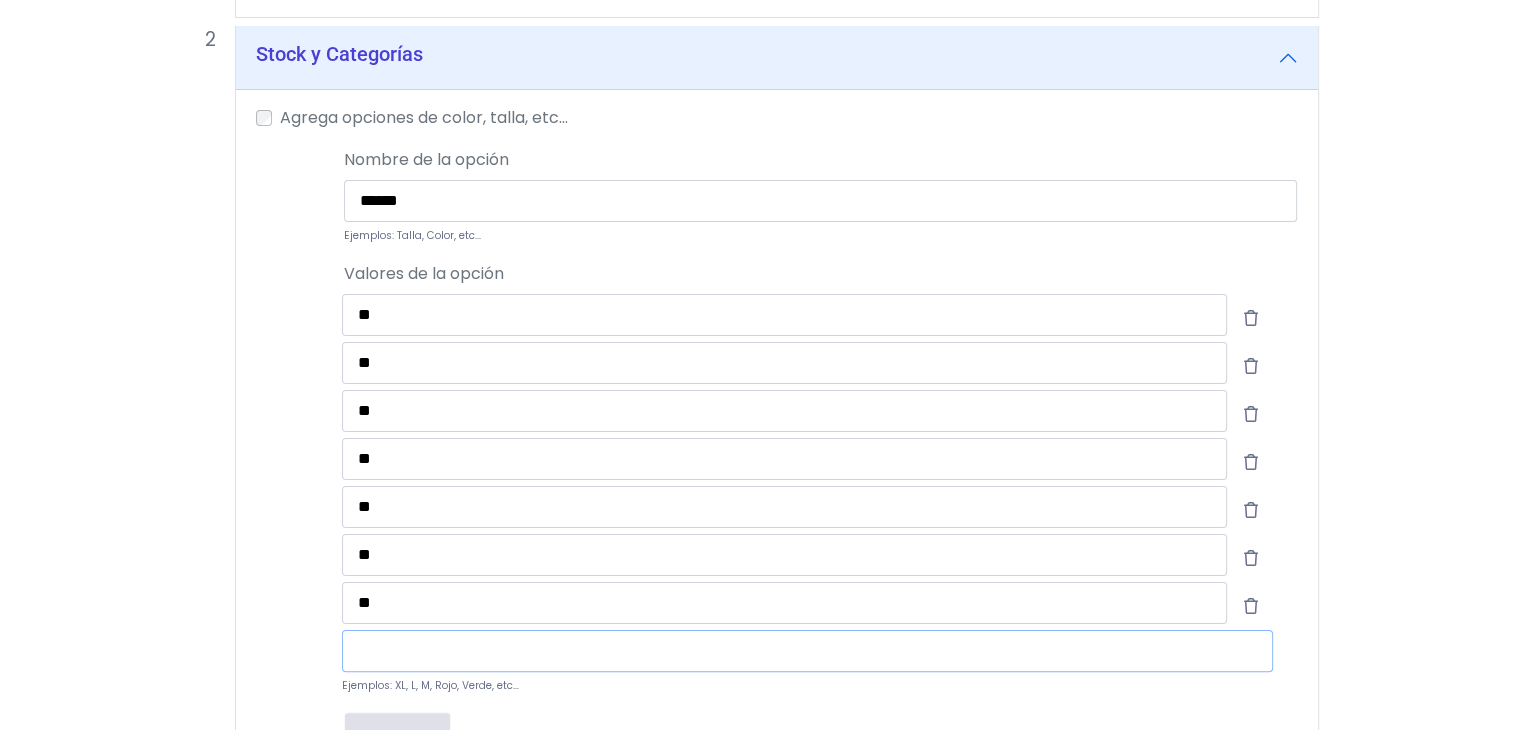 click at bounding box center [807, 651] 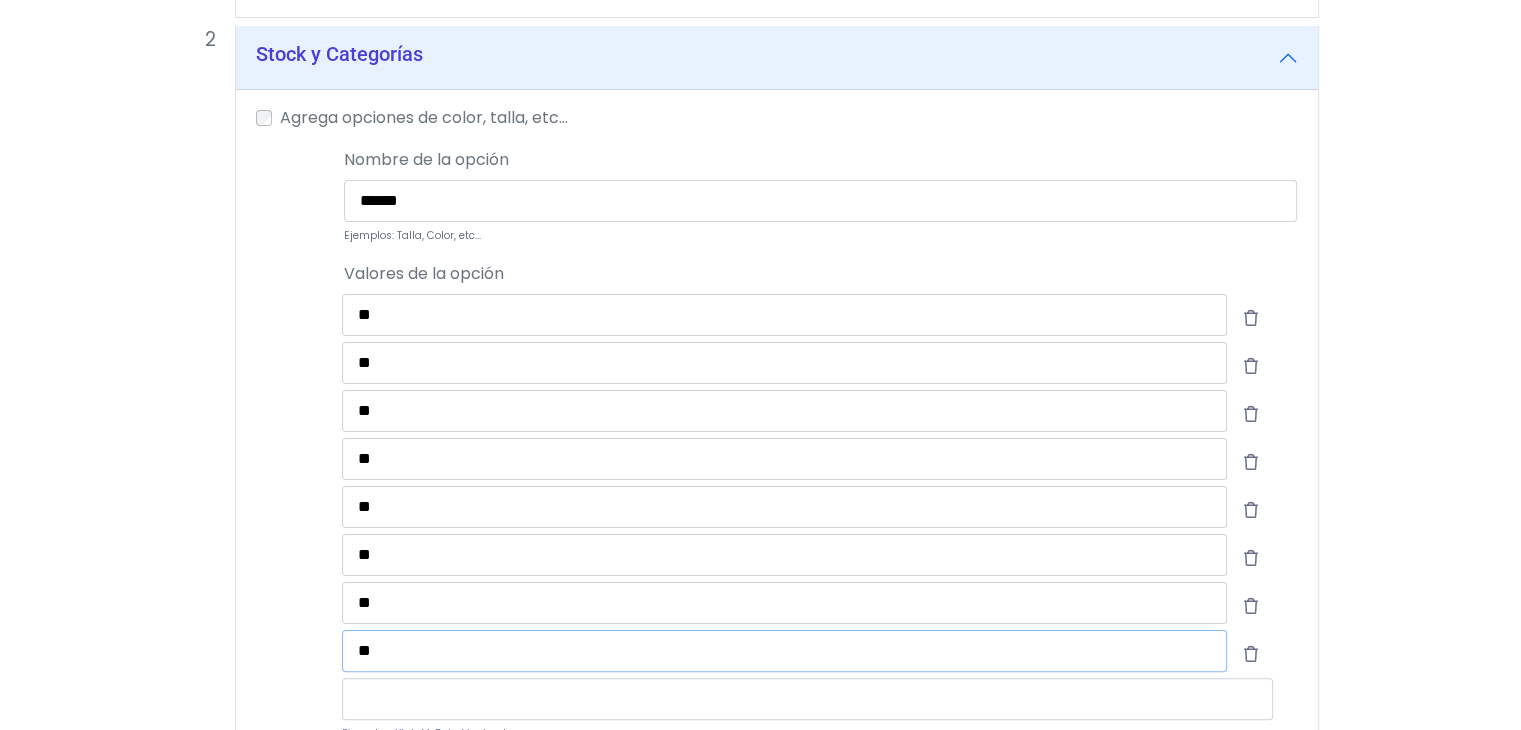 type on "**" 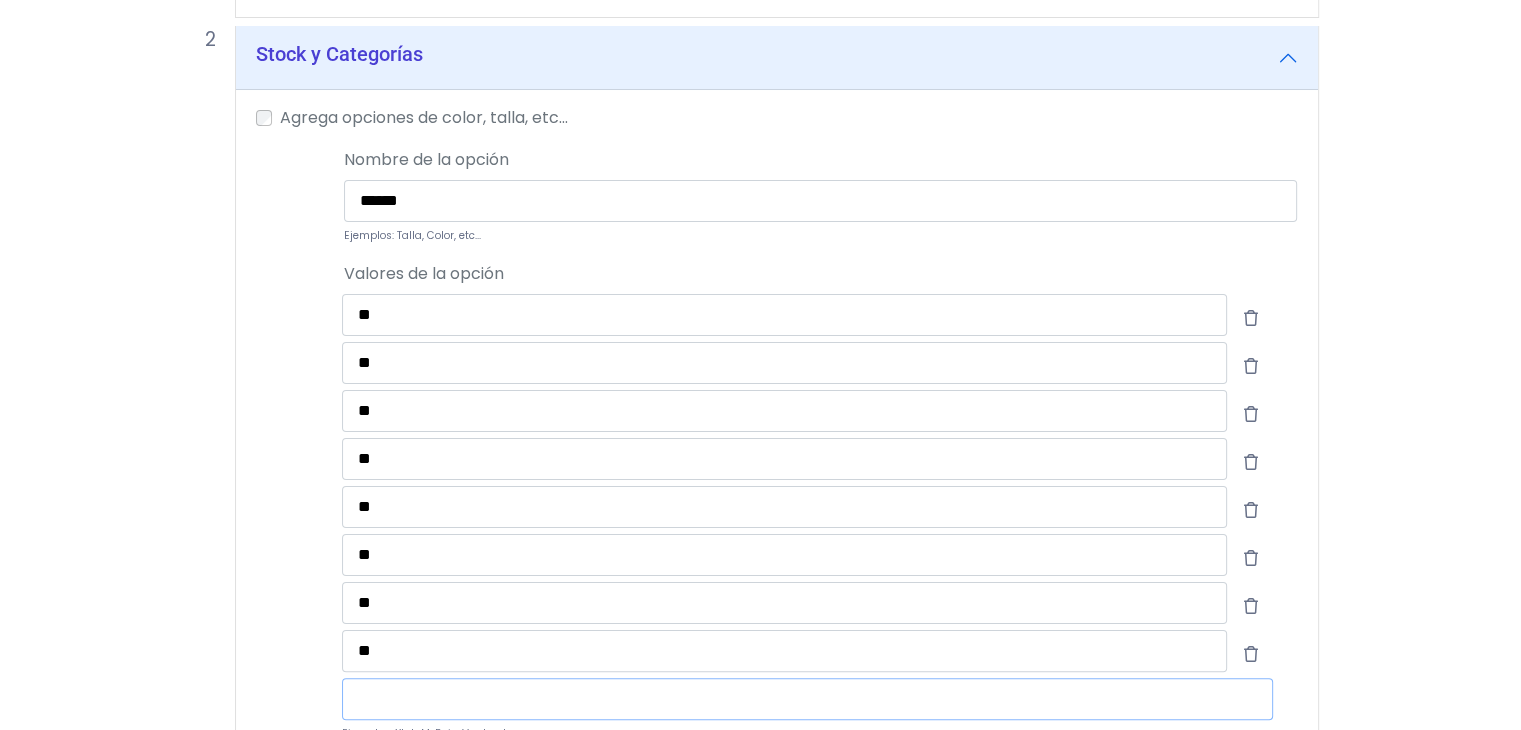 click at bounding box center [807, 699] 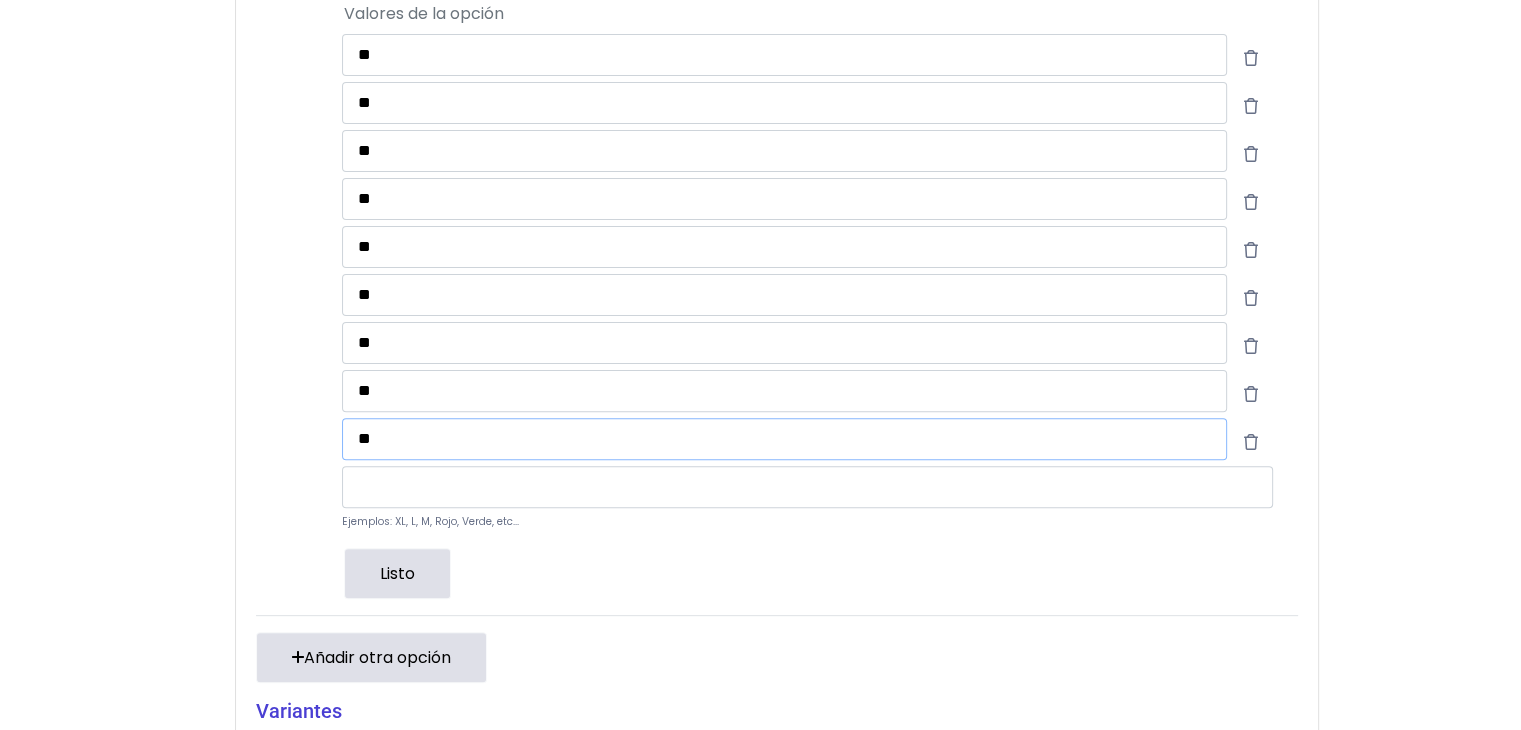 scroll, scrollTop: 598, scrollLeft: 0, axis: vertical 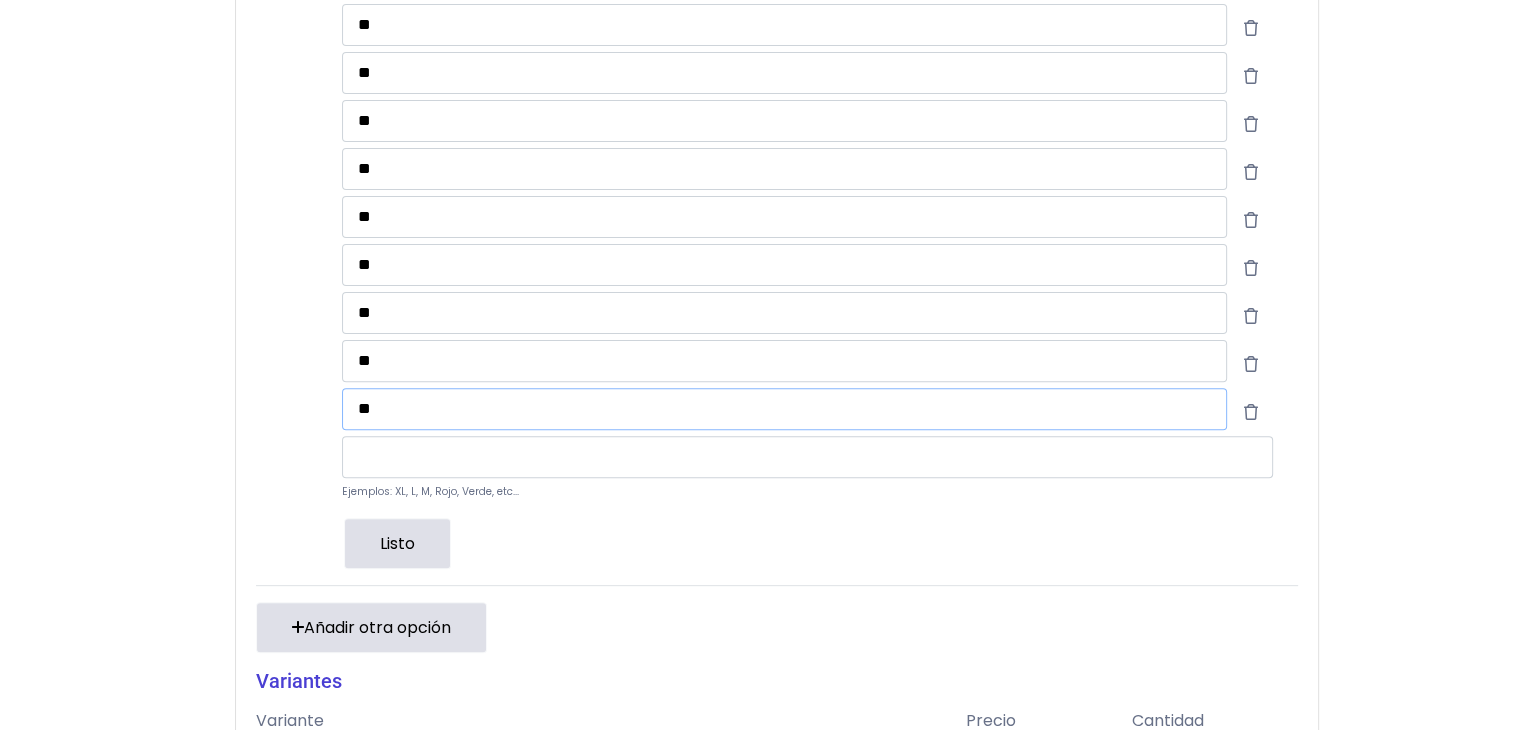 type on "**" 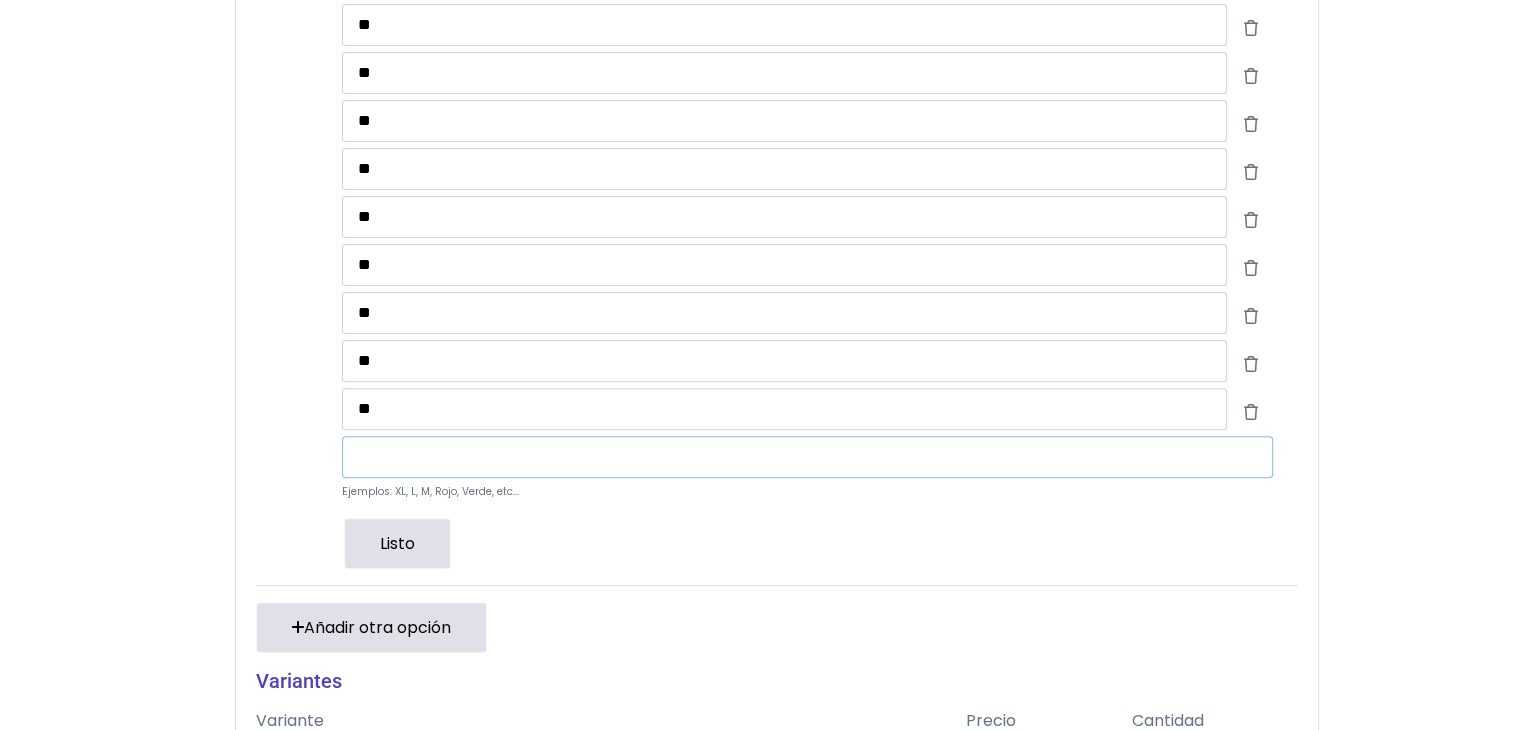 click at bounding box center (807, 457) 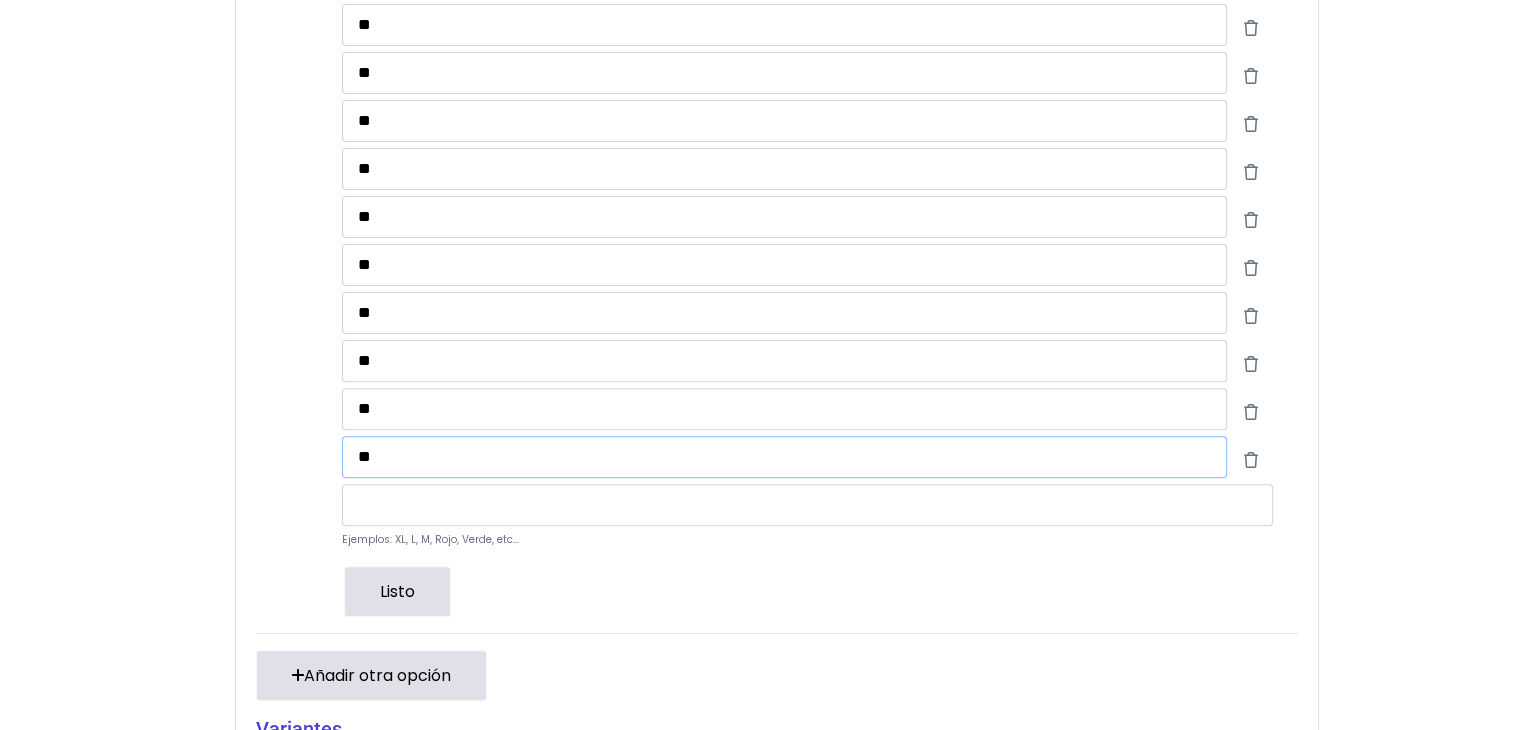 type on "**" 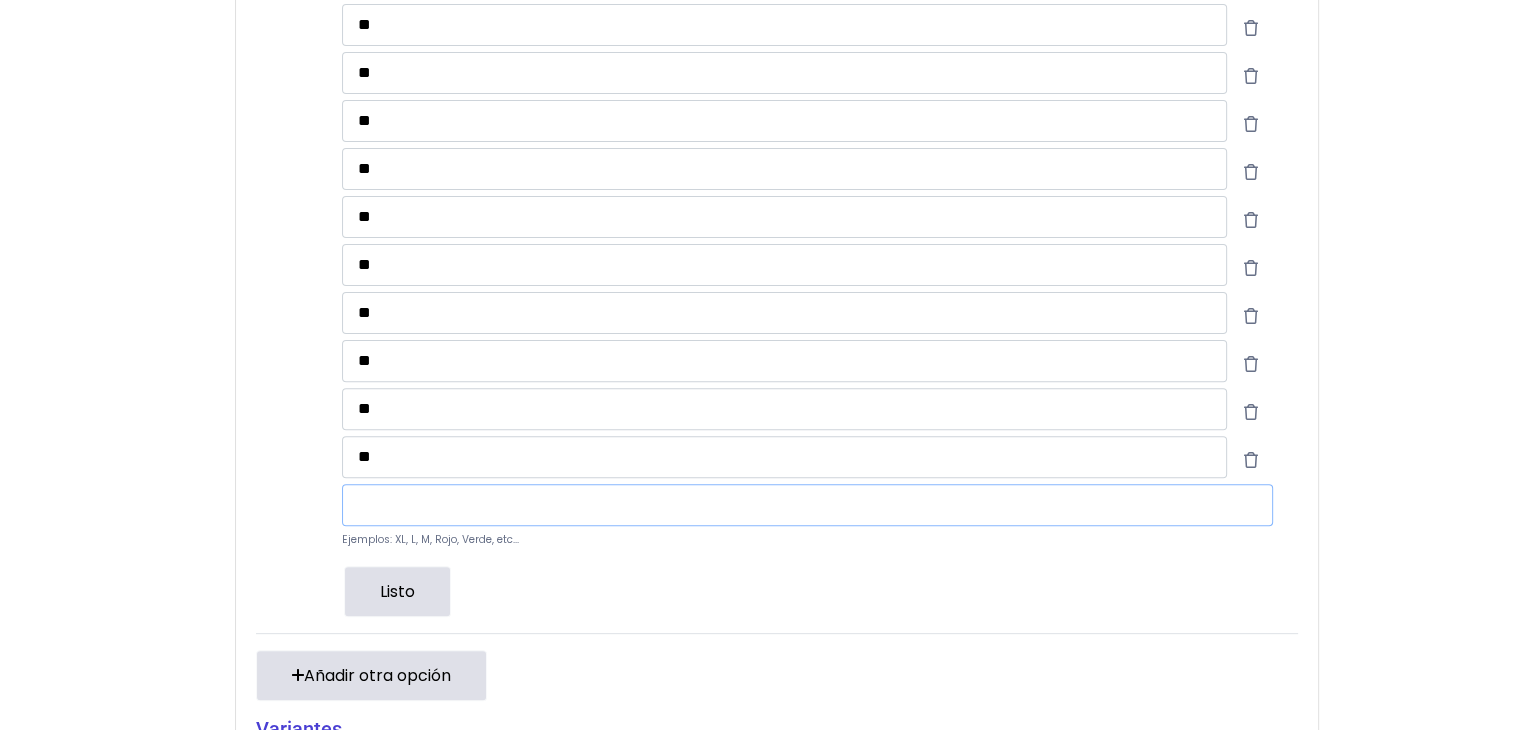 click at bounding box center [807, 505] 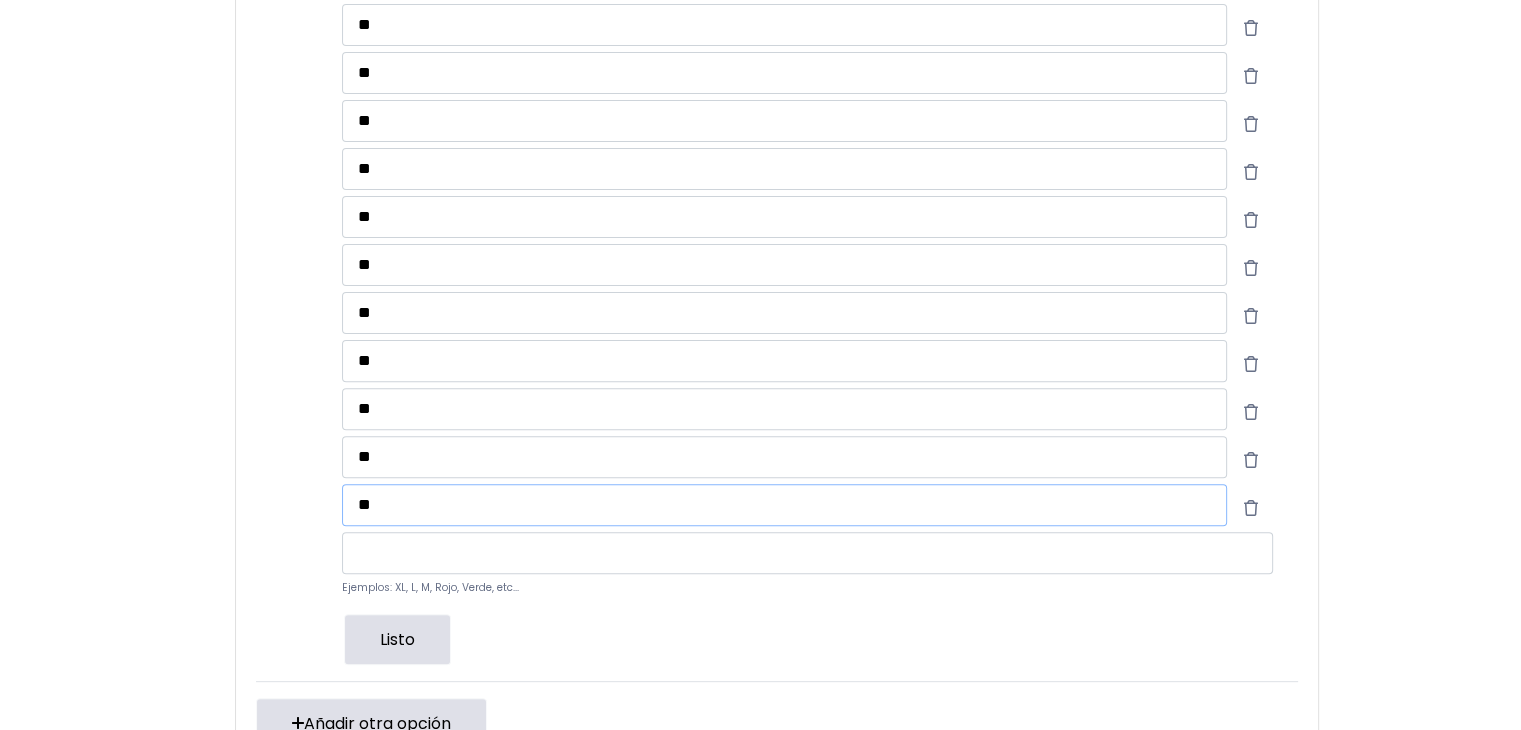 type on "**" 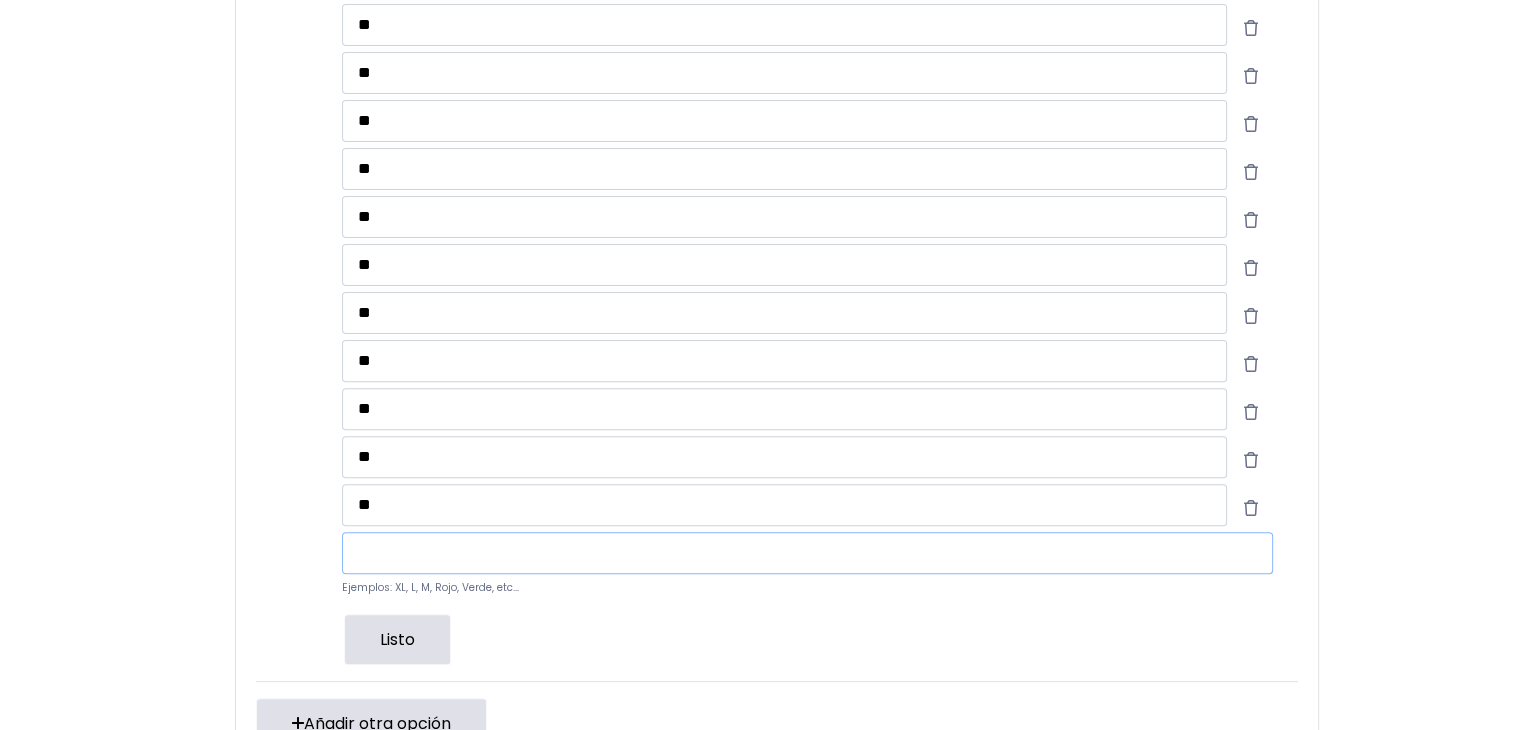 click at bounding box center [807, 553] 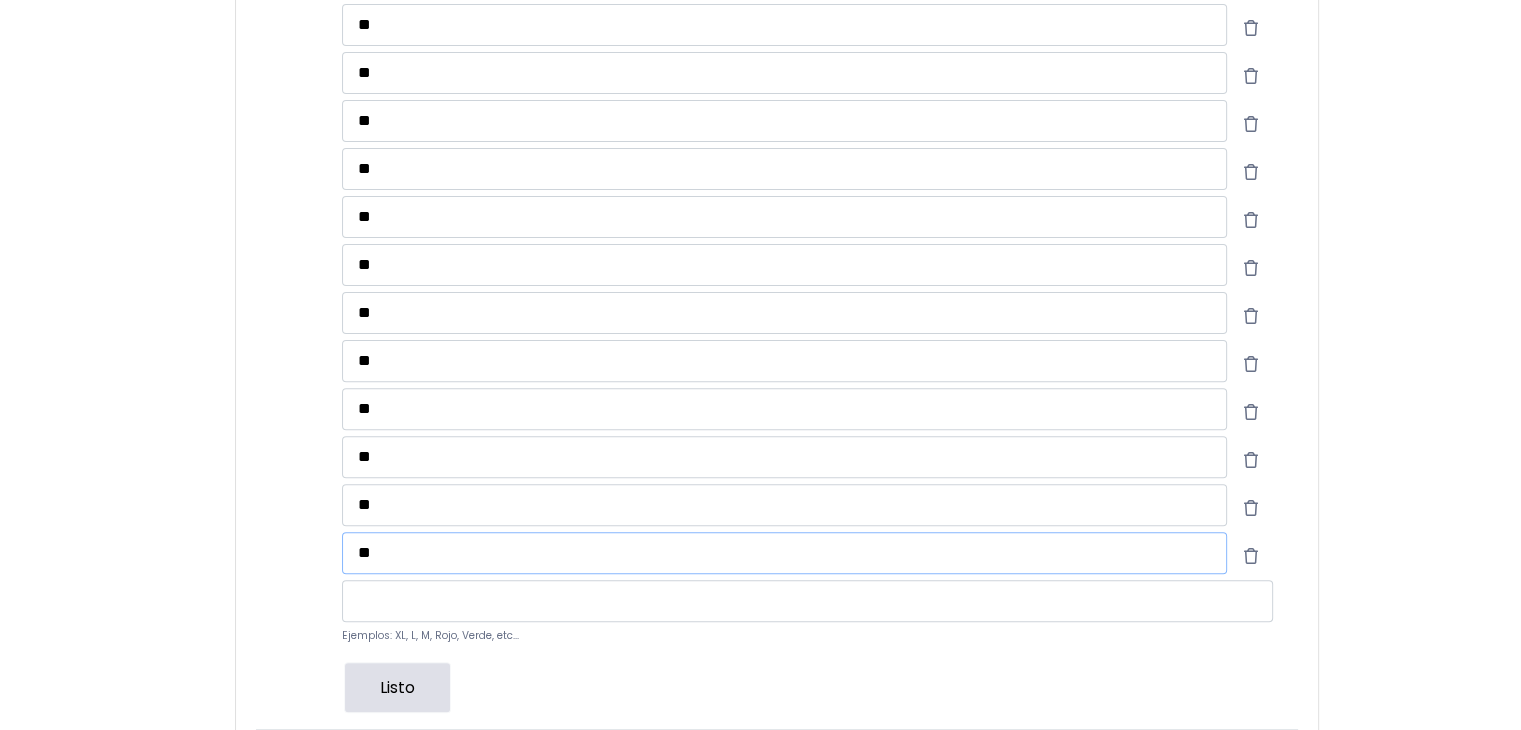 type on "**" 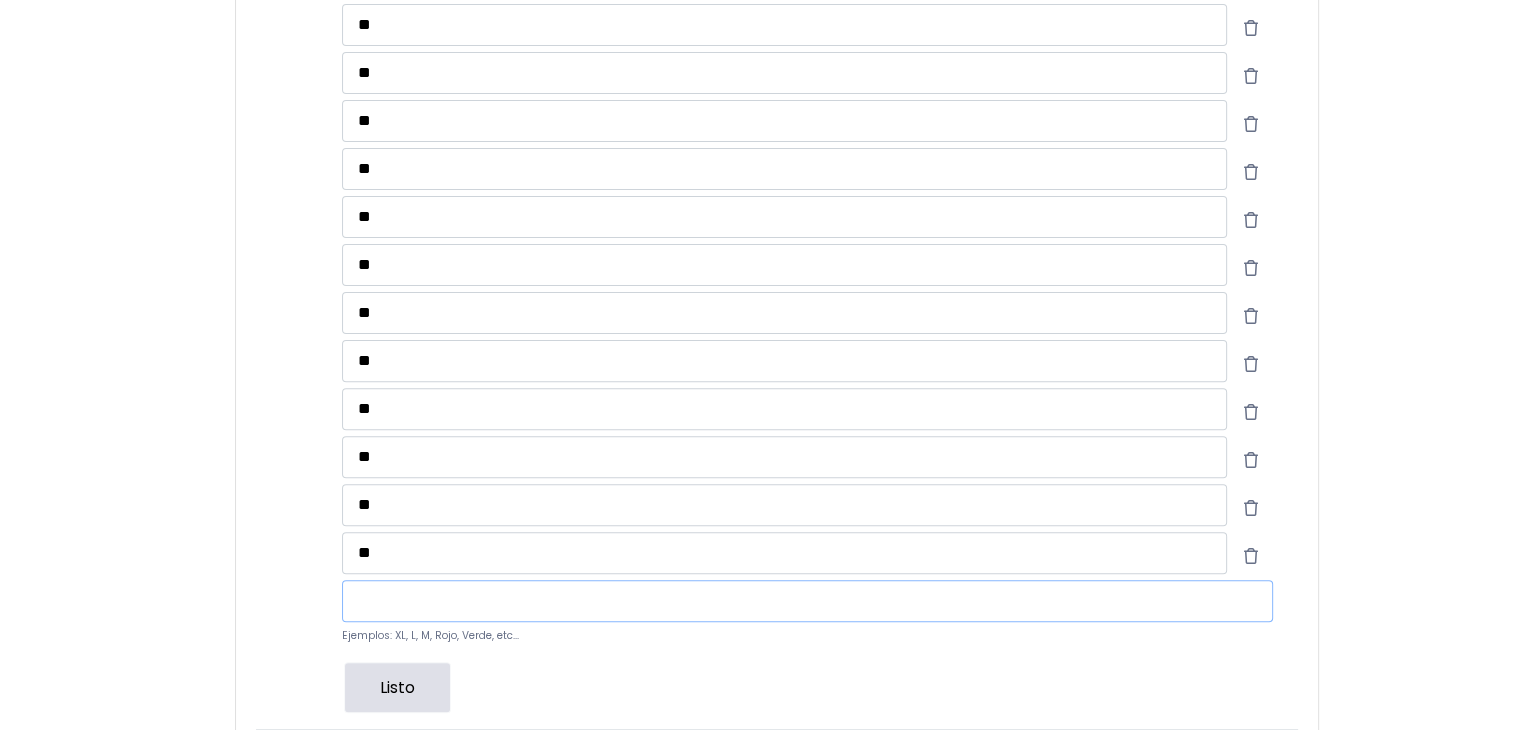 click at bounding box center (807, 601) 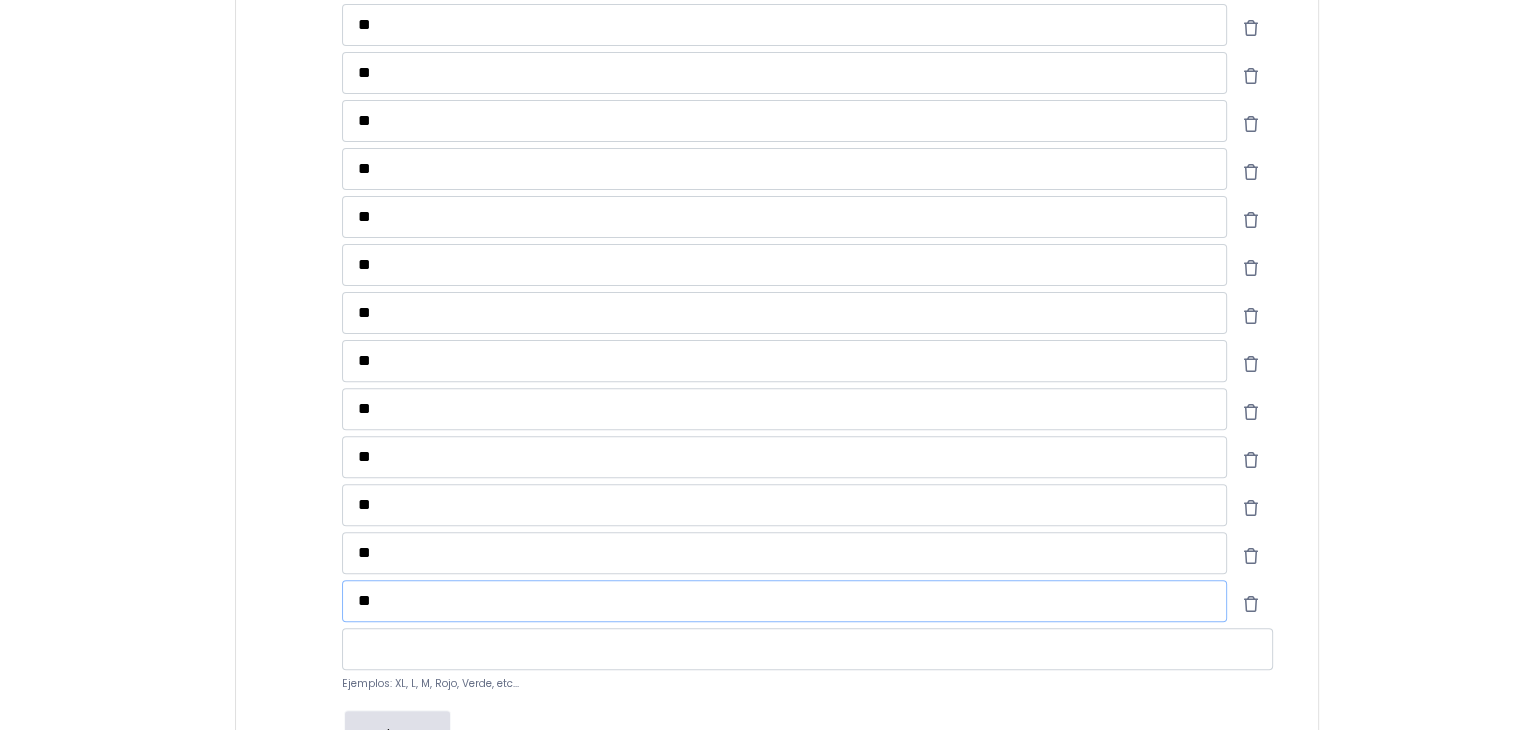 type on "**" 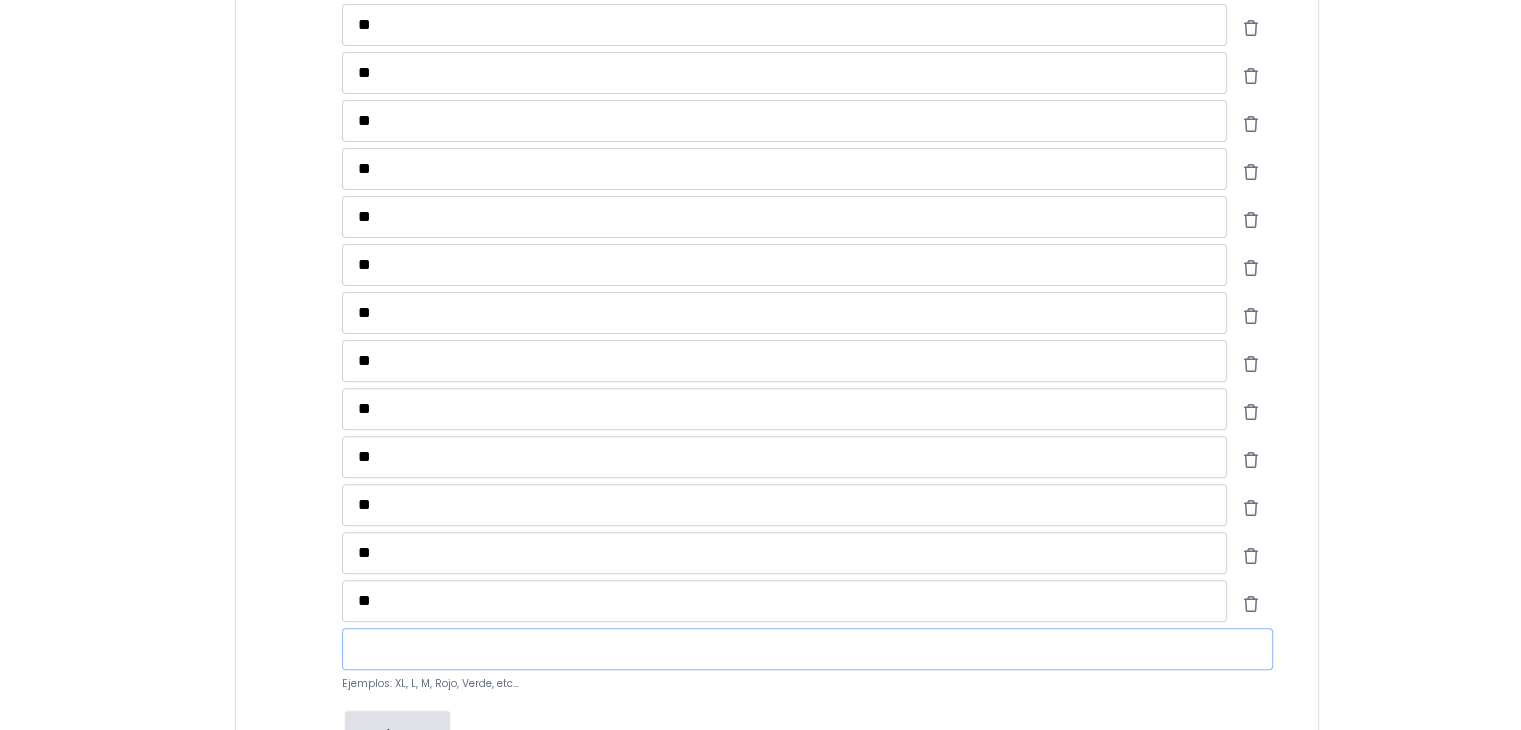 click at bounding box center (807, 649) 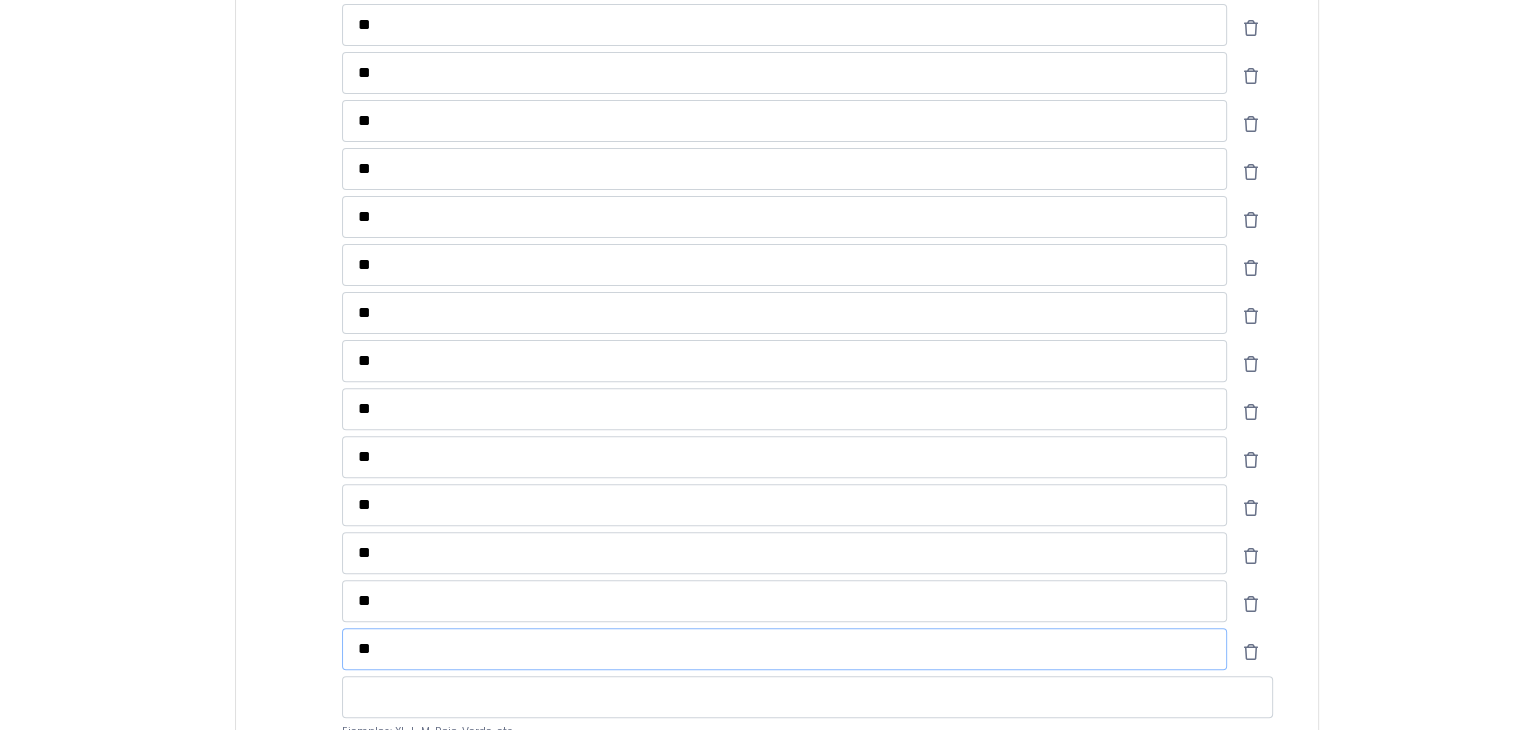 type on "**" 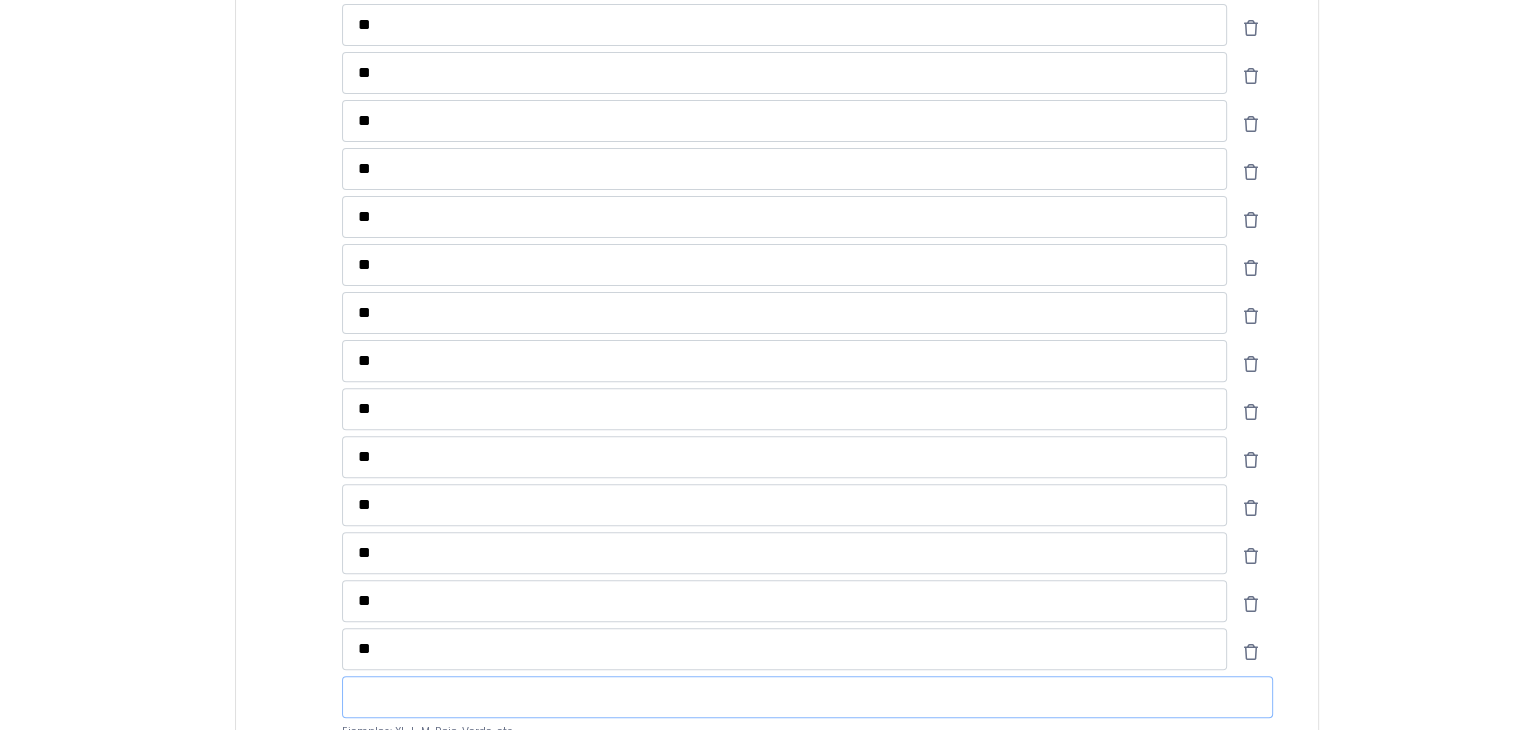 click at bounding box center [807, 697] 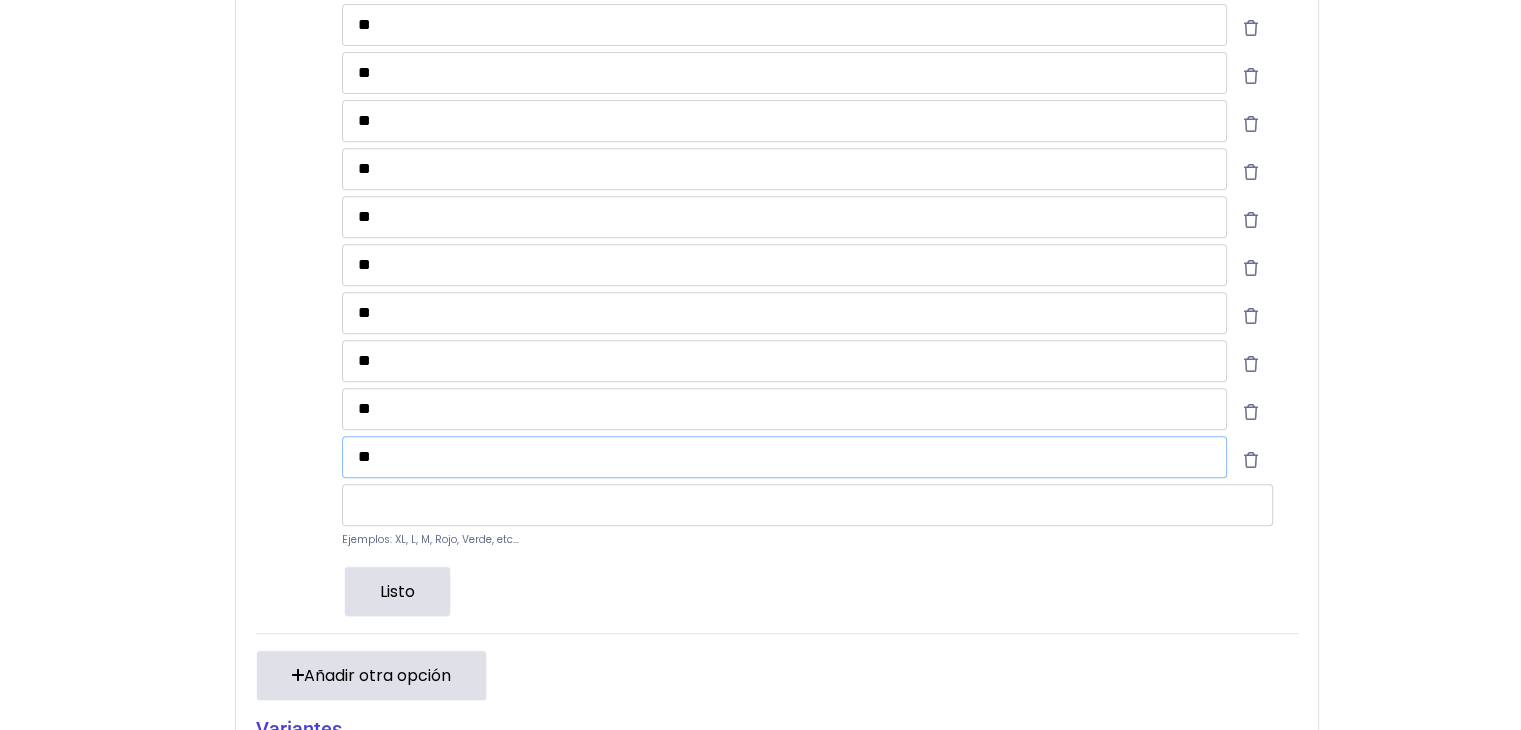 scroll, scrollTop: 864, scrollLeft: 0, axis: vertical 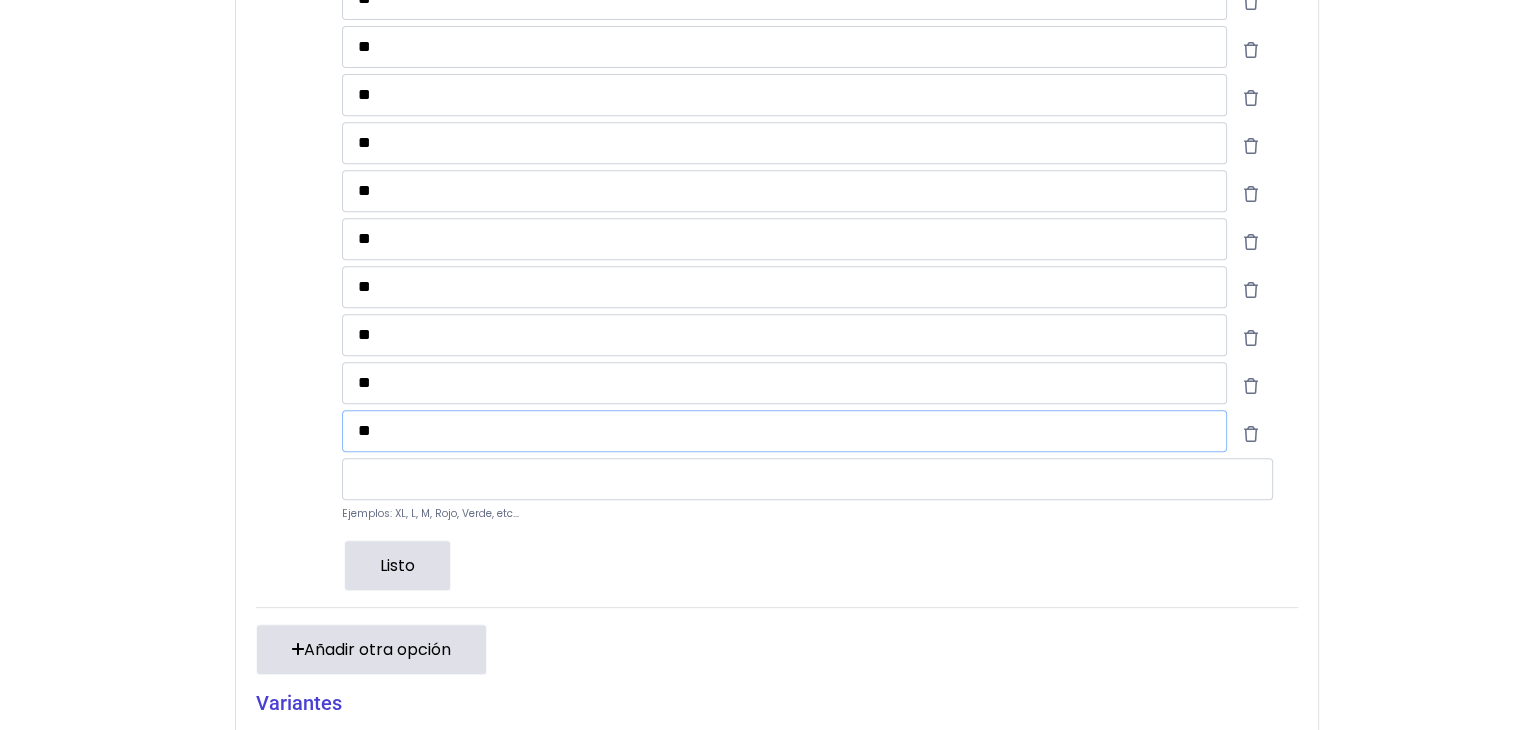 type on "**" 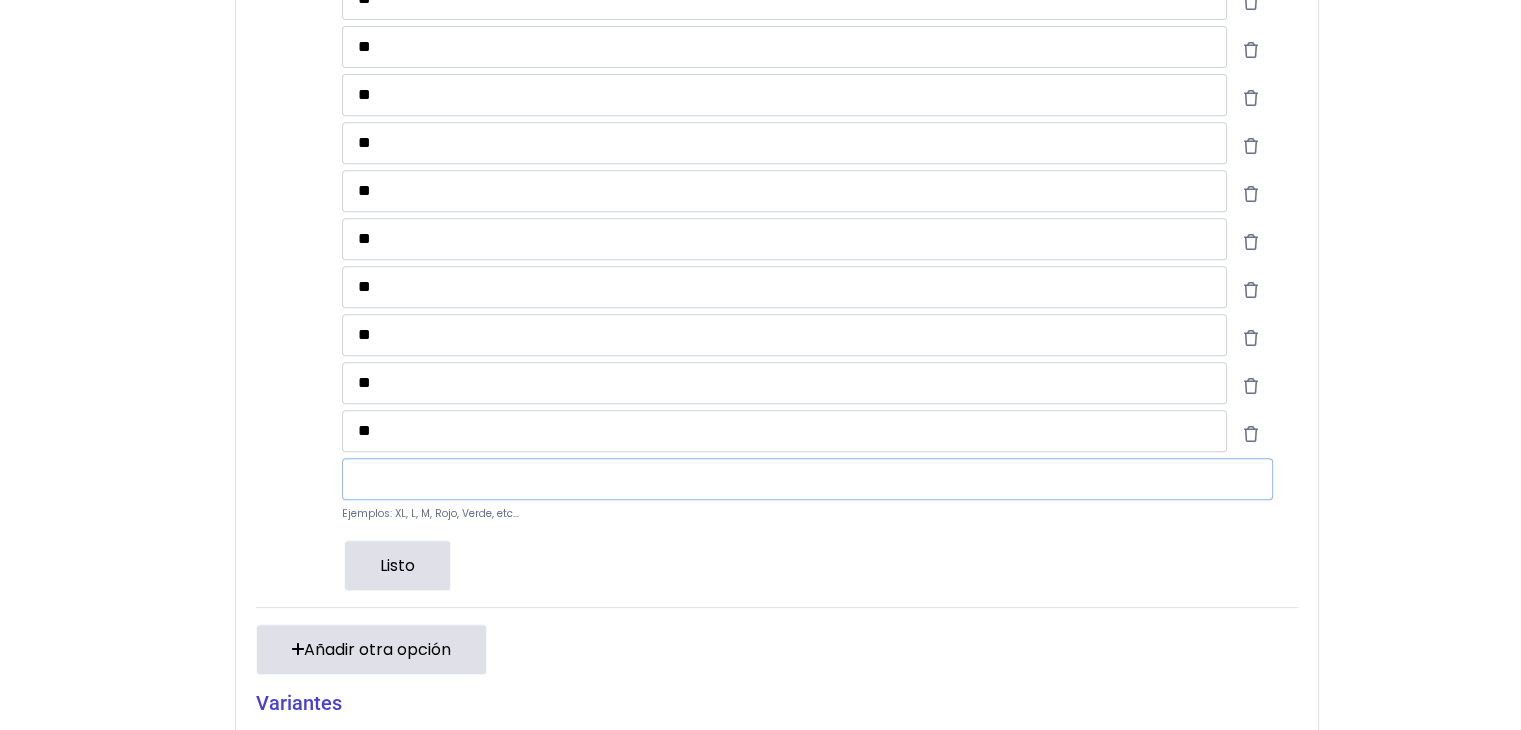 click at bounding box center [807, 479] 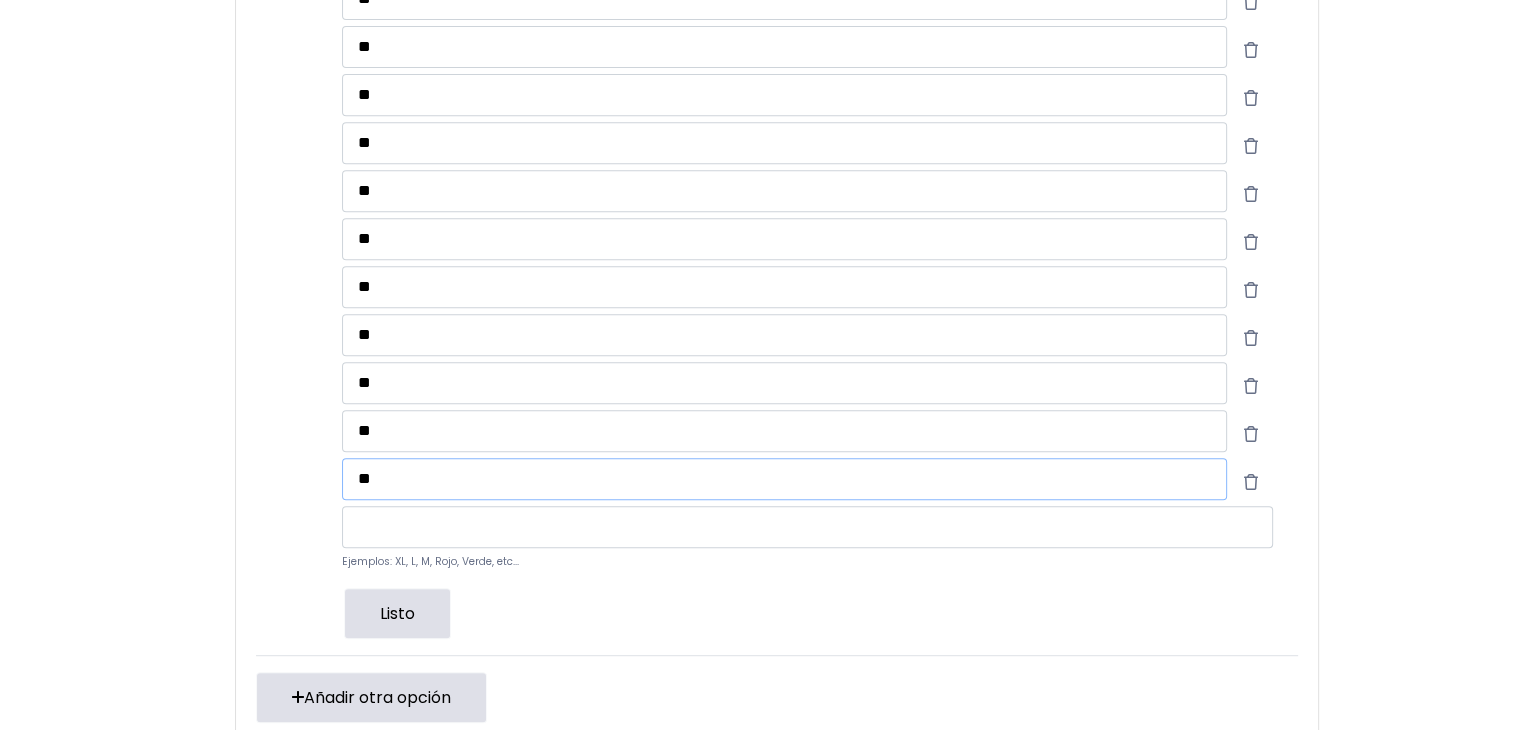 type on "**" 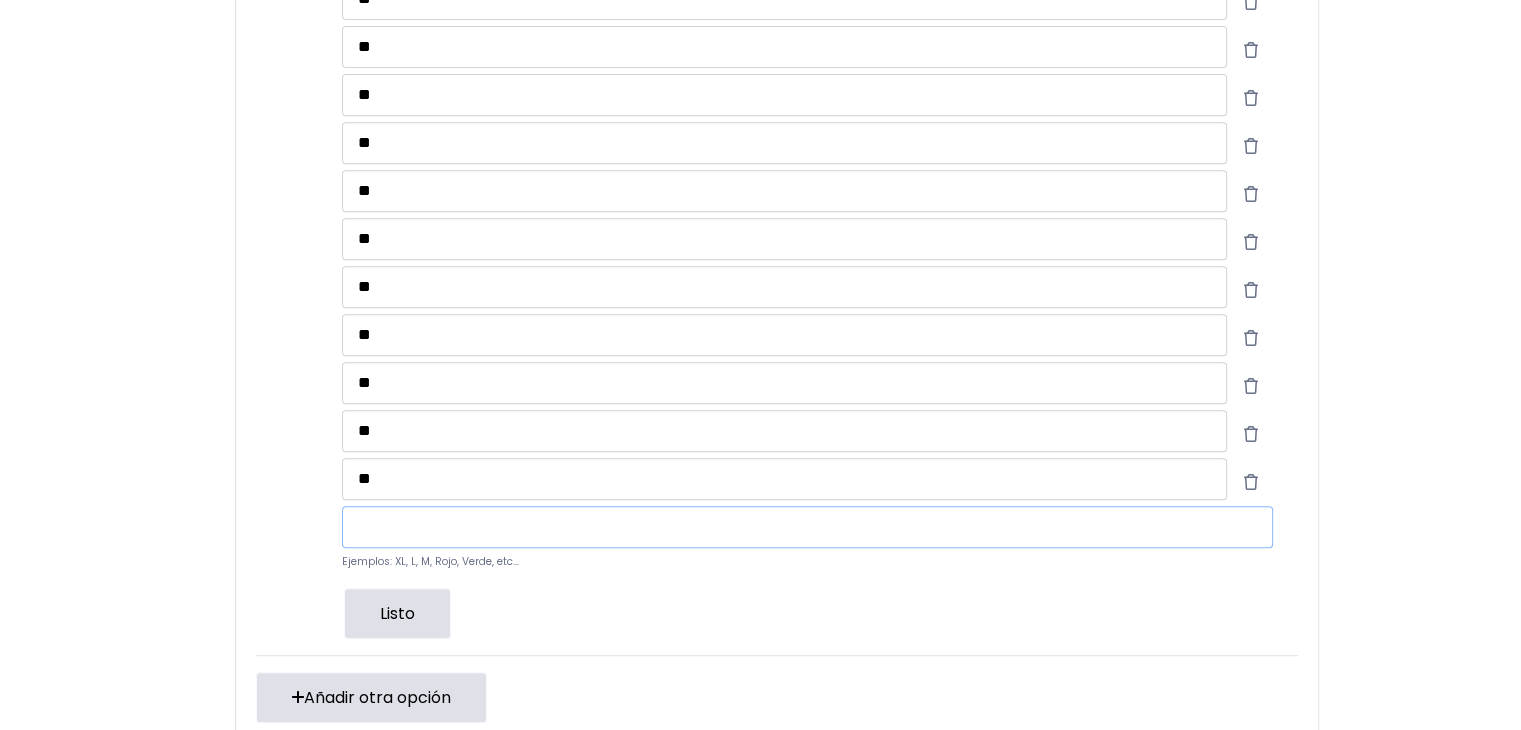 click at bounding box center (807, 527) 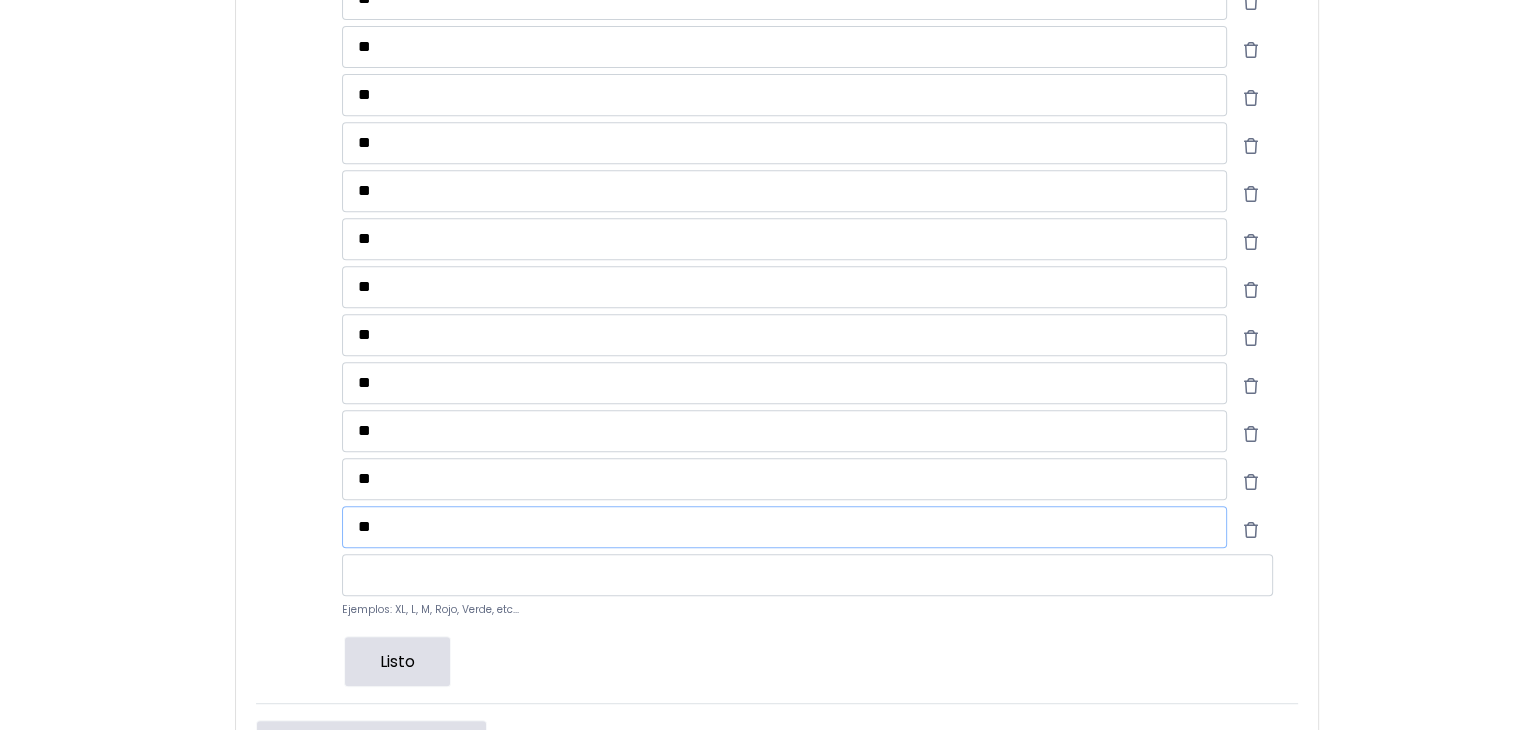 type on "**" 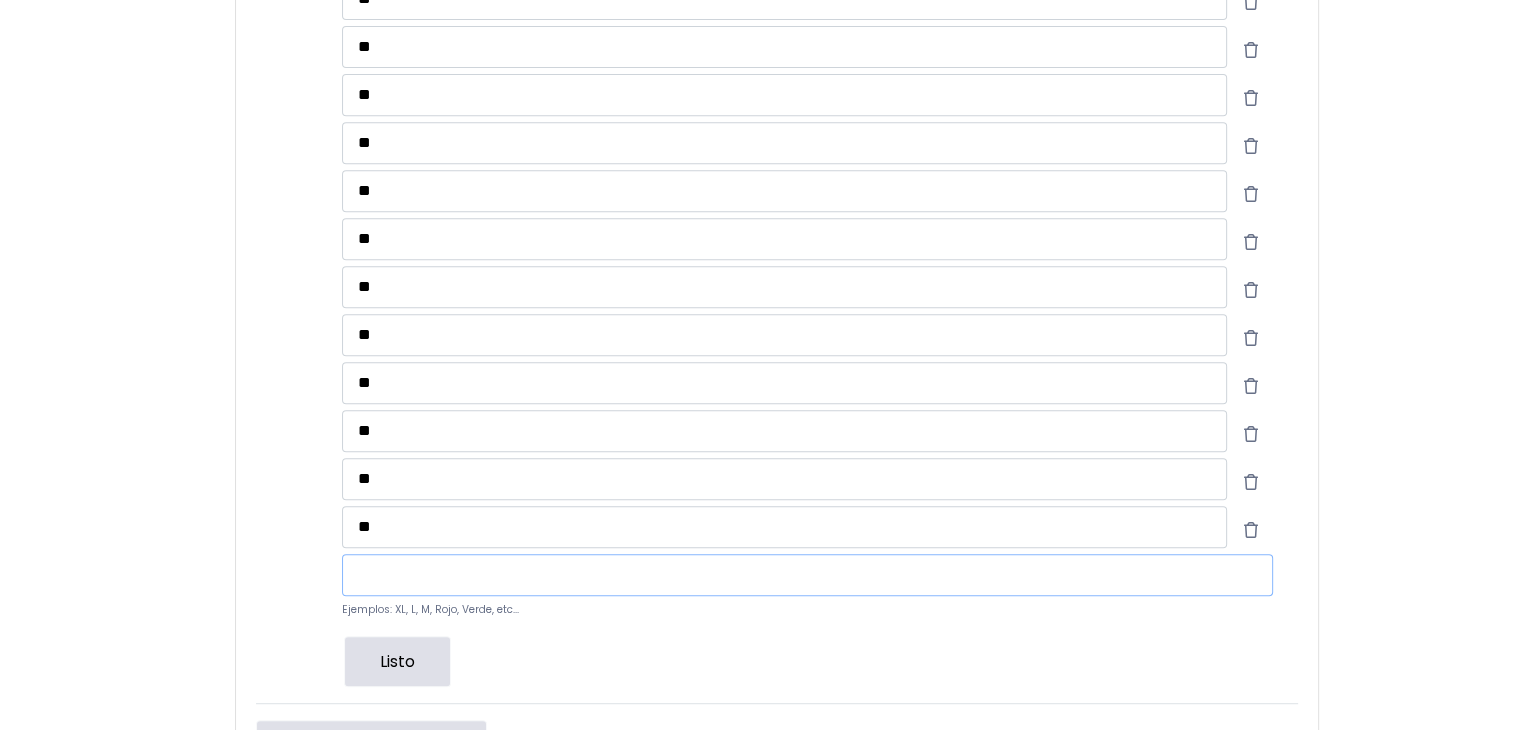 click at bounding box center [807, 575] 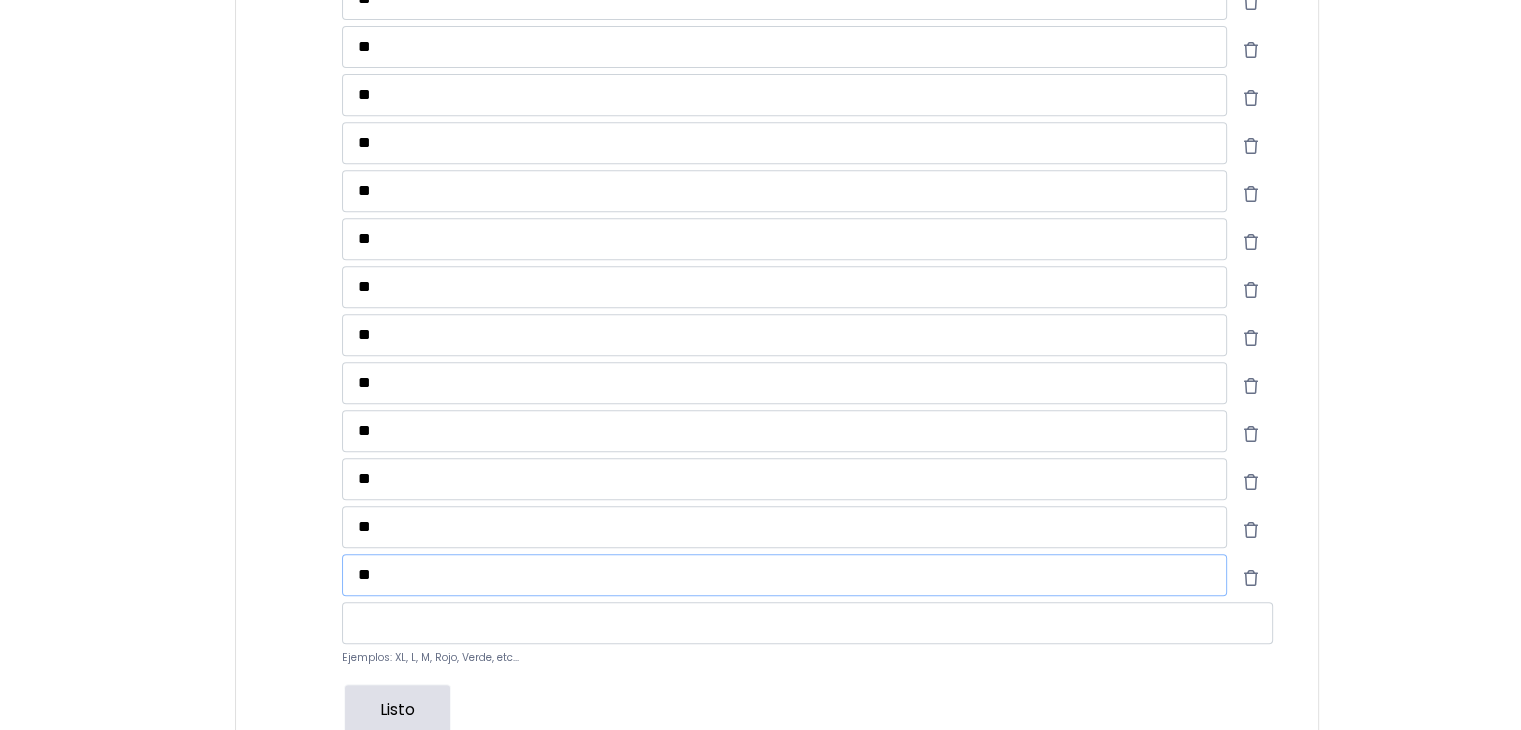 type on "**" 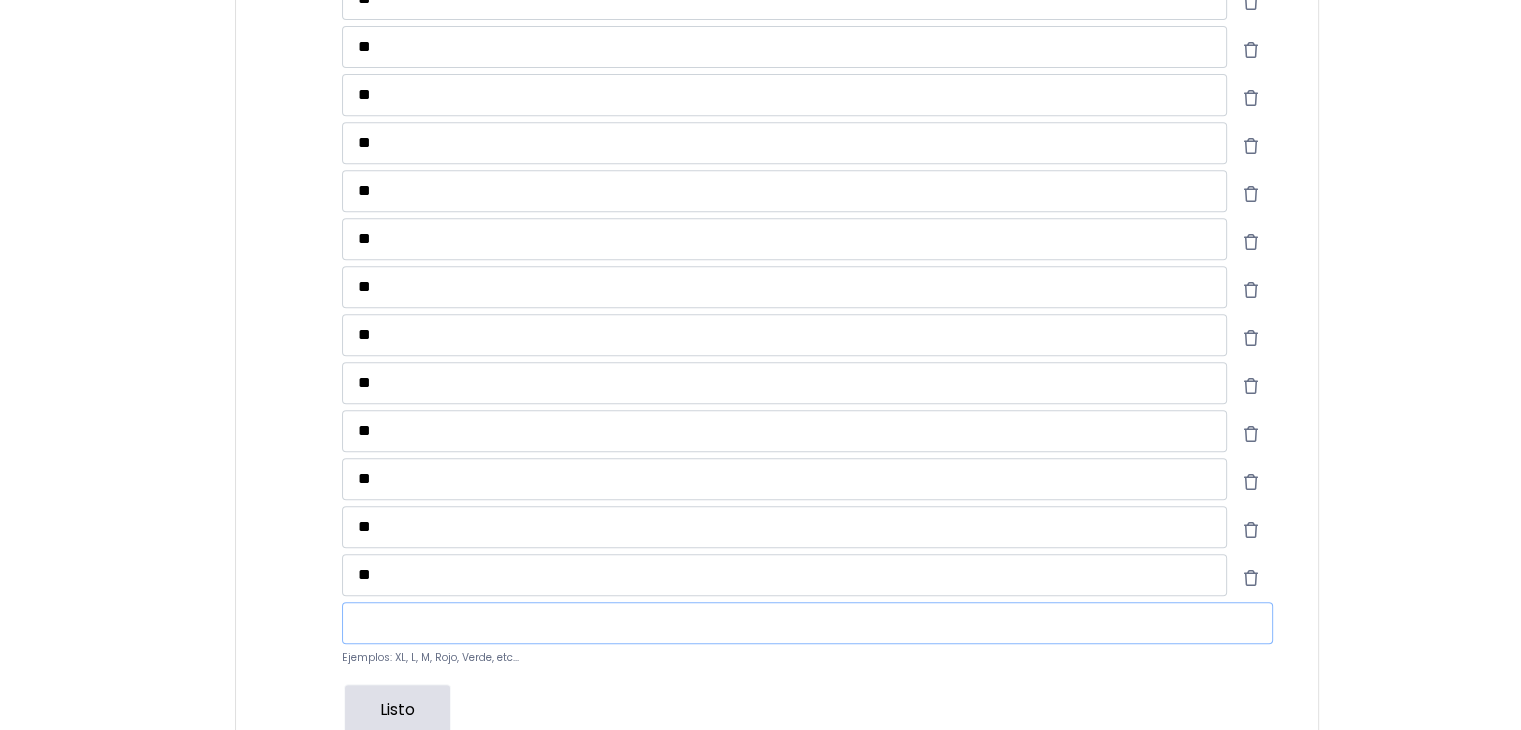 click at bounding box center (807, 623) 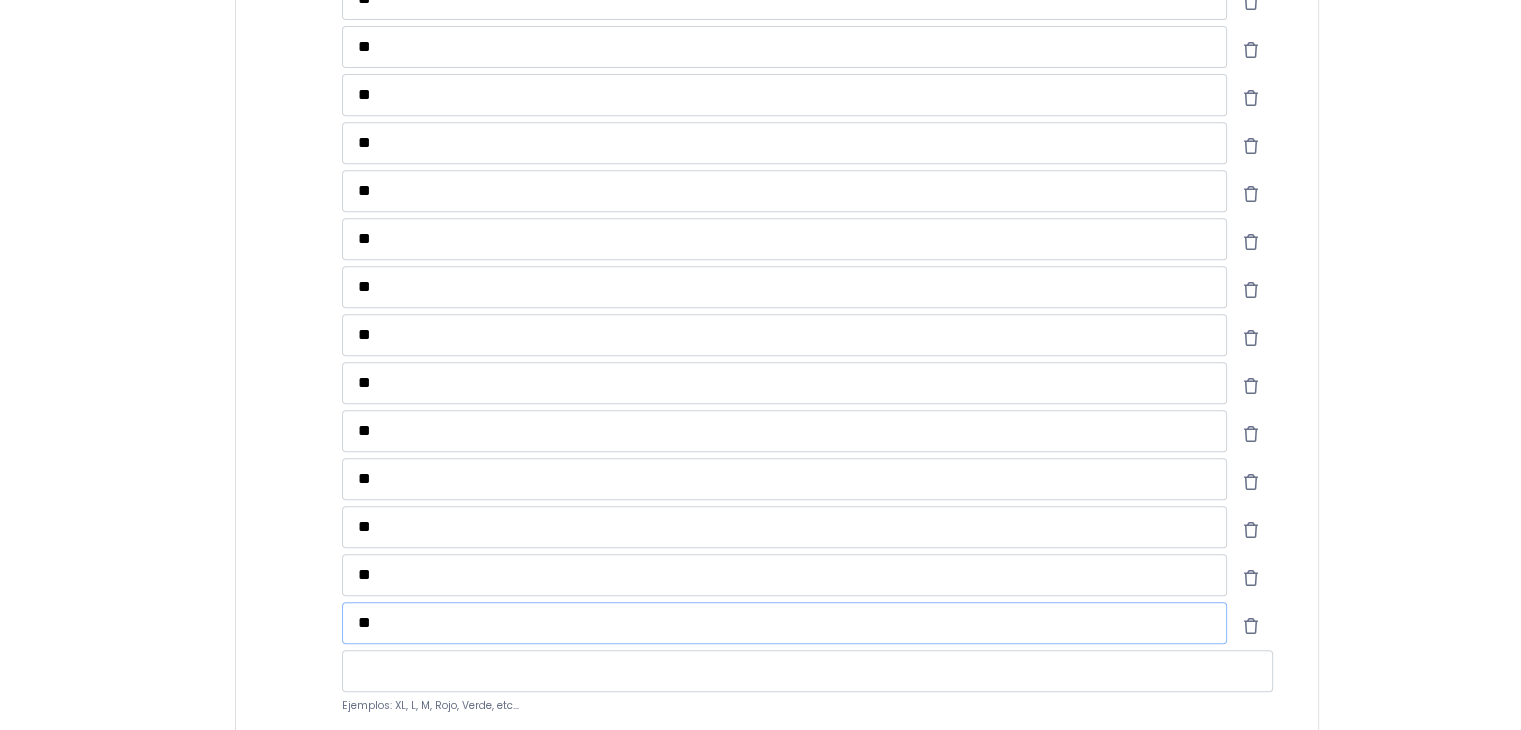 type on "**" 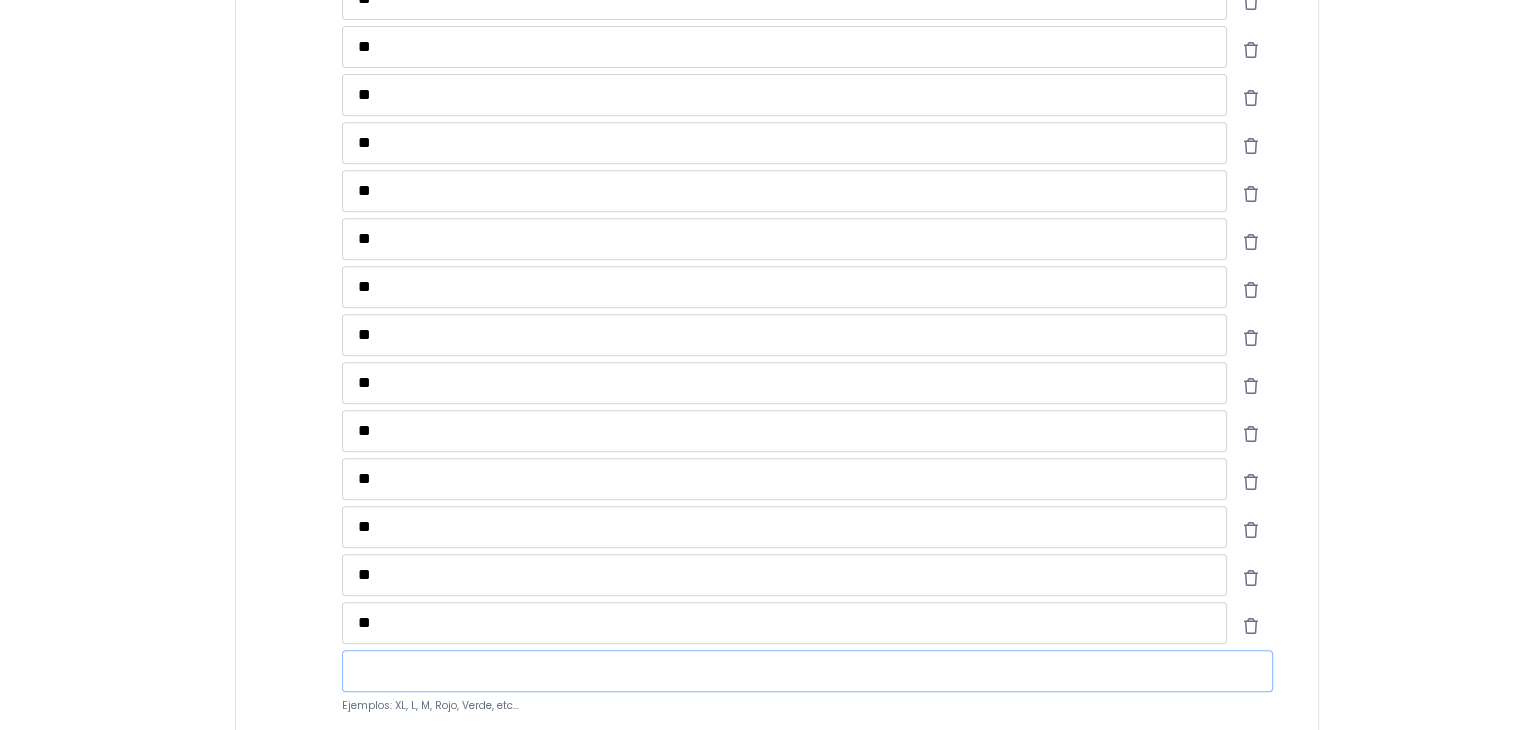 click at bounding box center [807, 671] 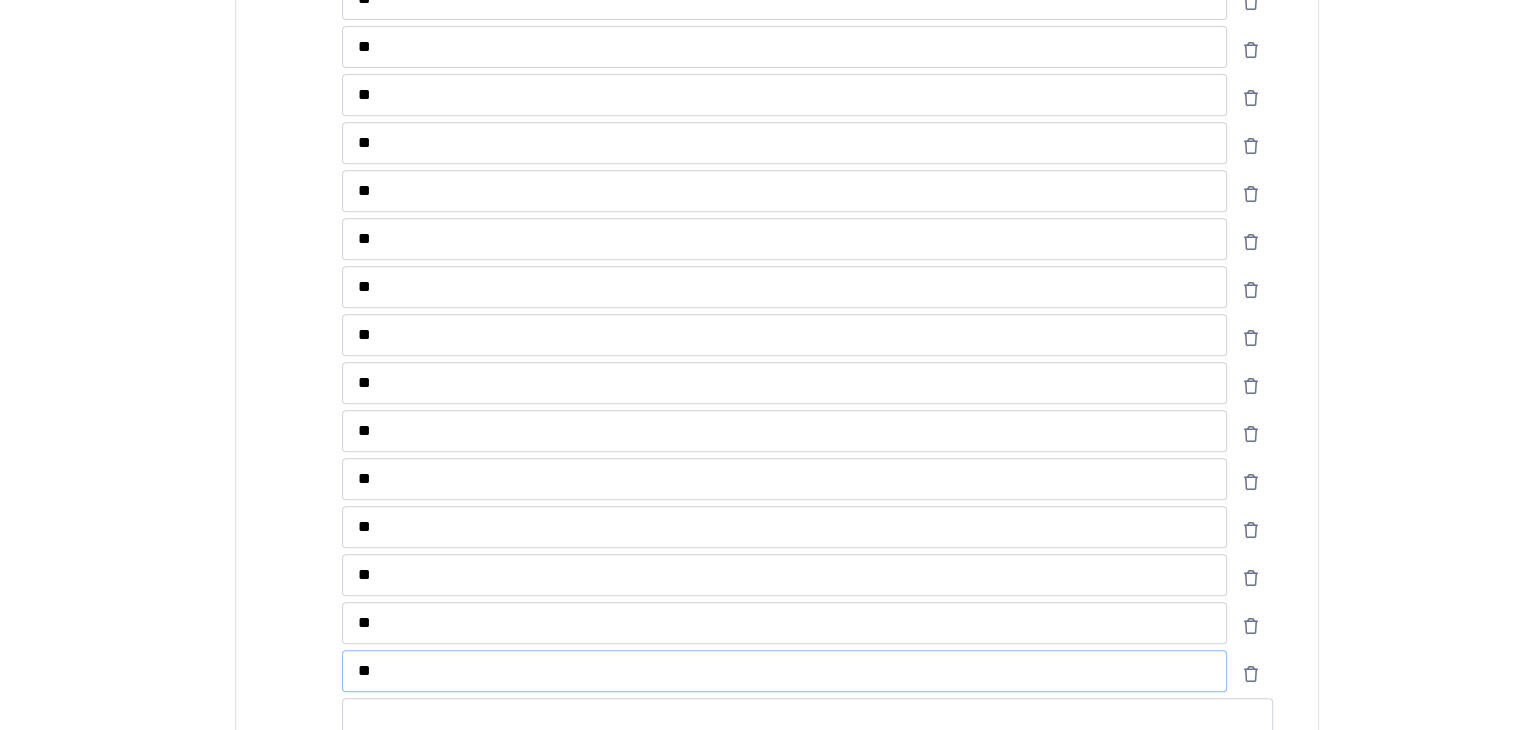 scroll, scrollTop: 1178, scrollLeft: 0, axis: vertical 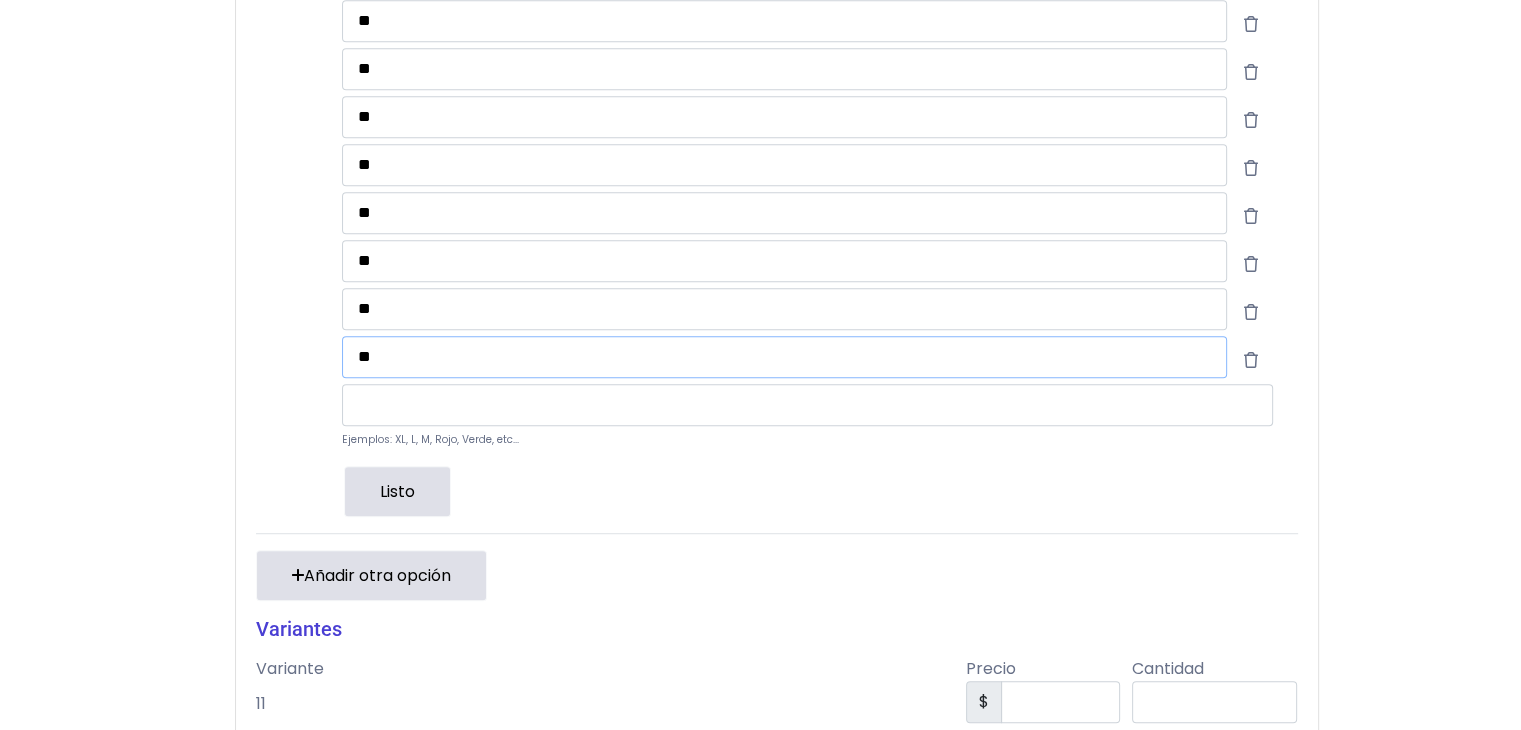 type on "**" 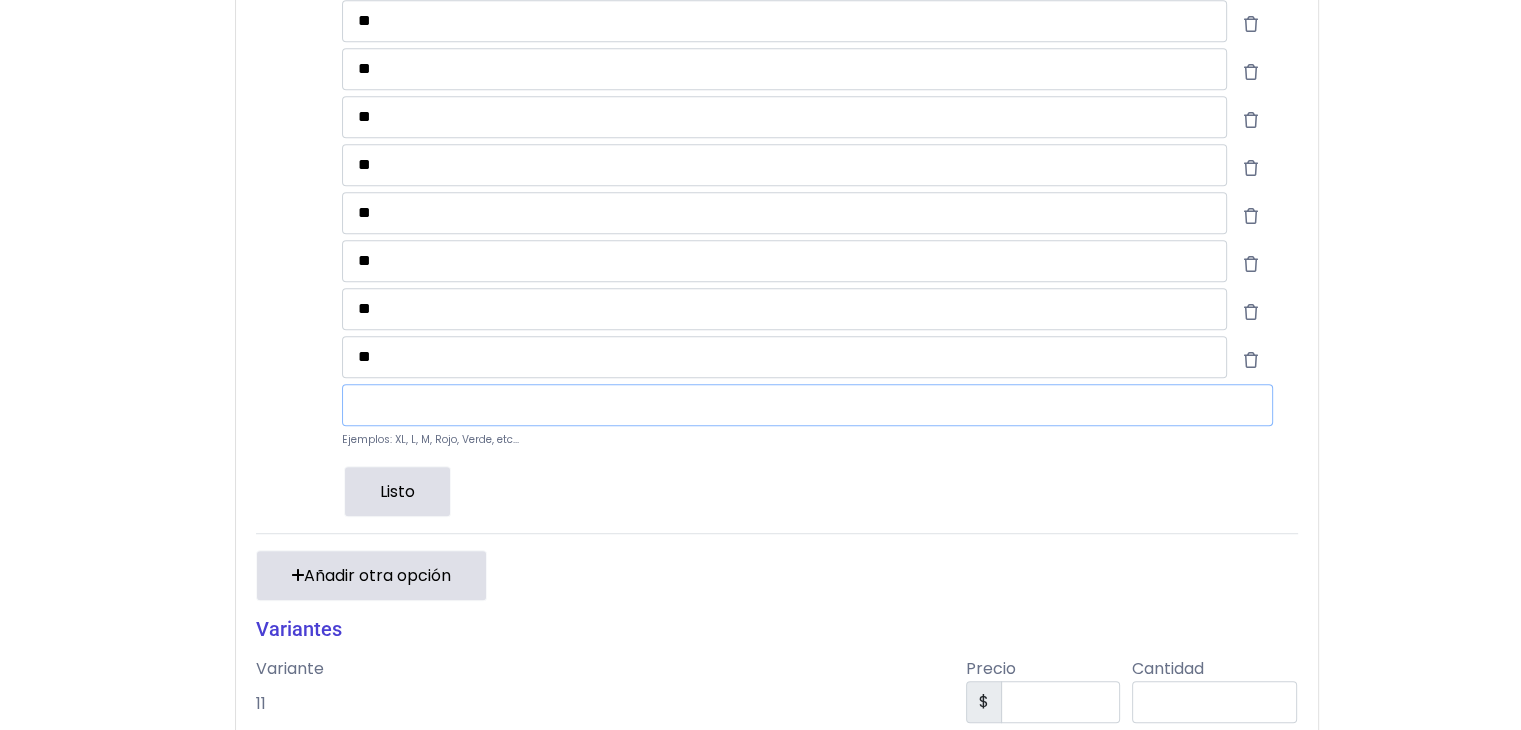 click at bounding box center (807, 405) 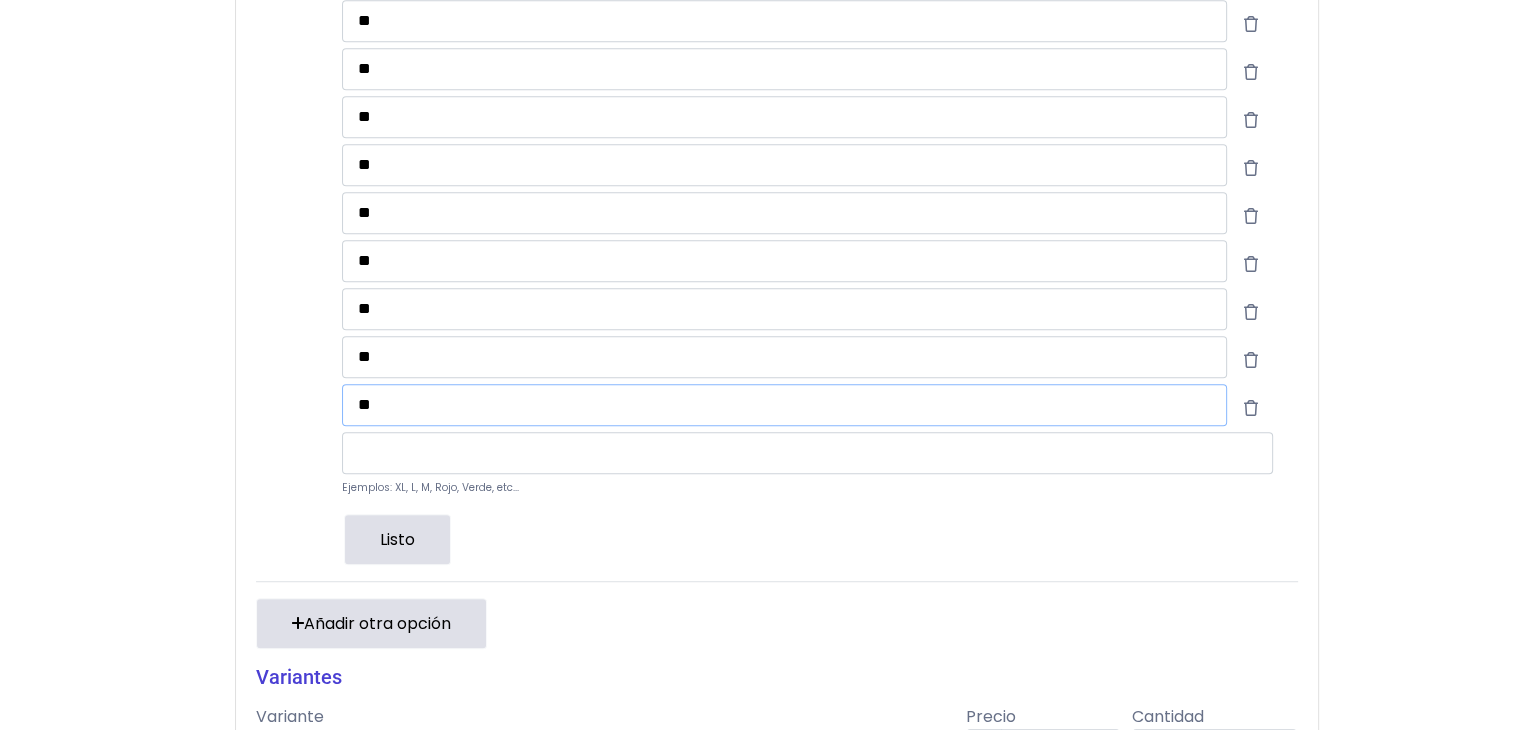 type on "**" 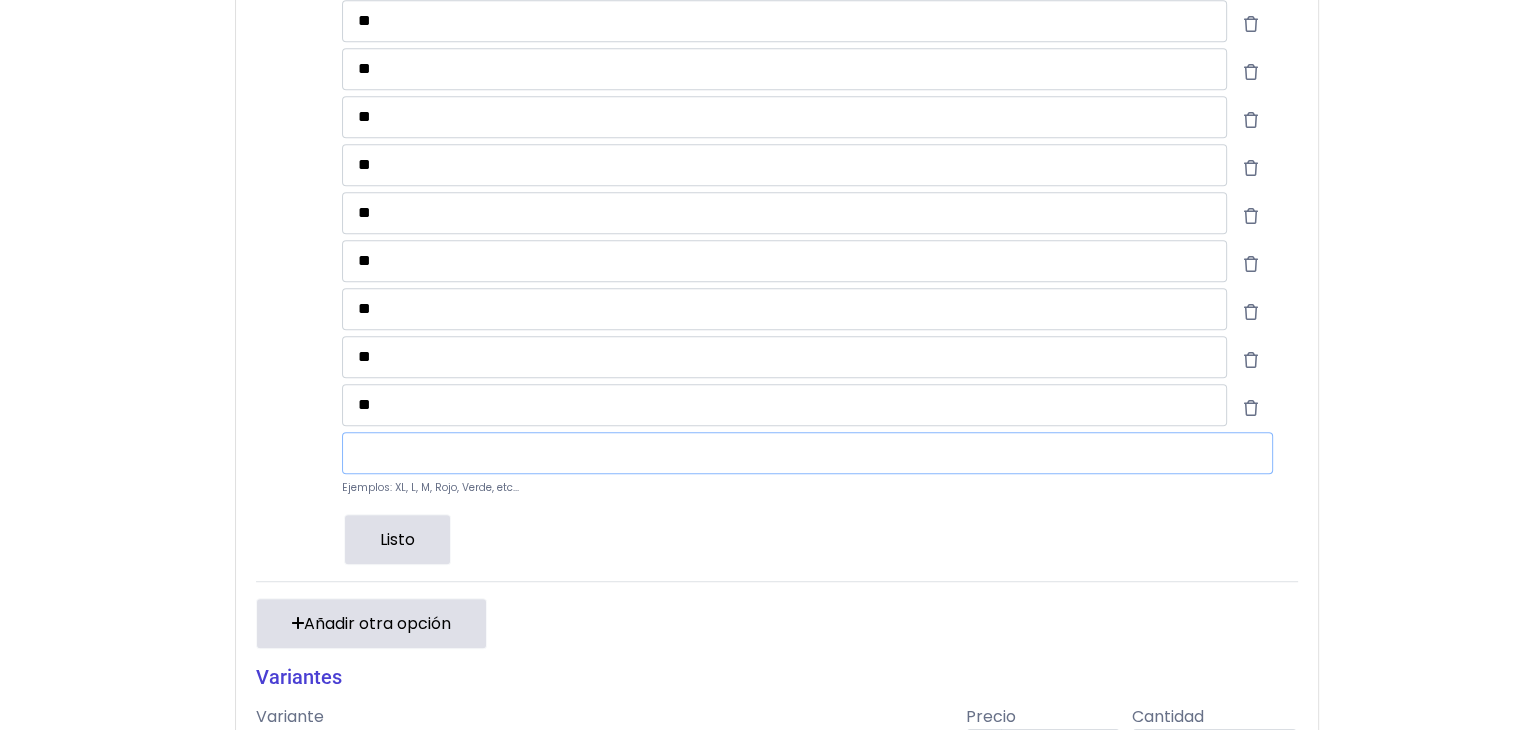 click at bounding box center [807, 453] 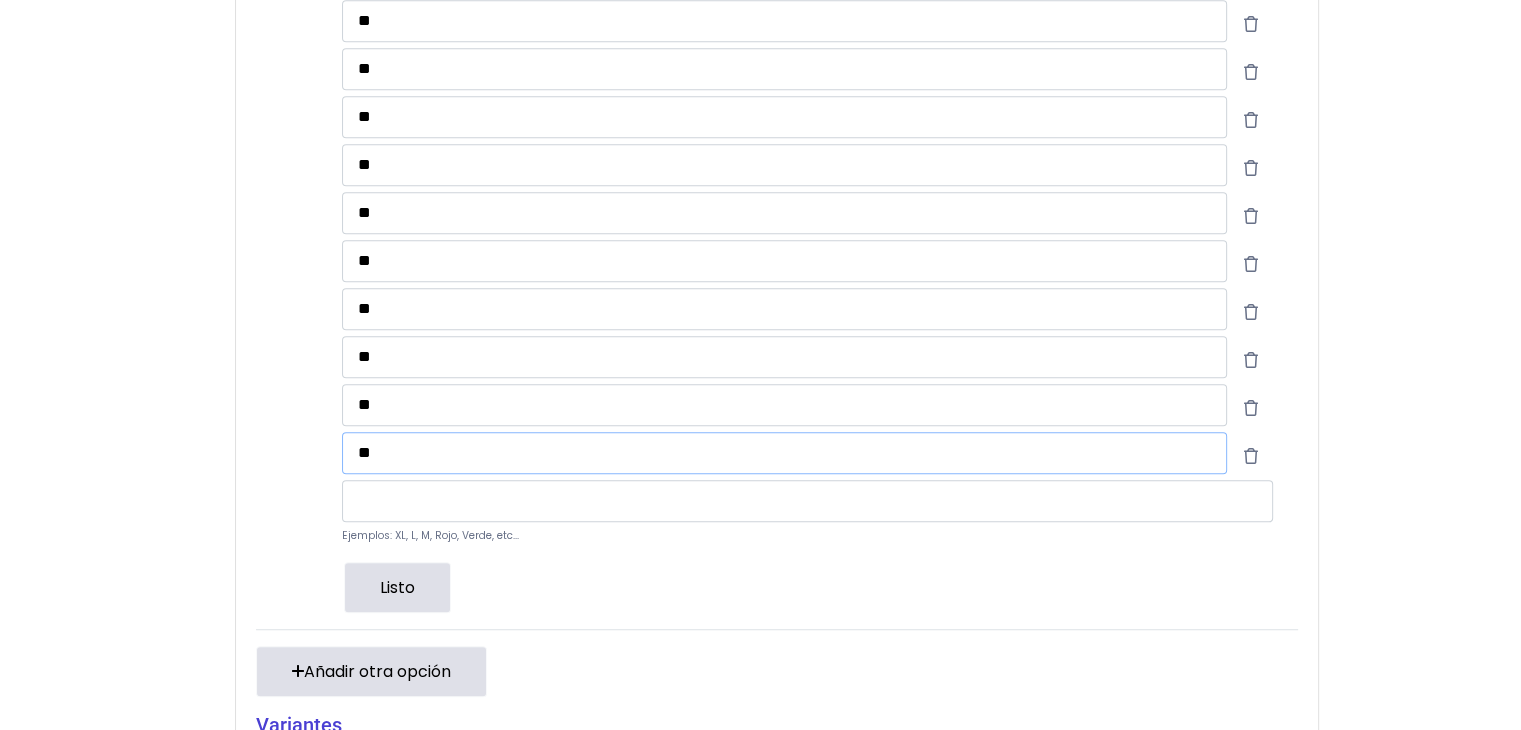 type on "**" 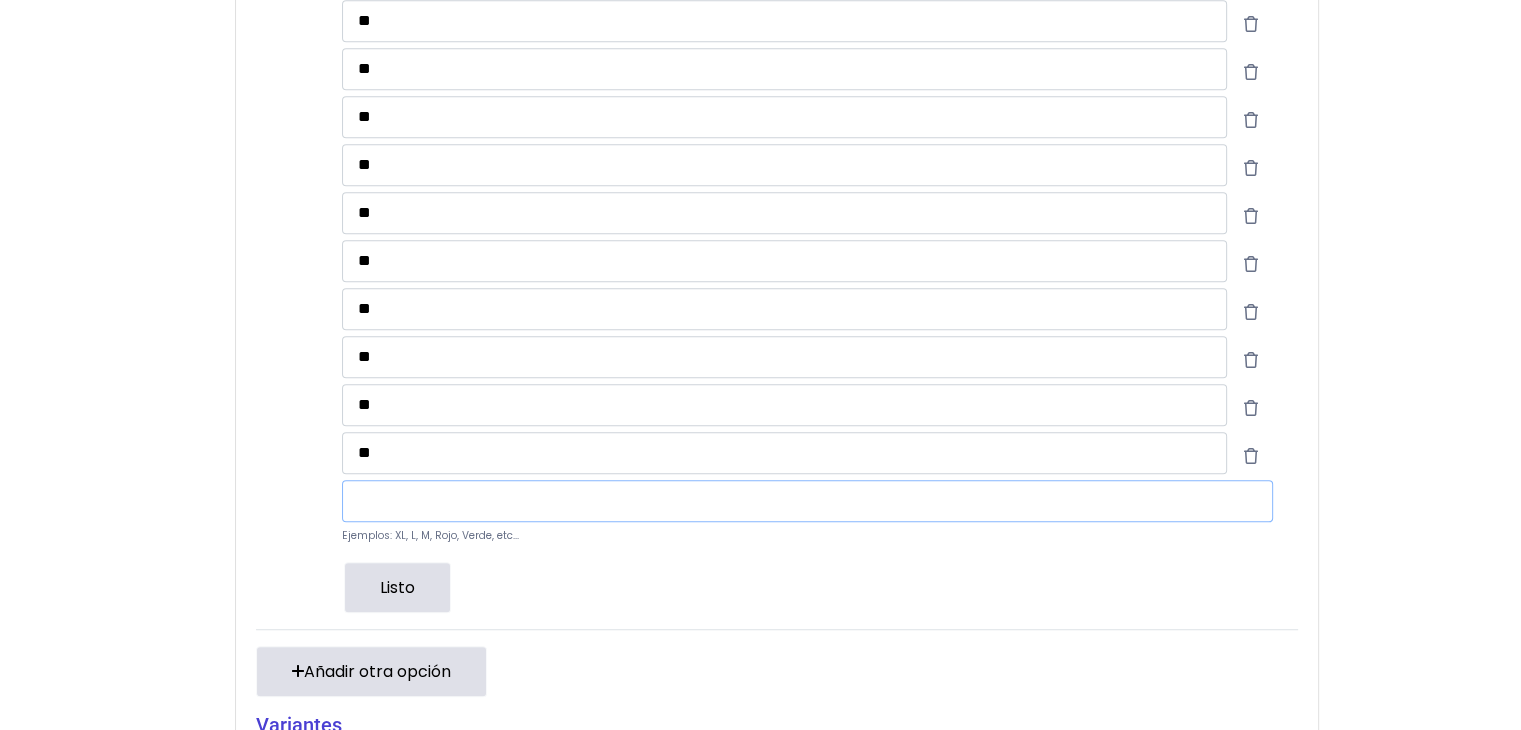 click at bounding box center (807, 501) 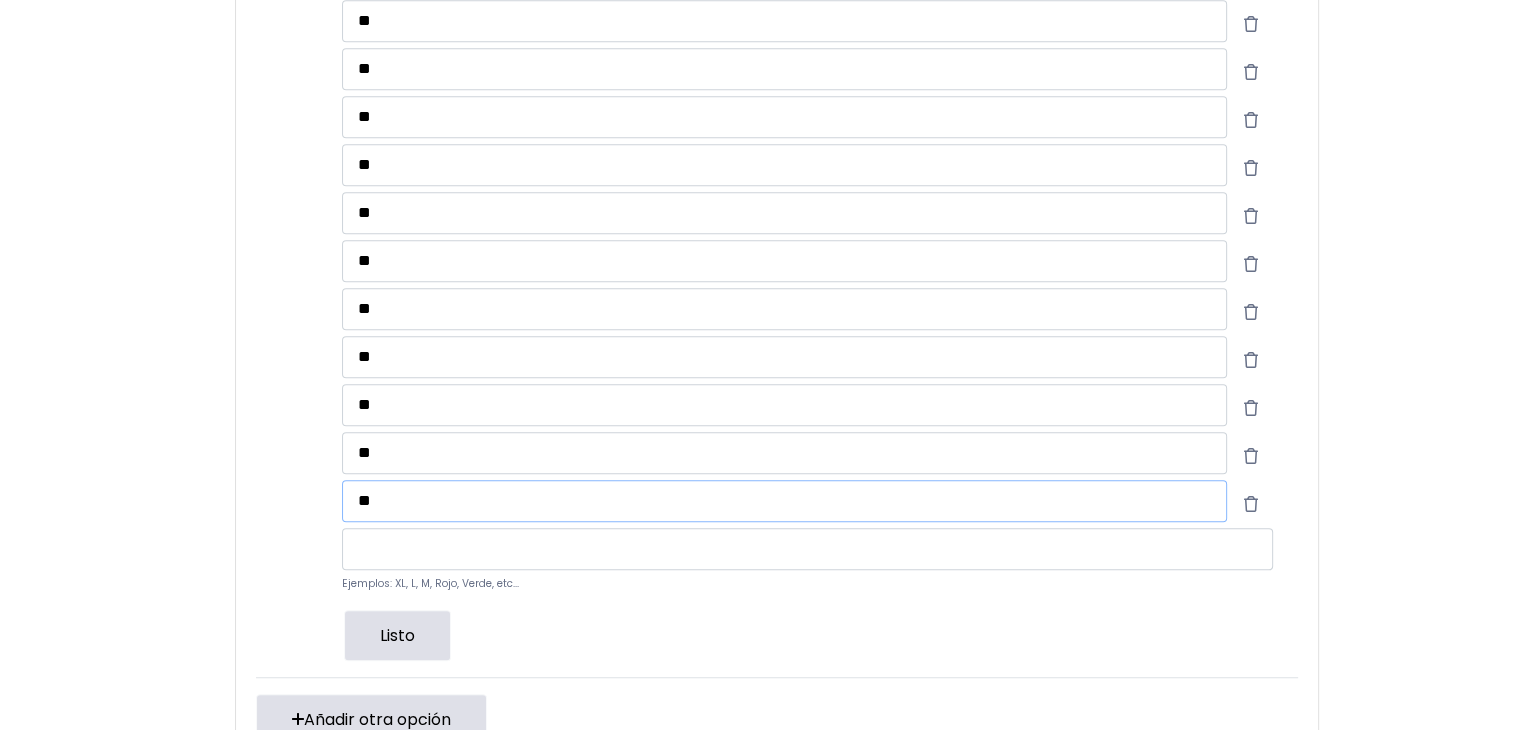 type on "**" 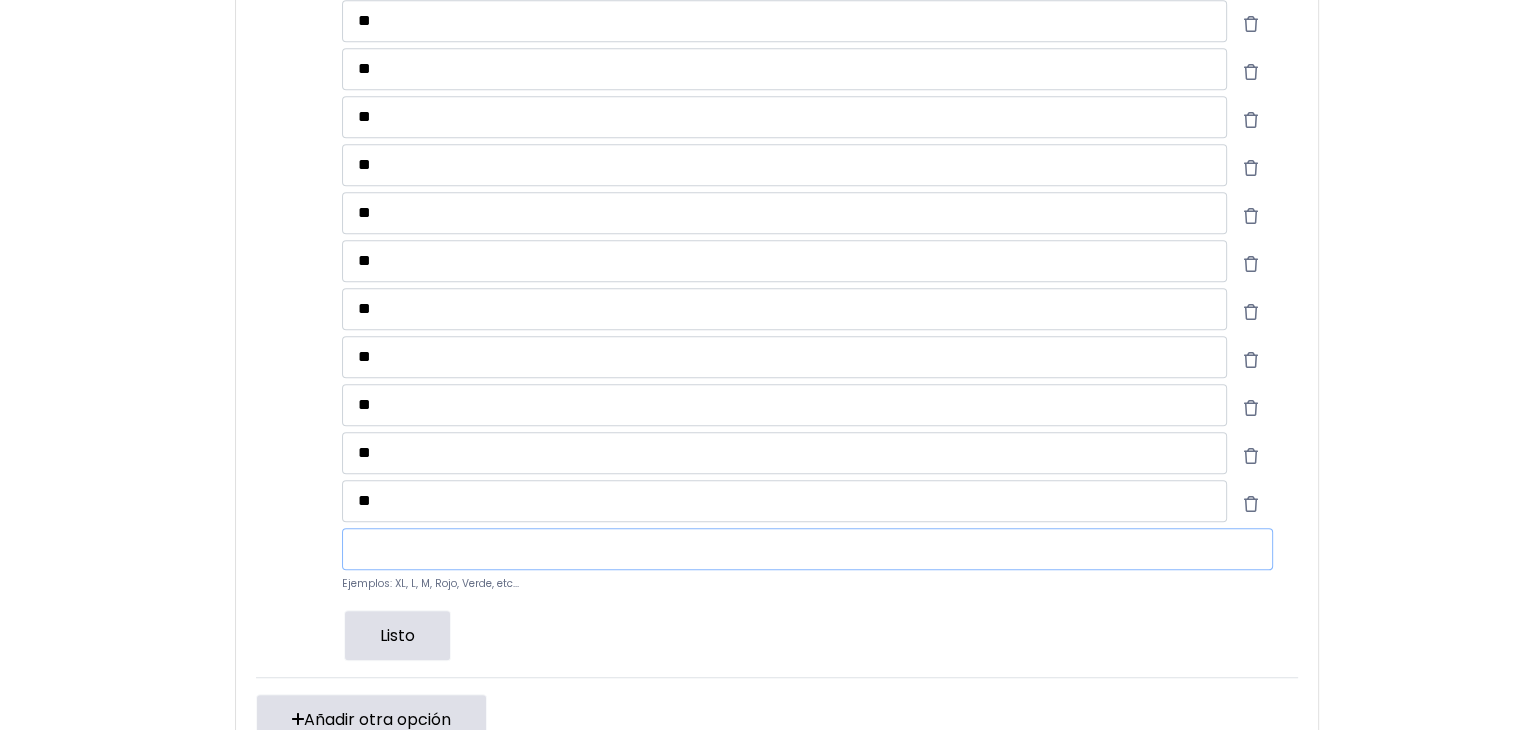 click at bounding box center [807, 549] 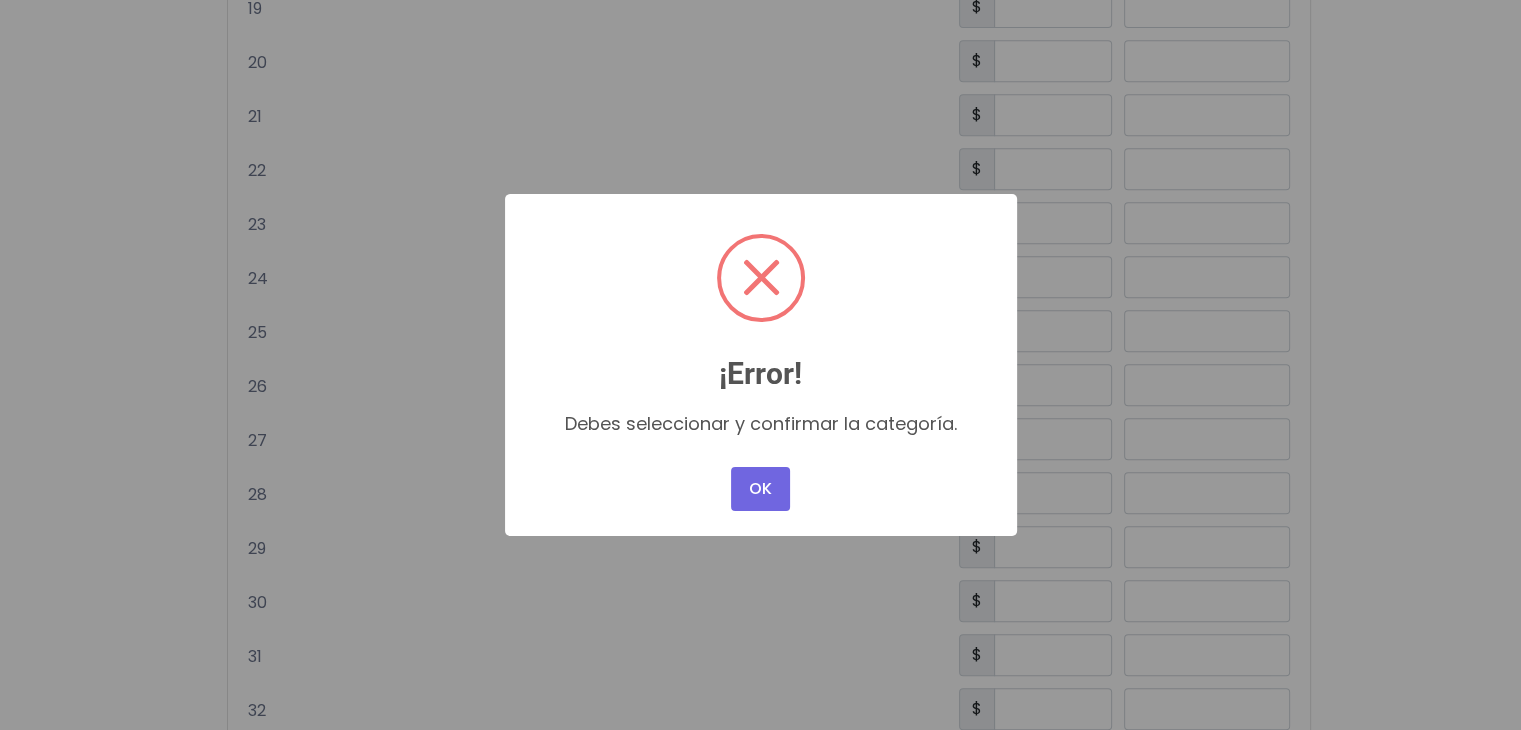 type 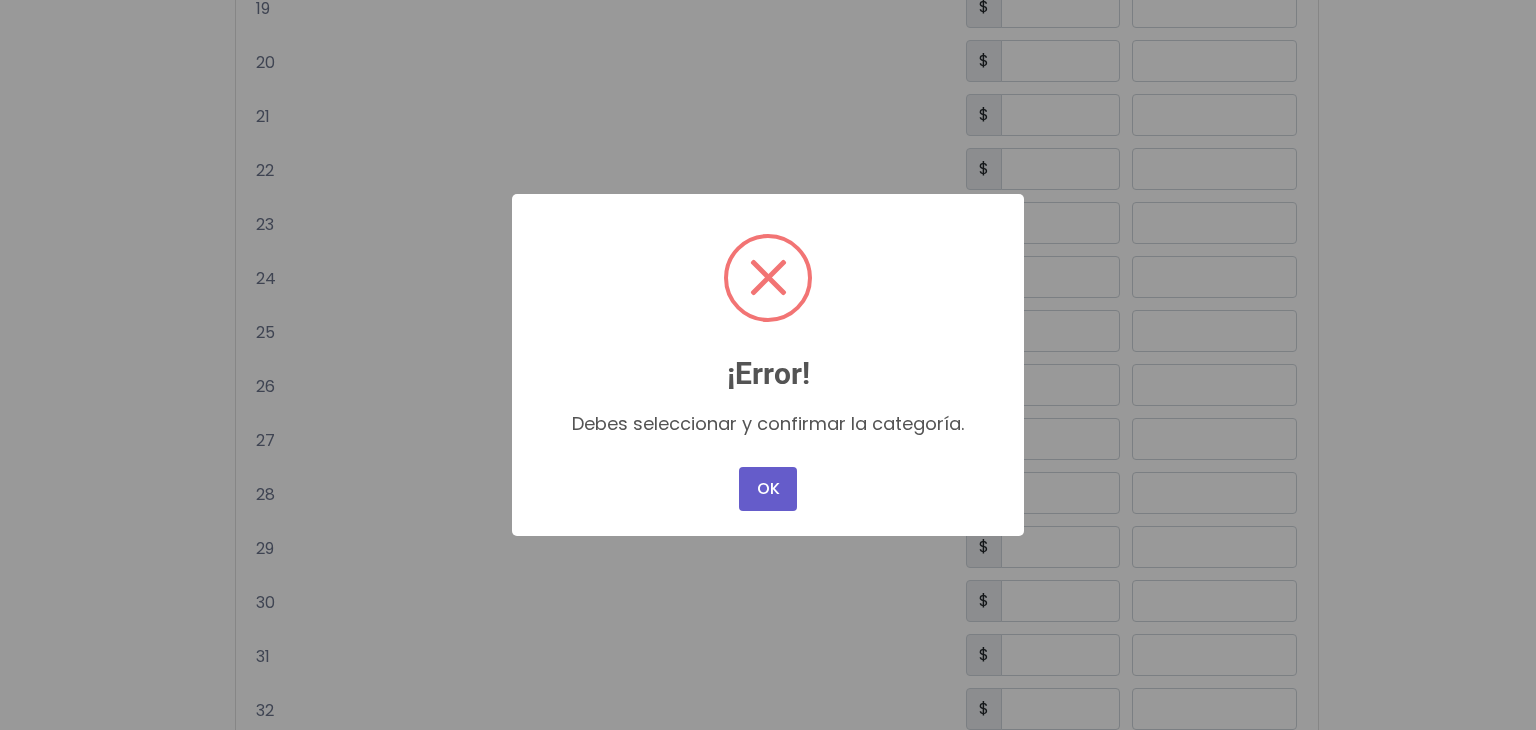 click on "OK" at bounding box center (768, 489) 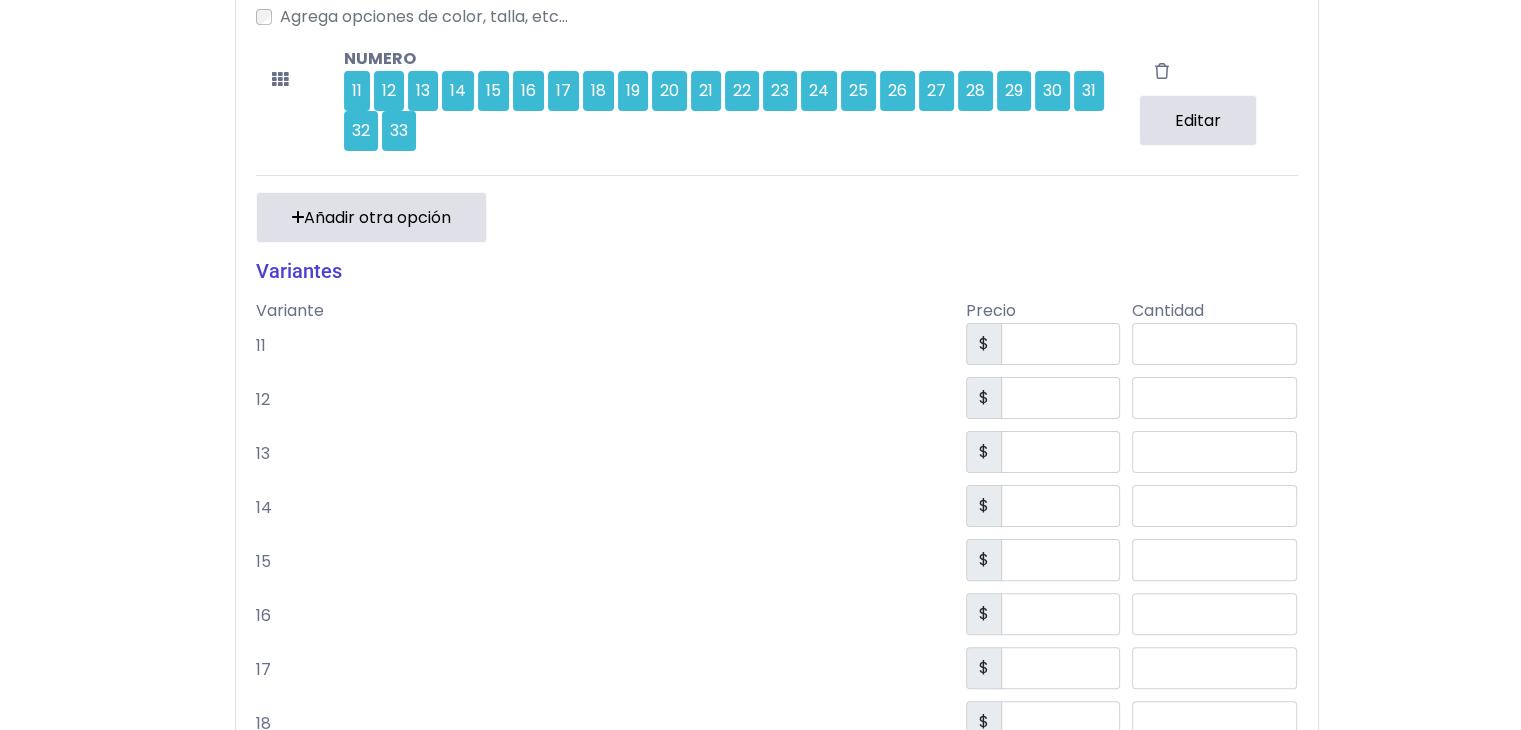 scroll, scrollTop: 399, scrollLeft: 0, axis: vertical 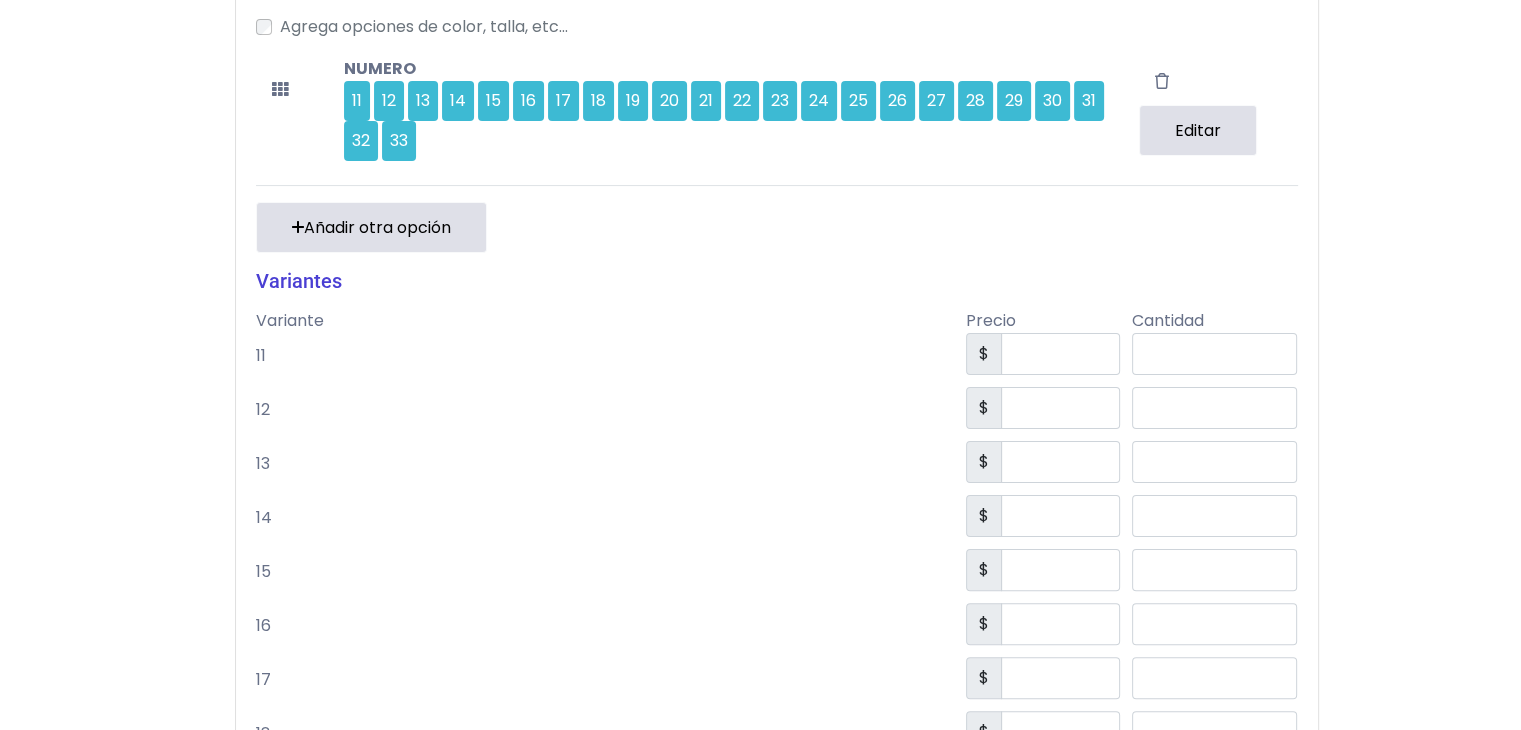 click on "Editar" at bounding box center [1198, 130] 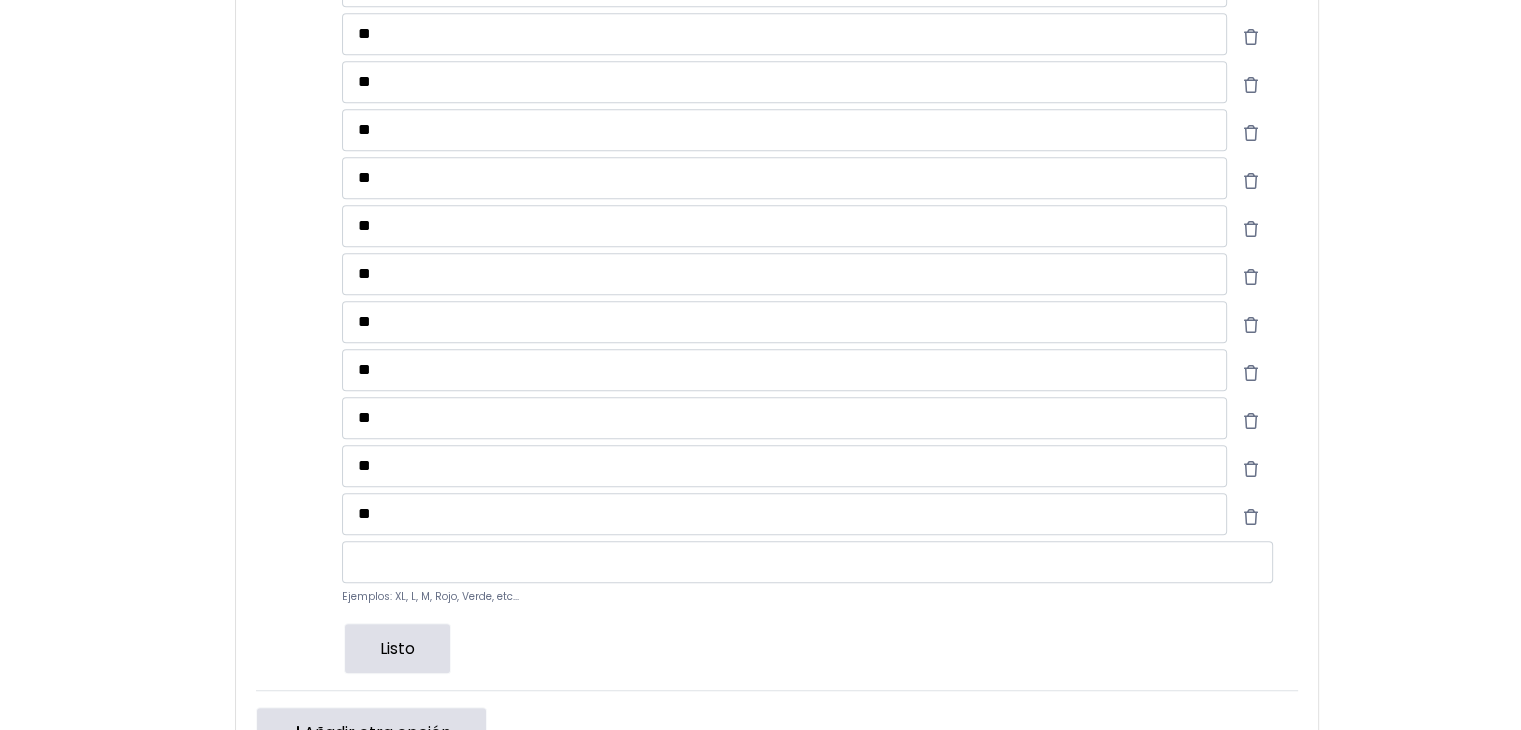 scroll, scrollTop: 1260, scrollLeft: 0, axis: vertical 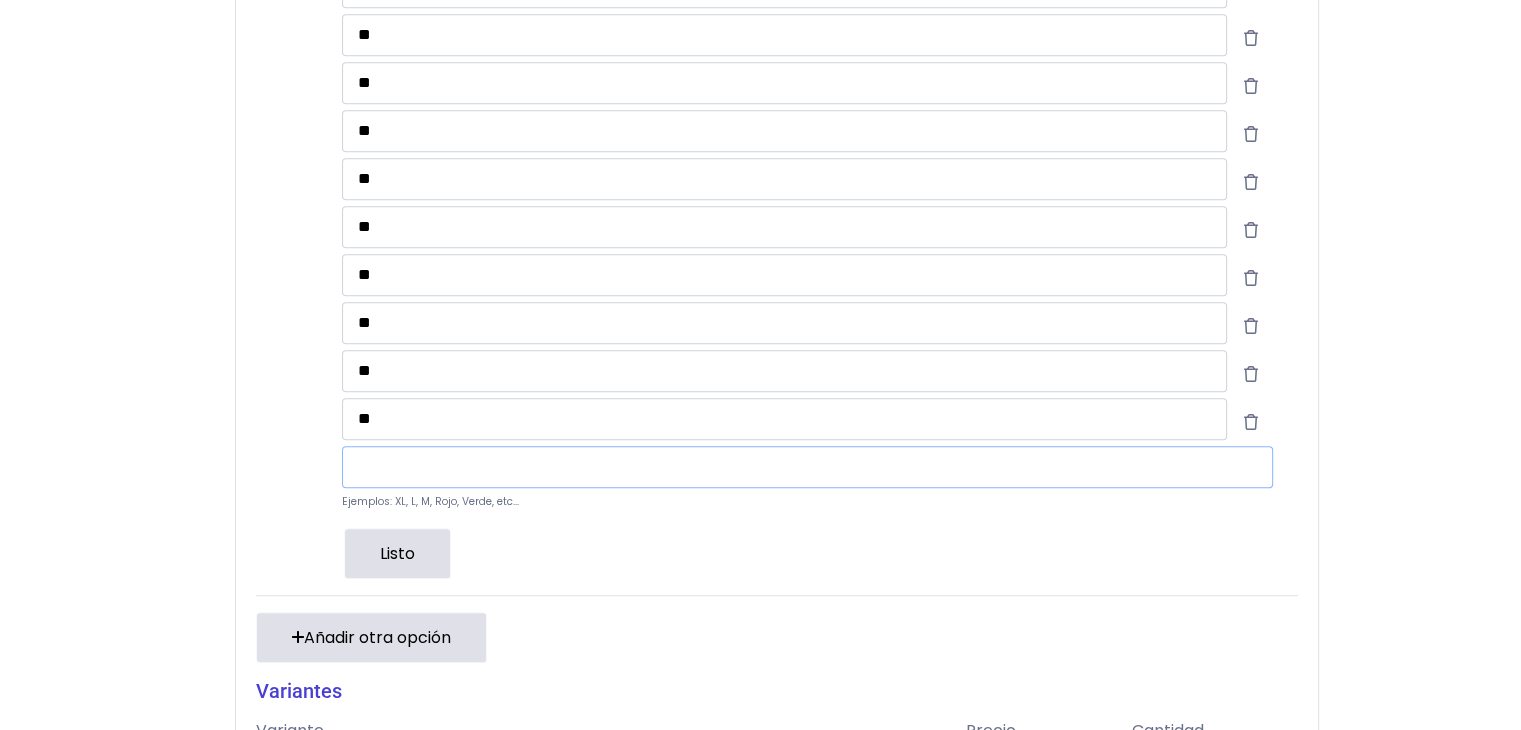 click at bounding box center [807, 467] 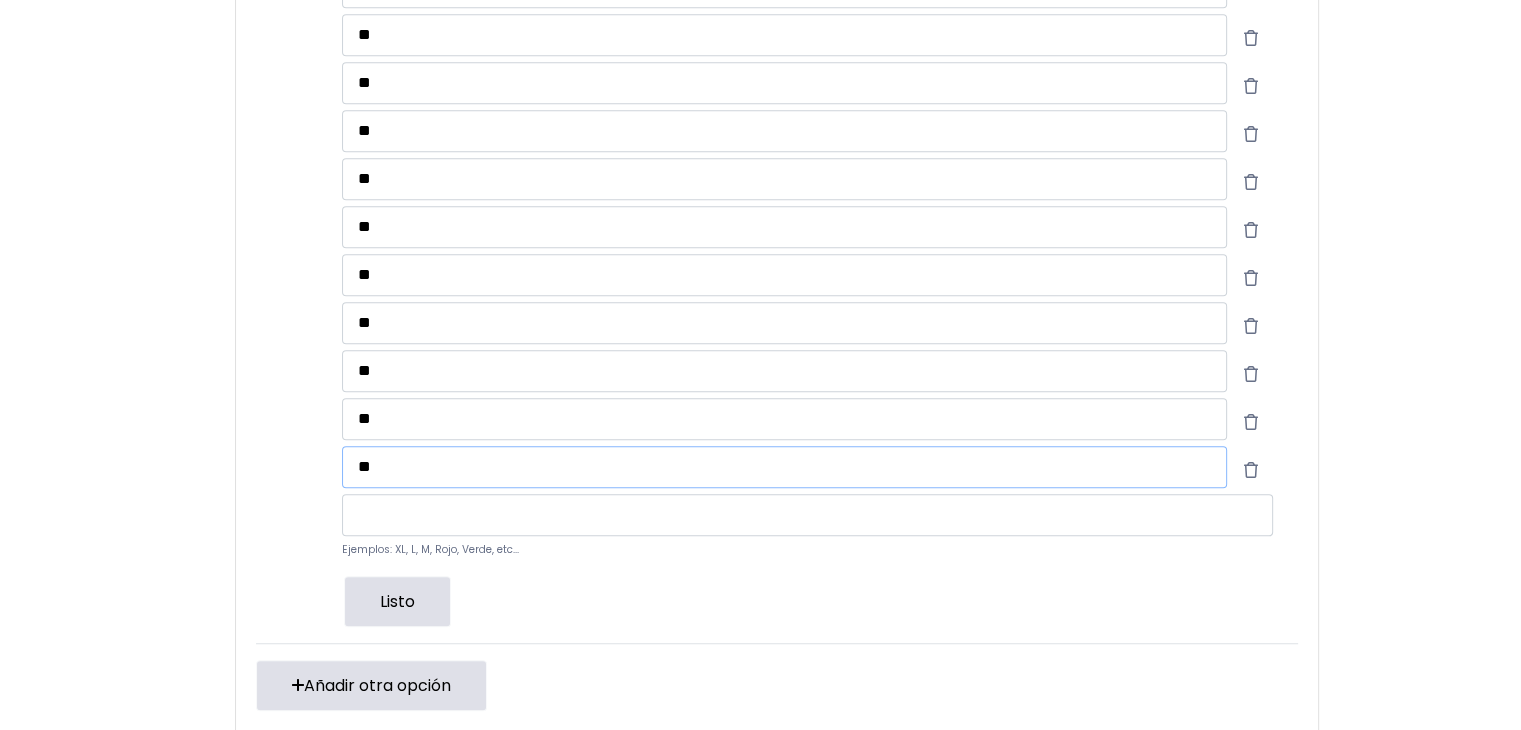 type on "**" 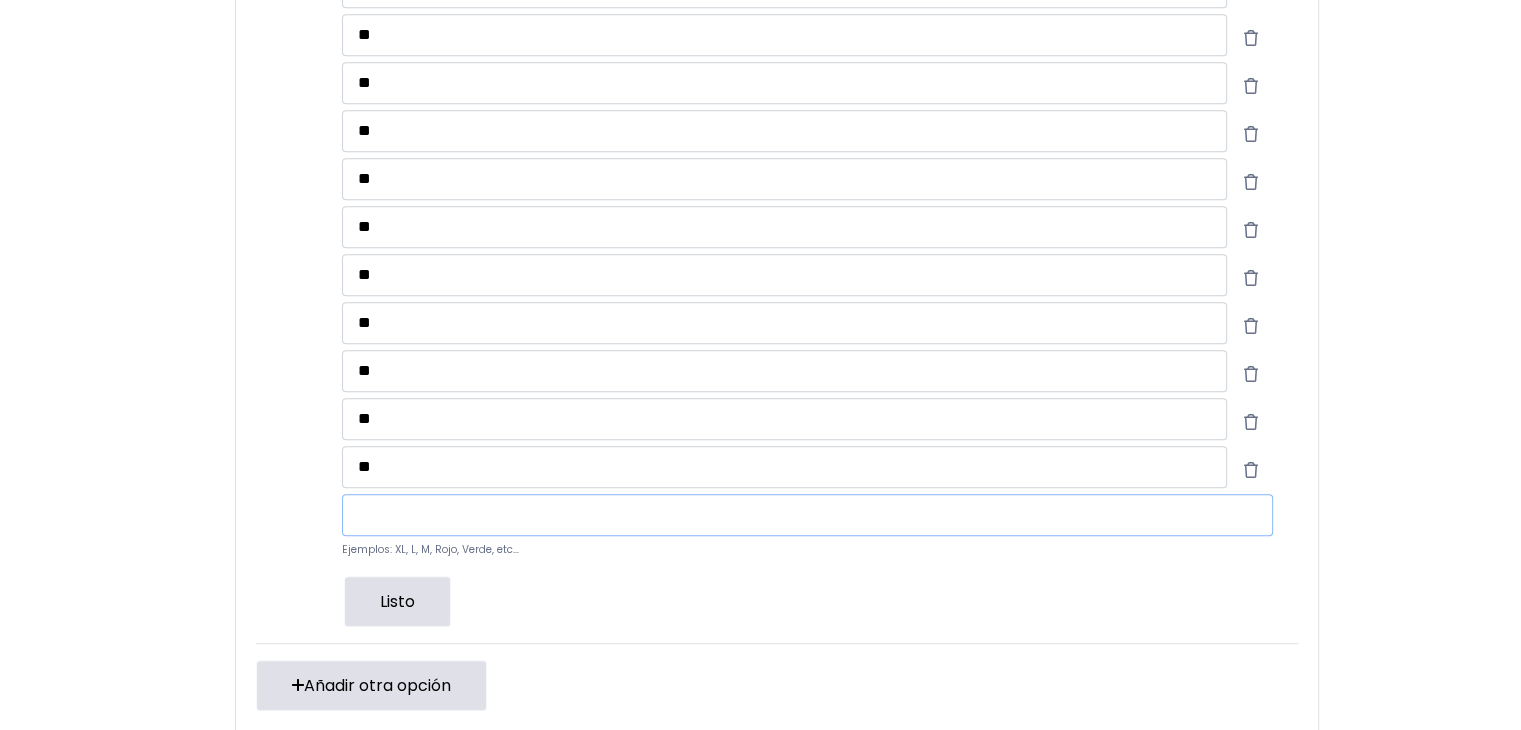 click at bounding box center (807, 515) 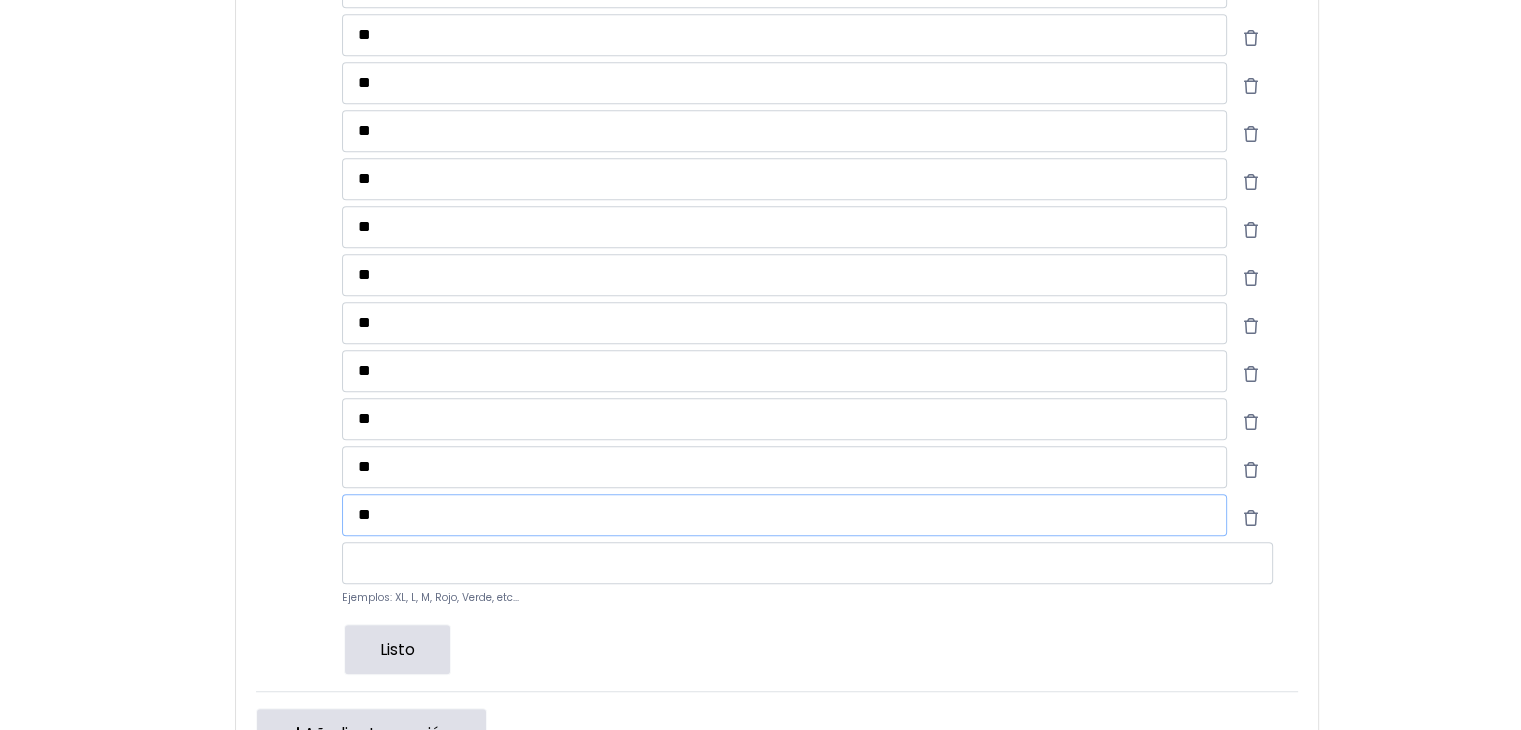type on "**" 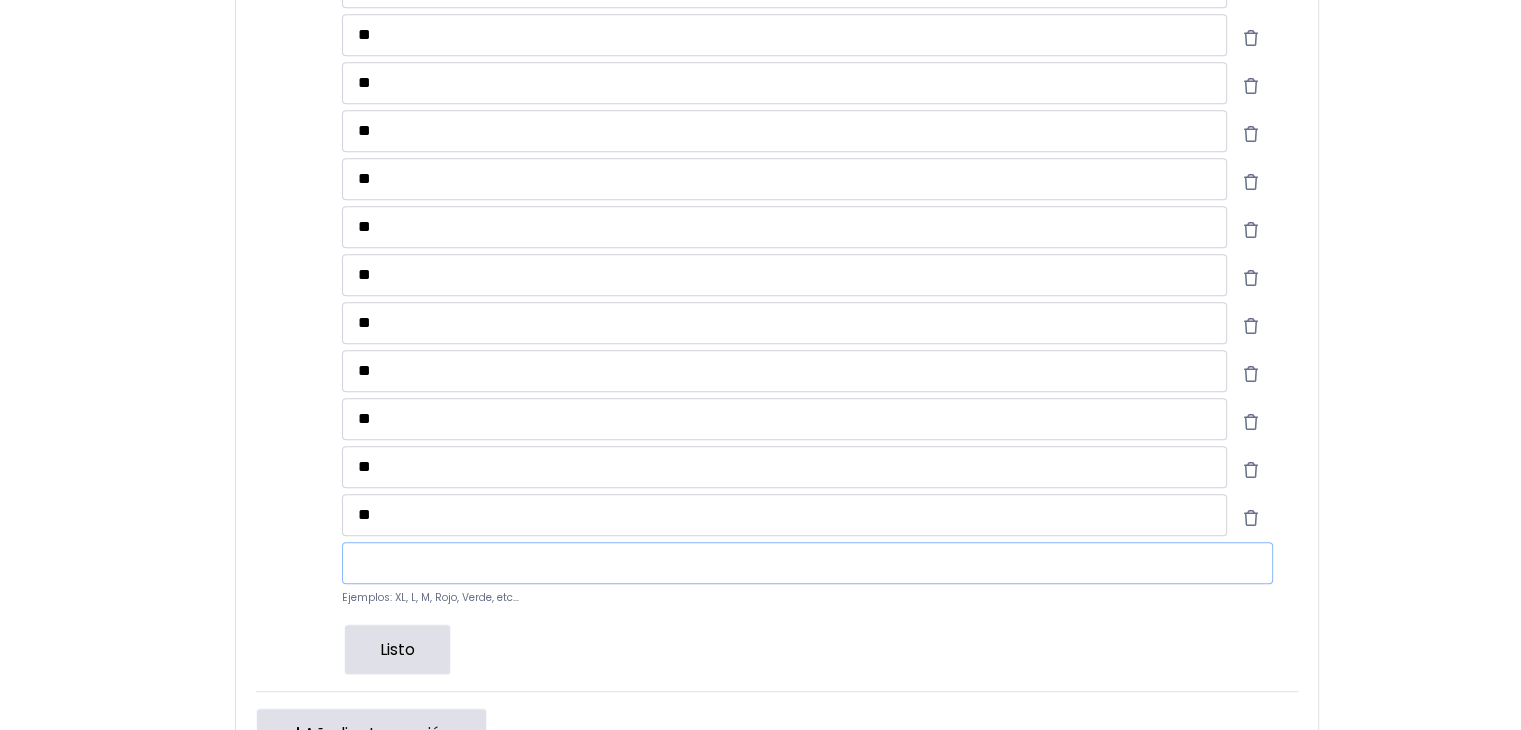 click at bounding box center [807, 563] 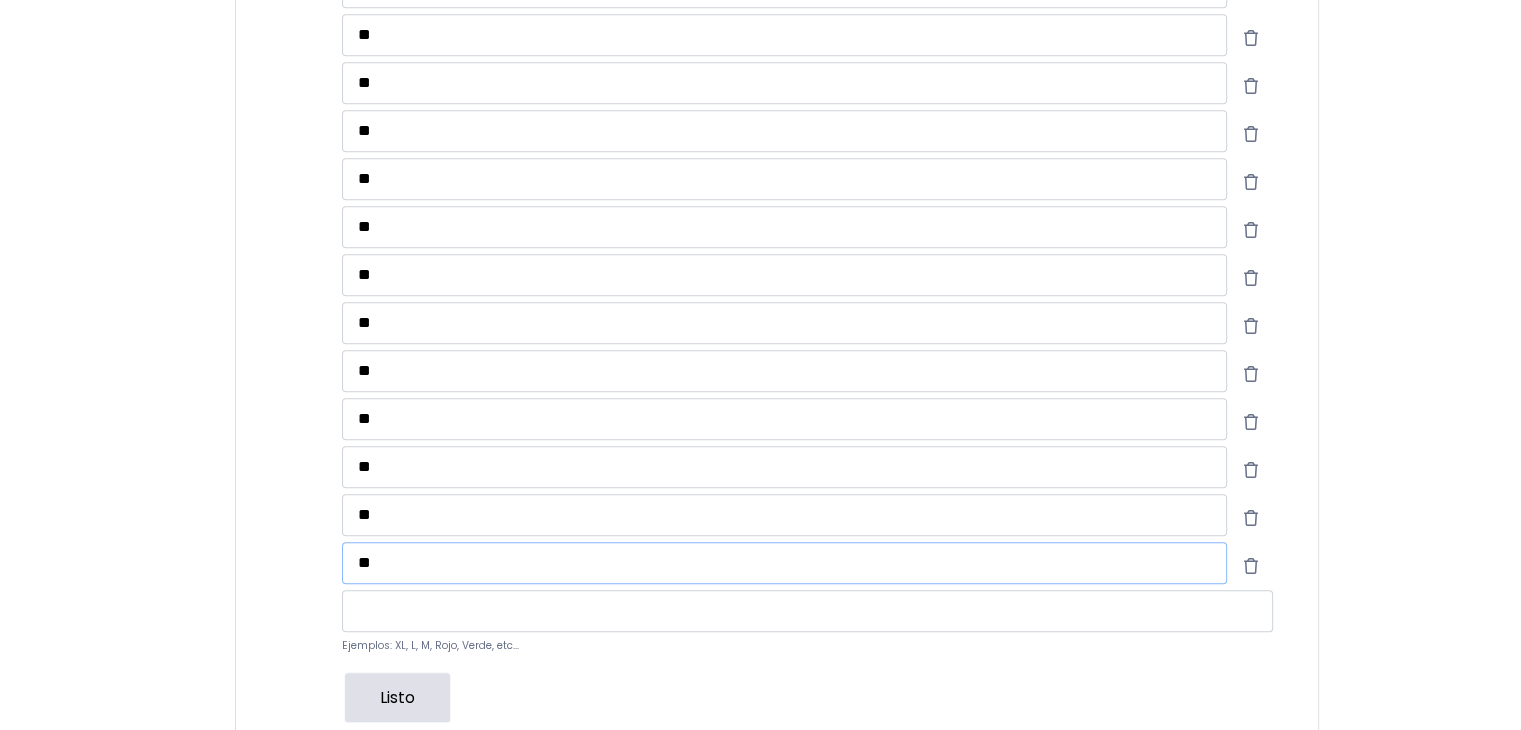 type on "**" 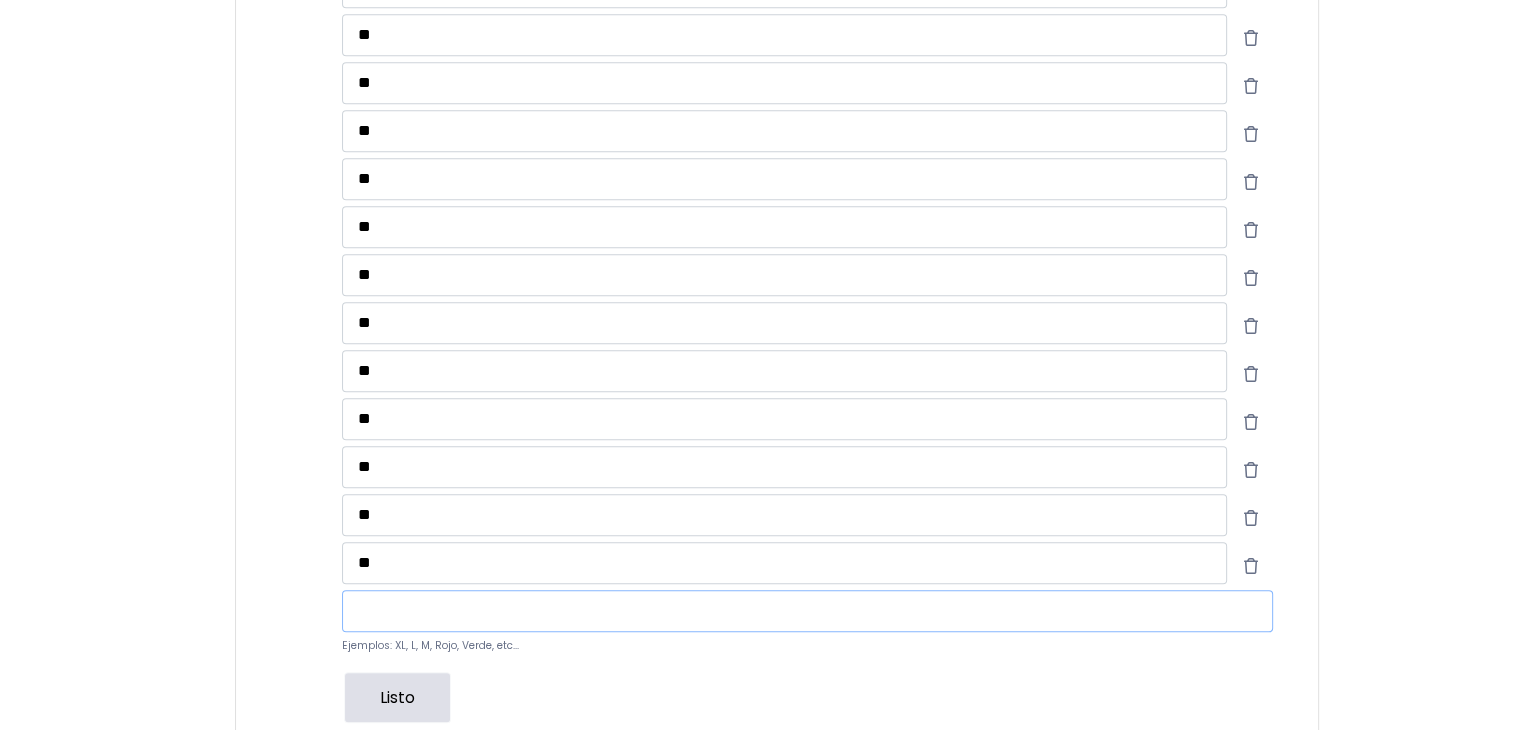 click at bounding box center [807, 611] 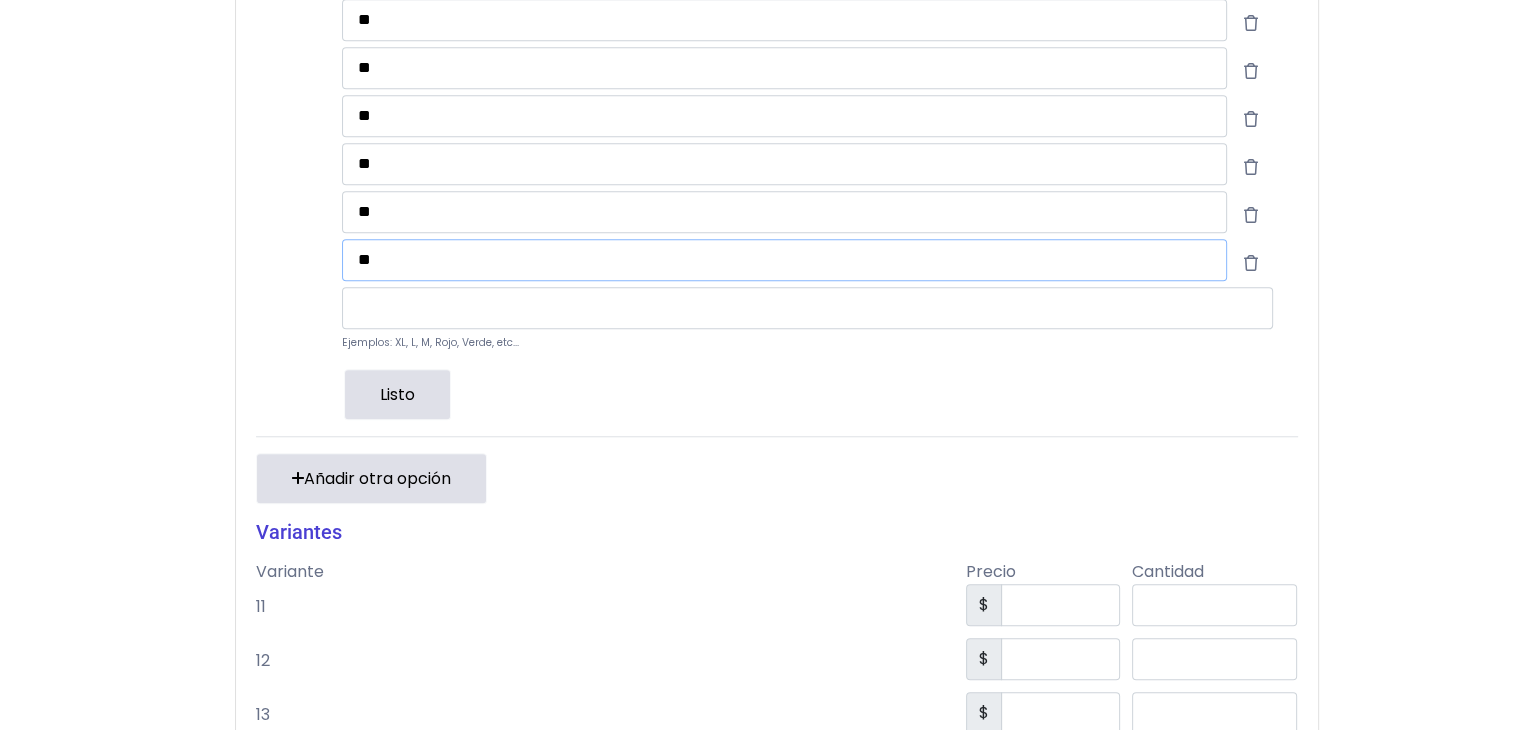 scroll, scrollTop: 1620, scrollLeft: 0, axis: vertical 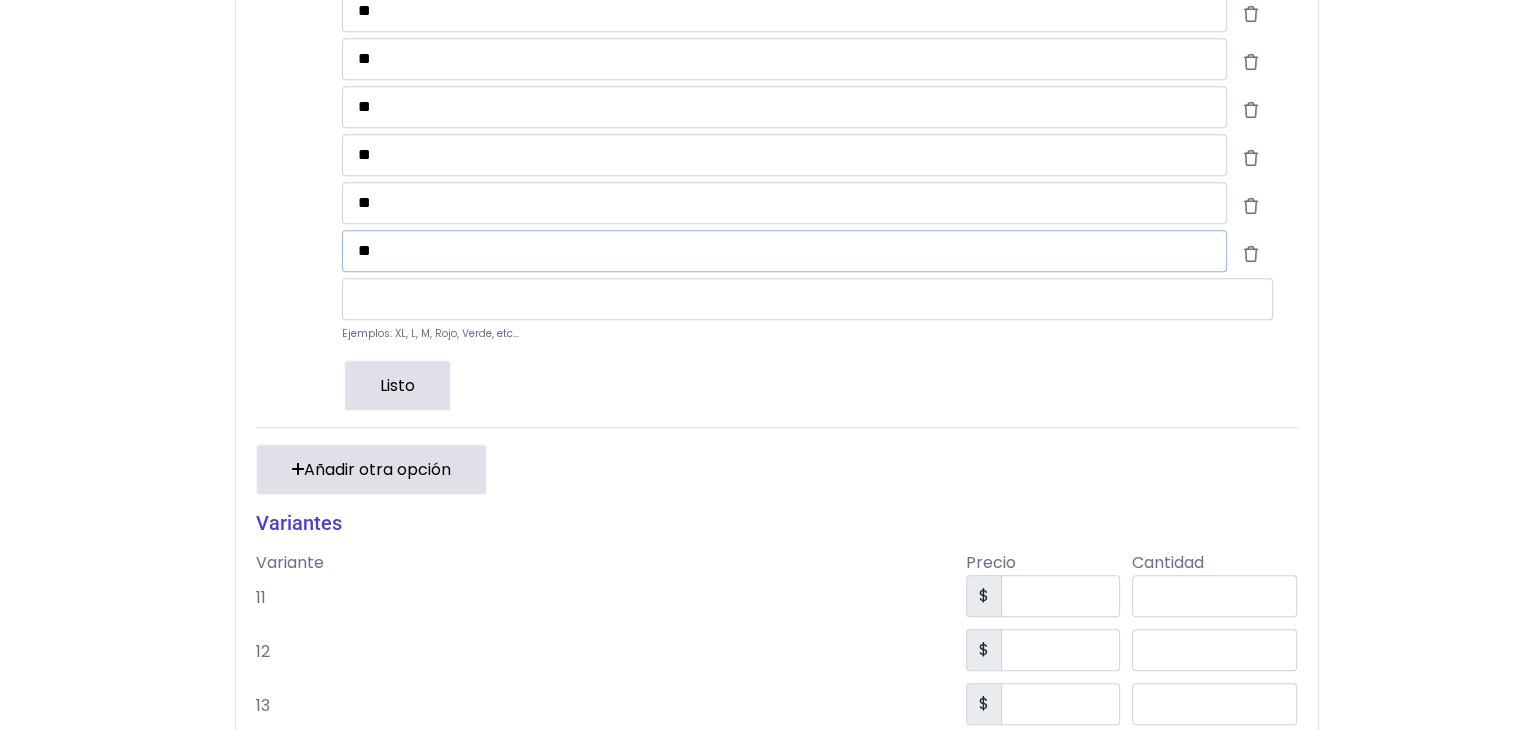 type on "**" 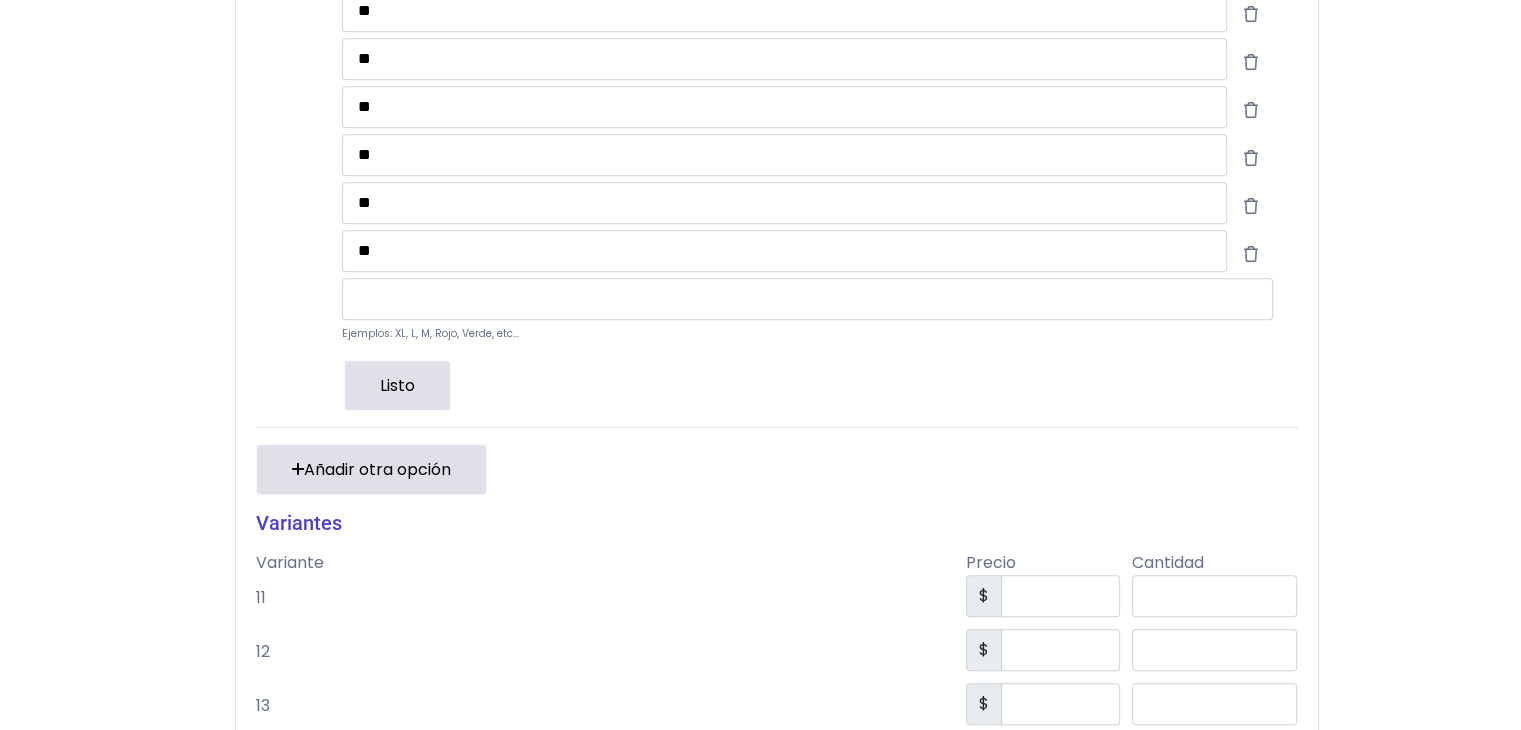 click on "Listo" at bounding box center [397, 385] 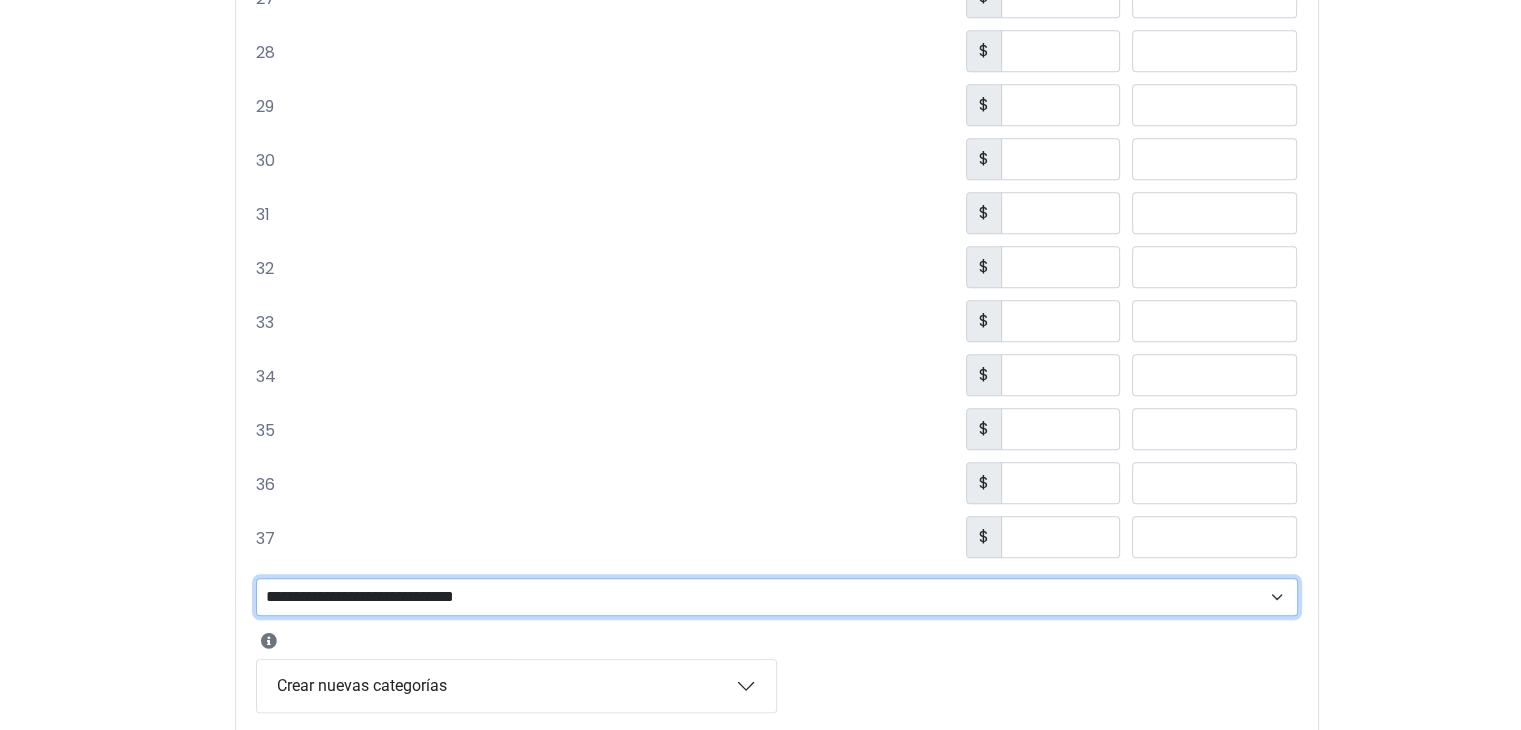 click on "**********" at bounding box center [777, 597] 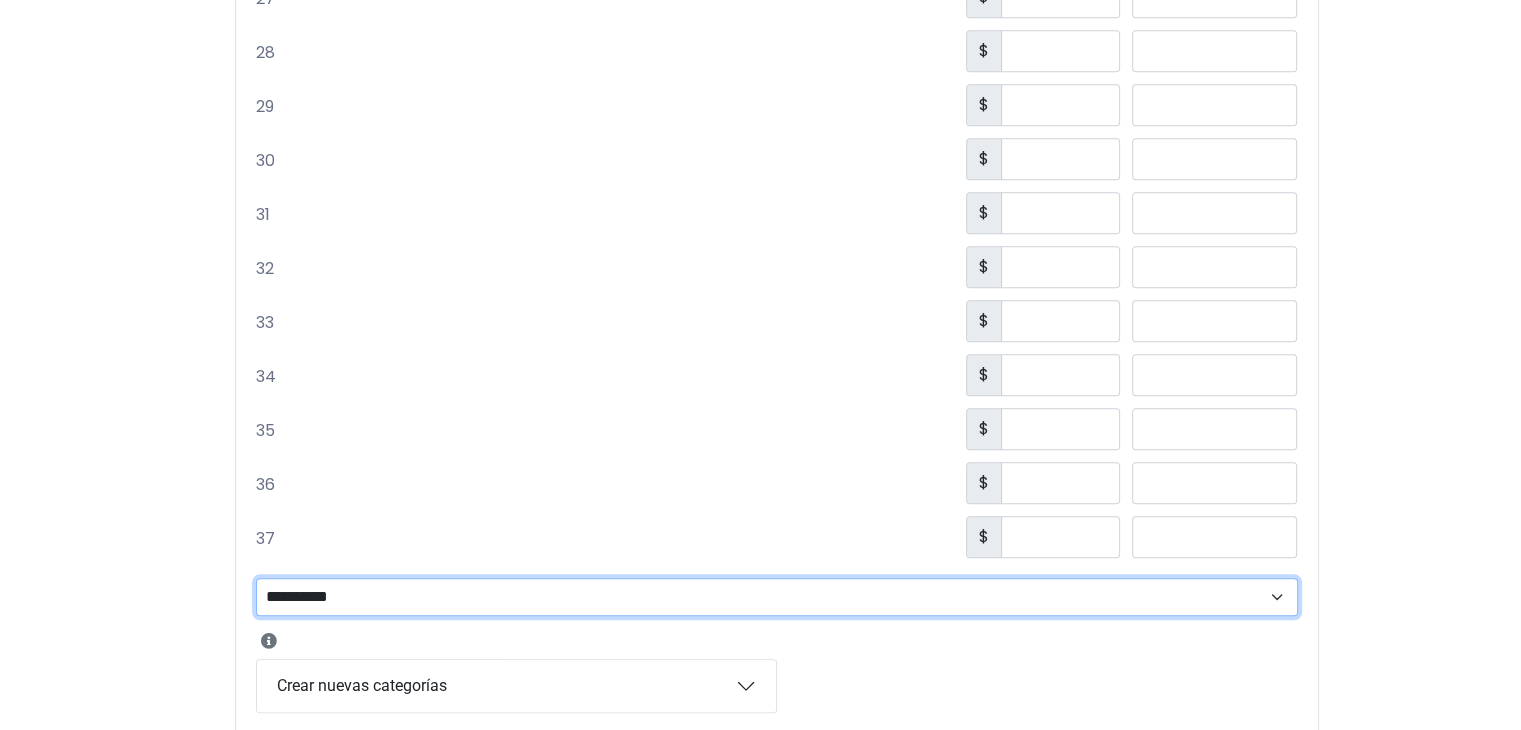 click on "**********" at bounding box center [777, 597] 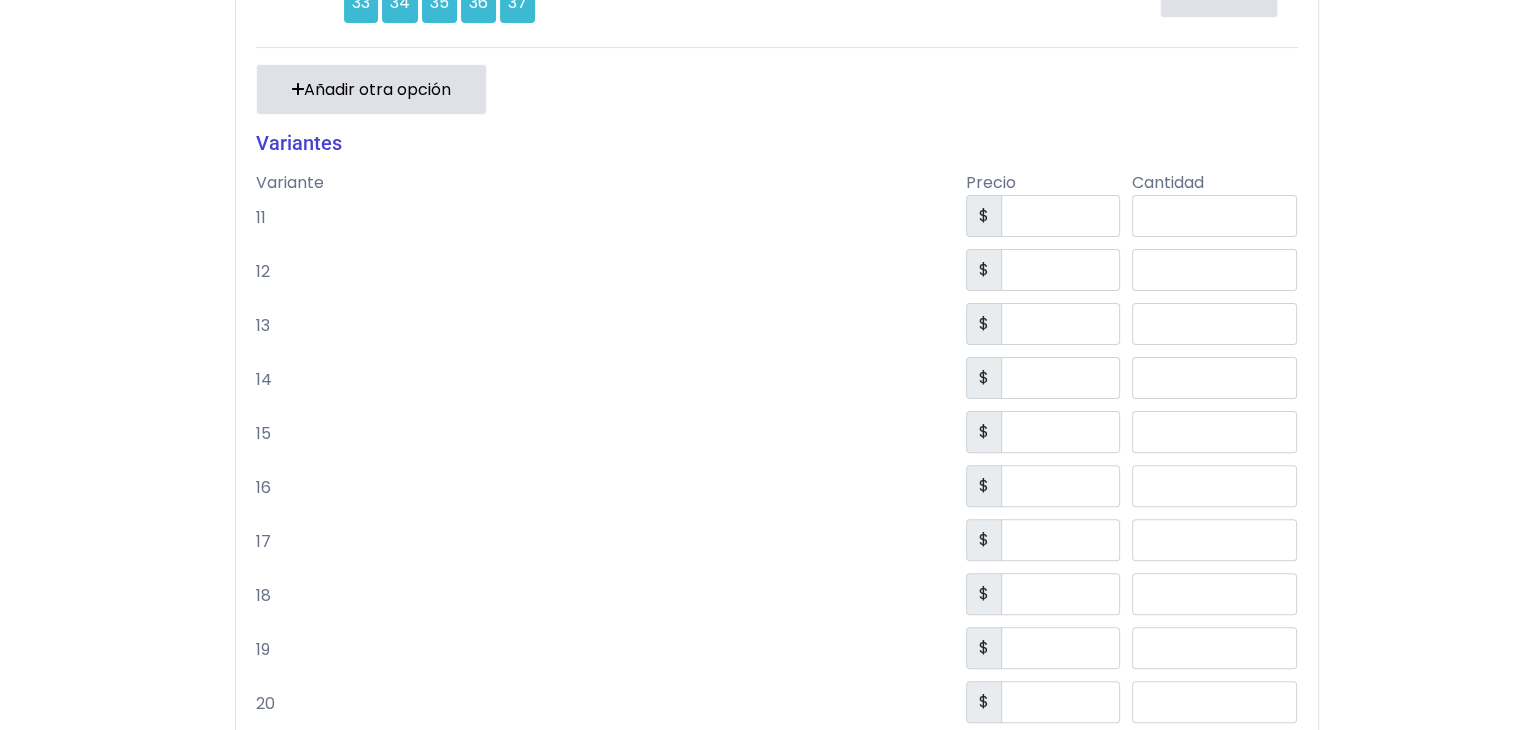 scroll, scrollTop: 525, scrollLeft: 0, axis: vertical 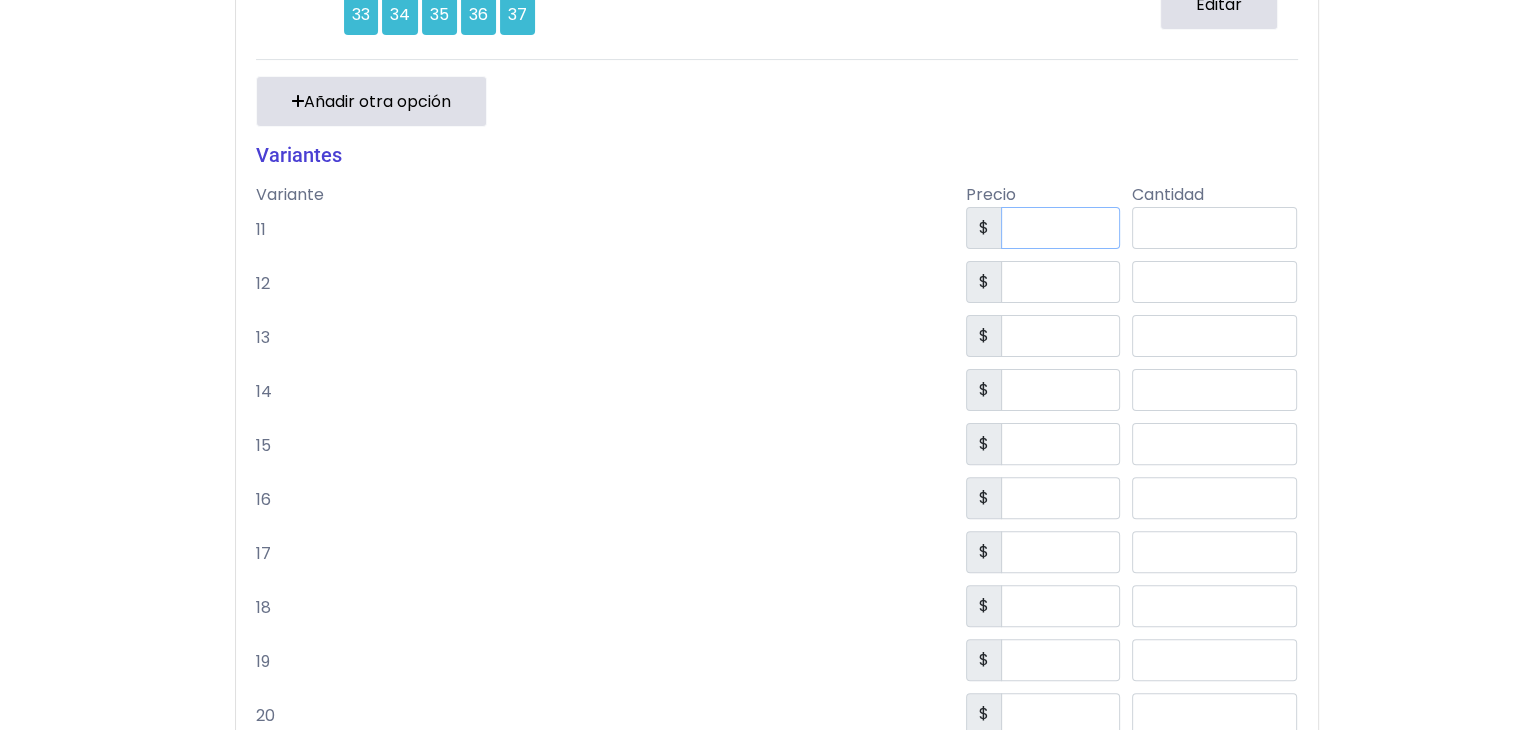 click on "***" at bounding box center [1060, 228] 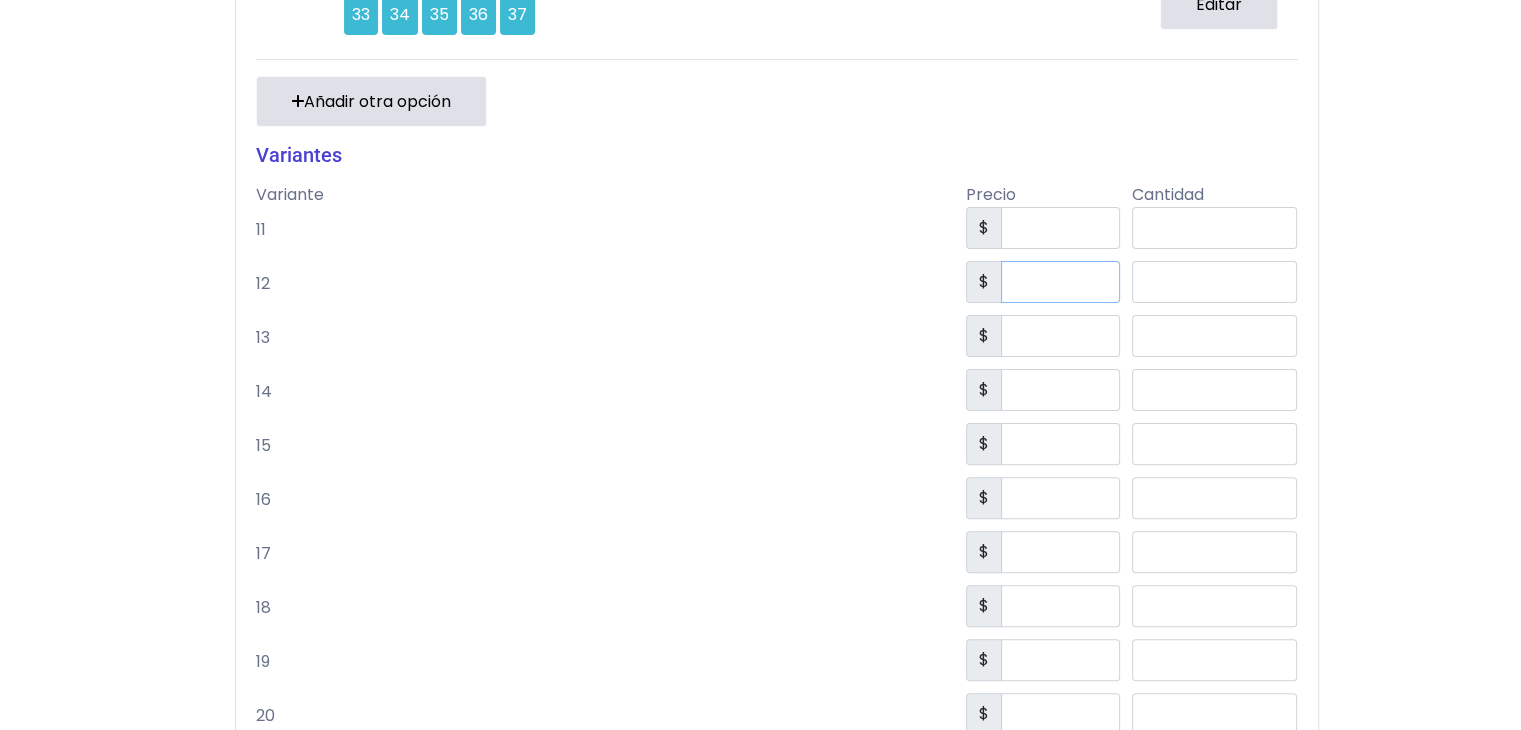 click on "***" at bounding box center (1060, 282) 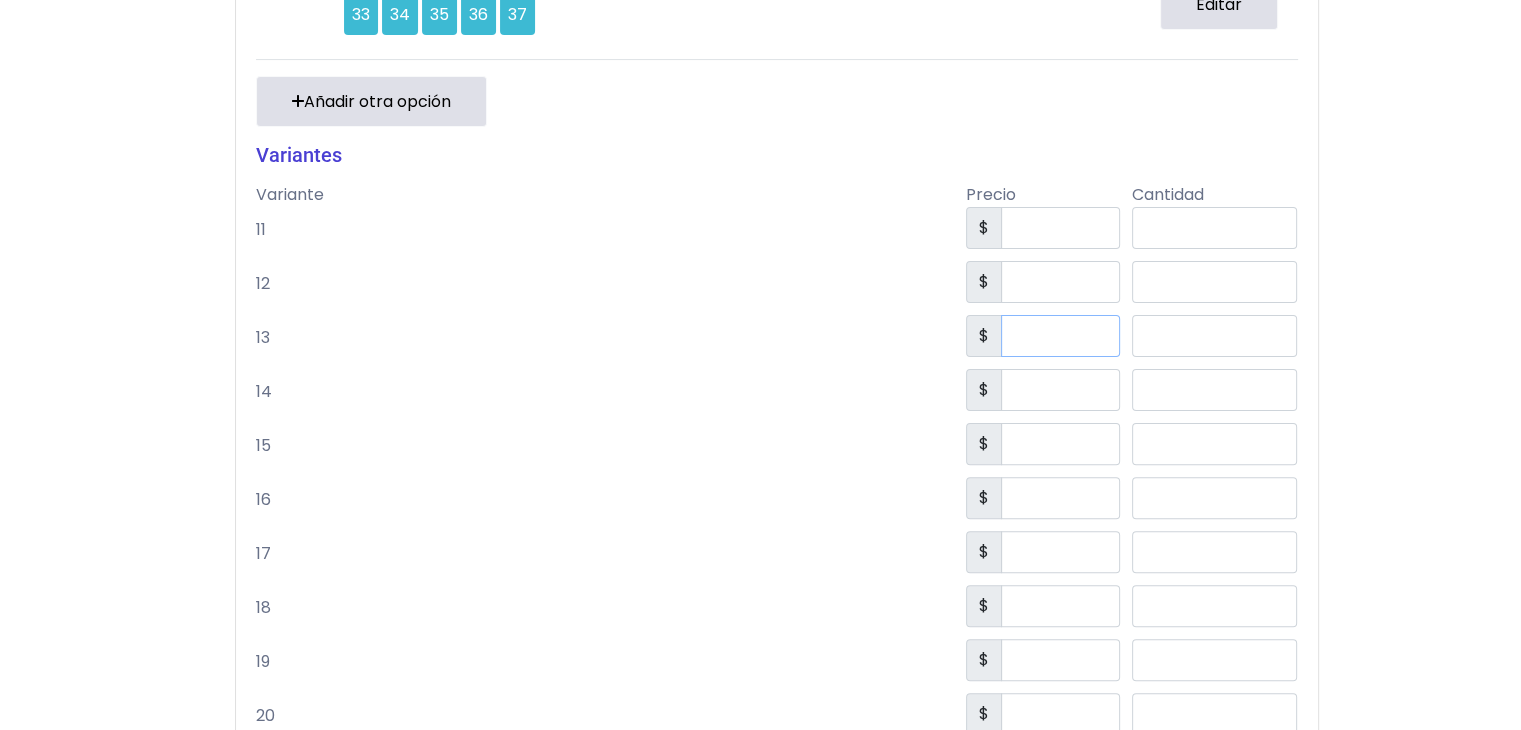 click on "***" at bounding box center (1060, 336) 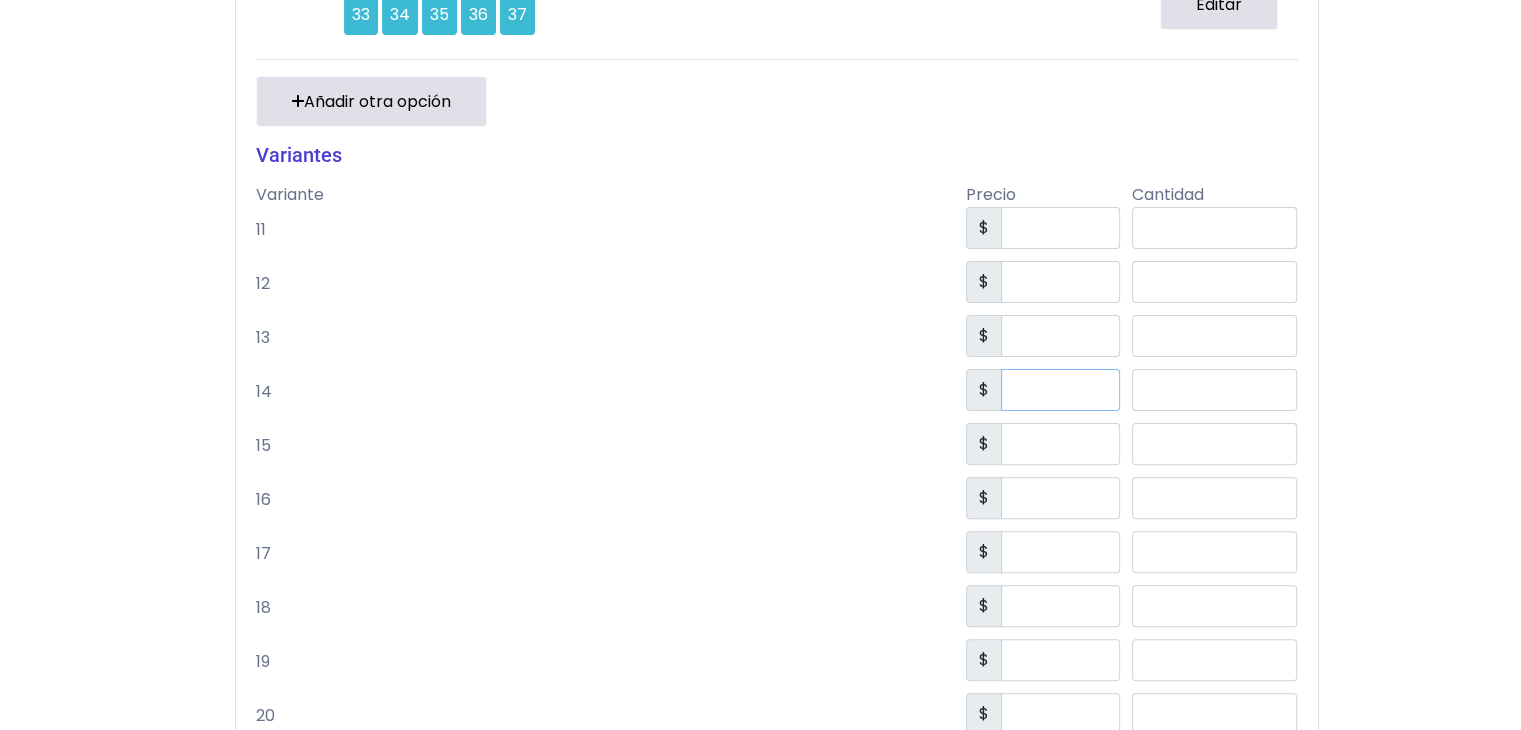 click on "***" at bounding box center (1060, 390) 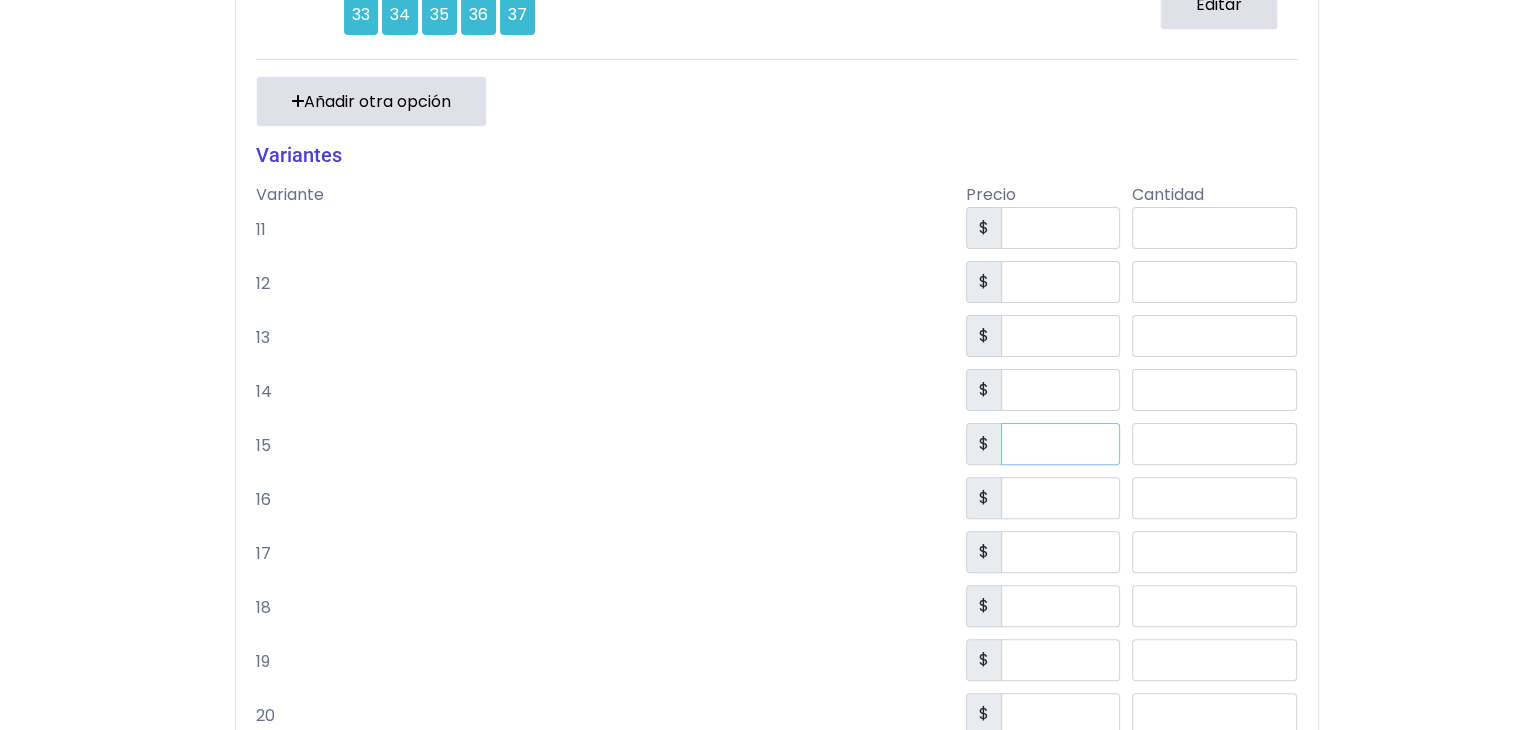 click on "***" at bounding box center [1060, 444] 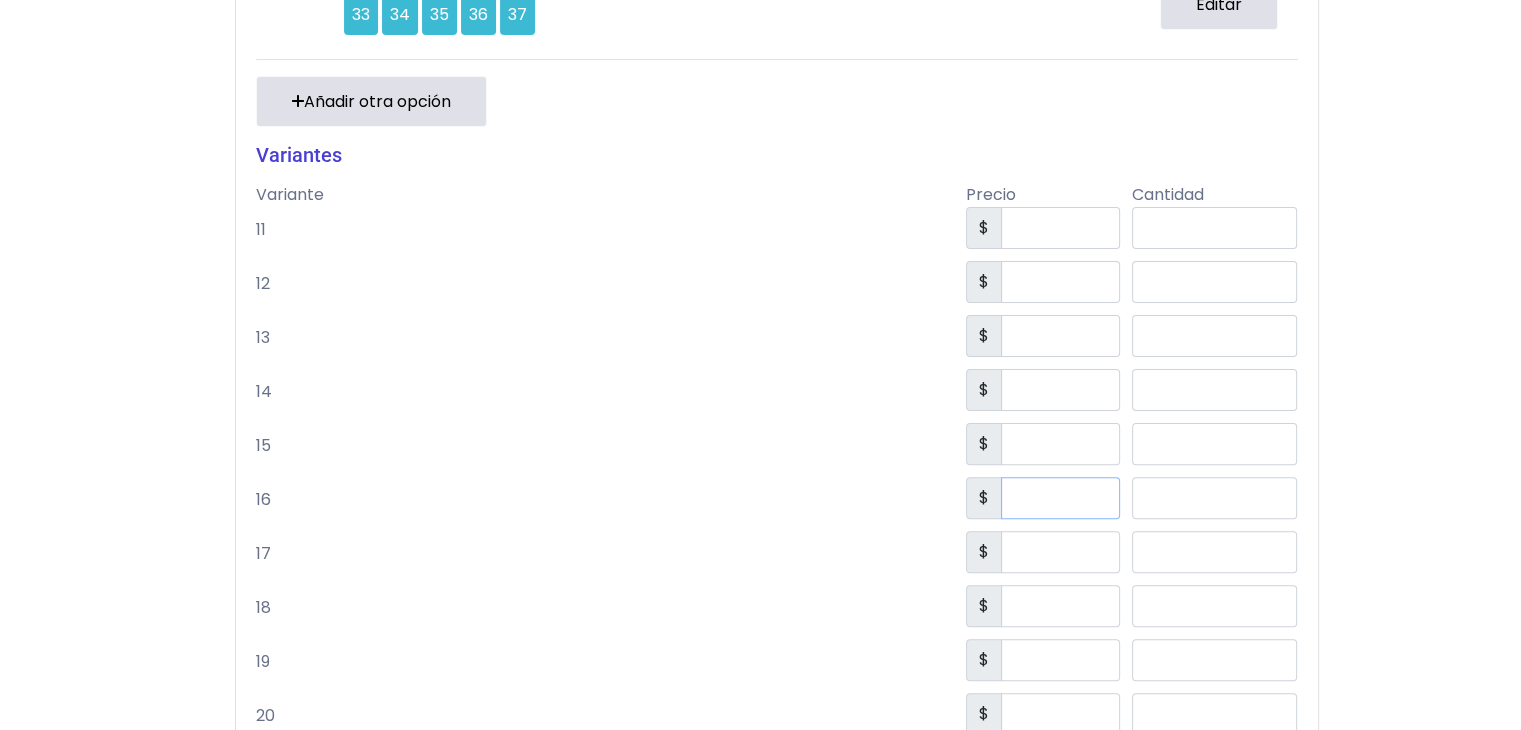 click on "***" at bounding box center (1060, 498) 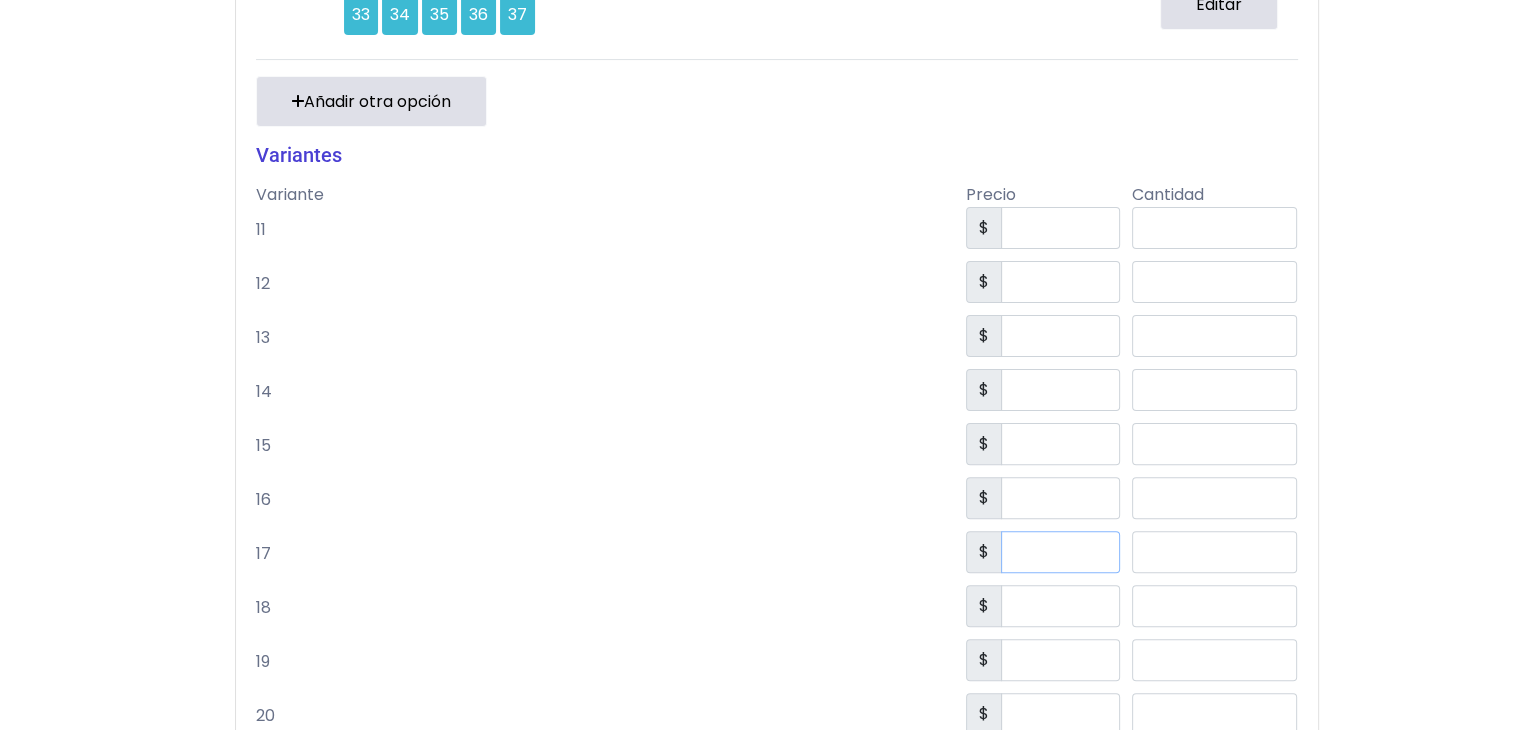 click on "***" at bounding box center (1060, 552) 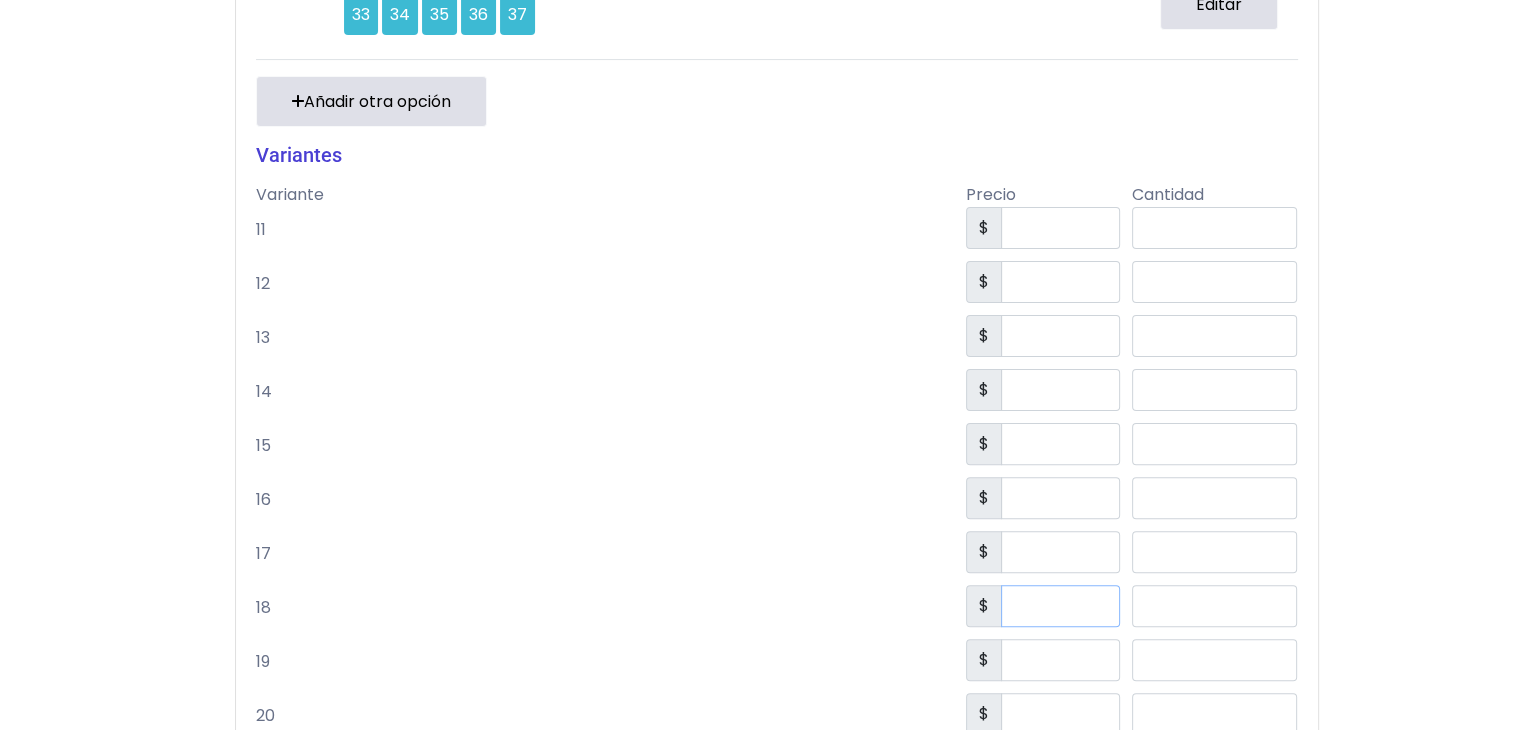 click on "***" at bounding box center [1060, 606] 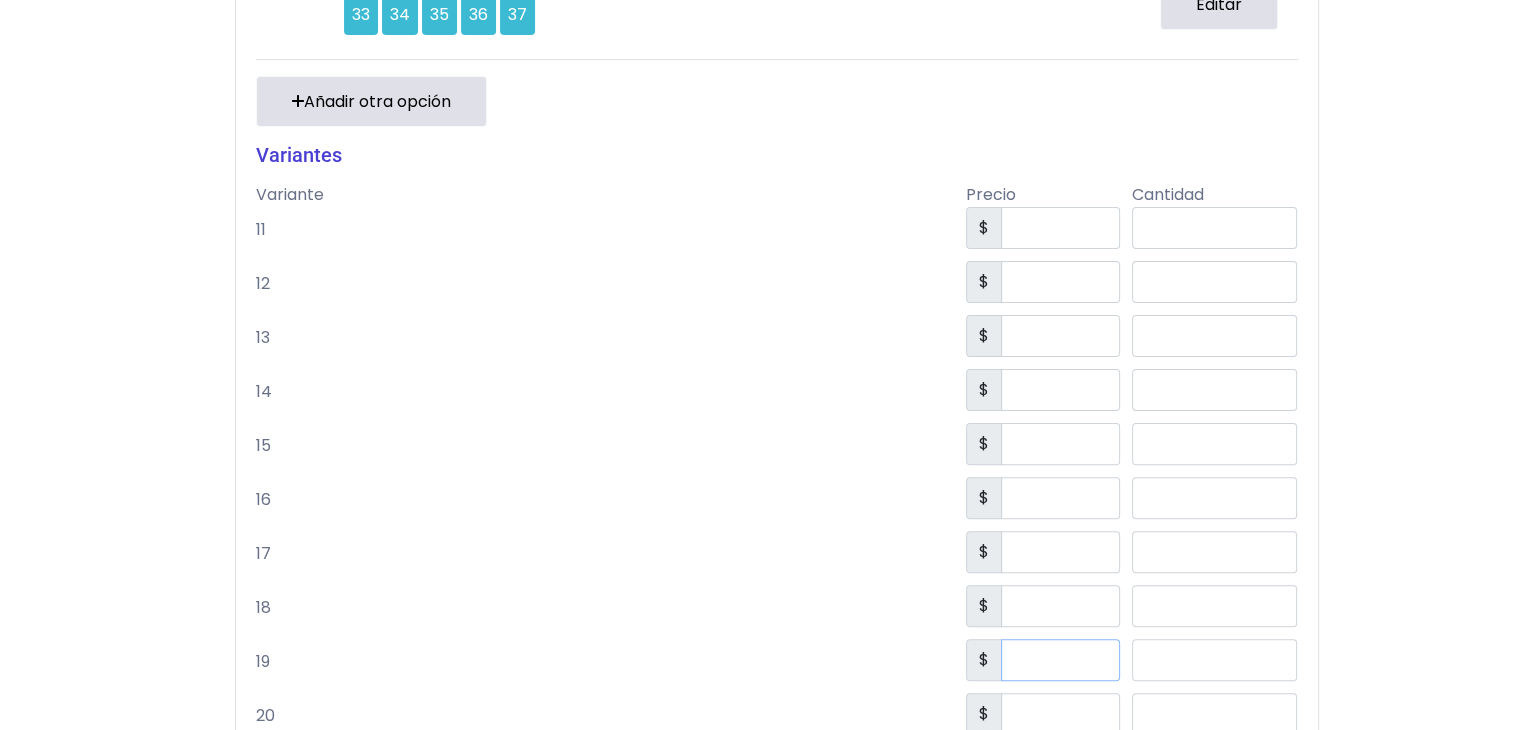 click on "***" at bounding box center [1060, 660] 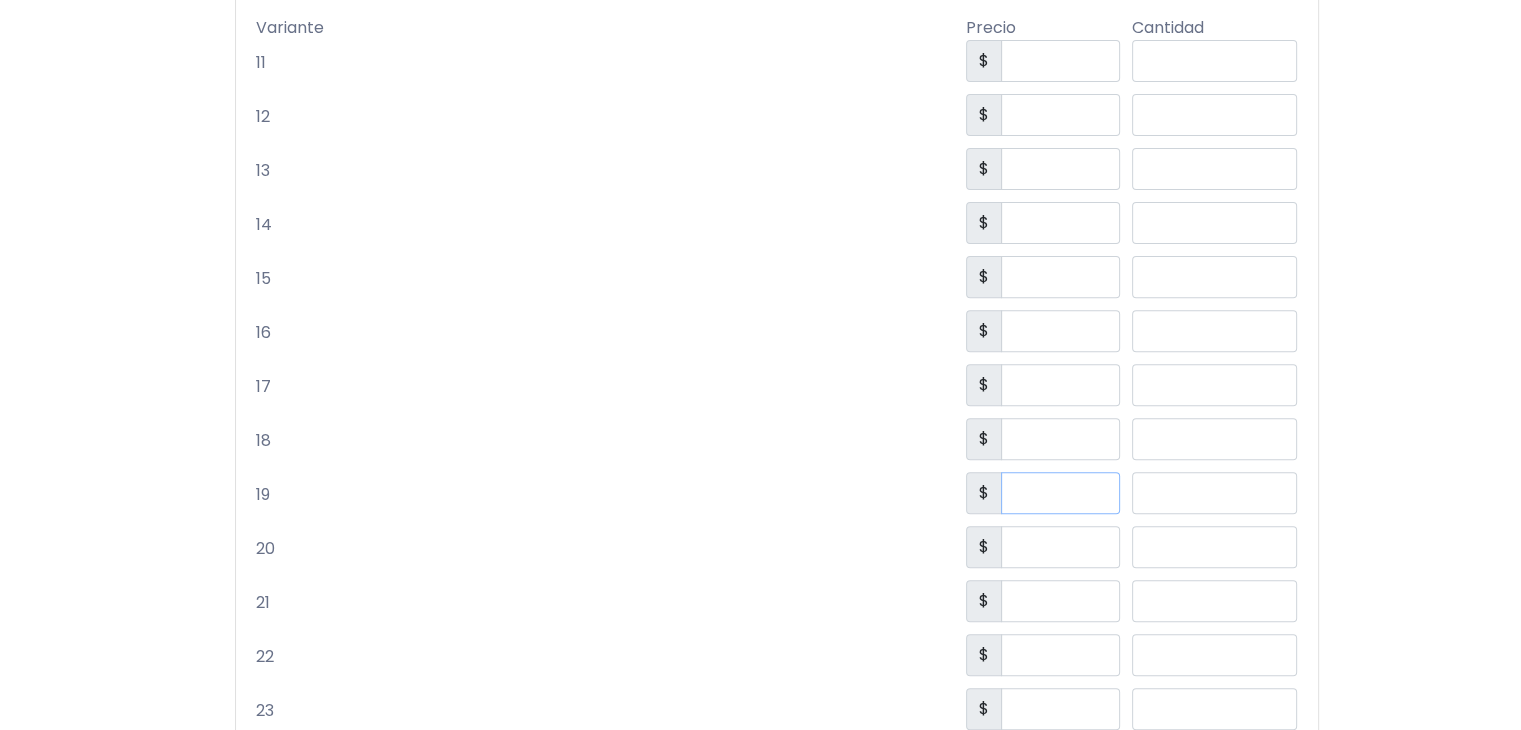 scroll, scrollTop: 725, scrollLeft: 0, axis: vertical 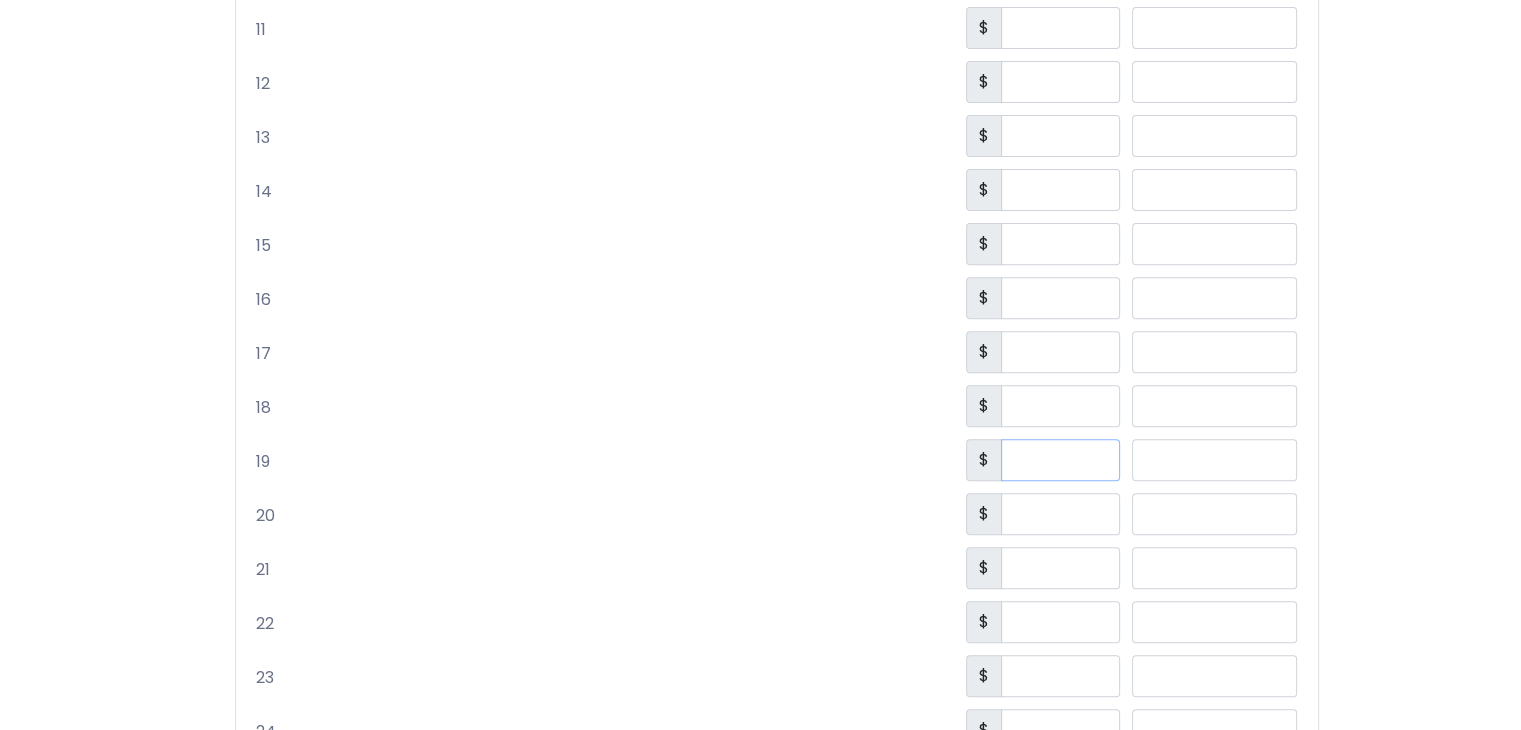 type on "**" 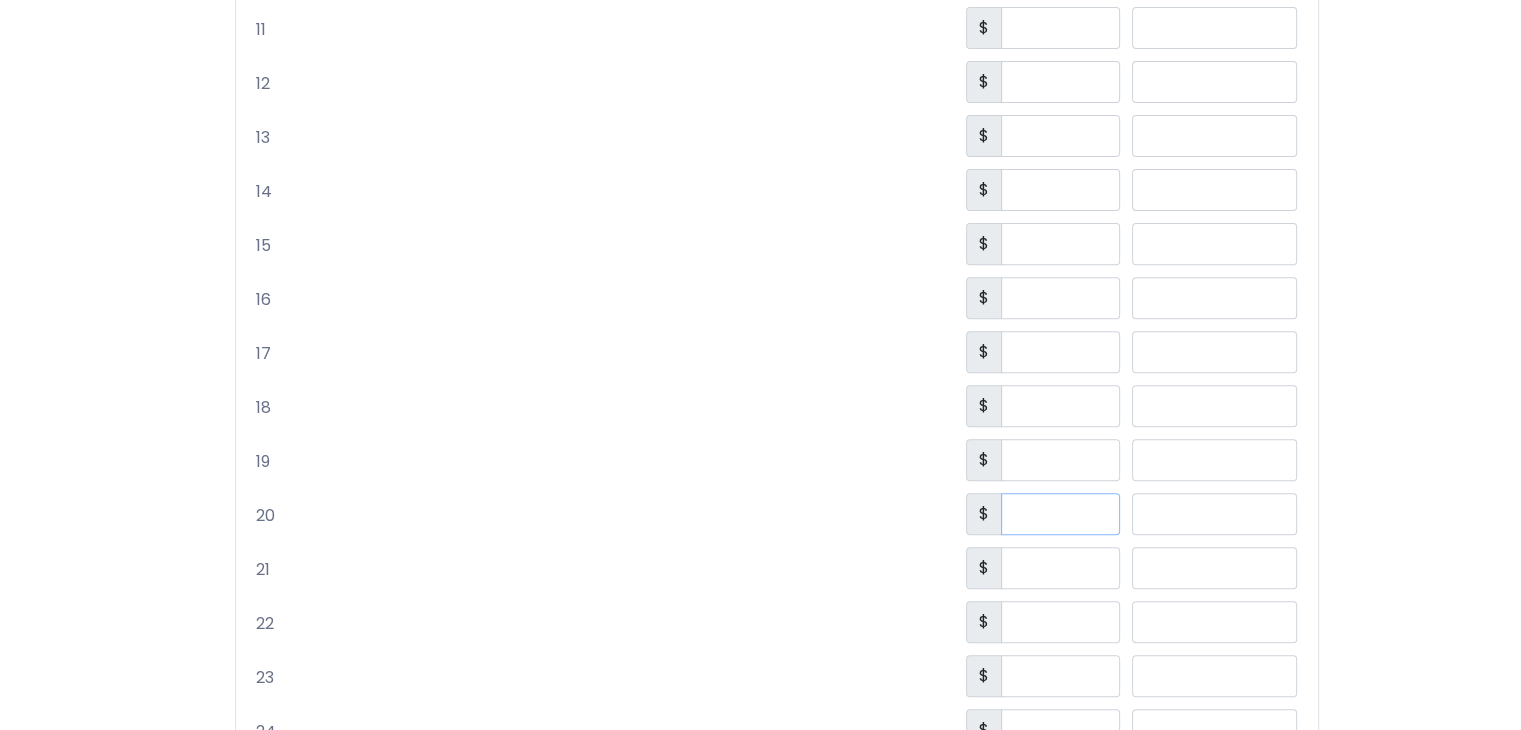 click on "***" at bounding box center [1060, 514] 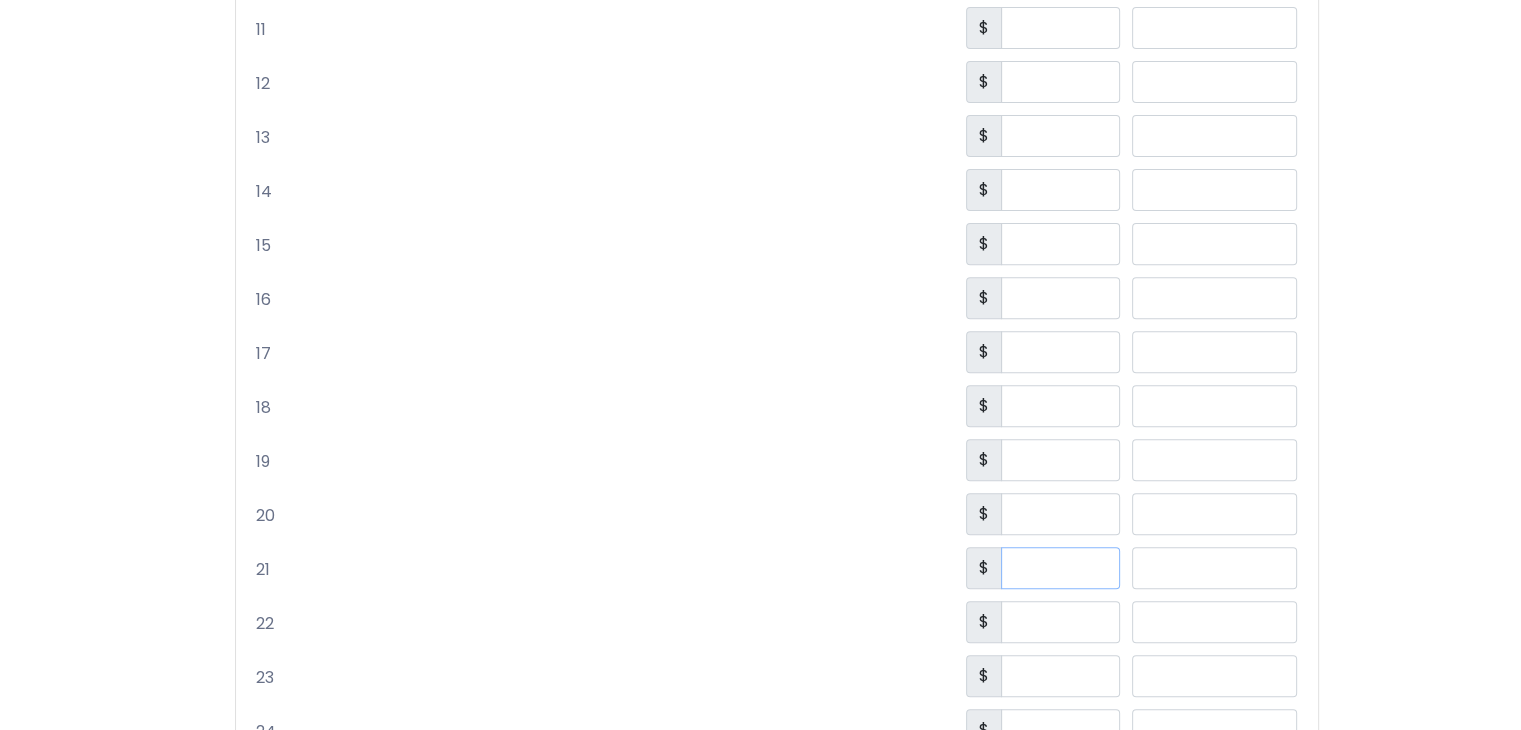 click on "***" at bounding box center [1060, 568] 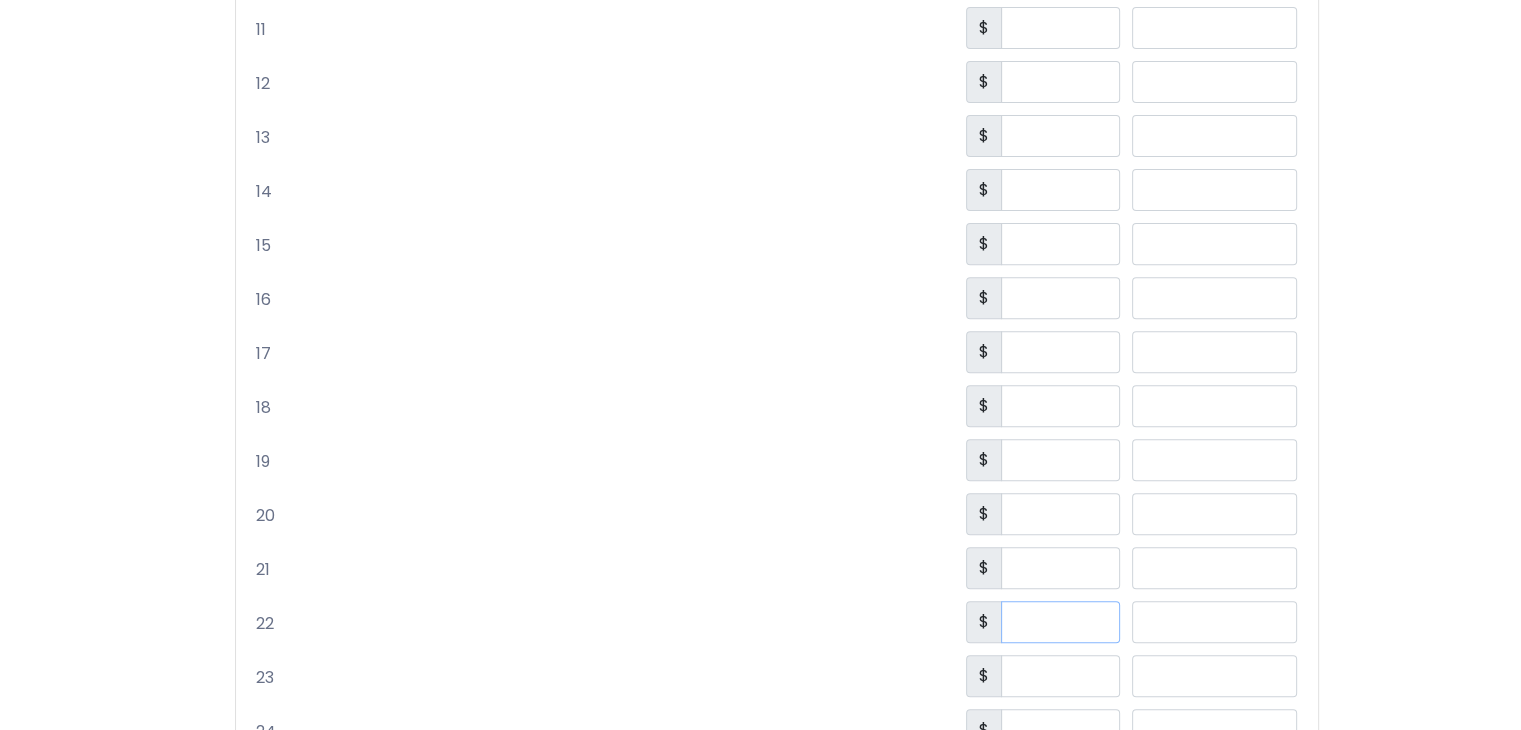 click on "***" at bounding box center (1060, 622) 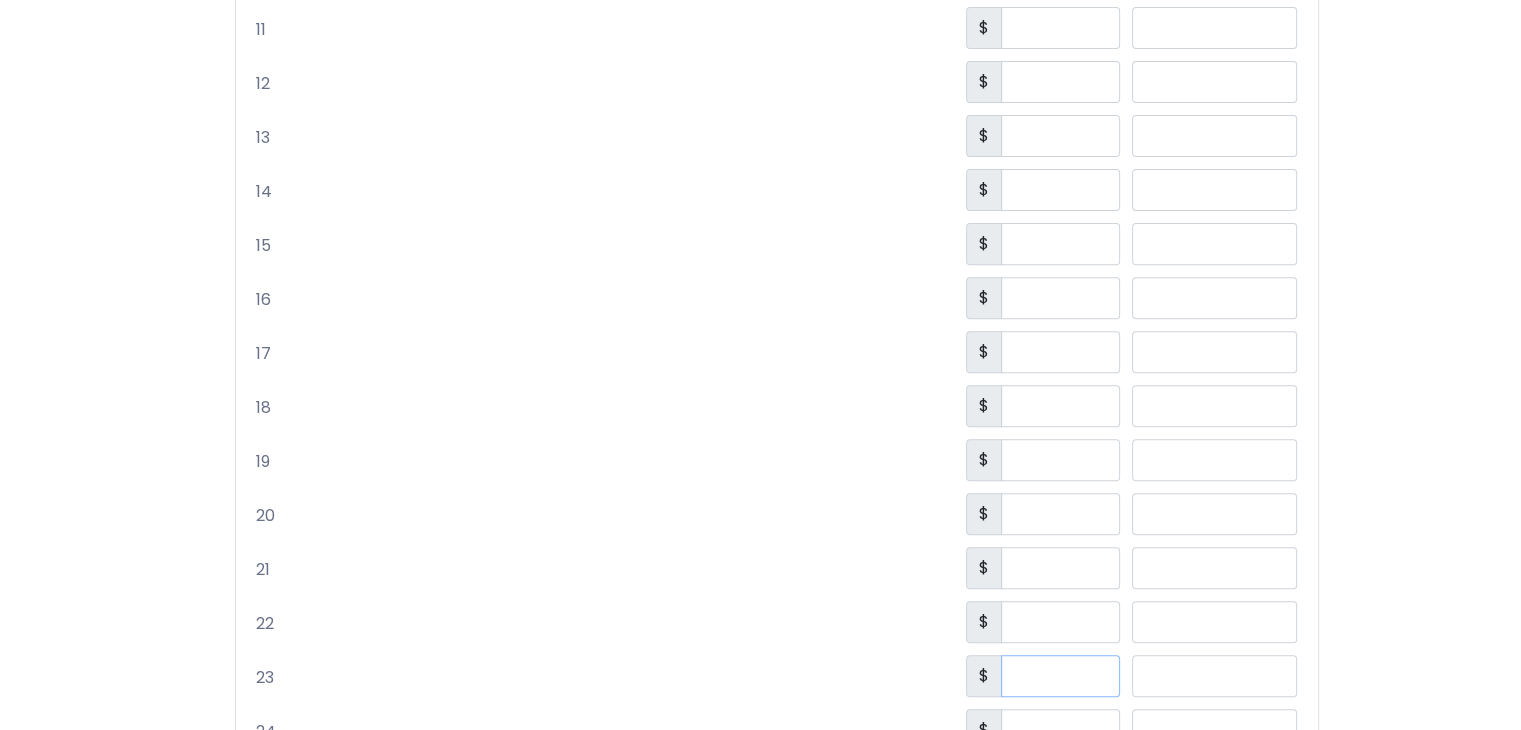 click on "***" at bounding box center [1060, 676] 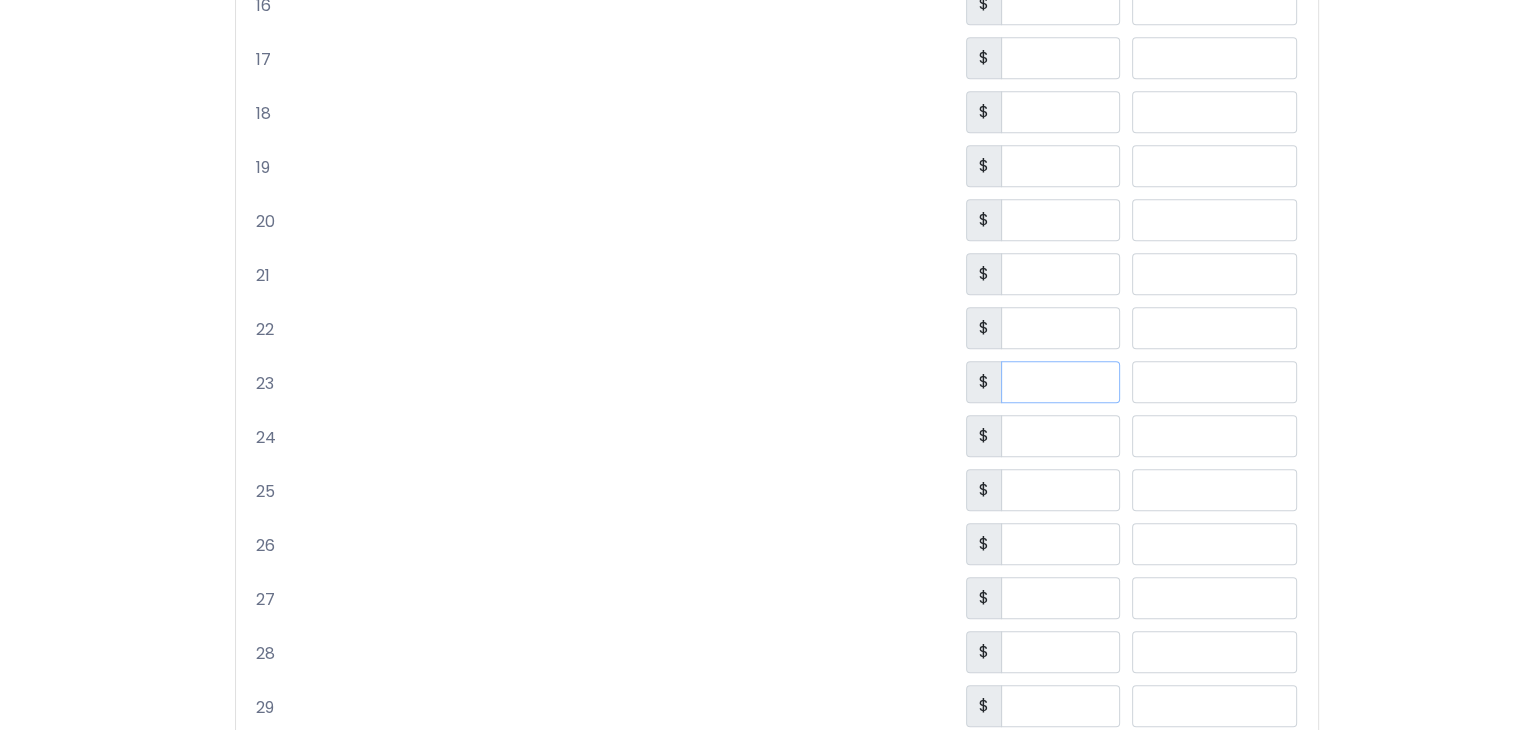 scroll, scrollTop: 1052, scrollLeft: 0, axis: vertical 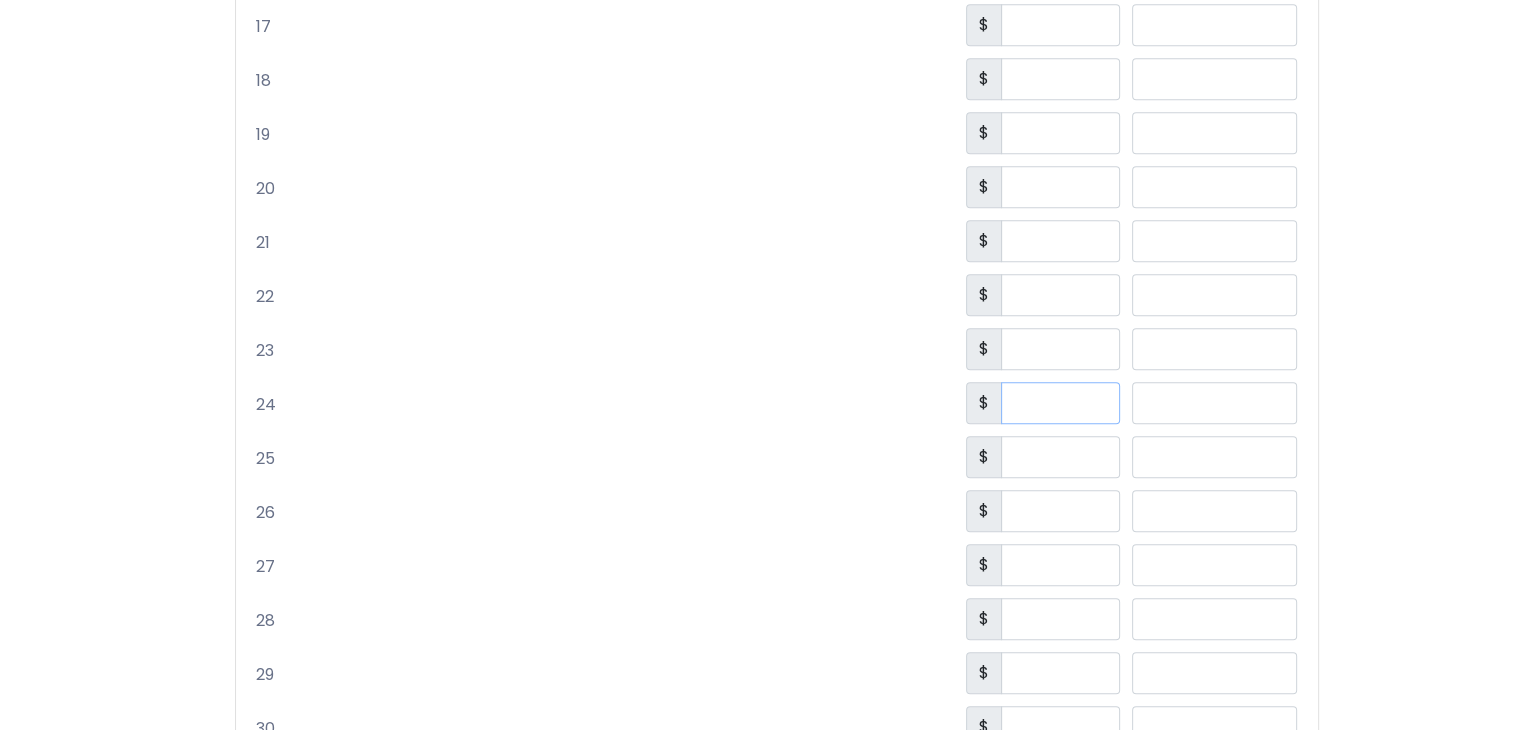 click on "***" at bounding box center [1060, 403] 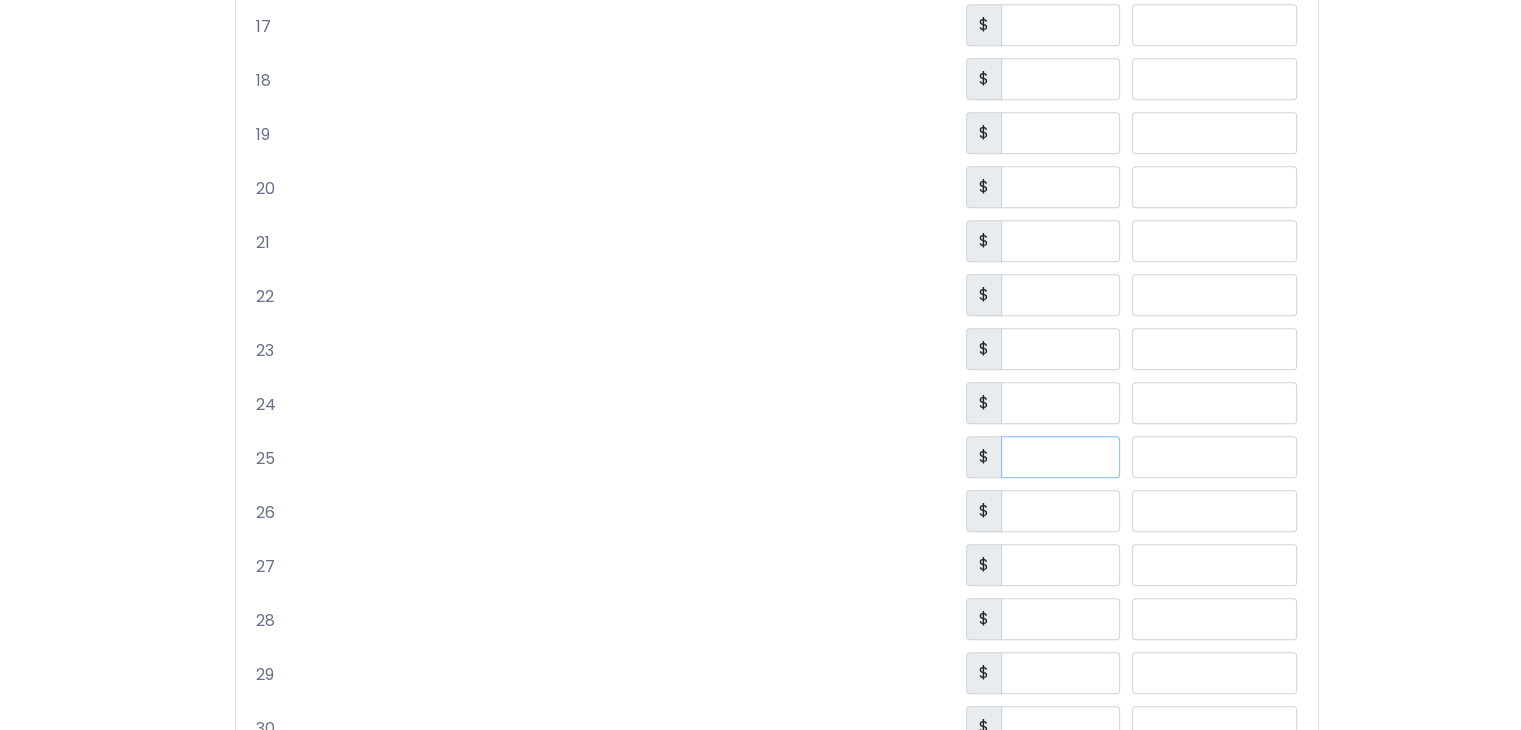 click on "***" at bounding box center [1060, 457] 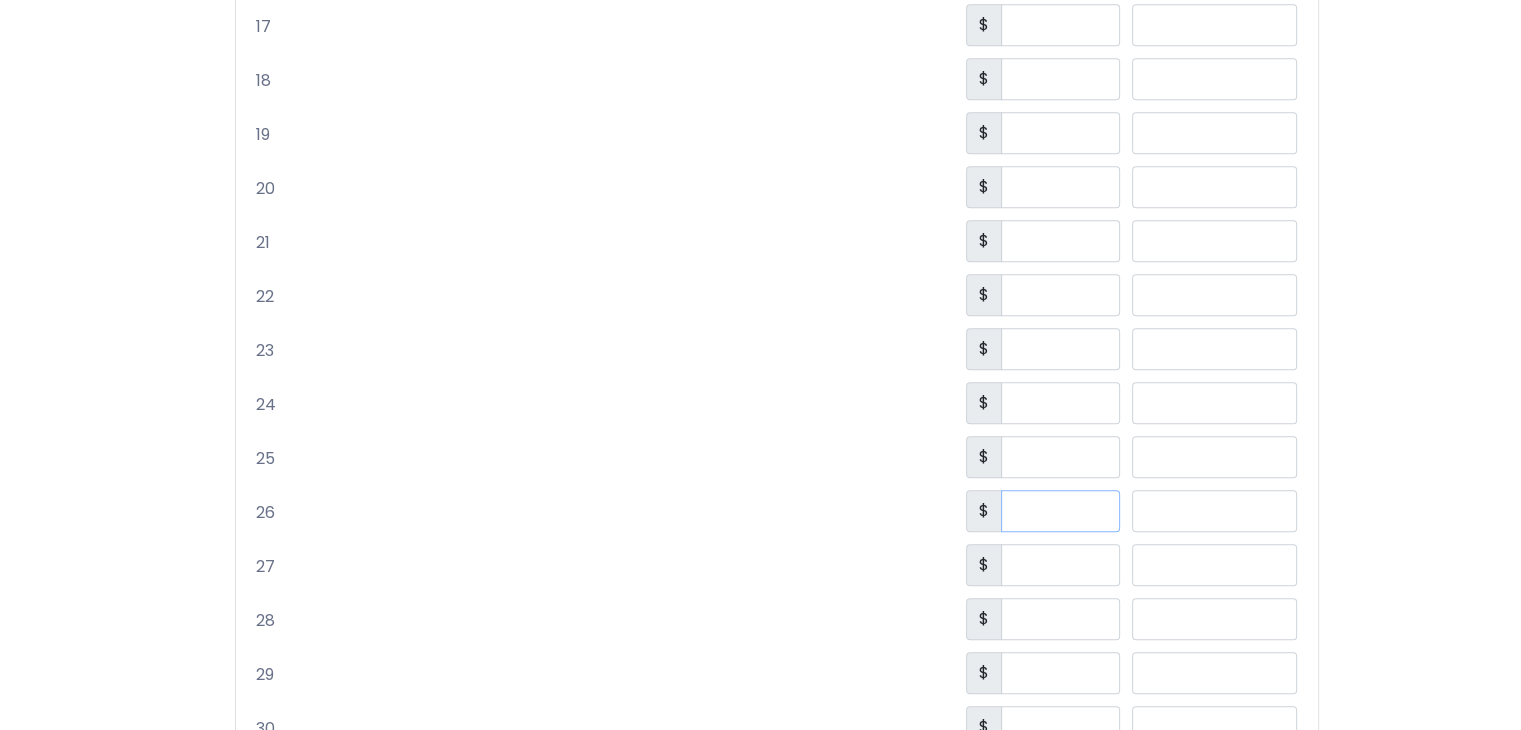 click on "***" at bounding box center [1060, 511] 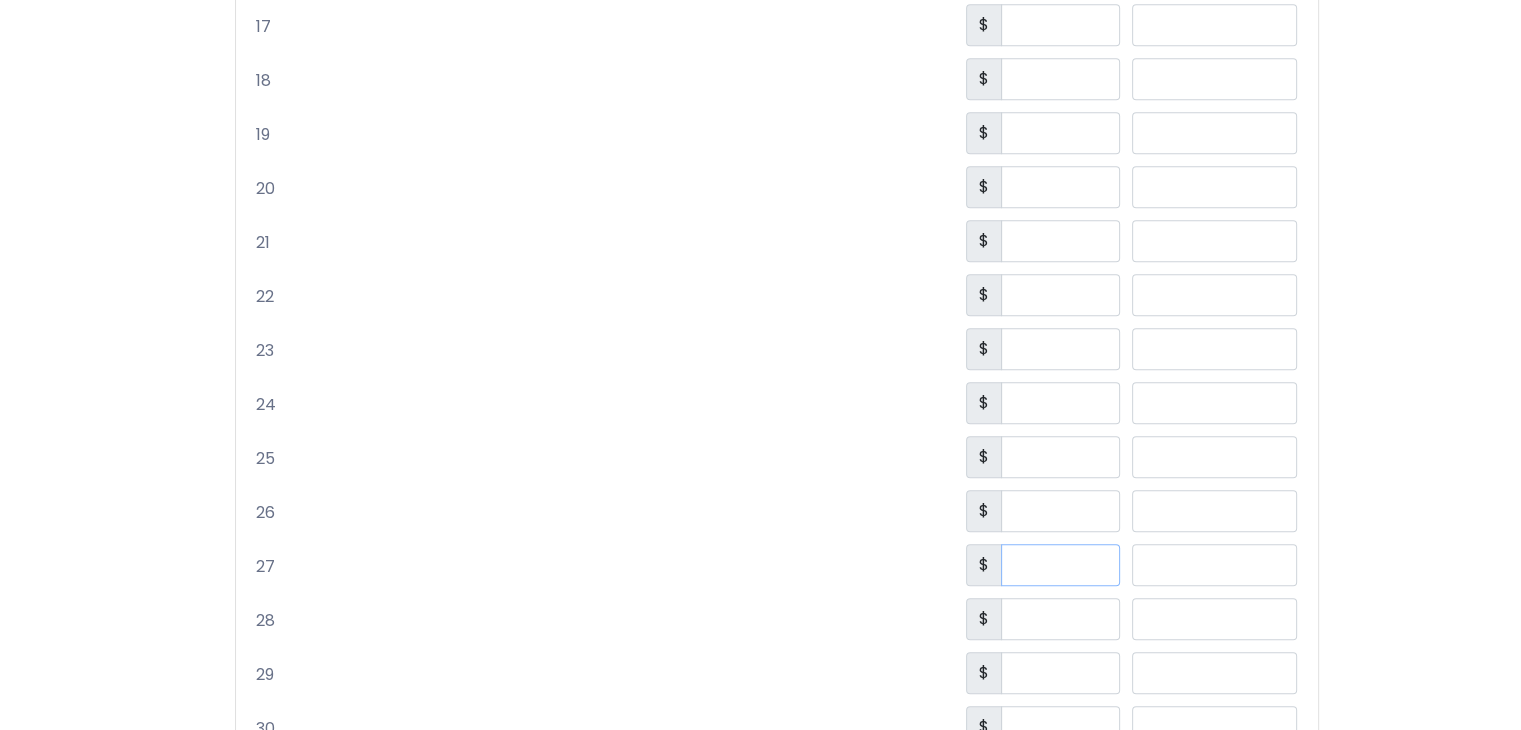 click on "***" at bounding box center [1060, 565] 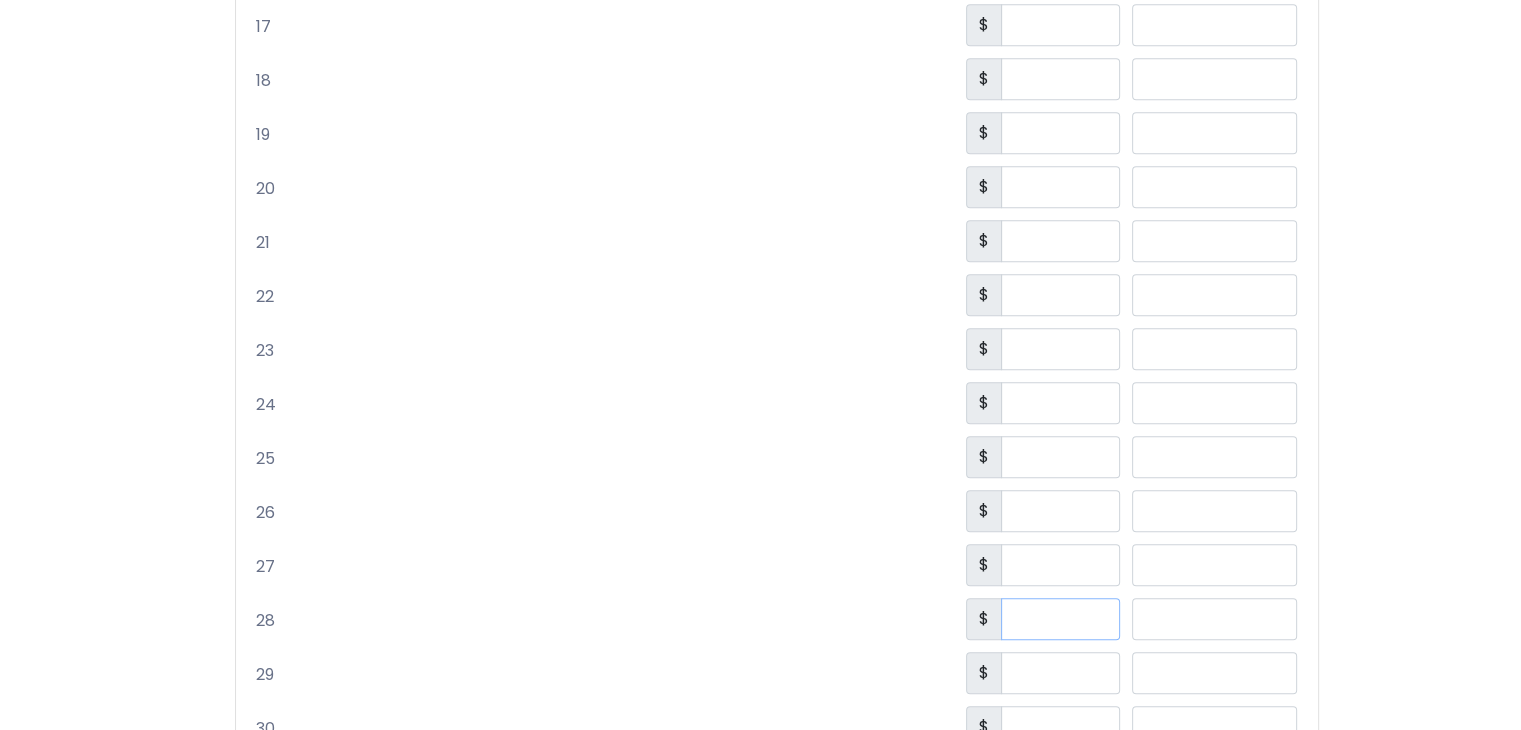 click on "***" at bounding box center [1060, 619] 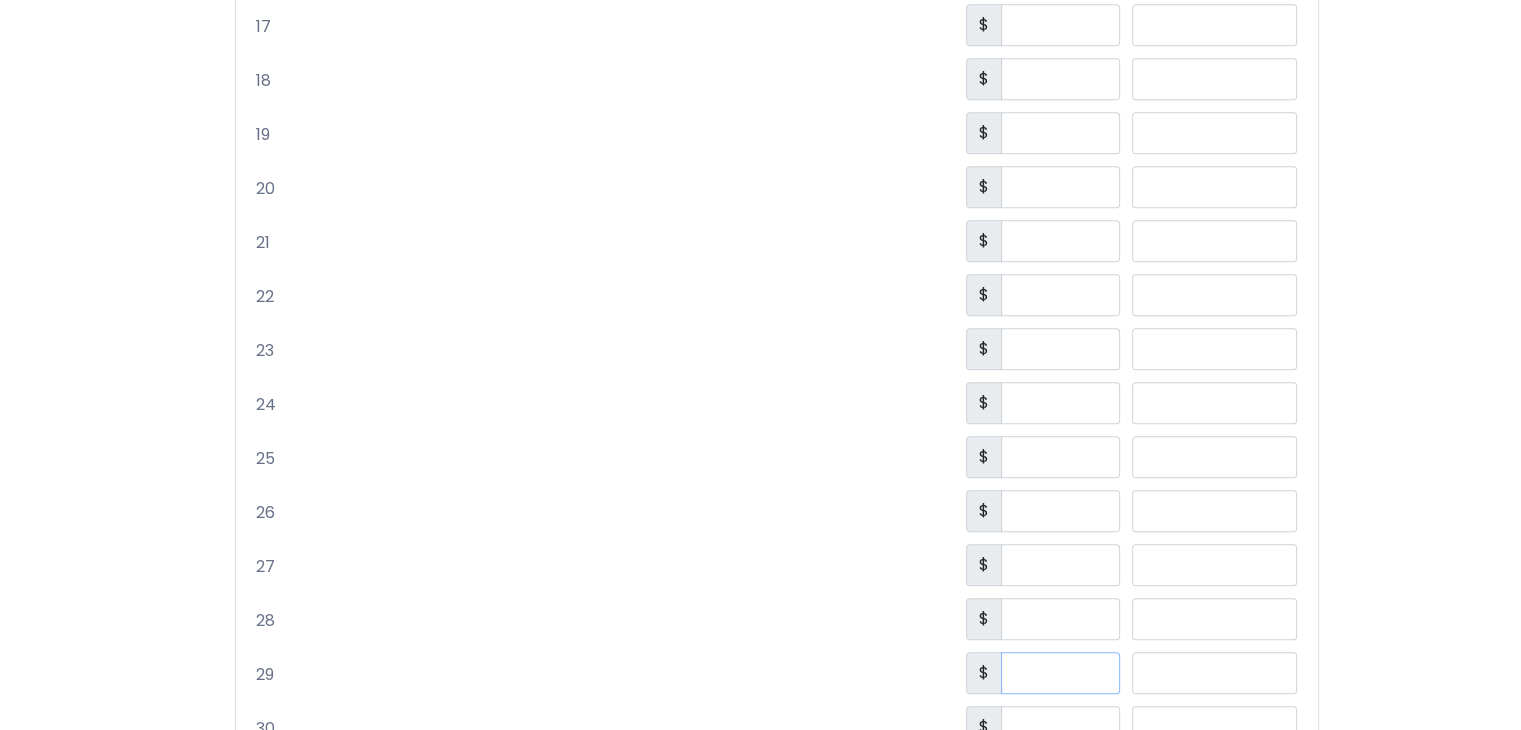click on "***" at bounding box center (1060, 673) 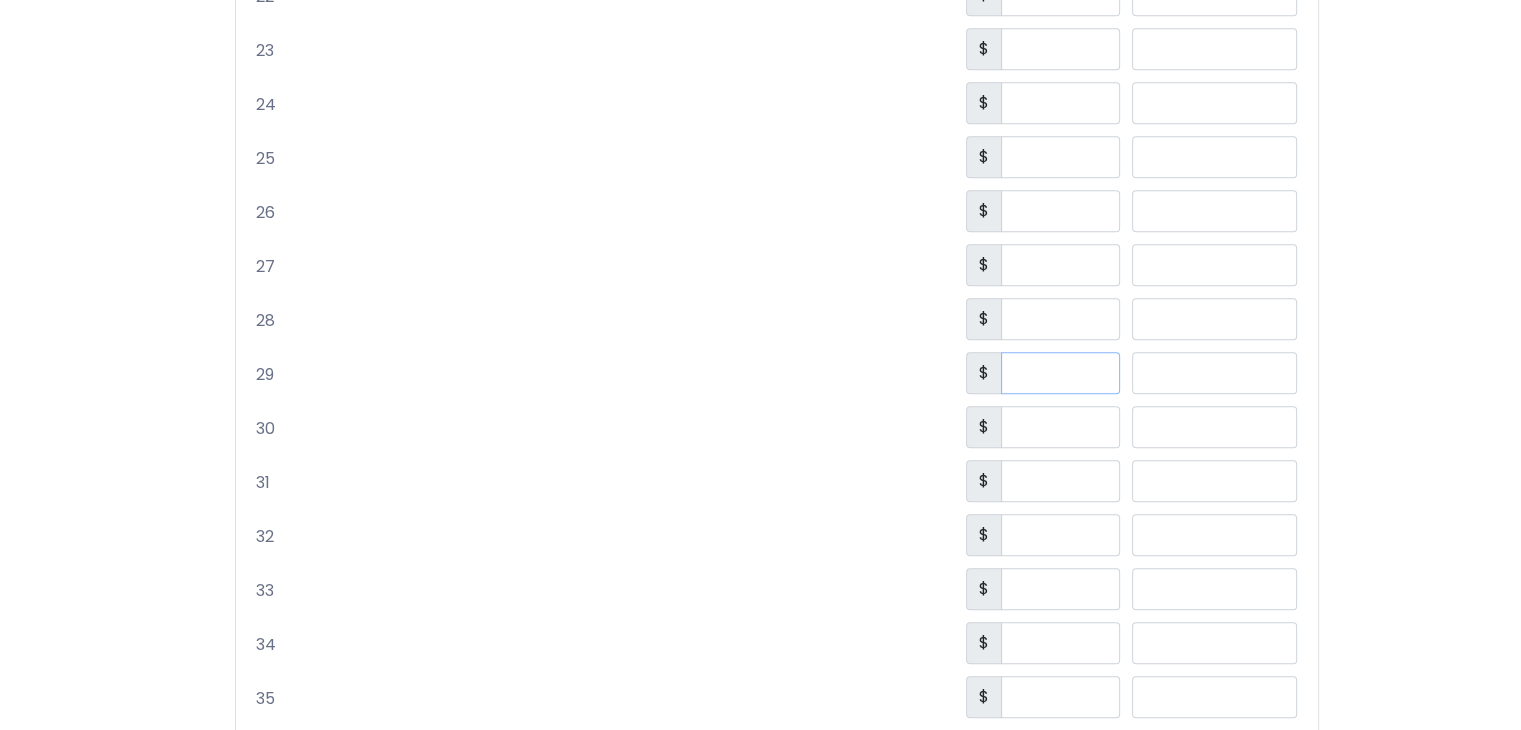 scroll, scrollTop: 1364, scrollLeft: 0, axis: vertical 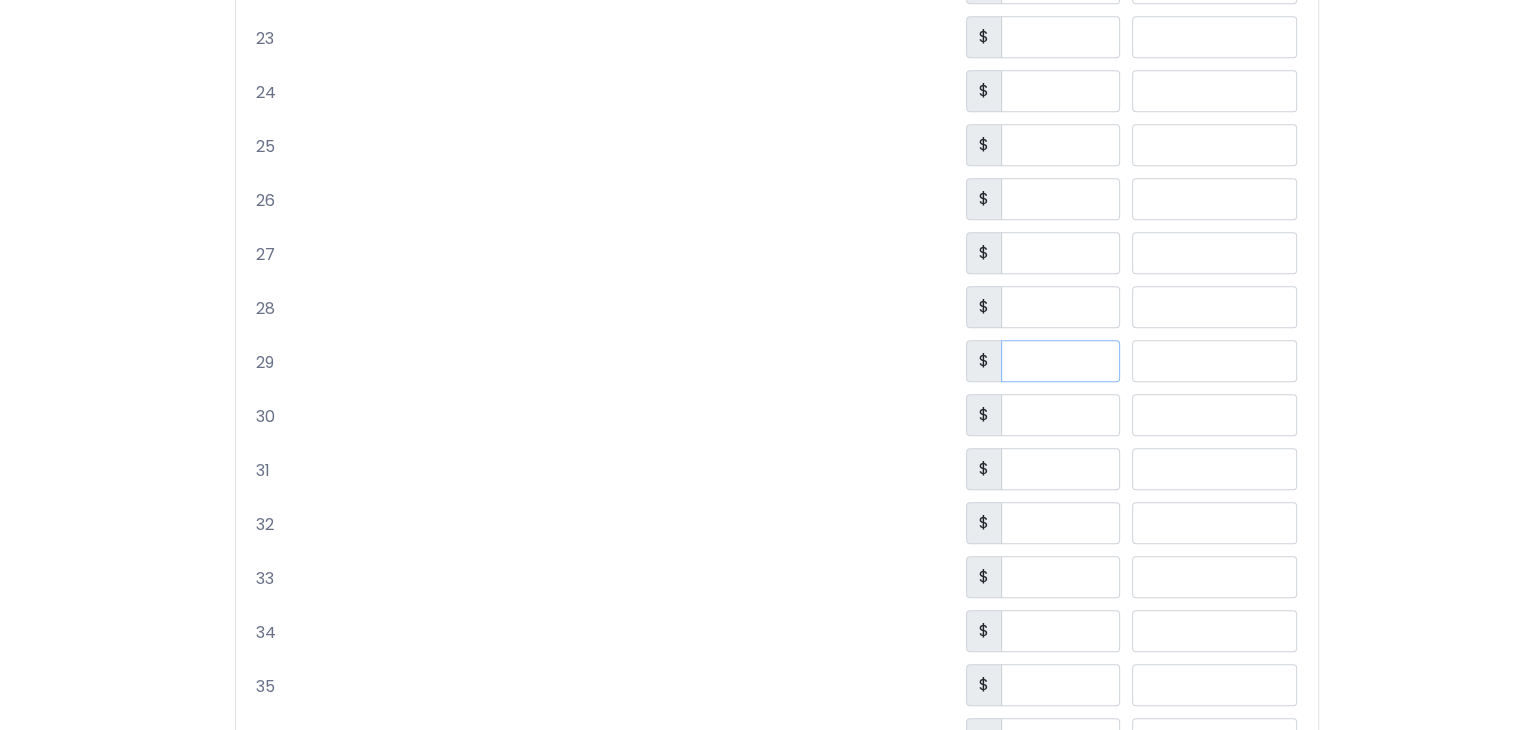 type on "***" 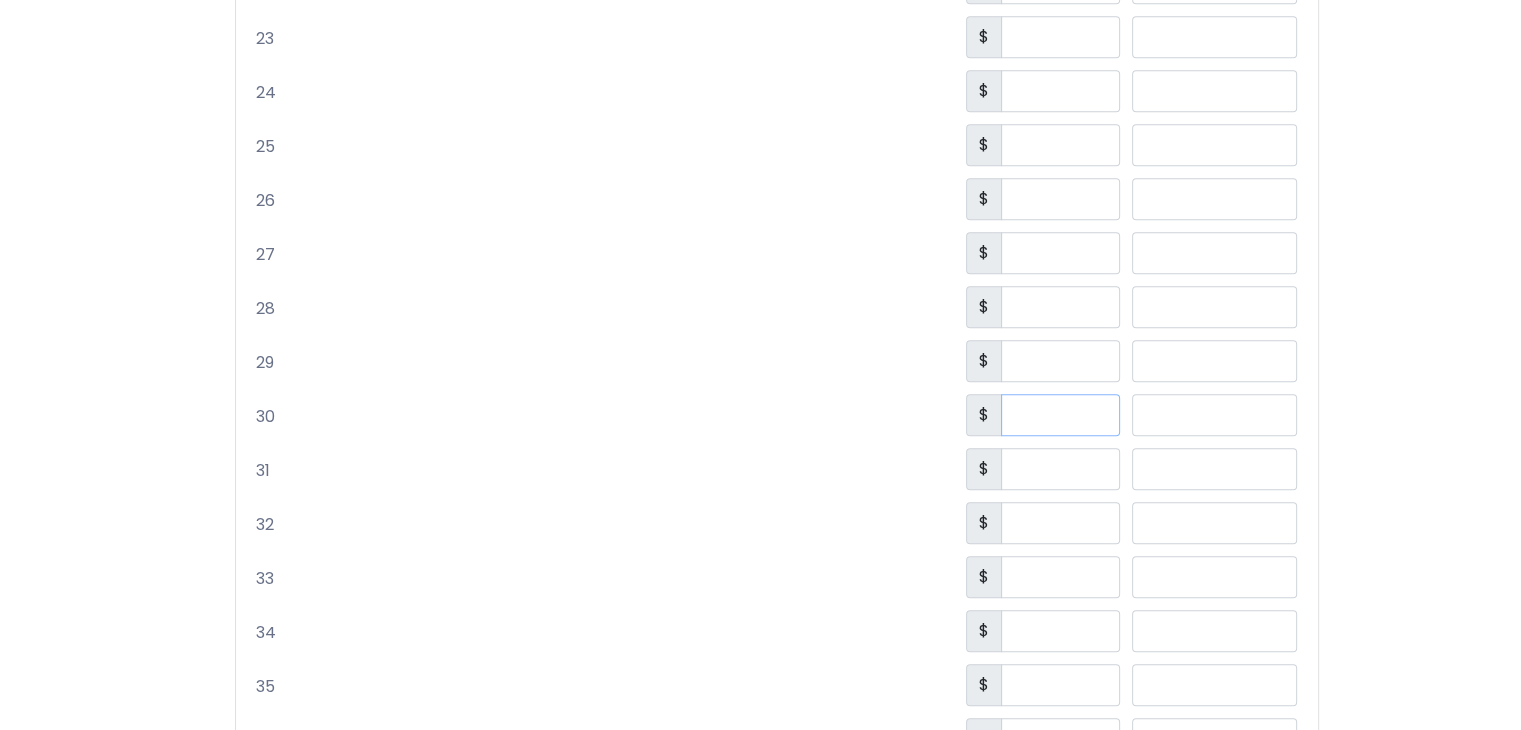 click on "***" at bounding box center [1060, 415] 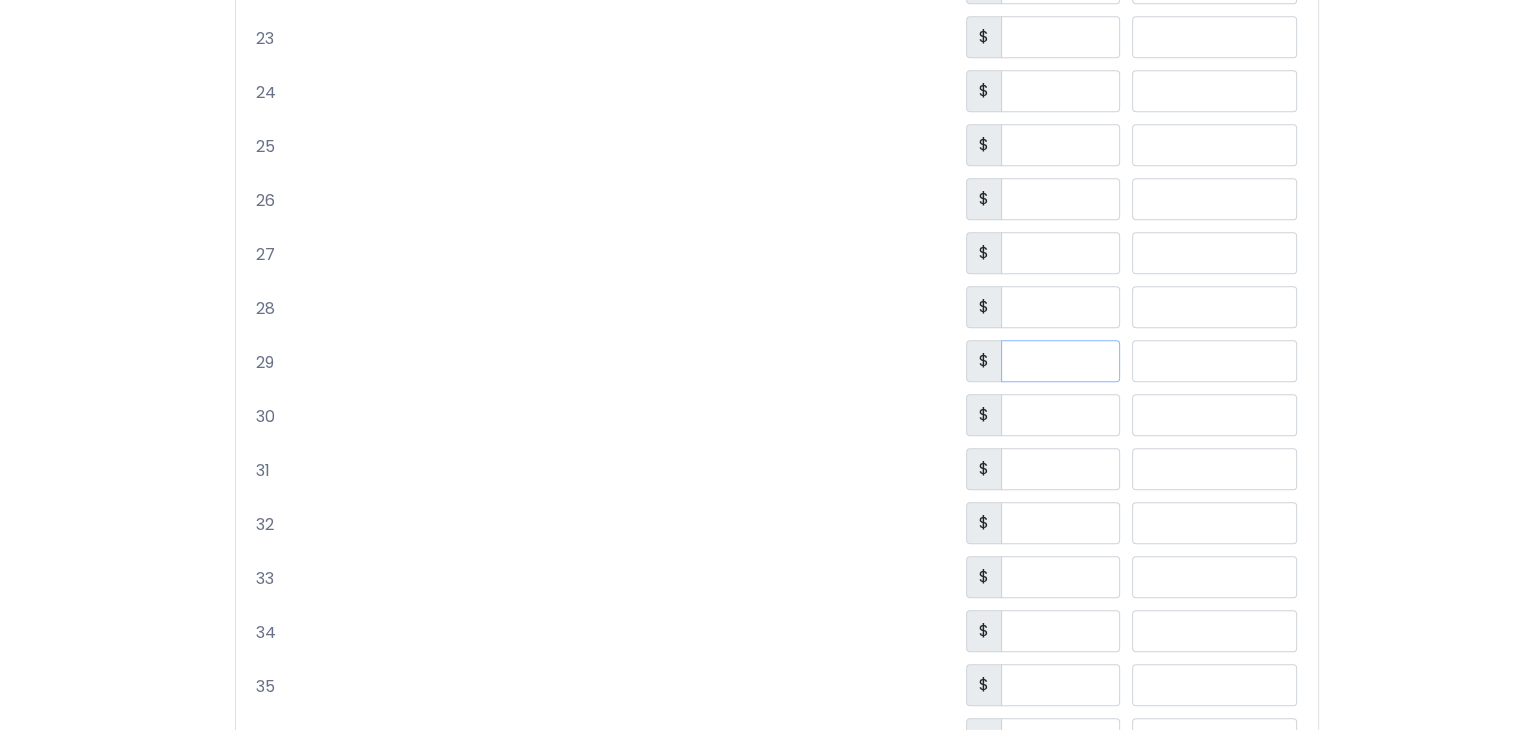 click on "***" at bounding box center [1060, 361] 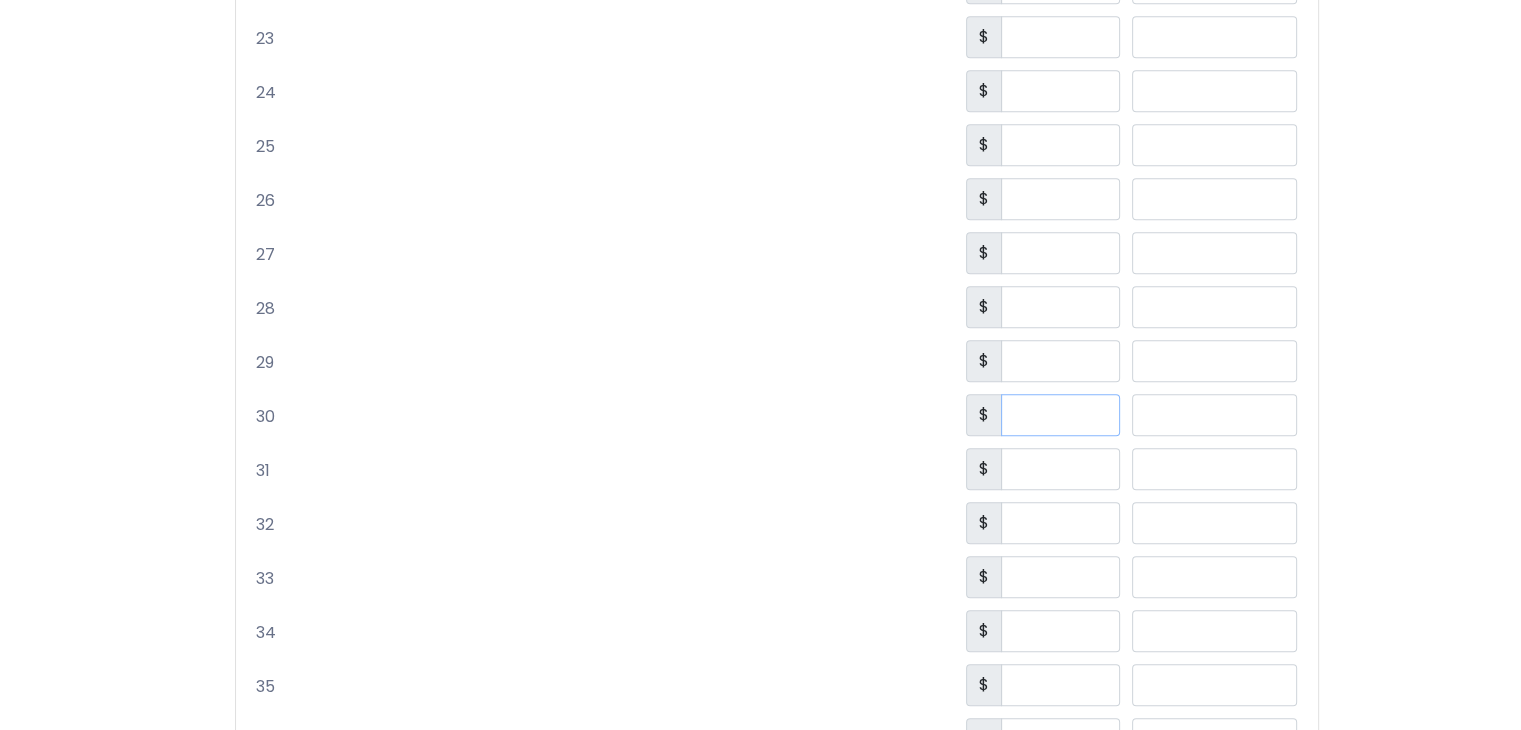 click on "***" at bounding box center [1060, 415] 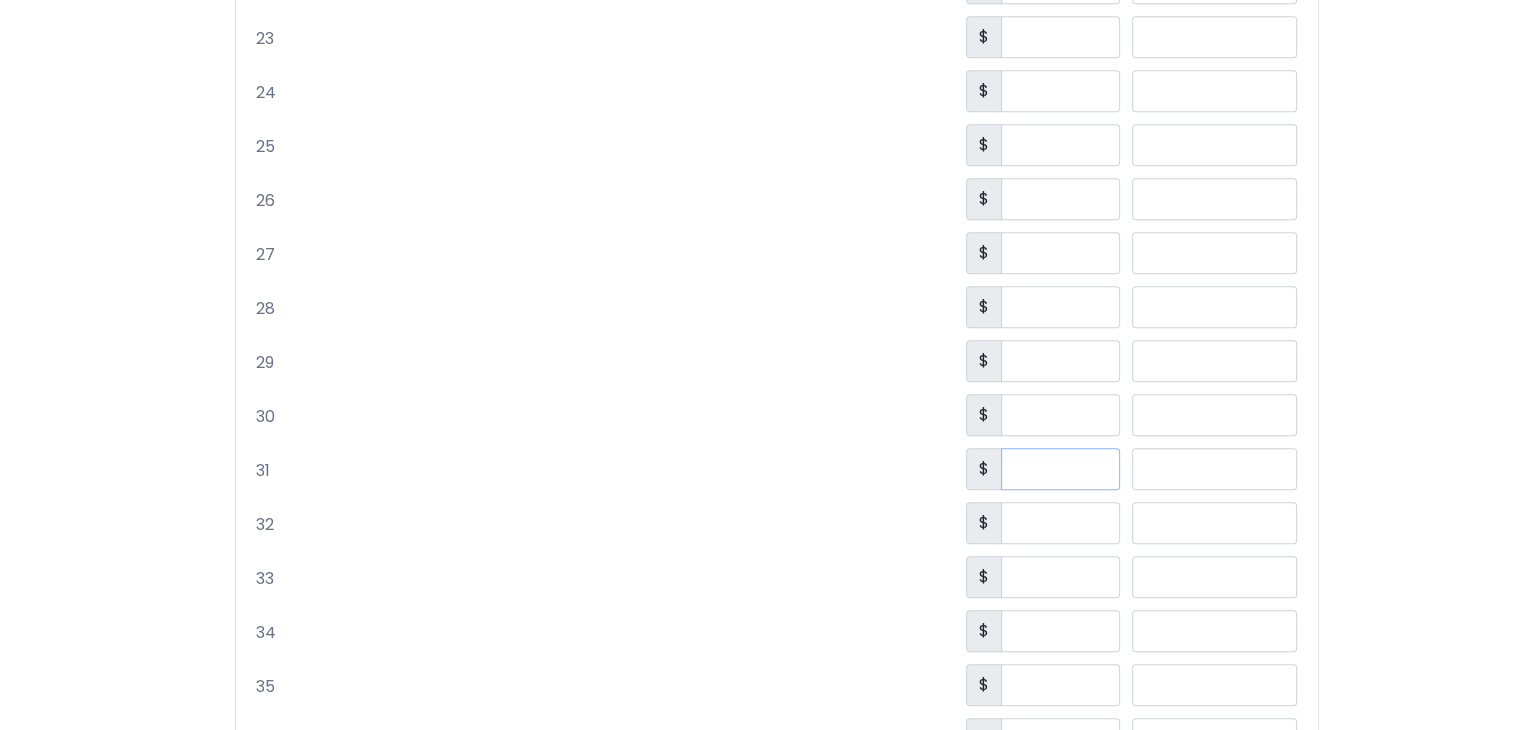 click on "***" at bounding box center (1060, 469) 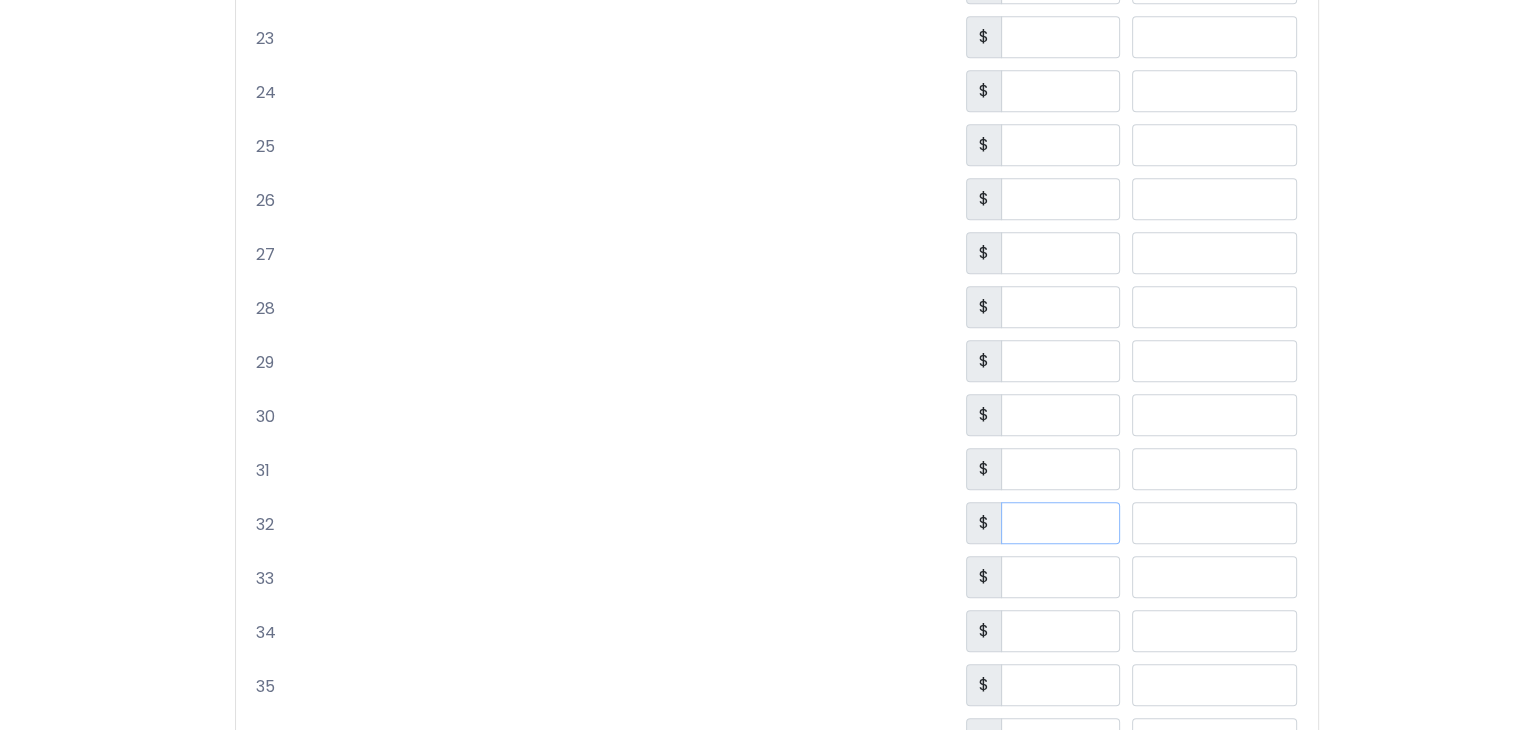click on "***" at bounding box center [1060, 523] 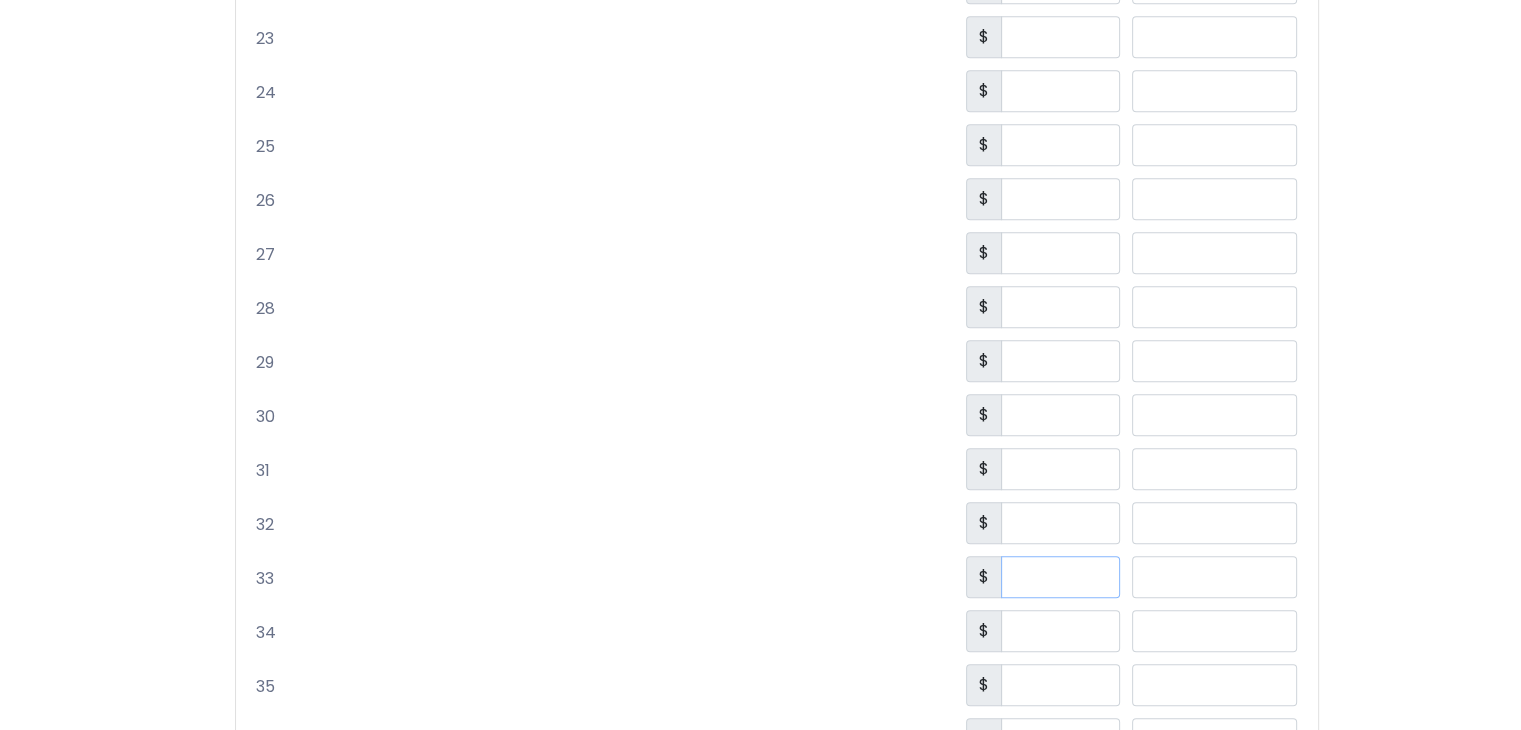 click on "***" at bounding box center [1060, 577] 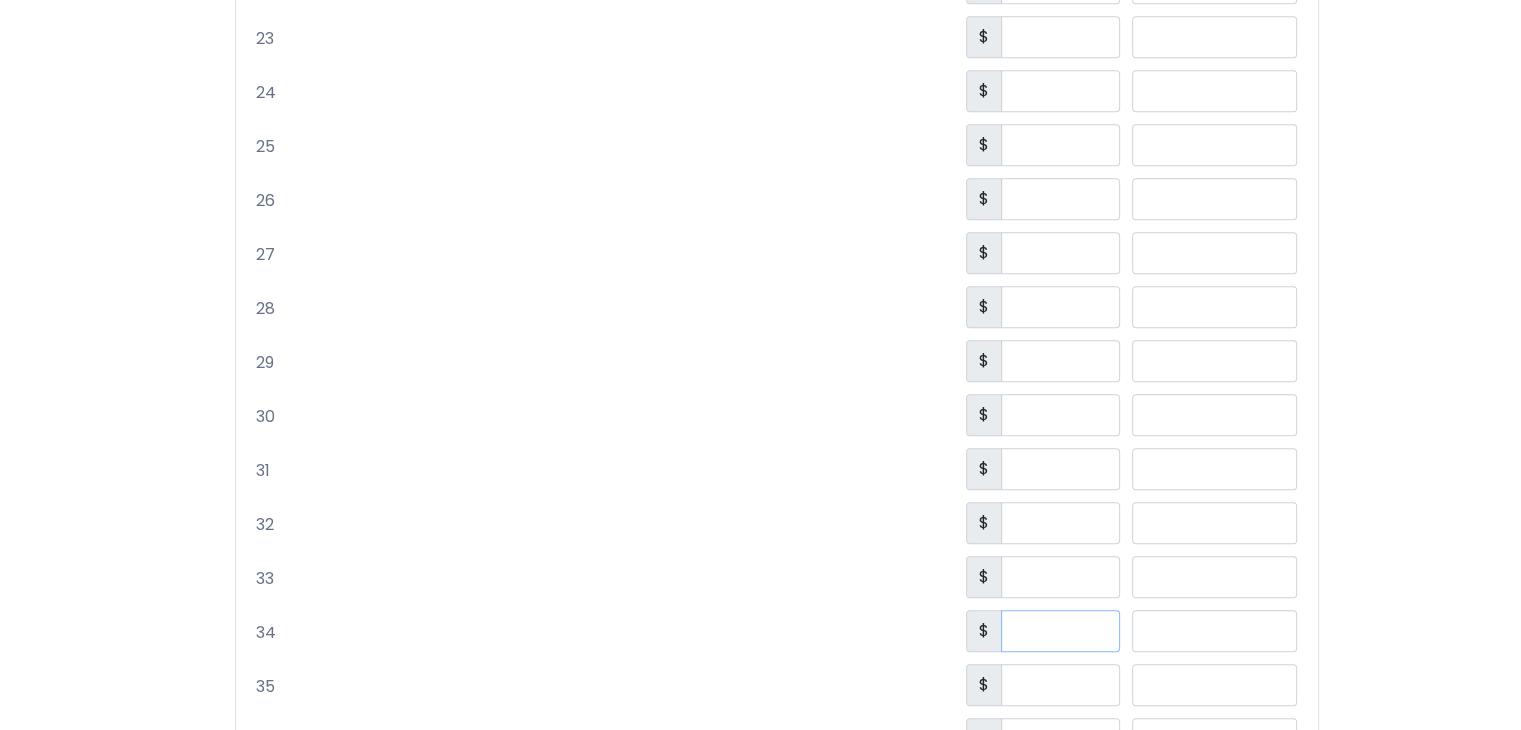 click on "***" at bounding box center (1060, 631) 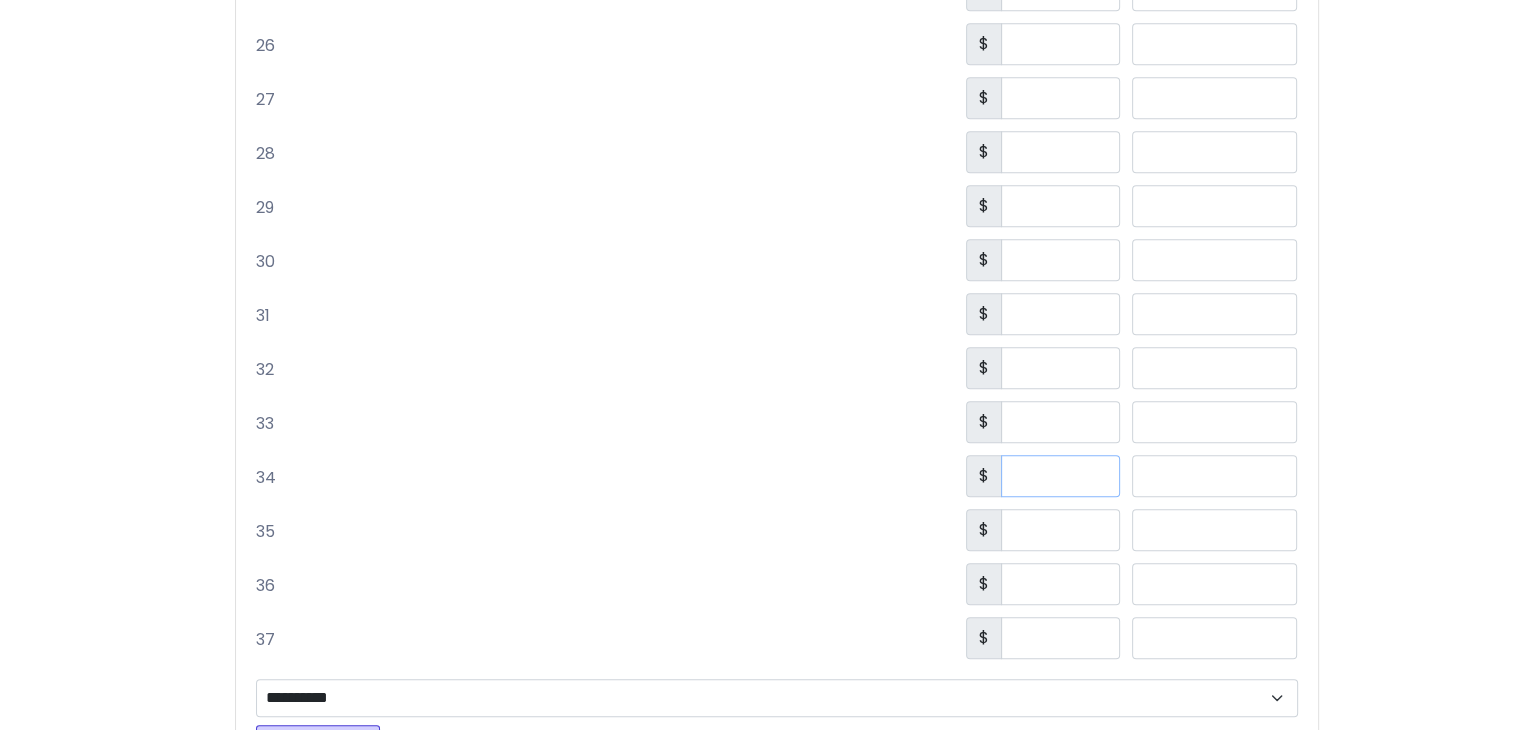scroll, scrollTop: 1528, scrollLeft: 0, axis: vertical 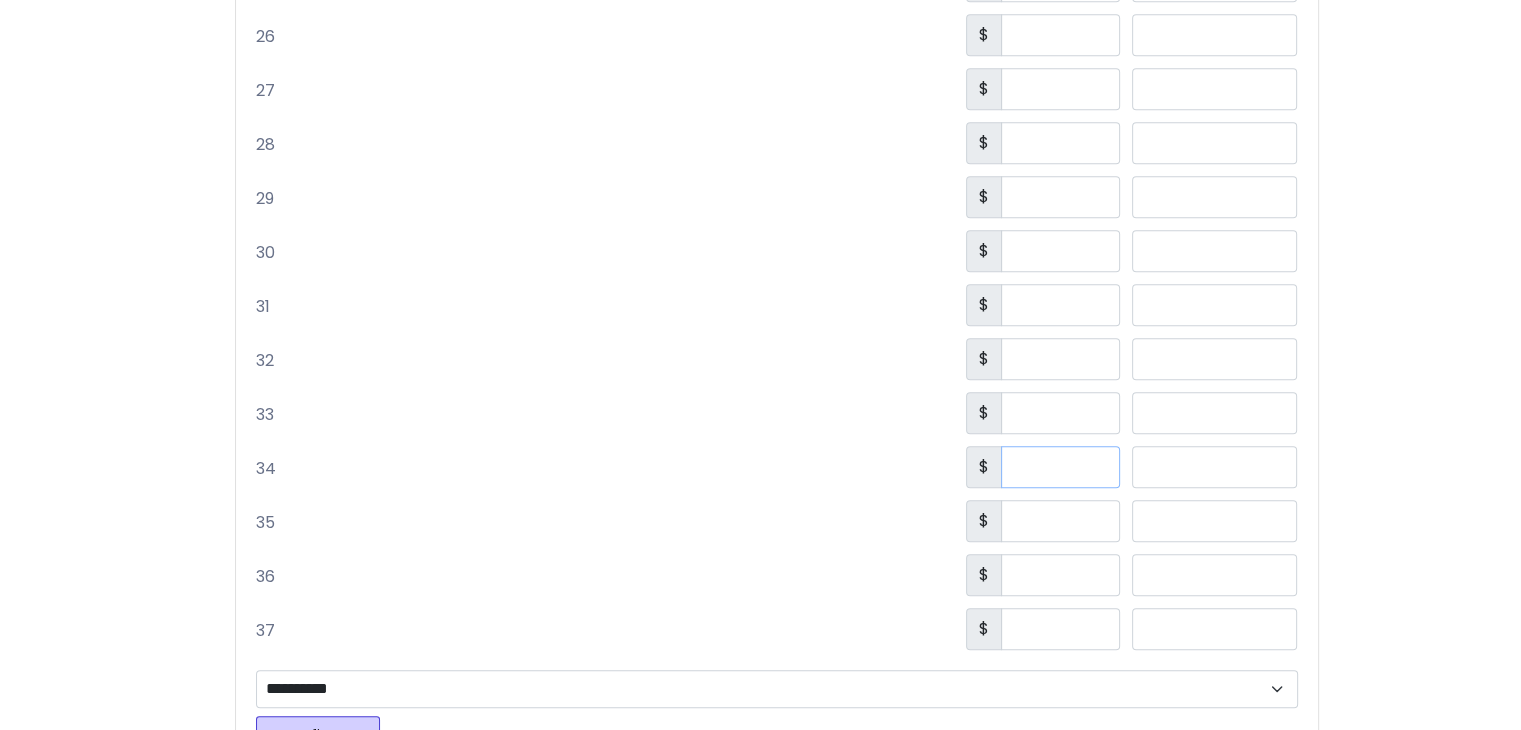 type on "**" 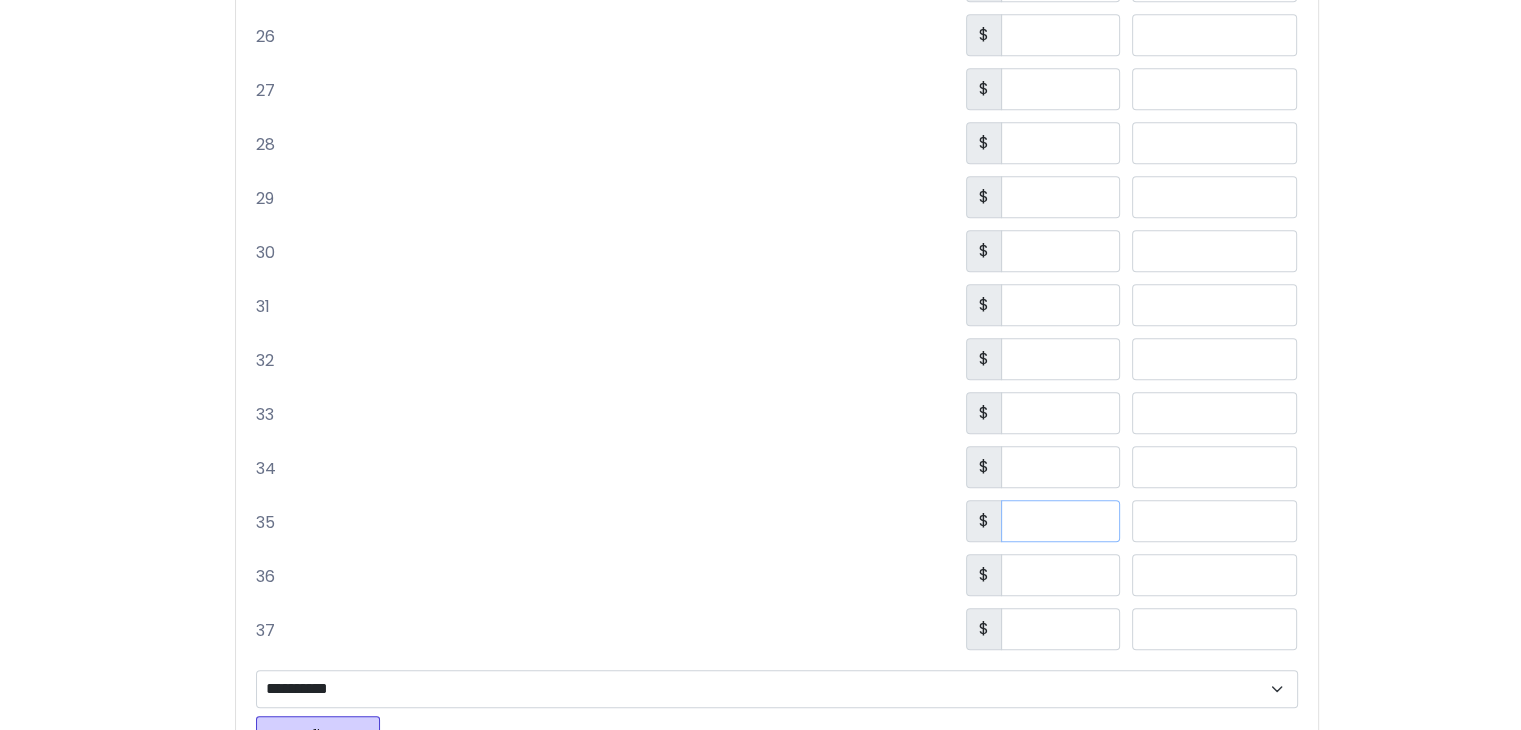 click on "***" at bounding box center (1060, 521) 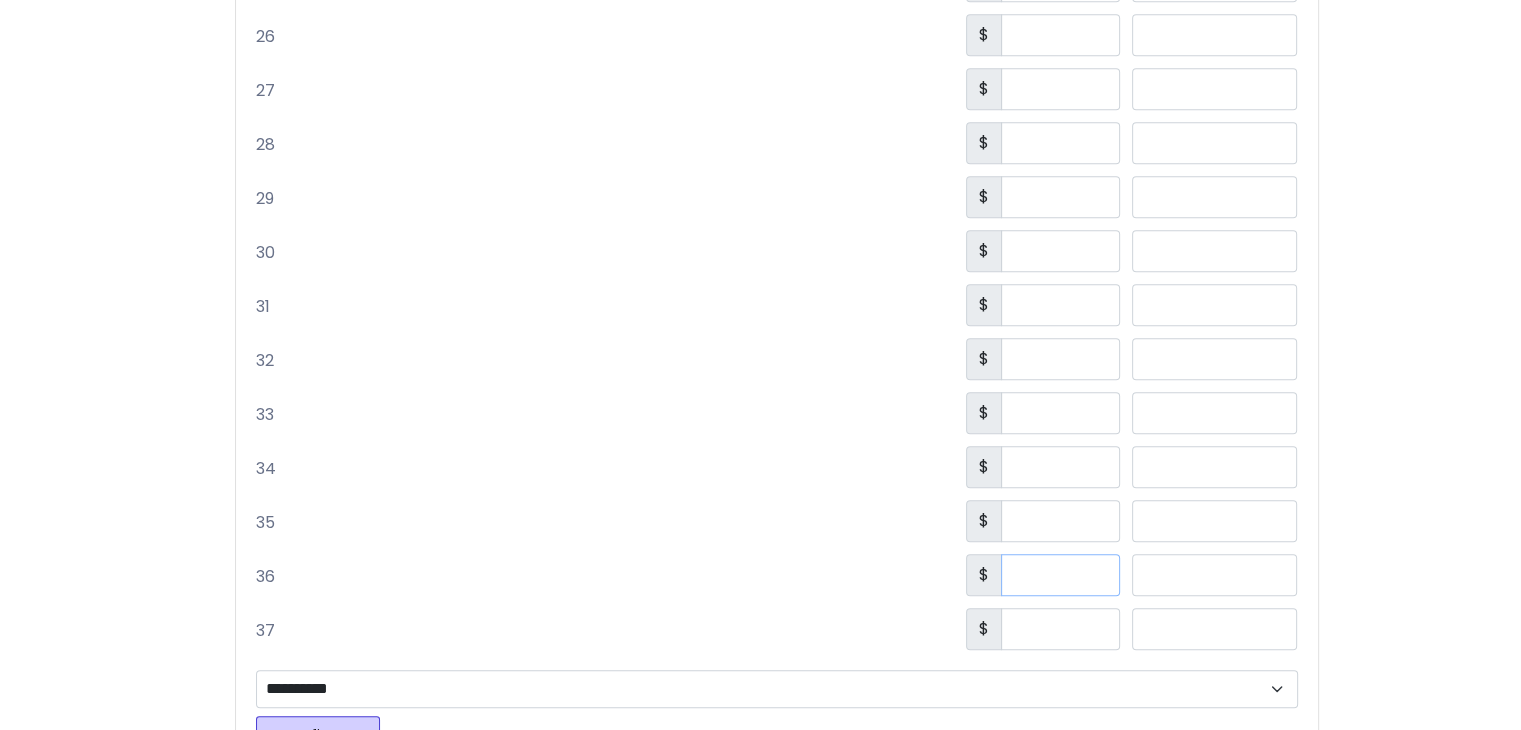 click on "***" at bounding box center (1060, 575) 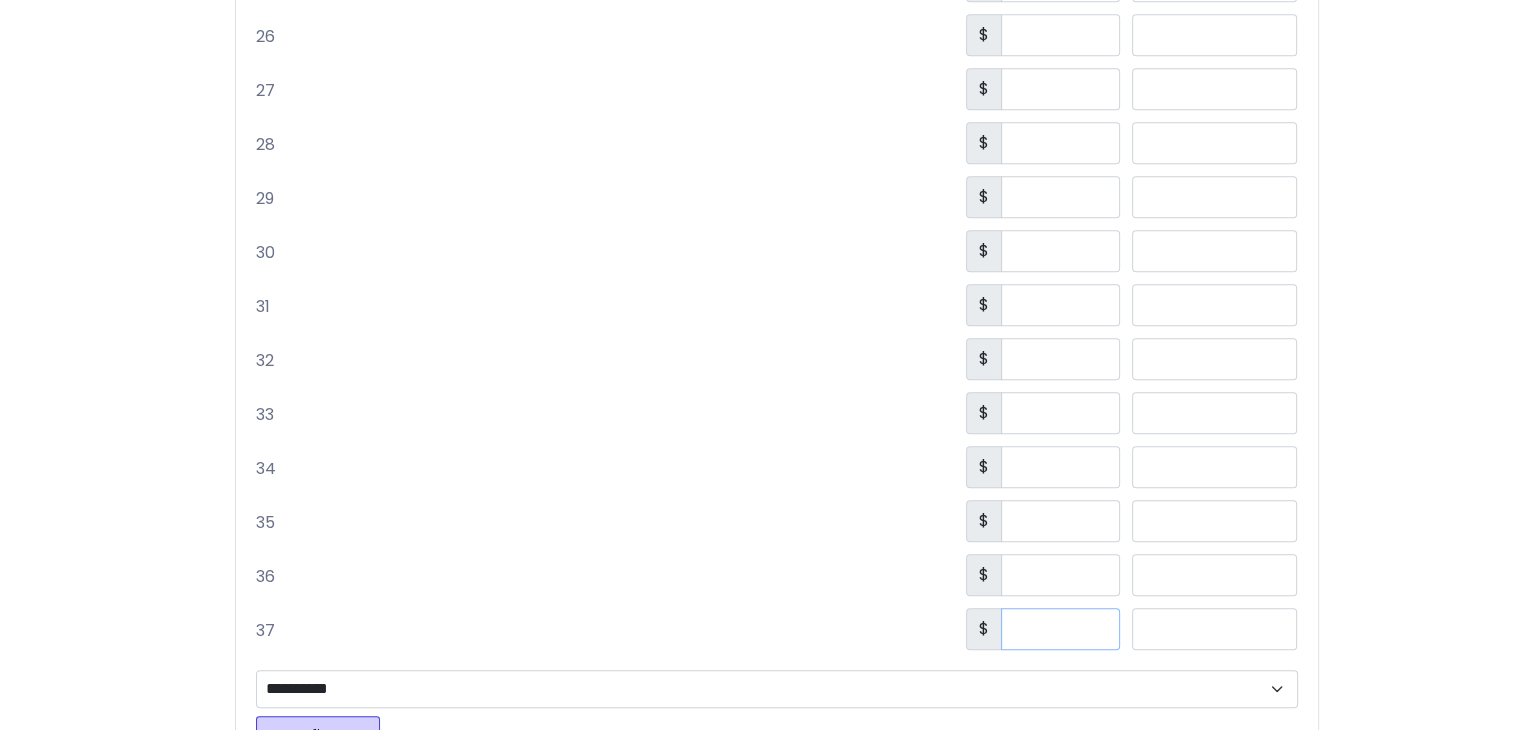 click on "***" at bounding box center [1060, 629] 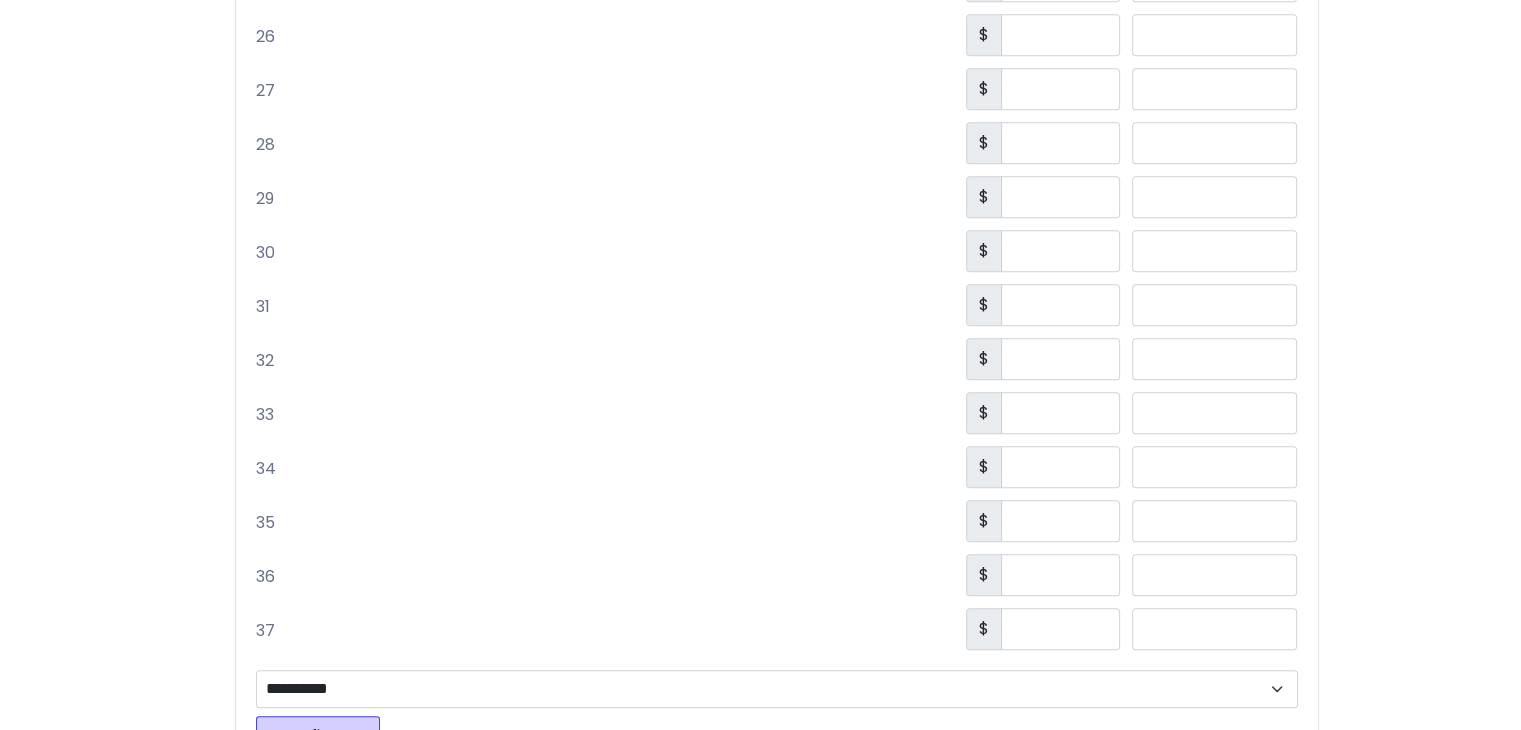 click on "Confirmar" at bounding box center [318, 735] 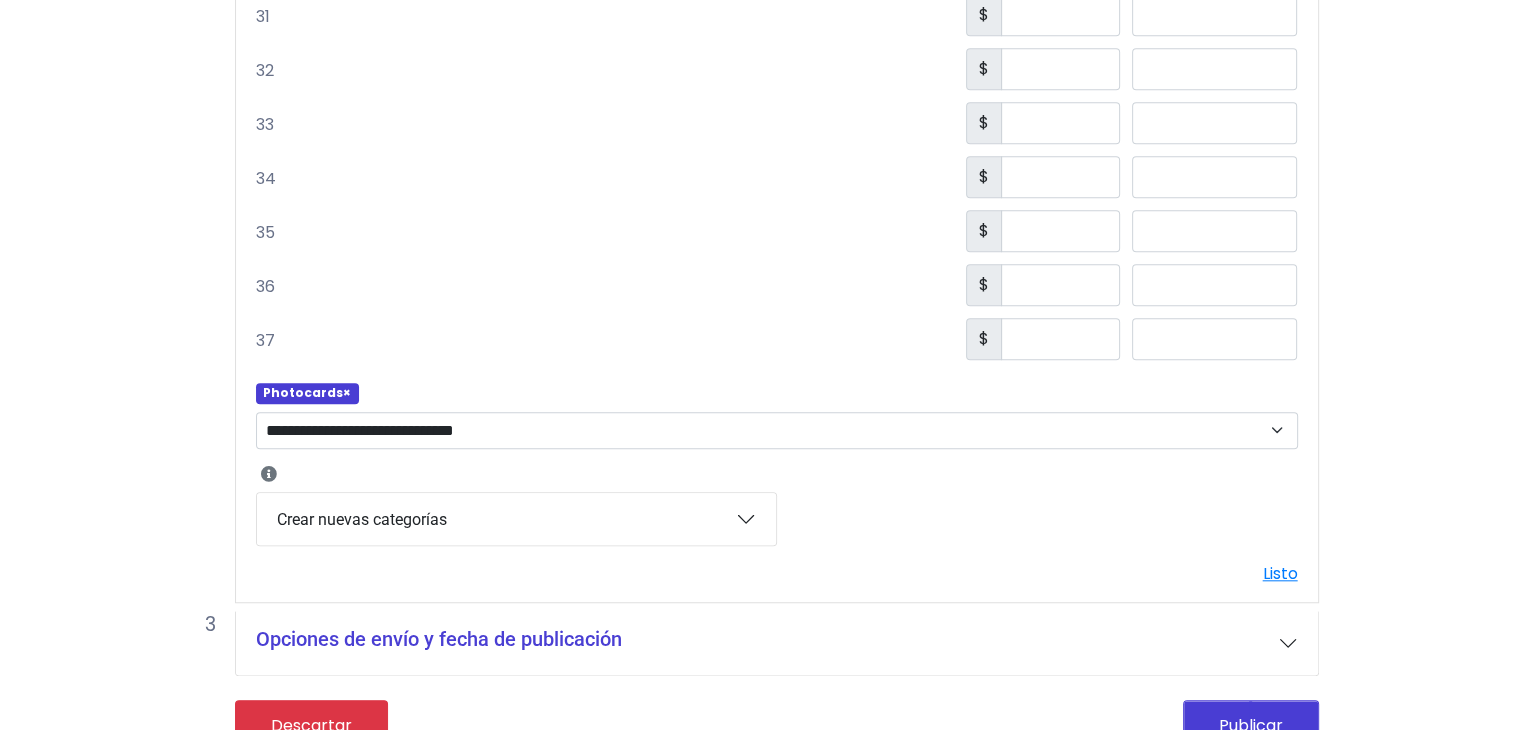 scroll, scrollTop: 1840, scrollLeft: 0, axis: vertical 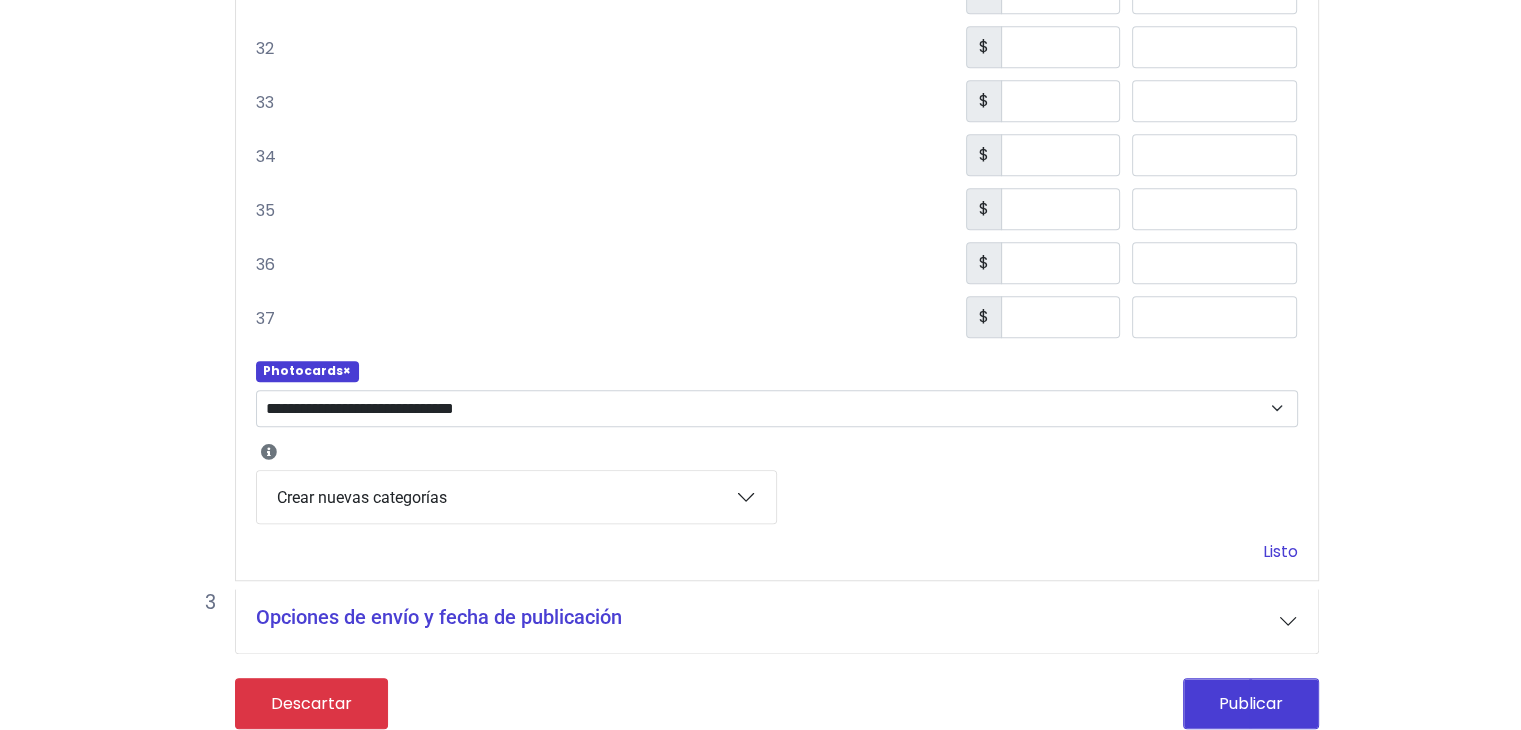 click on "Listo" at bounding box center [1280, 551] 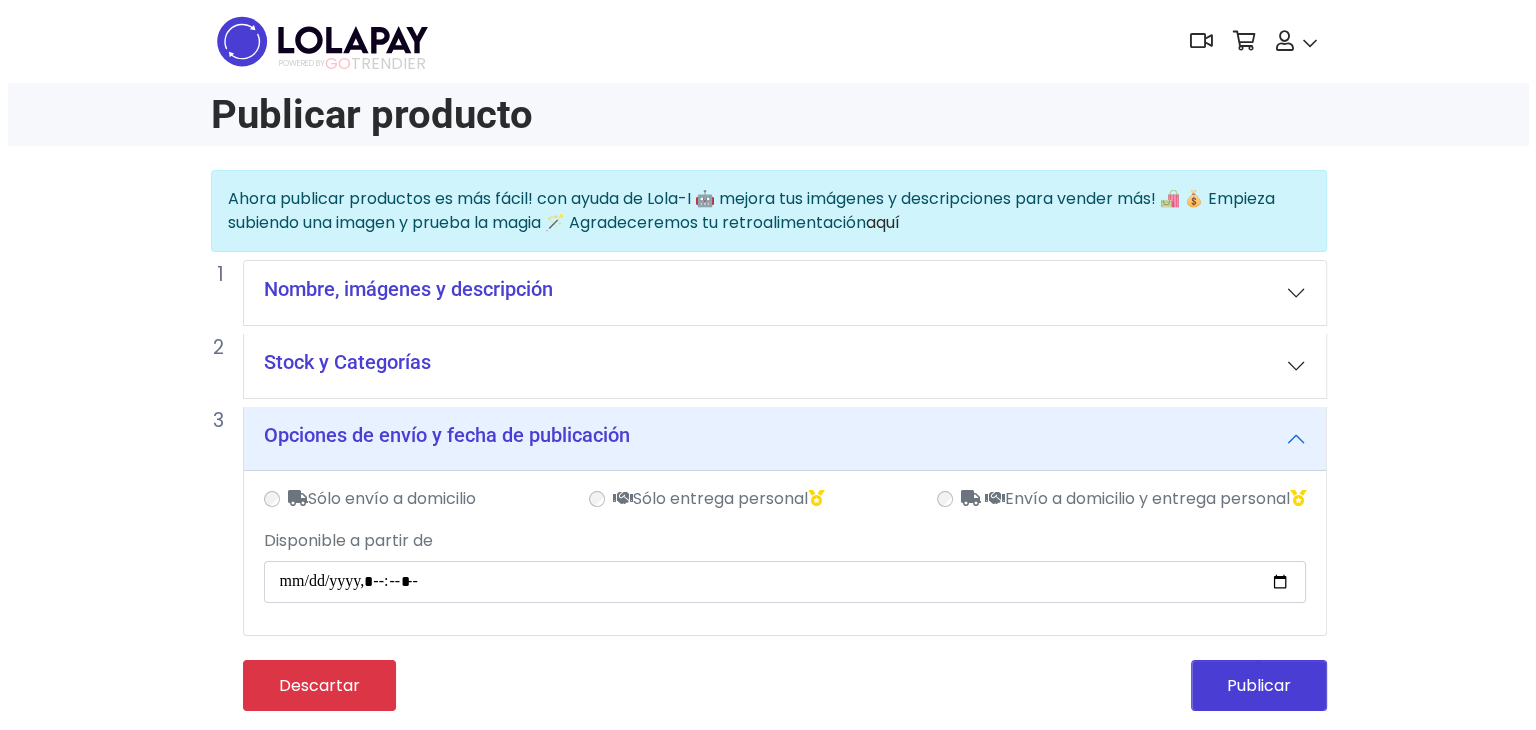scroll, scrollTop: 0, scrollLeft: 0, axis: both 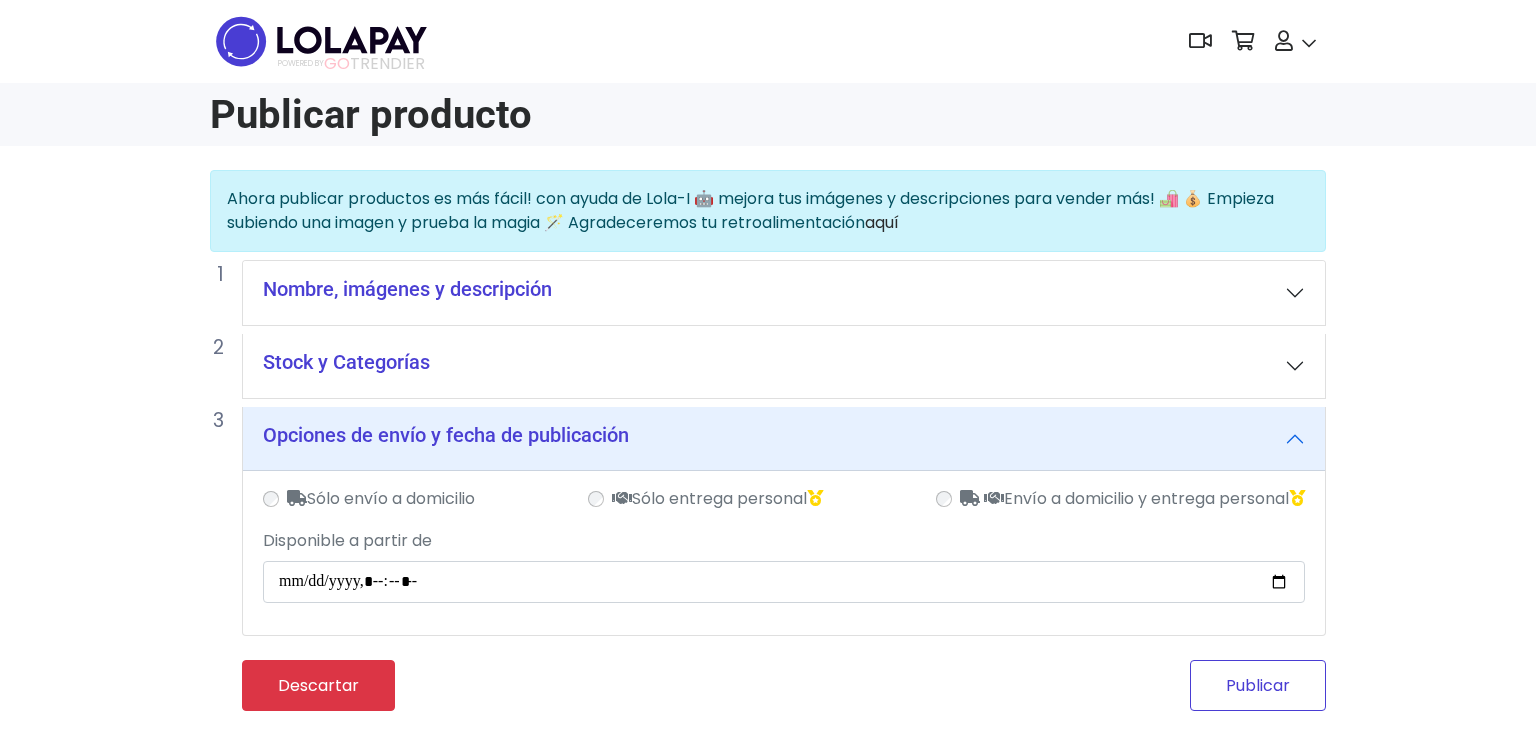 click on "Publicar" at bounding box center [1258, 685] 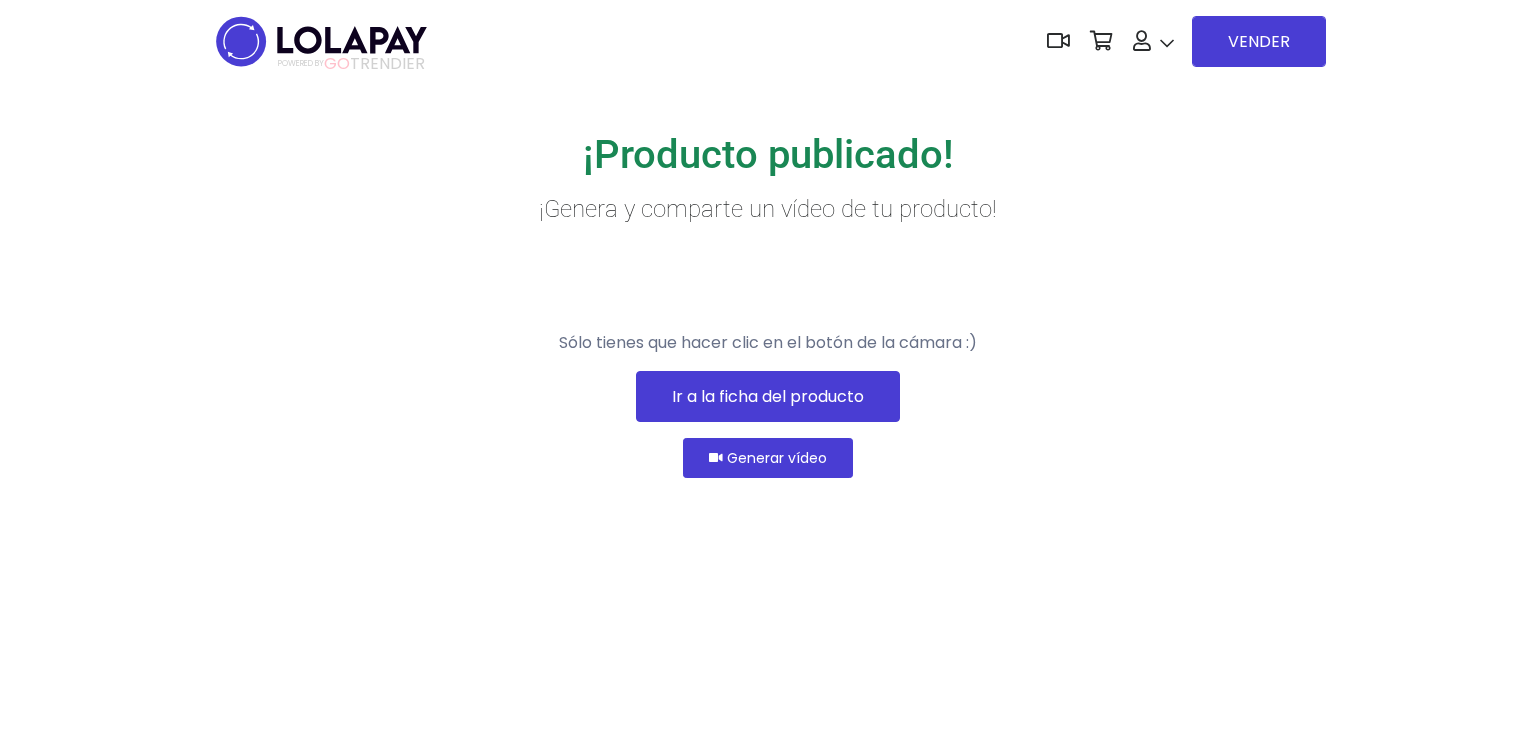 scroll, scrollTop: 0, scrollLeft: 0, axis: both 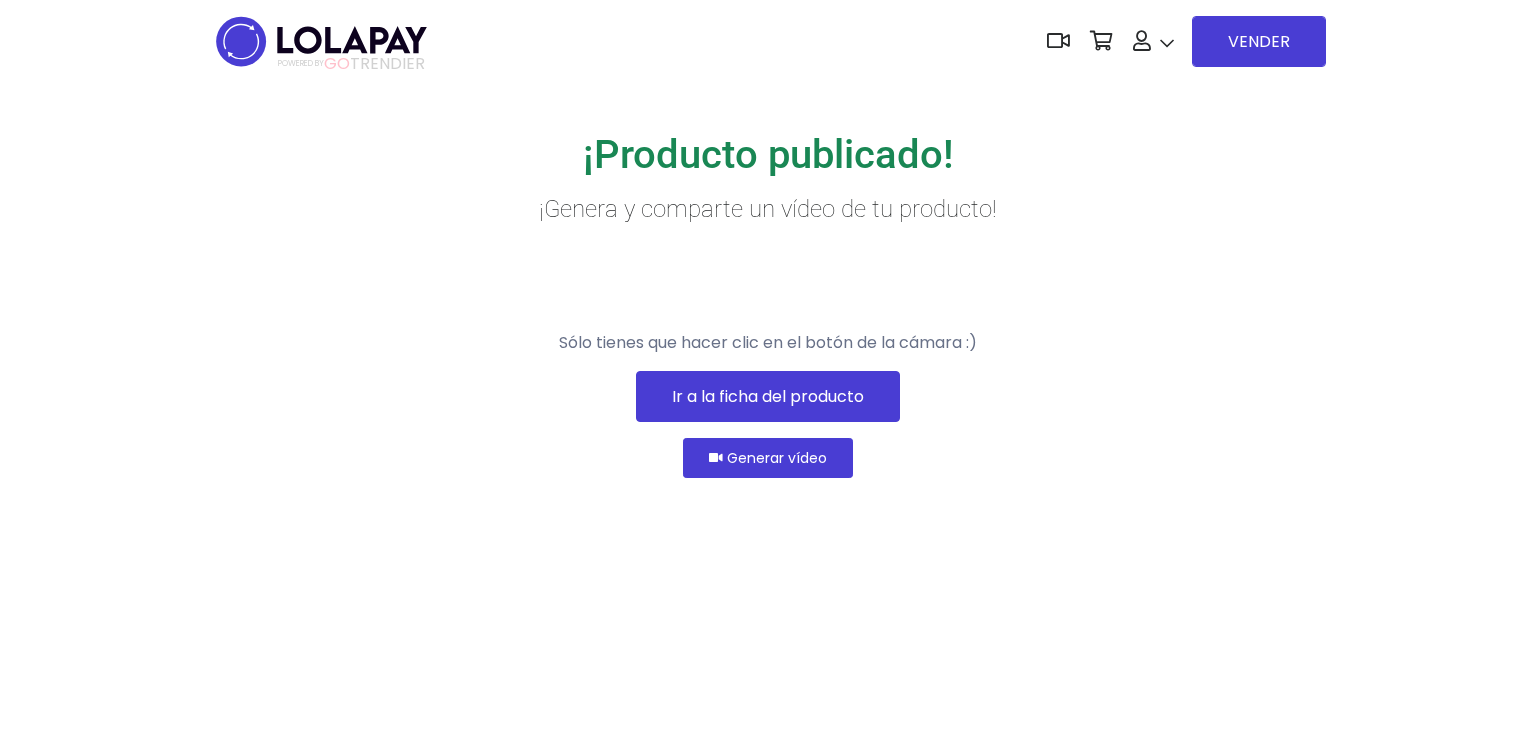click on "Ir a la ficha del producto" at bounding box center (768, 396) 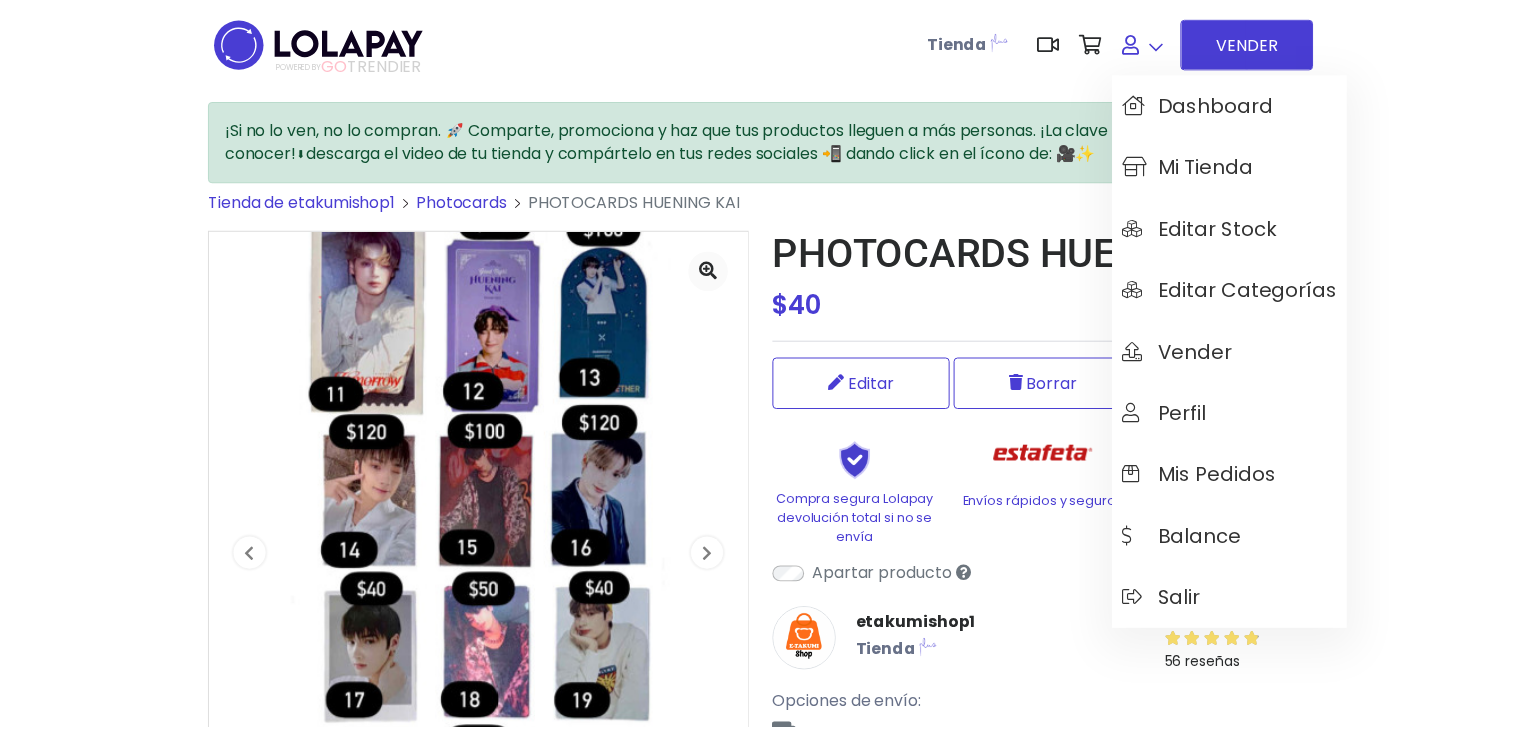 scroll, scrollTop: 0, scrollLeft: 0, axis: both 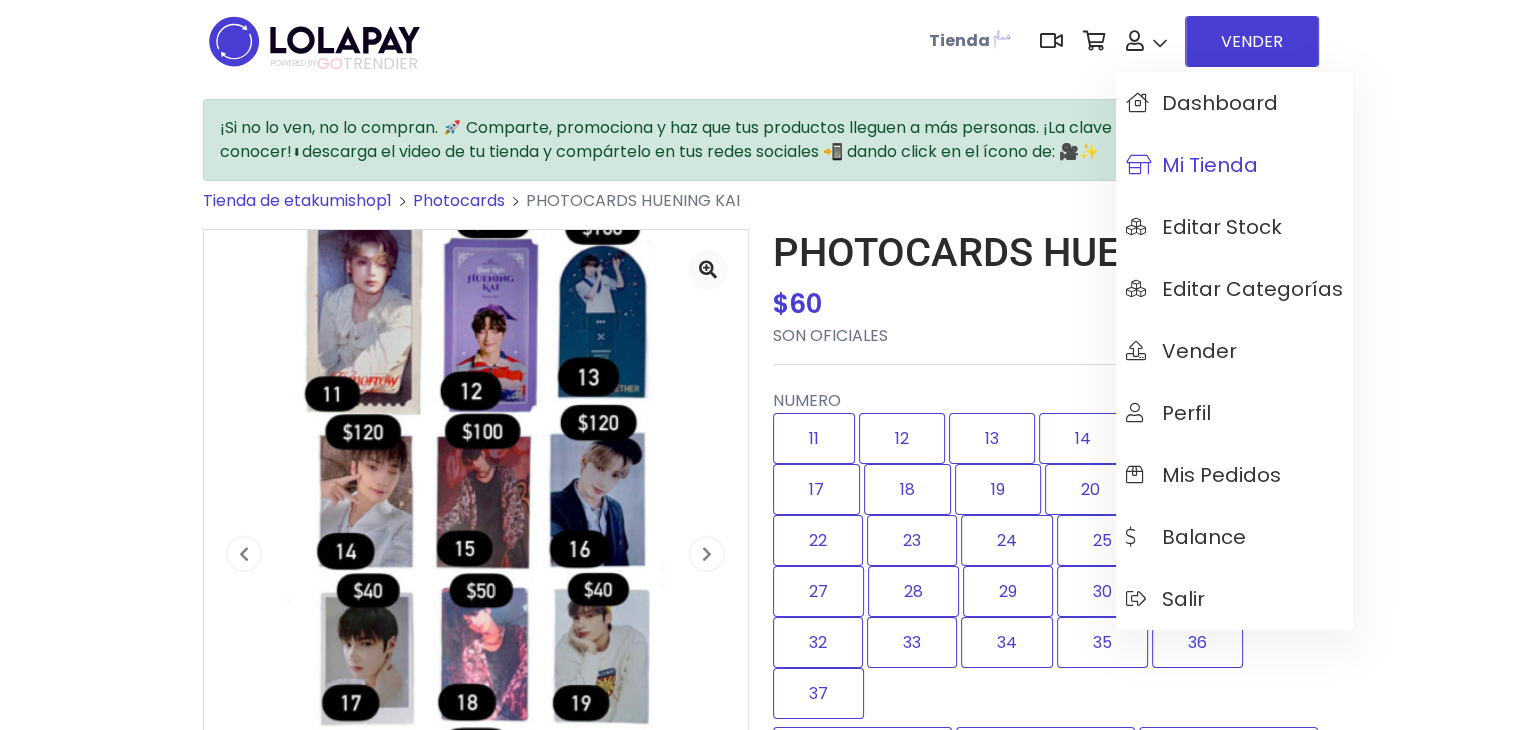 click on "Mi tienda" at bounding box center [1192, 165] 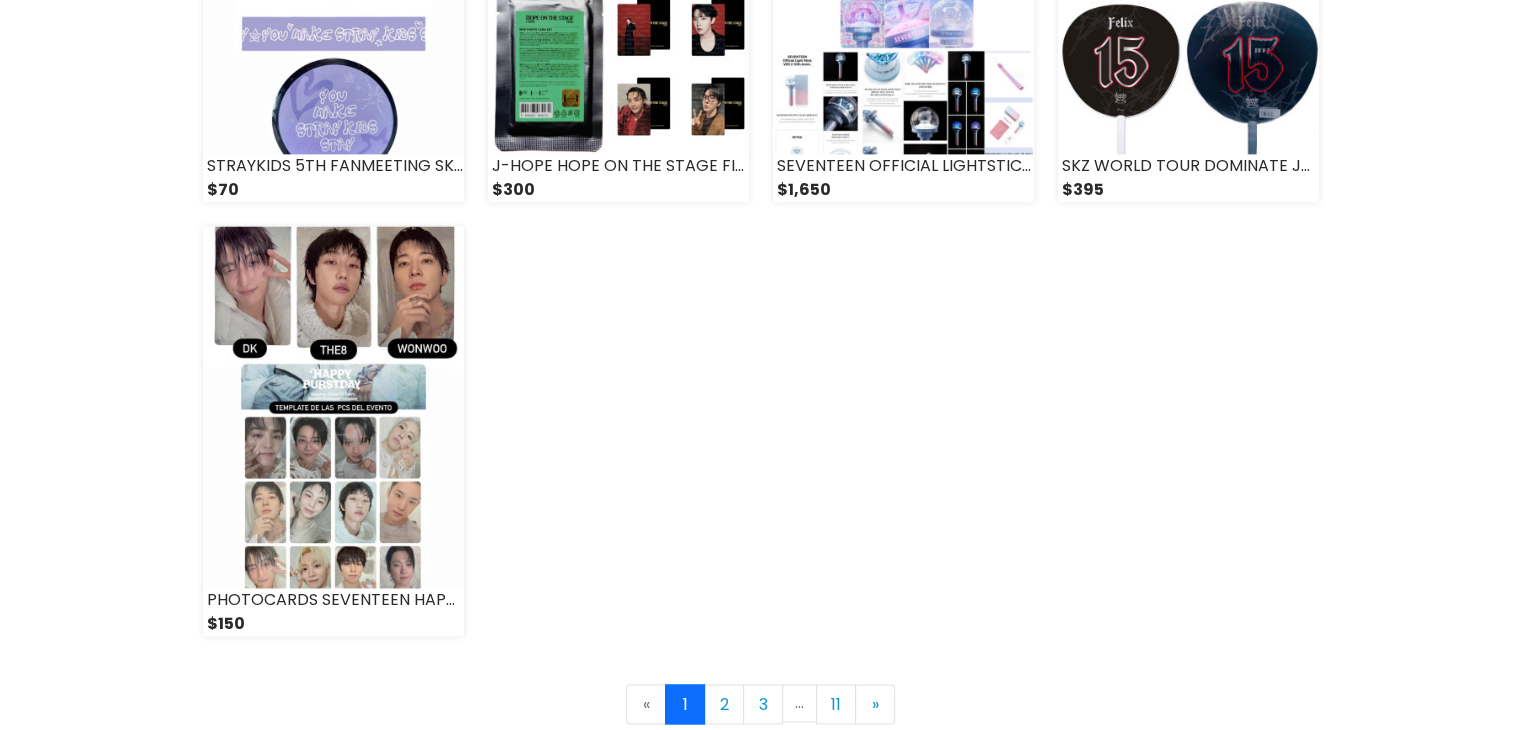 scroll, scrollTop: 2720, scrollLeft: 0, axis: vertical 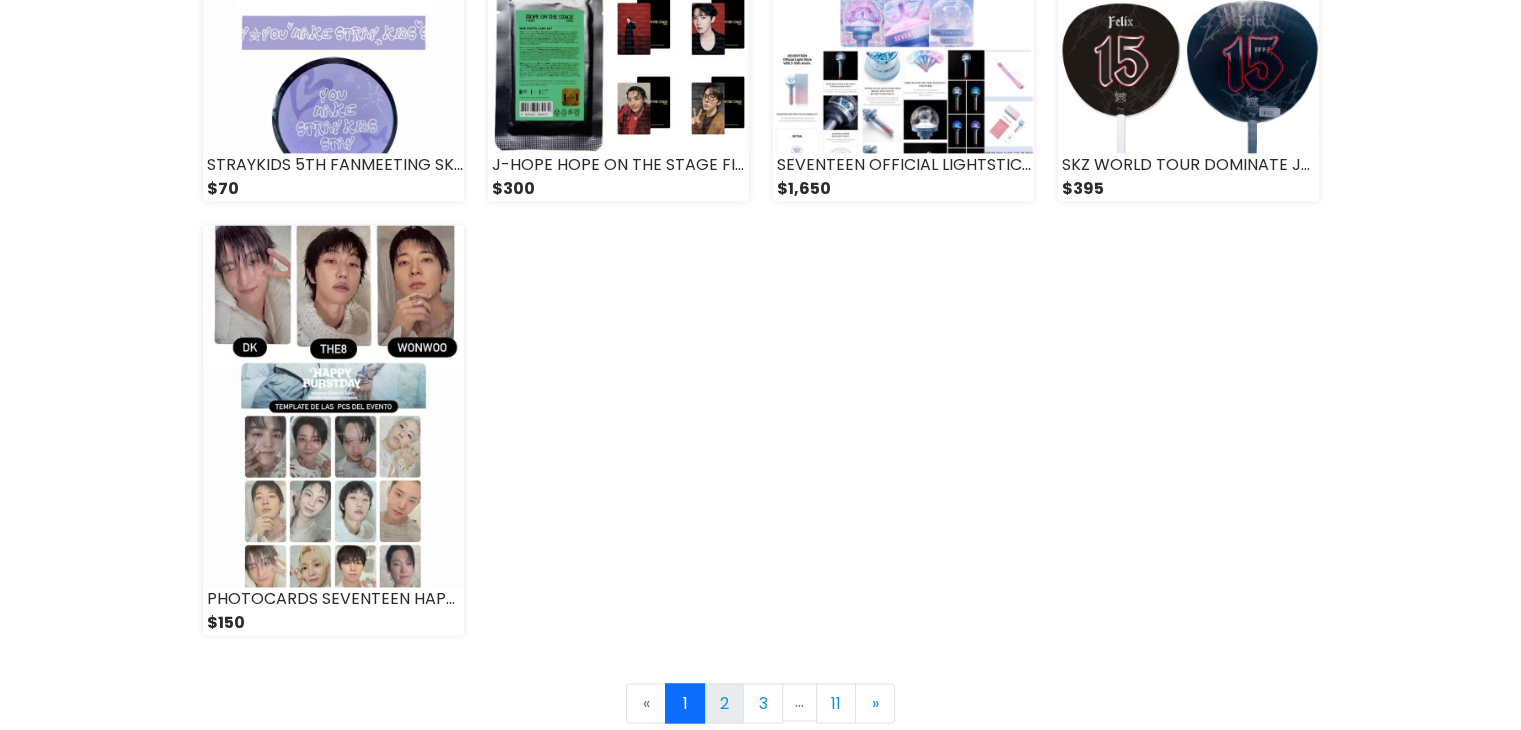 click on "2" at bounding box center [724, 703] 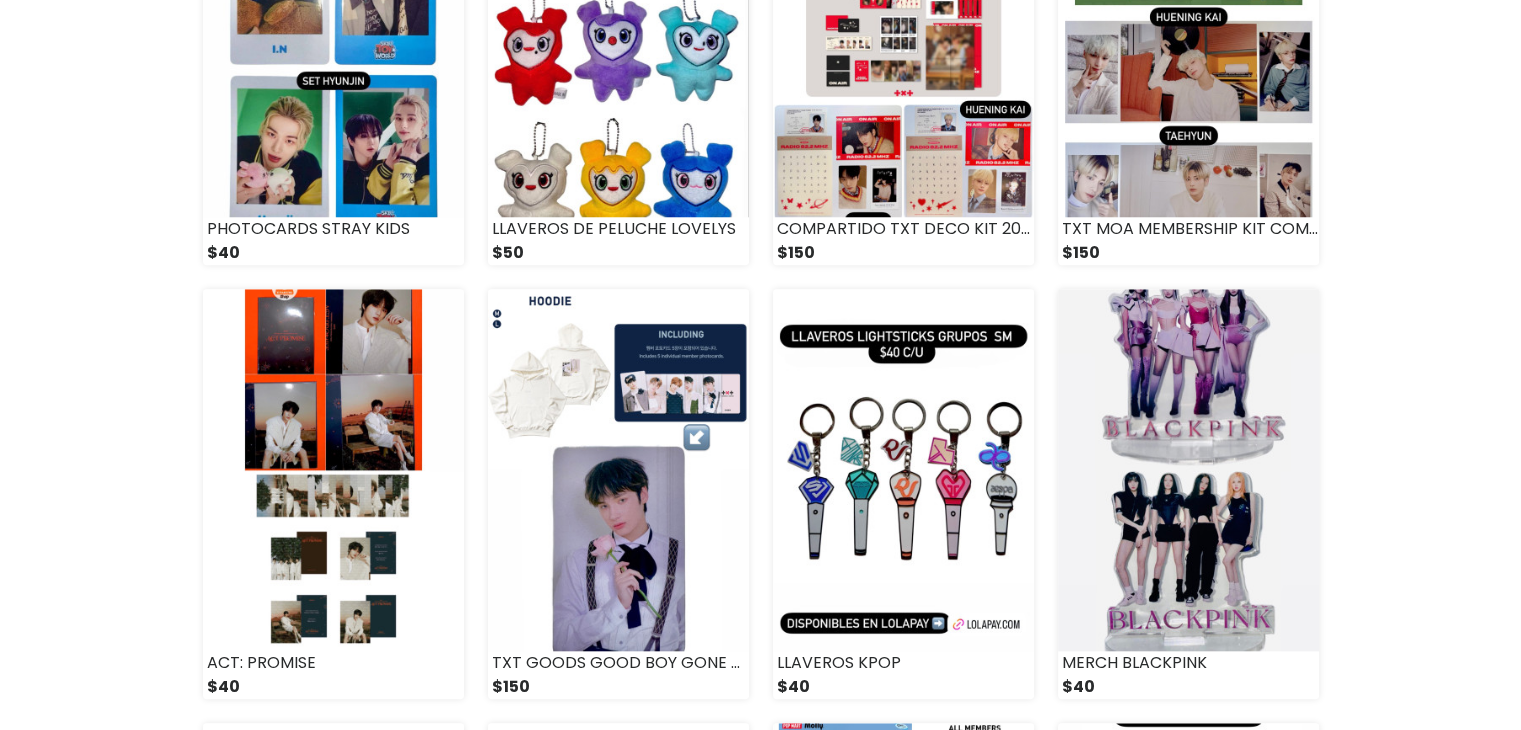 scroll, scrollTop: 1800, scrollLeft: 0, axis: vertical 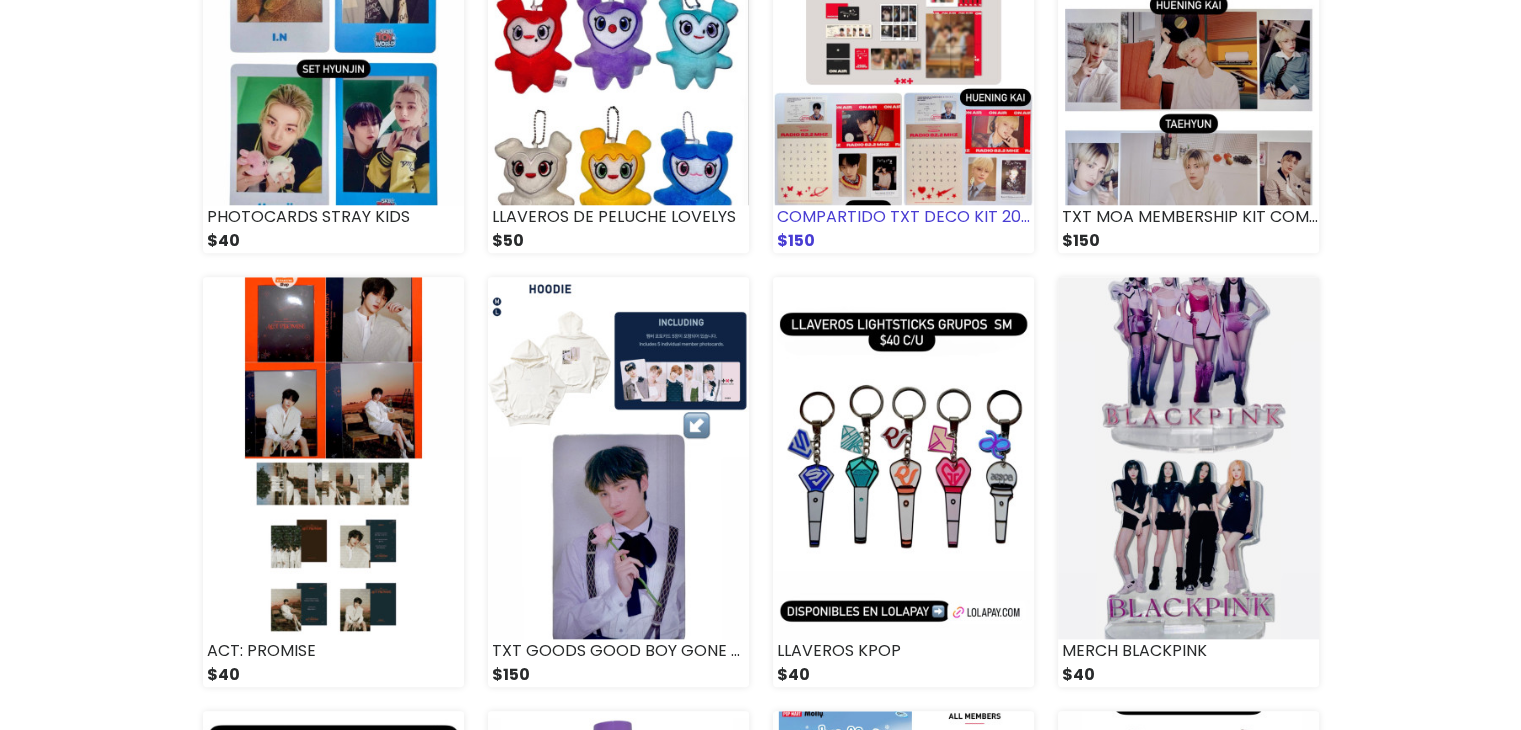 click at bounding box center (903, 24) 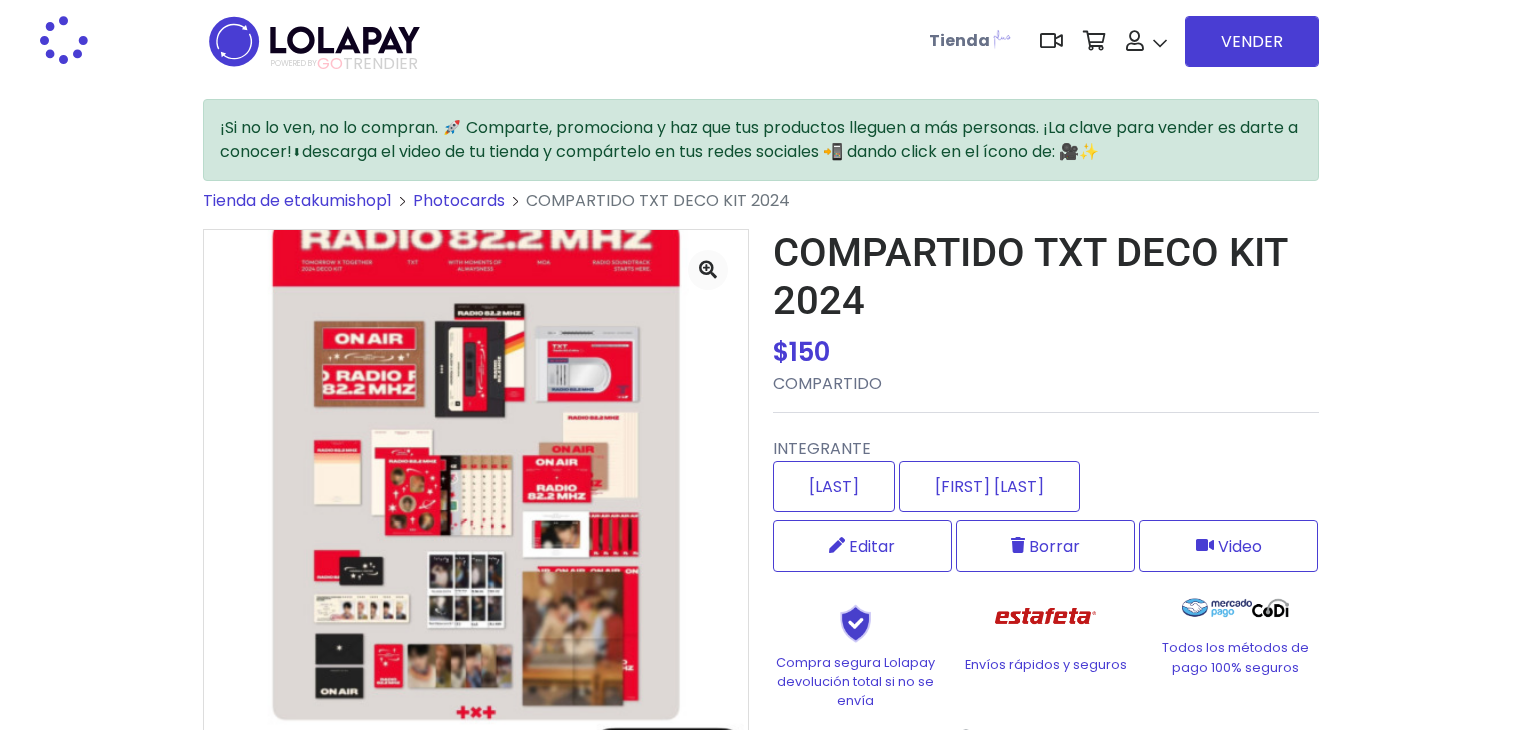 scroll, scrollTop: 0, scrollLeft: 0, axis: both 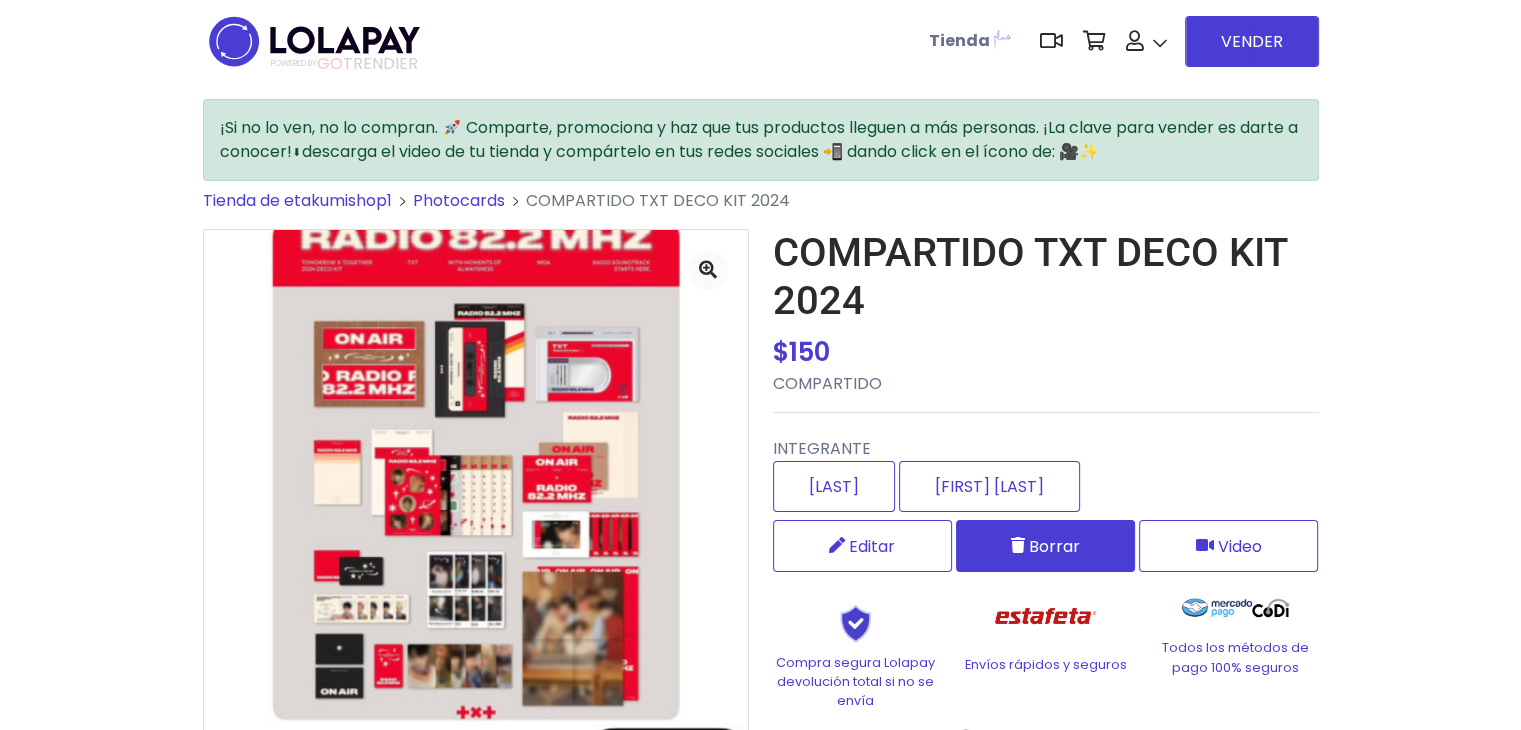 click on "Borrar" at bounding box center [1054, 546] 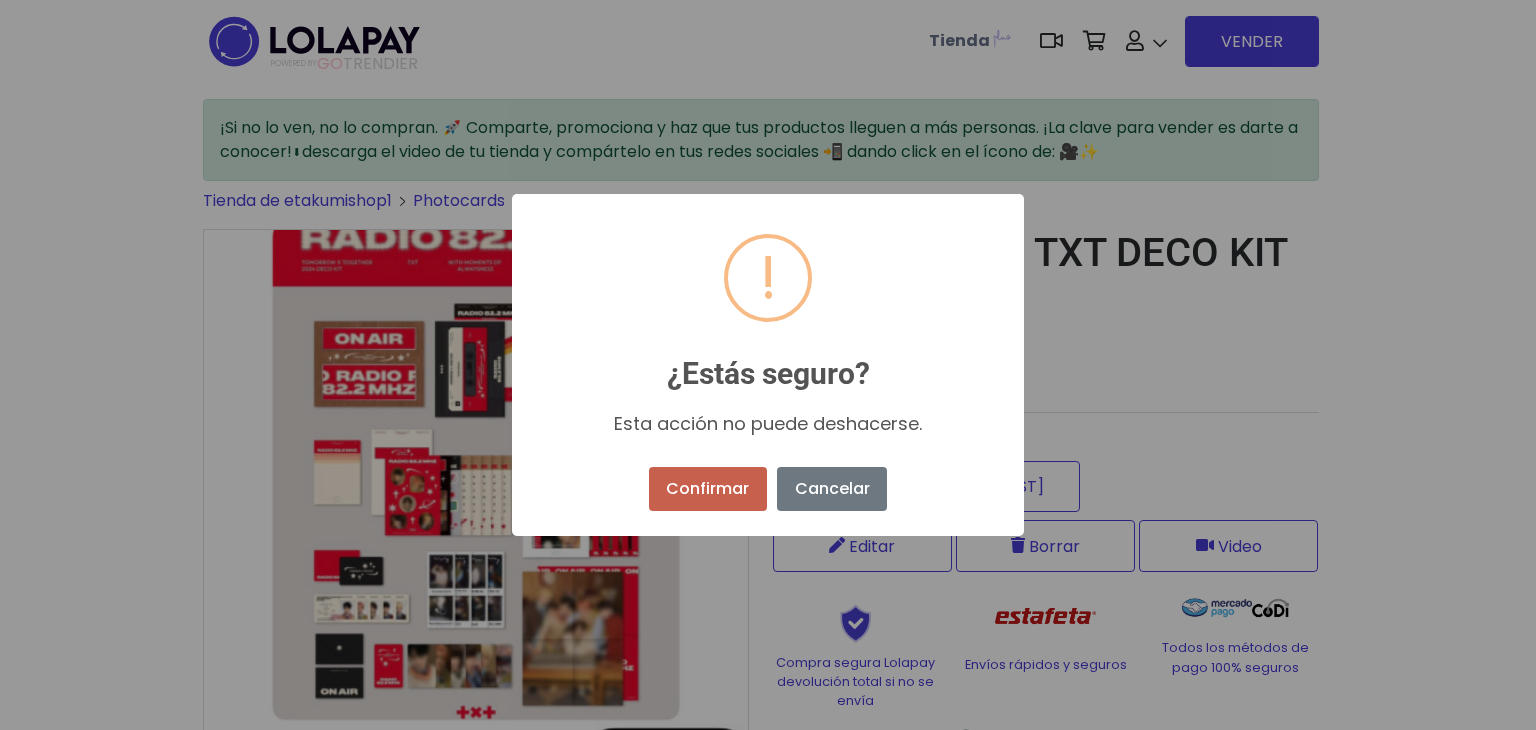 click on "Confirmar" at bounding box center [708, 489] 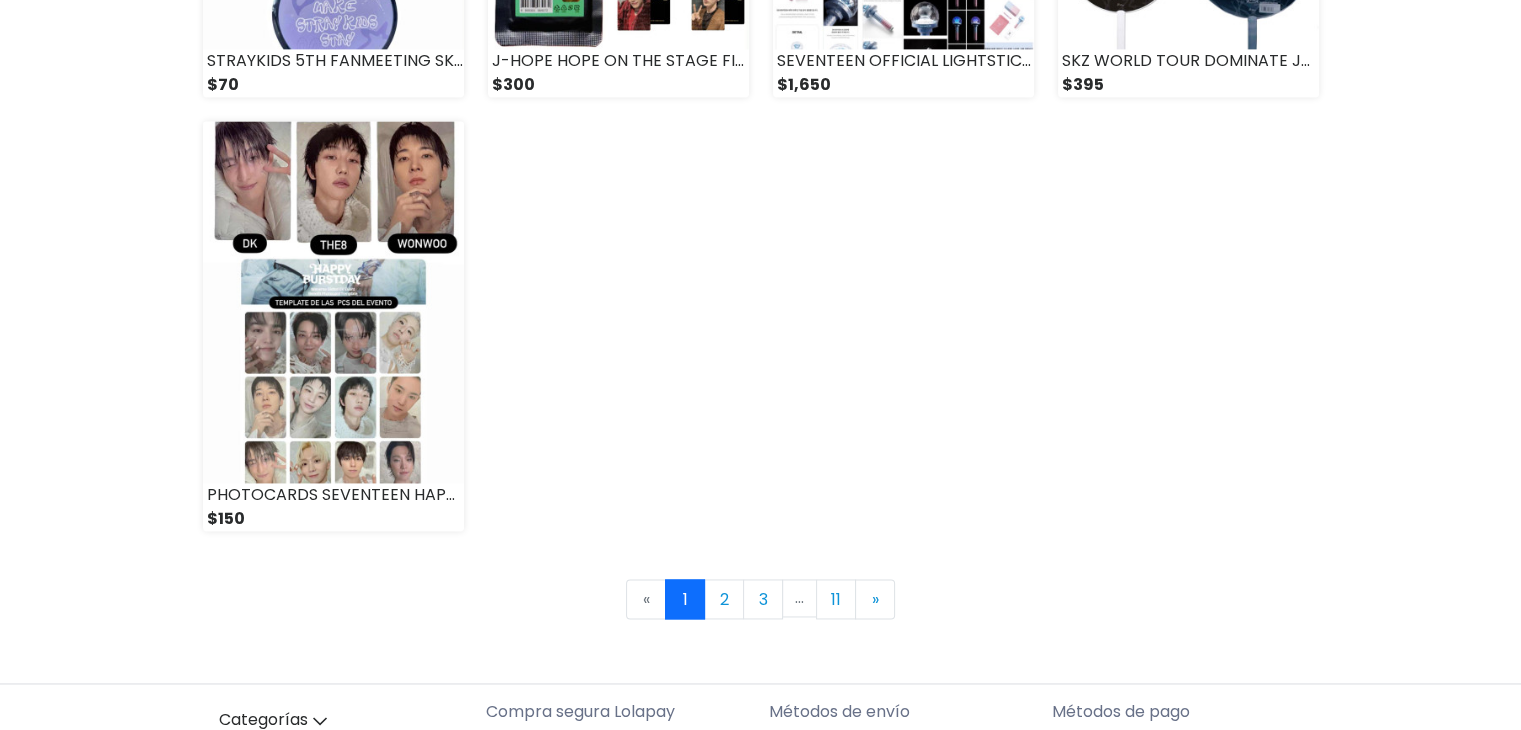 scroll, scrollTop: 2880, scrollLeft: 0, axis: vertical 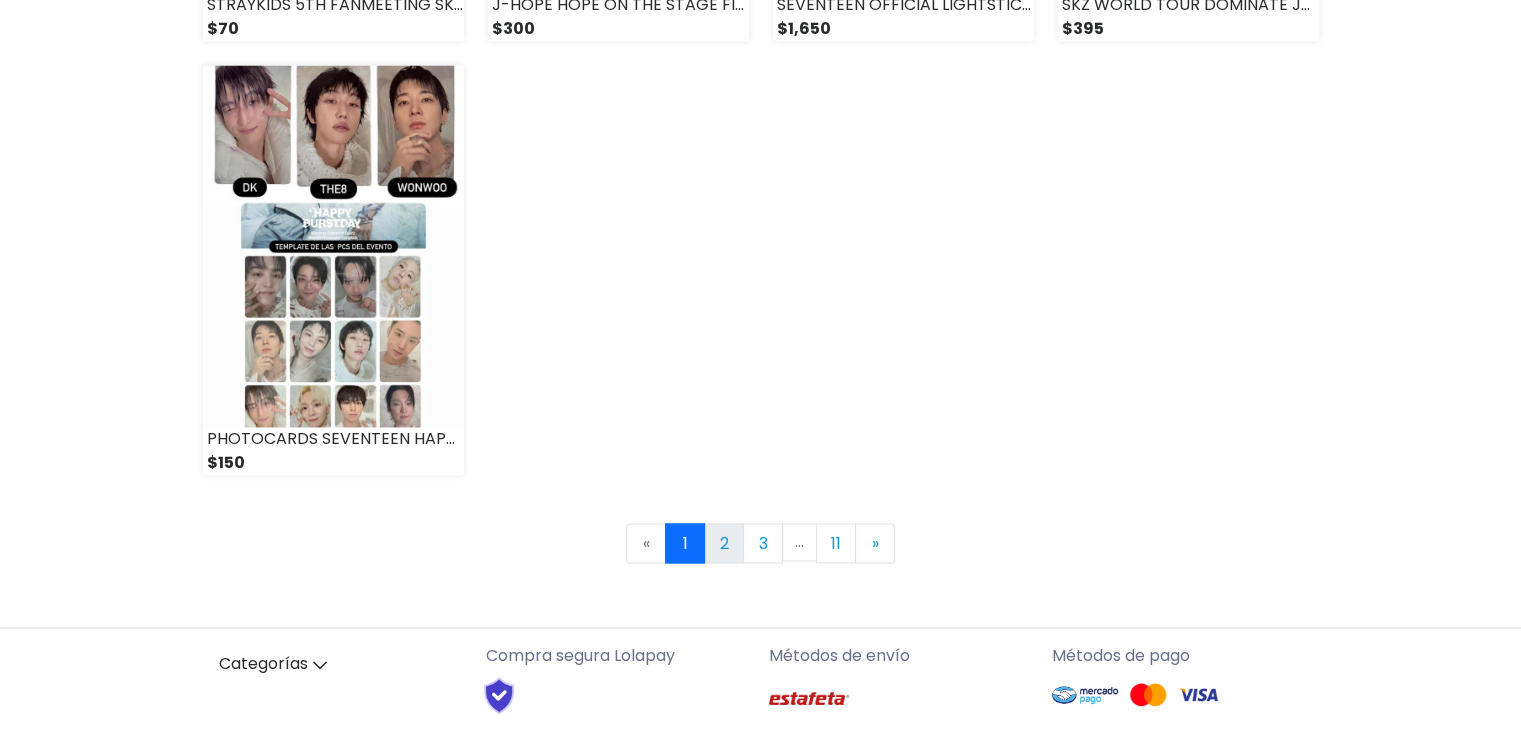 click on "2" at bounding box center (724, 543) 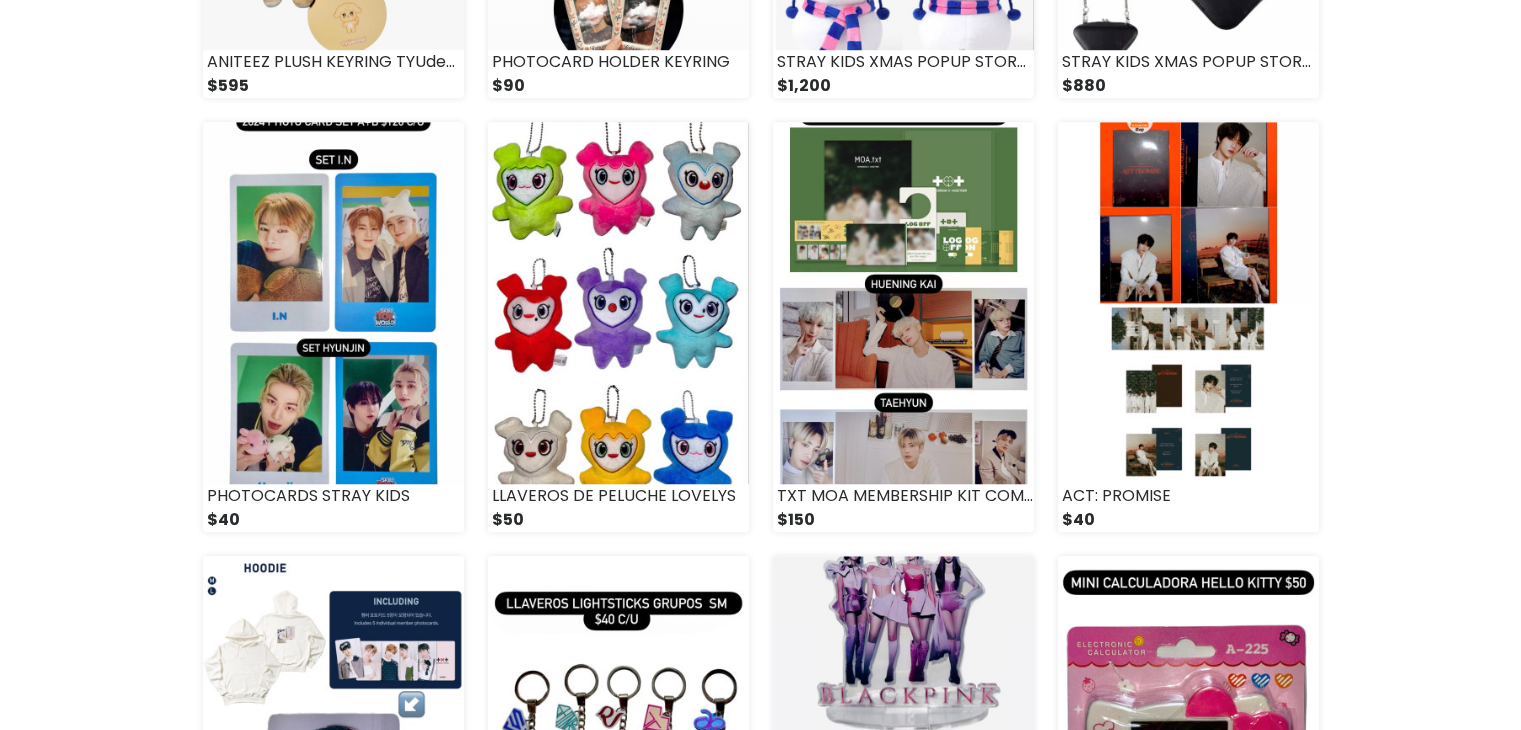 scroll, scrollTop: 1560, scrollLeft: 0, axis: vertical 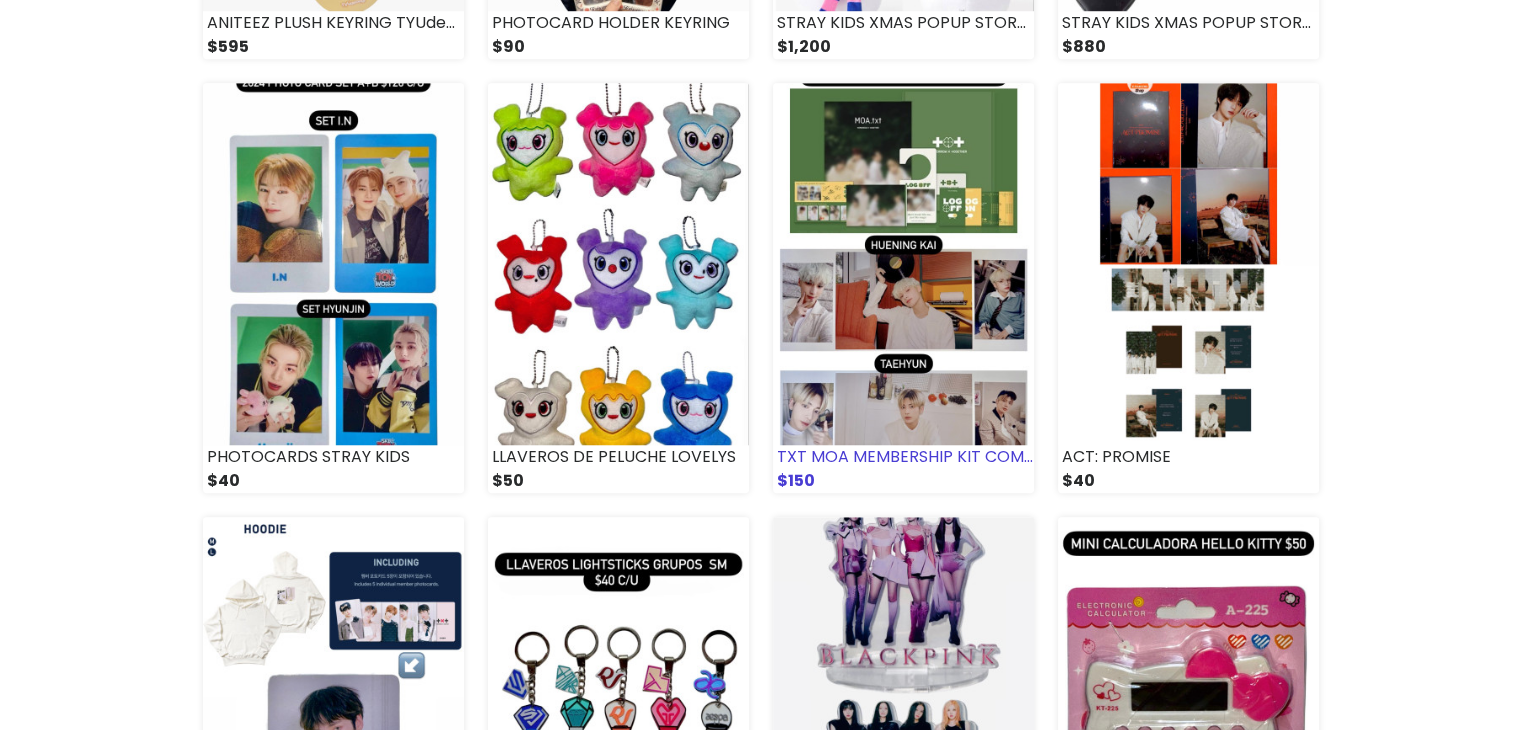 click at bounding box center [903, 264] 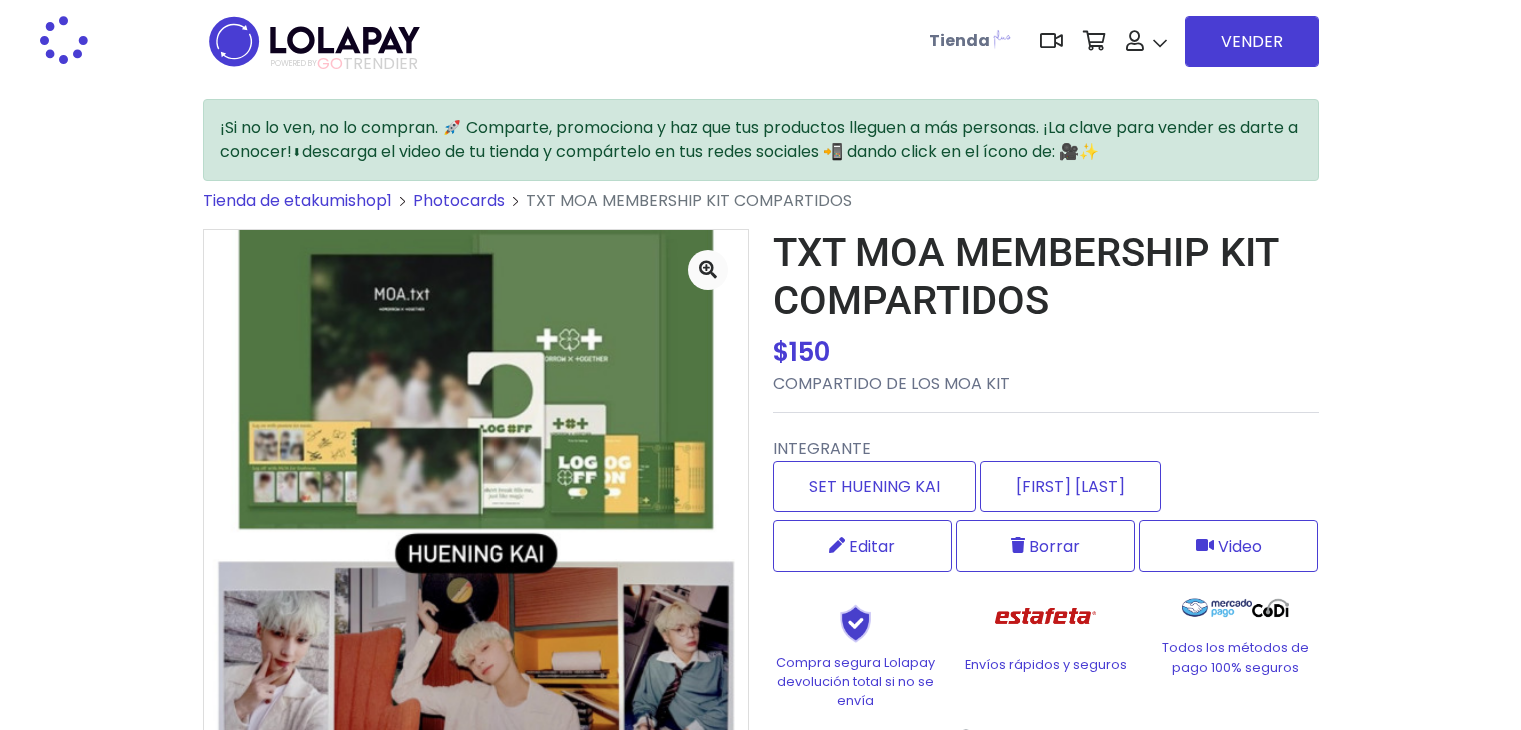 scroll, scrollTop: 0, scrollLeft: 0, axis: both 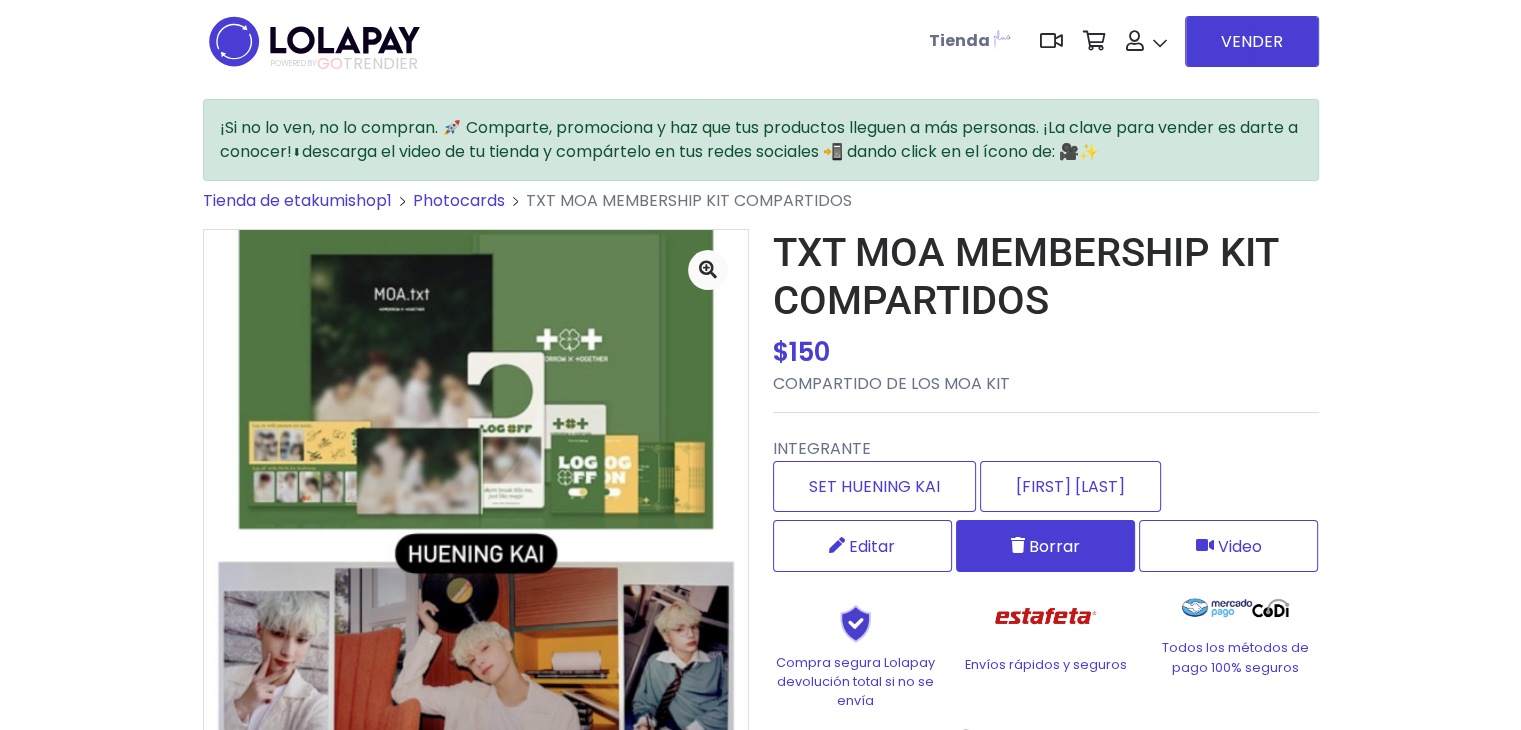 click on "Borrar" at bounding box center (1045, 546) 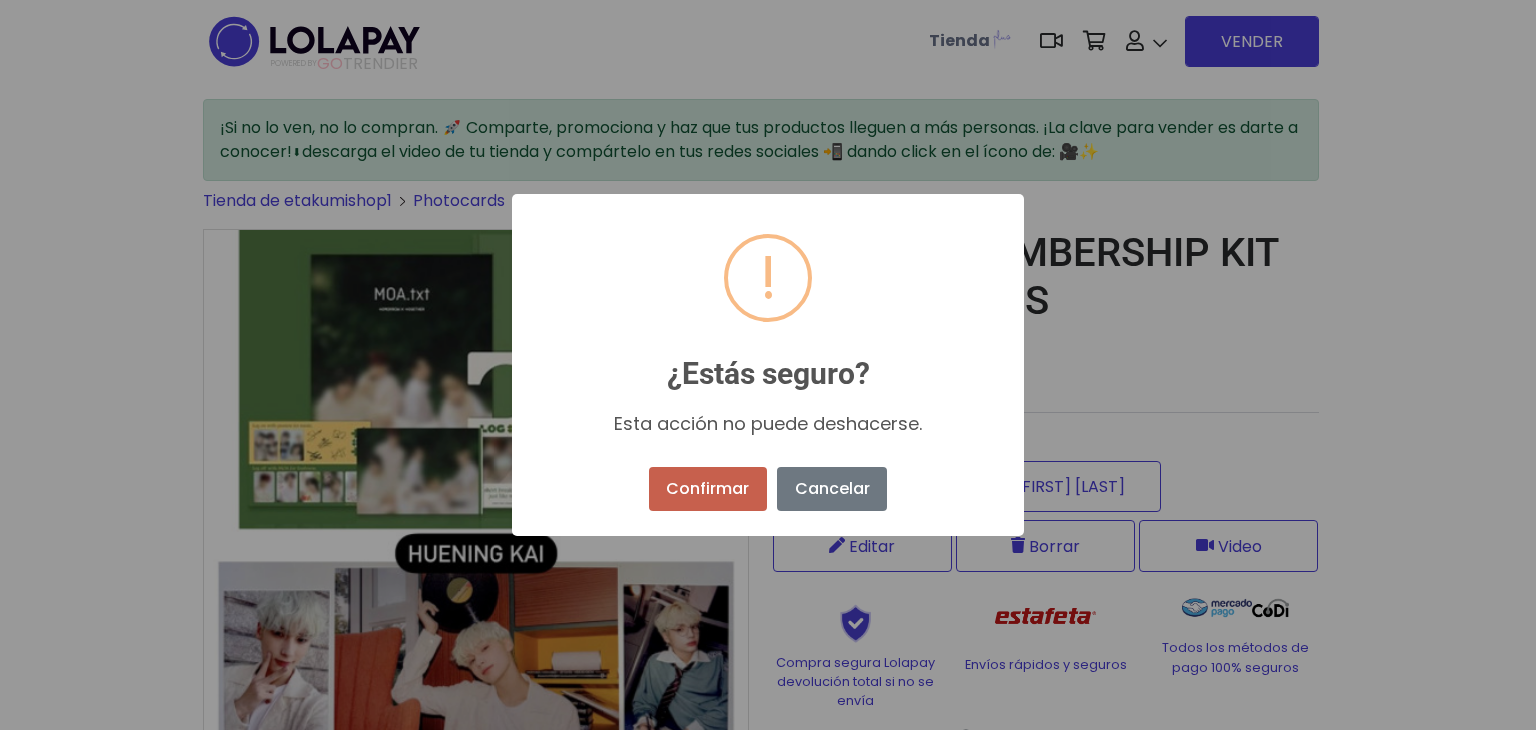 click on "Confirmar" at bounding box center (708, 489) 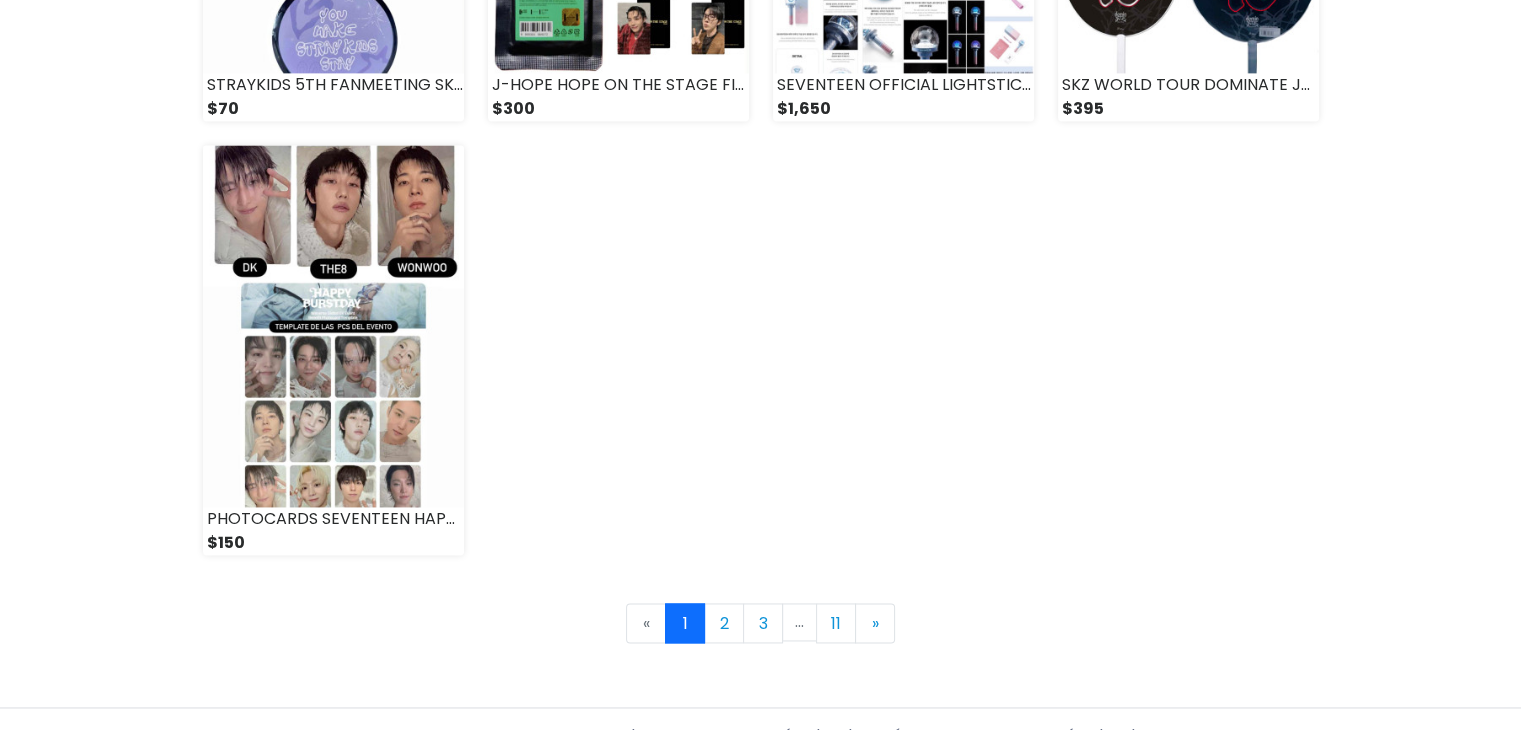 scroll, scrollTop: 2840, scrollLeft: 0, axis: vertical 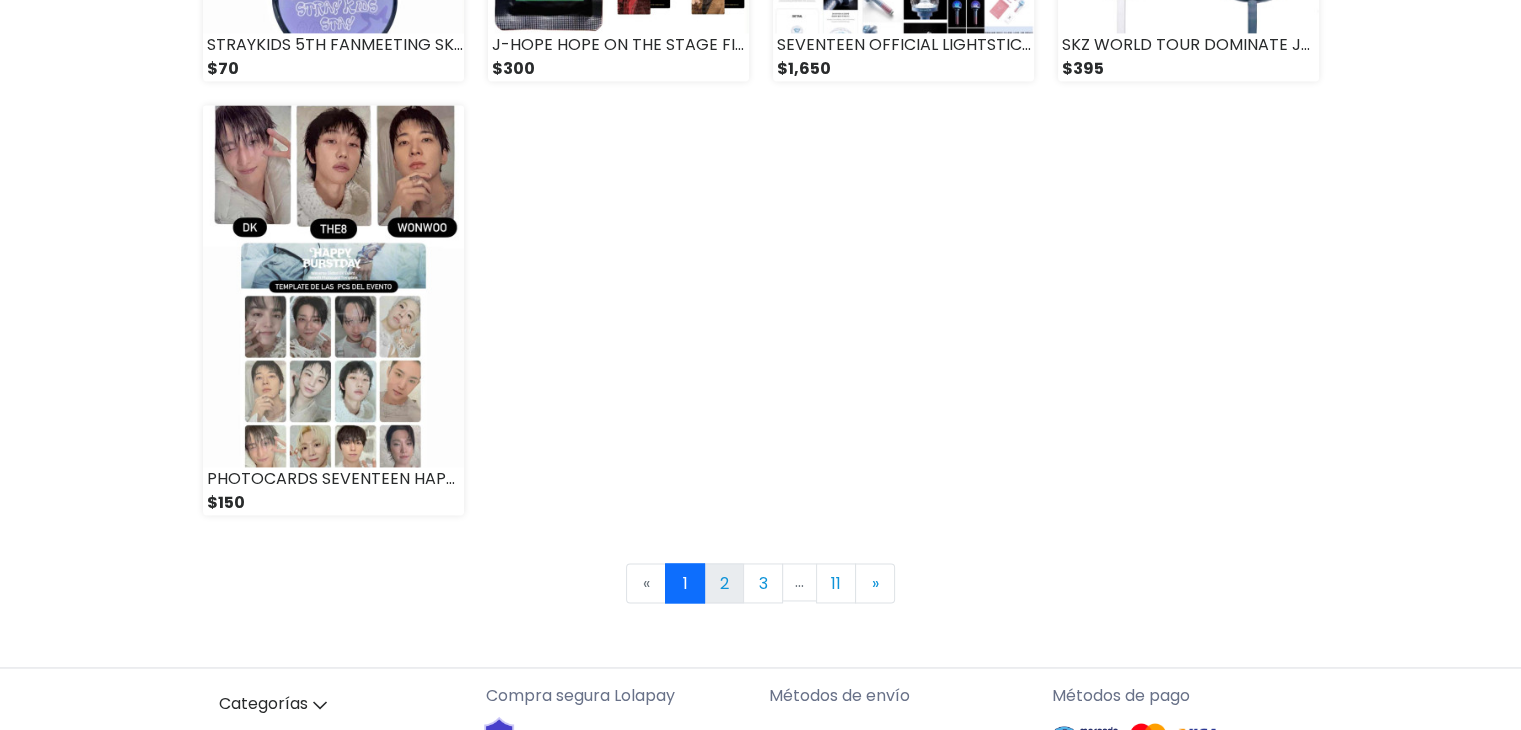 click on "2" at bounding box center (724, 583) 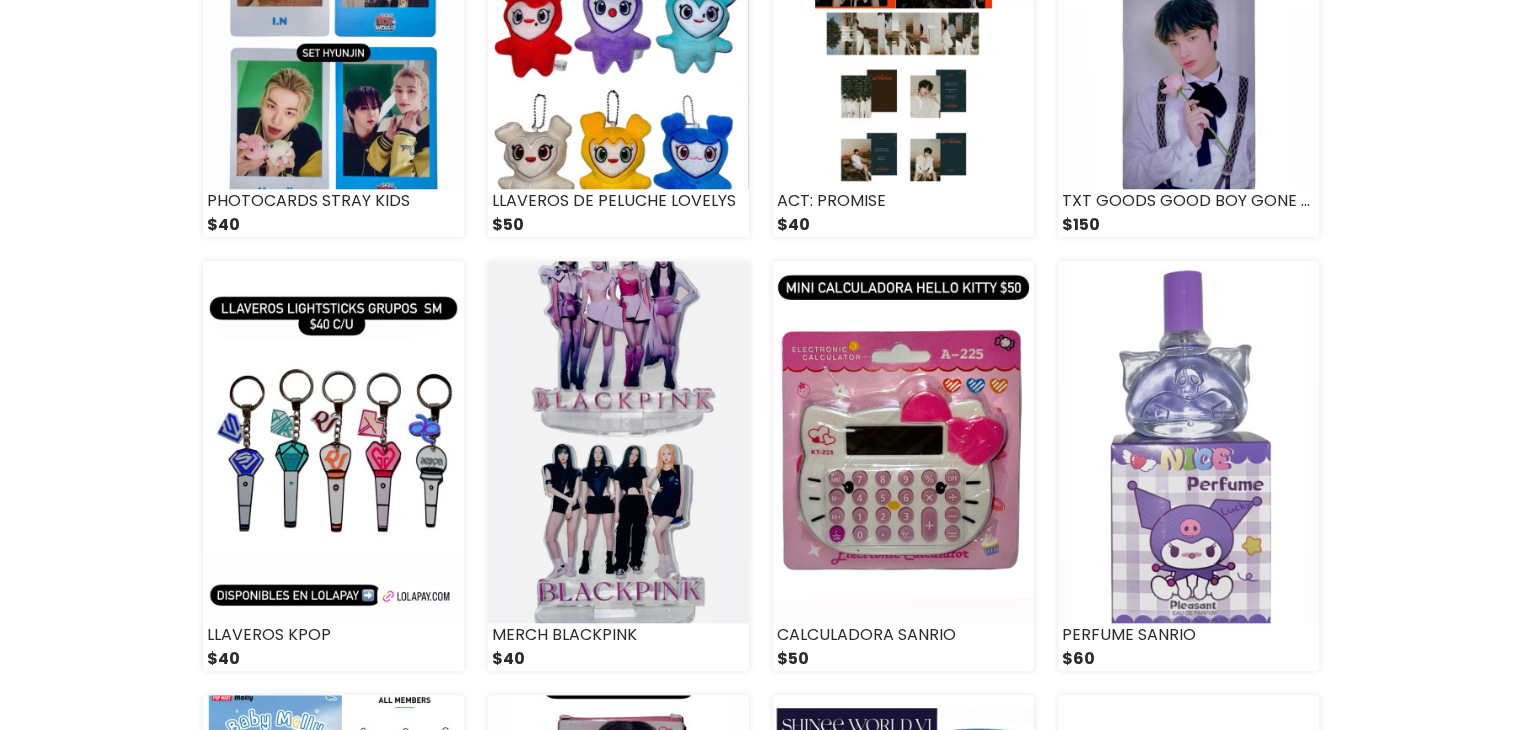 scroll, scrollTop: 1840, scrollLeft: 0, axis: vertical 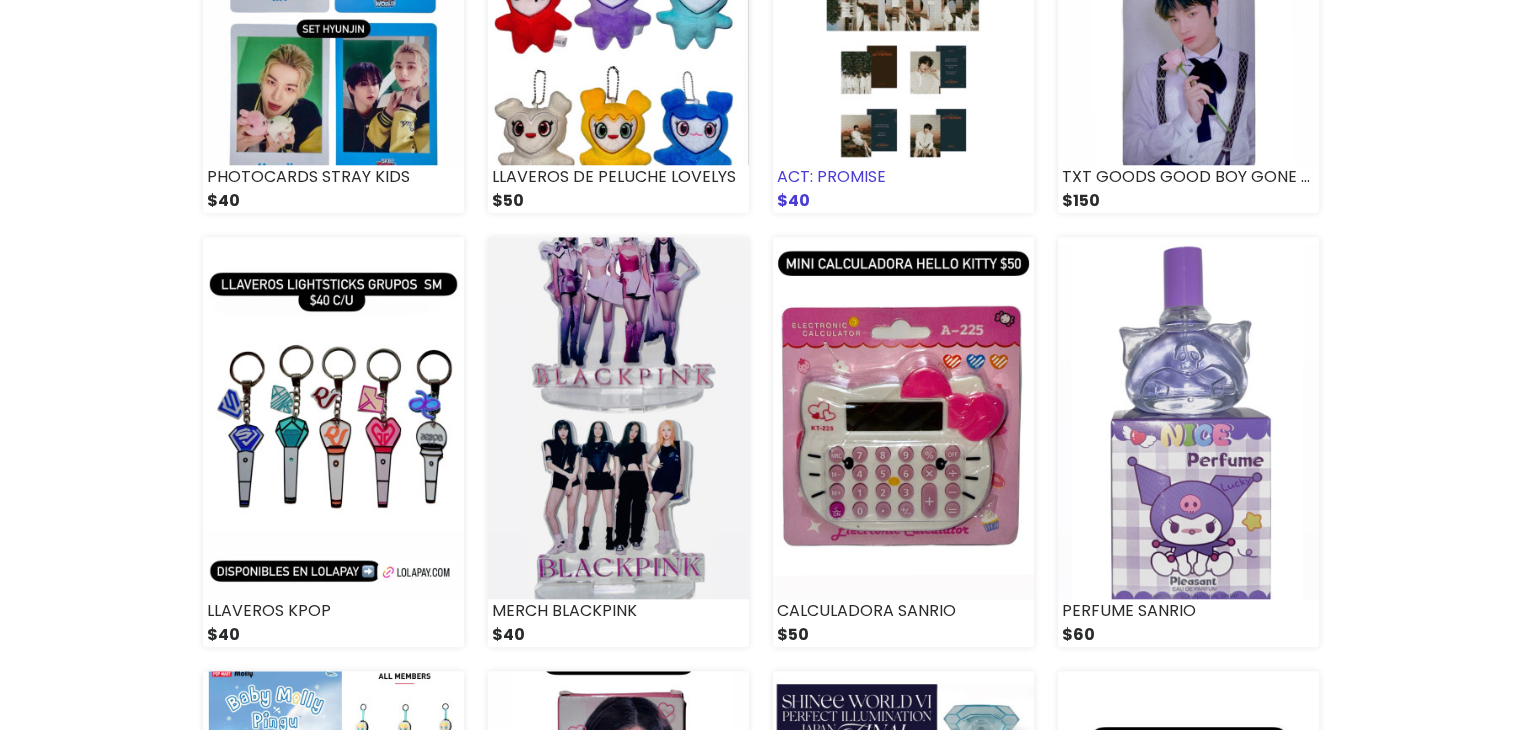 click on "ACT: PROMISE" at bounding box center (903, 177) 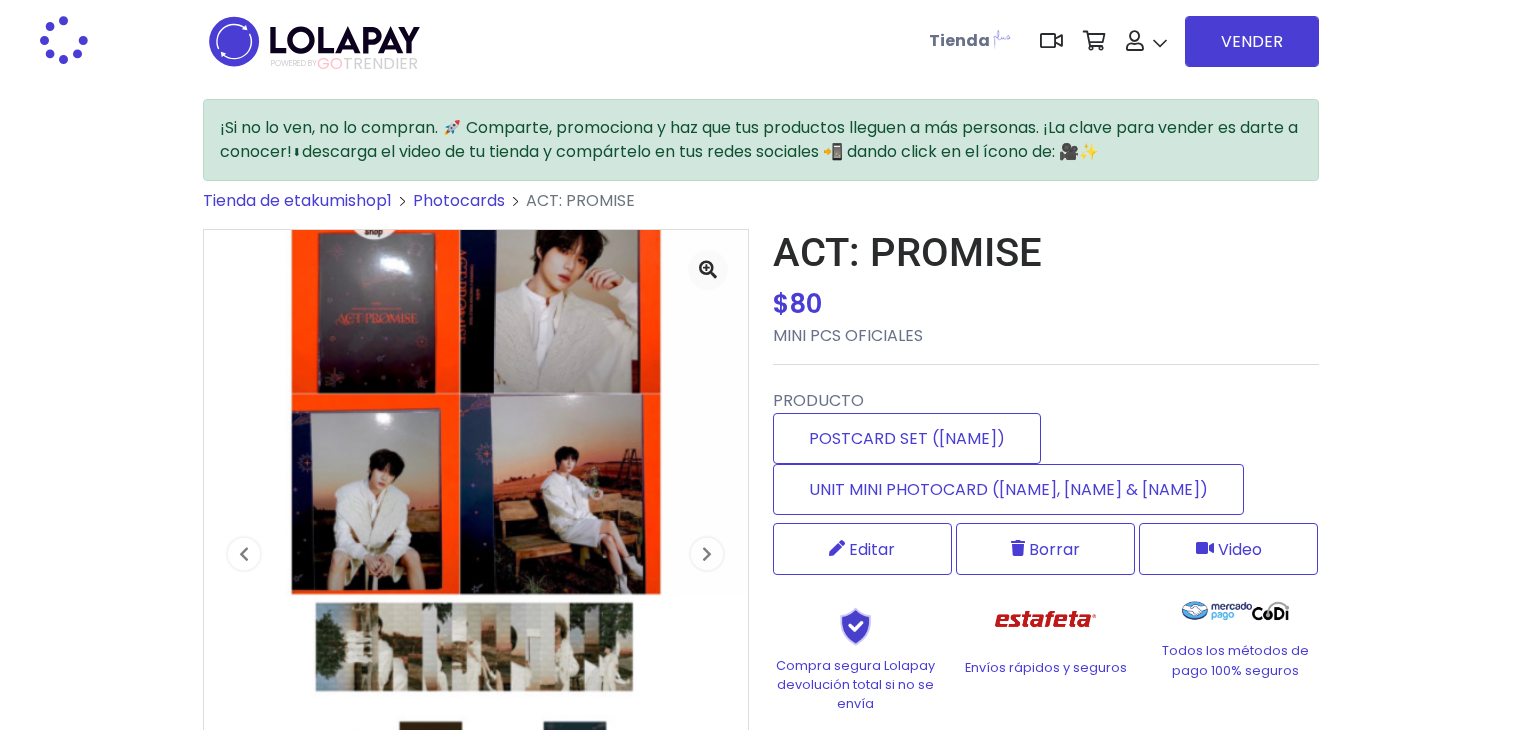 scroll, scrollTop: 0, scrollLeft: 0, axis: both 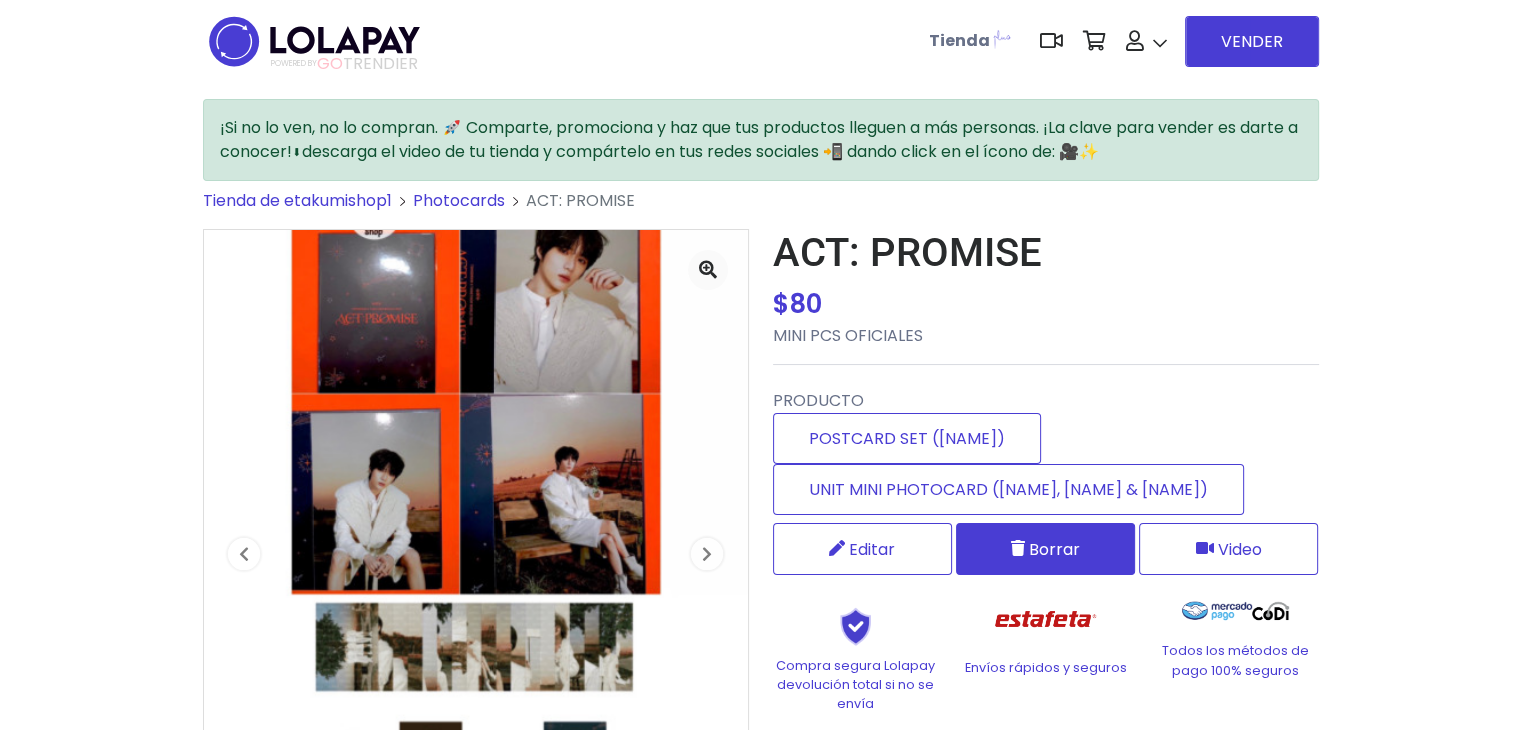 click on "Borrar" at bounding box center [1045, 549] 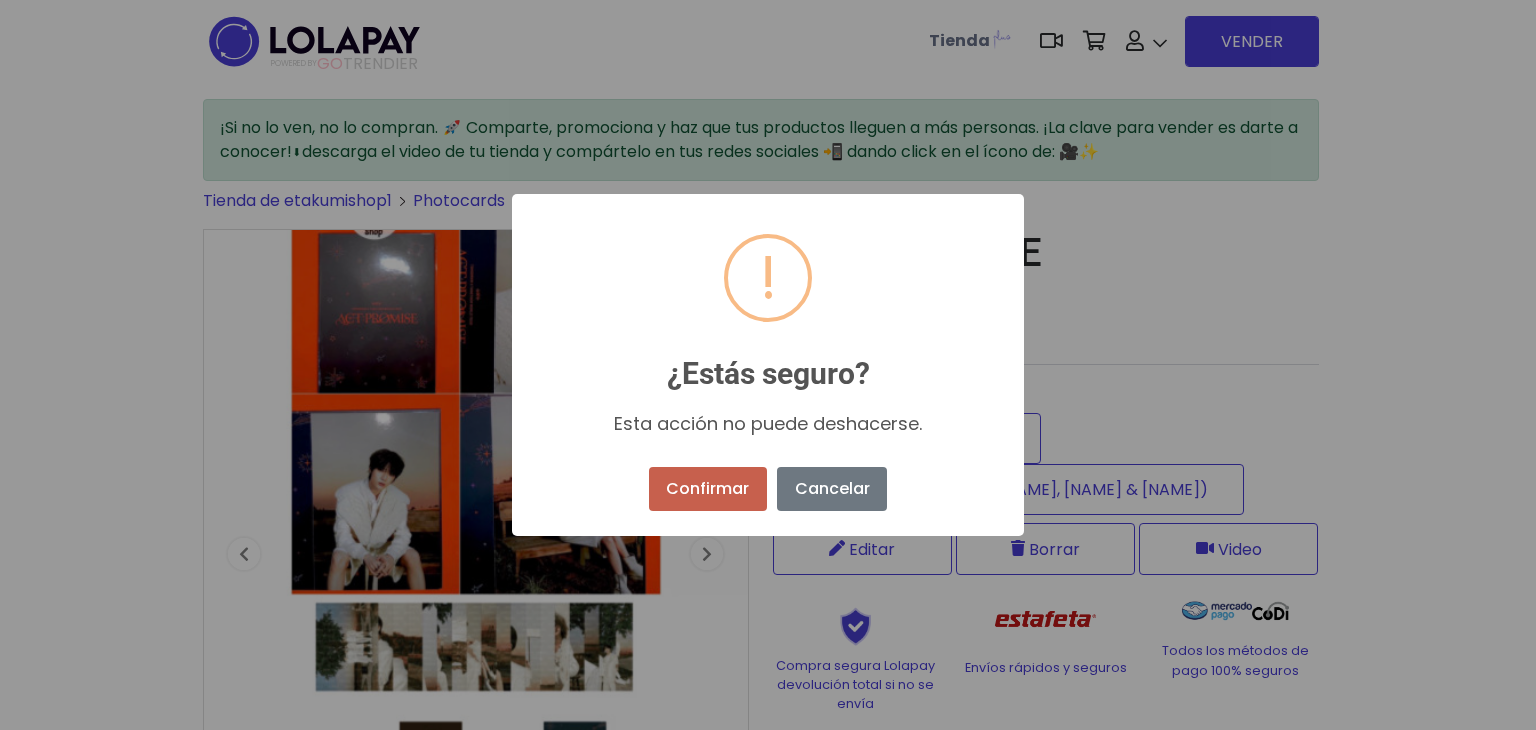 click on "Confirmar" at bounding box center (708, 489) 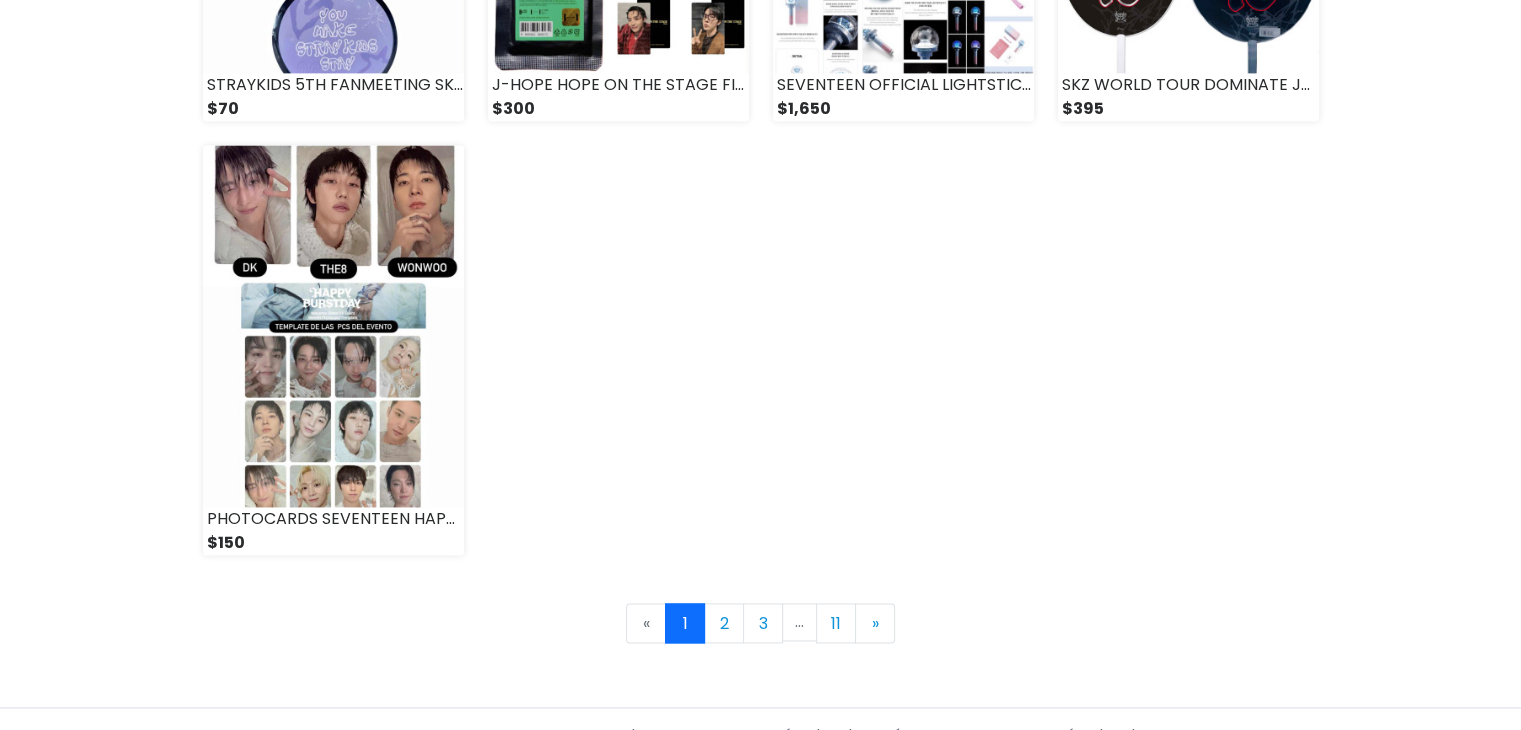 scroll, scrollTop: 2874, scrollLeft: 0, axis: vertical 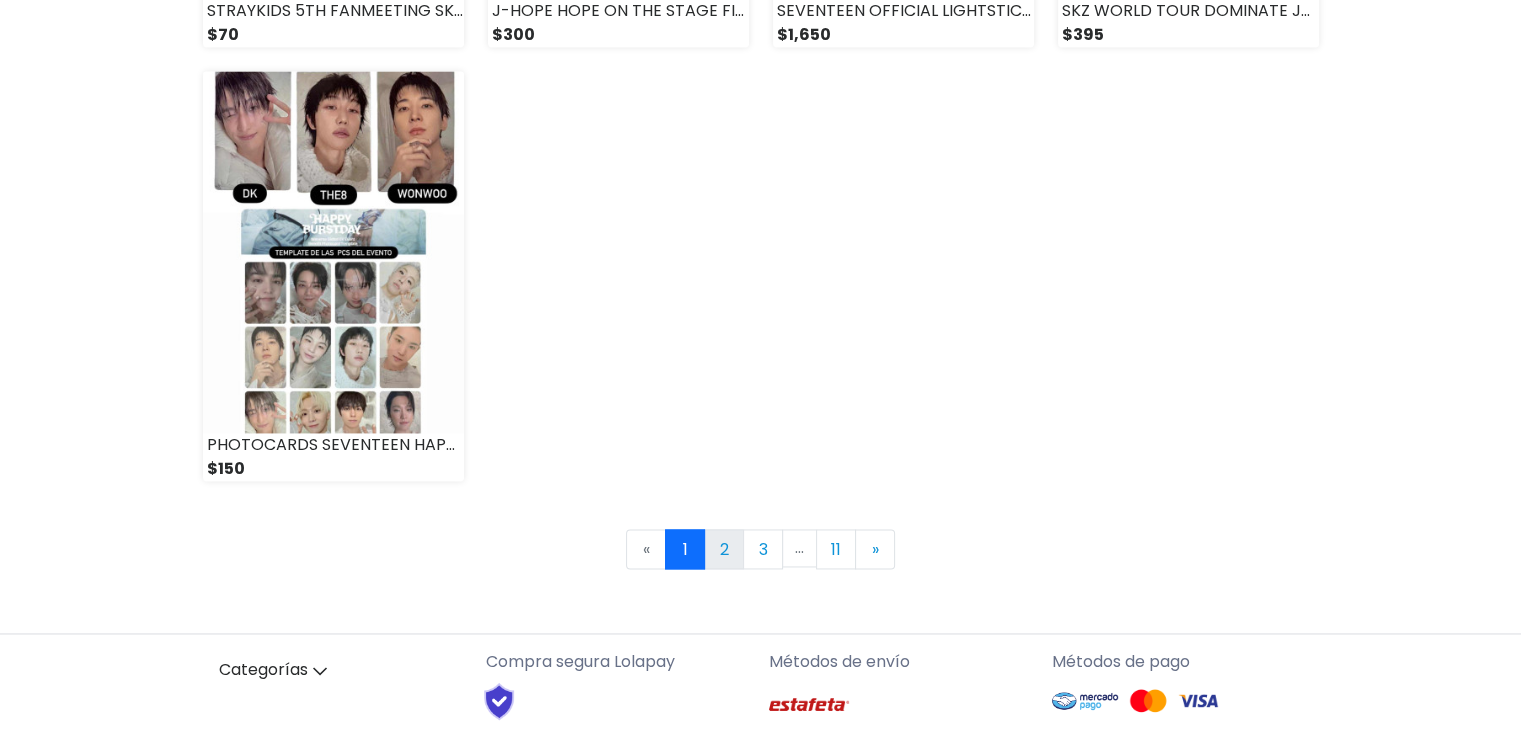 click on "2" at bounding box center [724, 549] 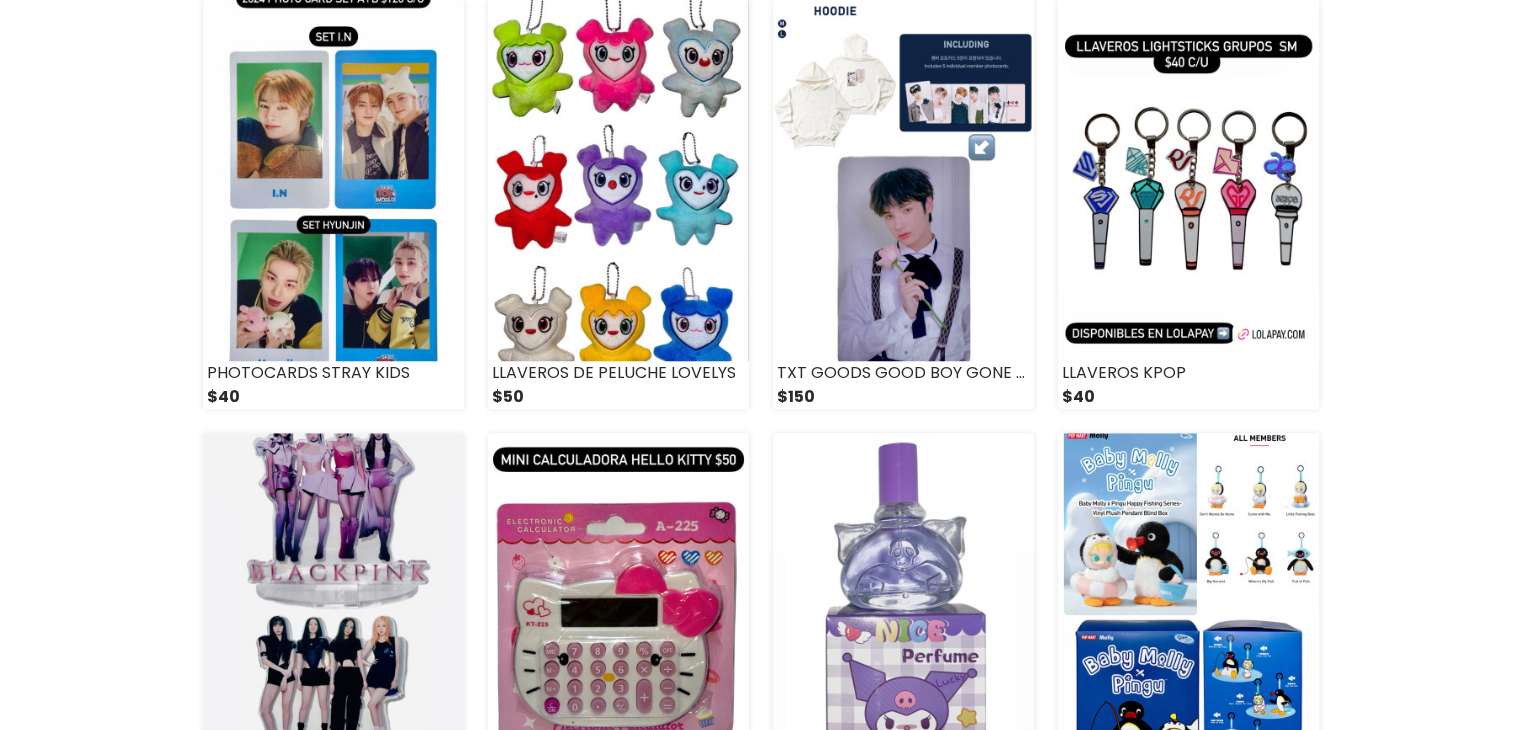 scroll, scrollTop: 1720, scrollLeft: 0, axis: vertical 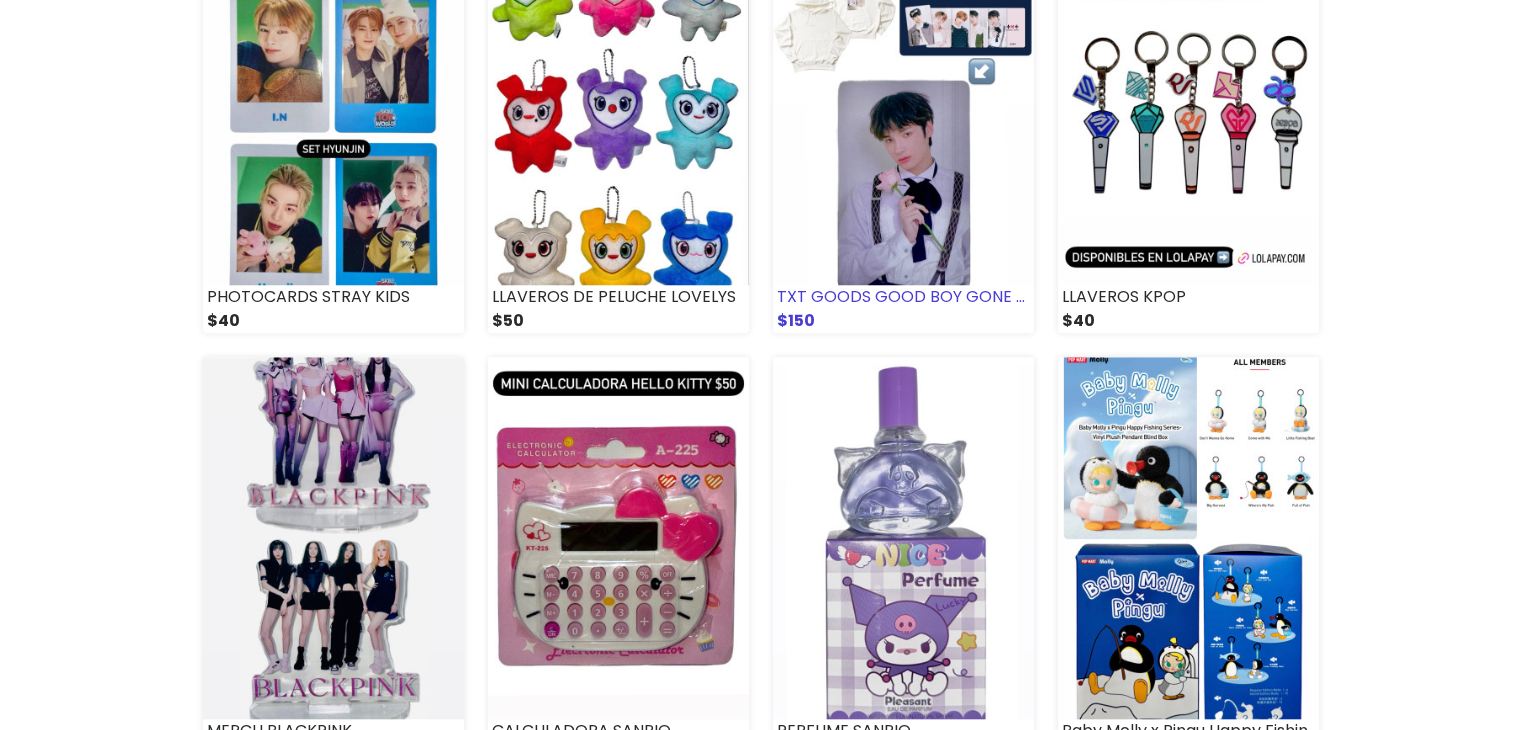 click at bounding box center (903, 104) 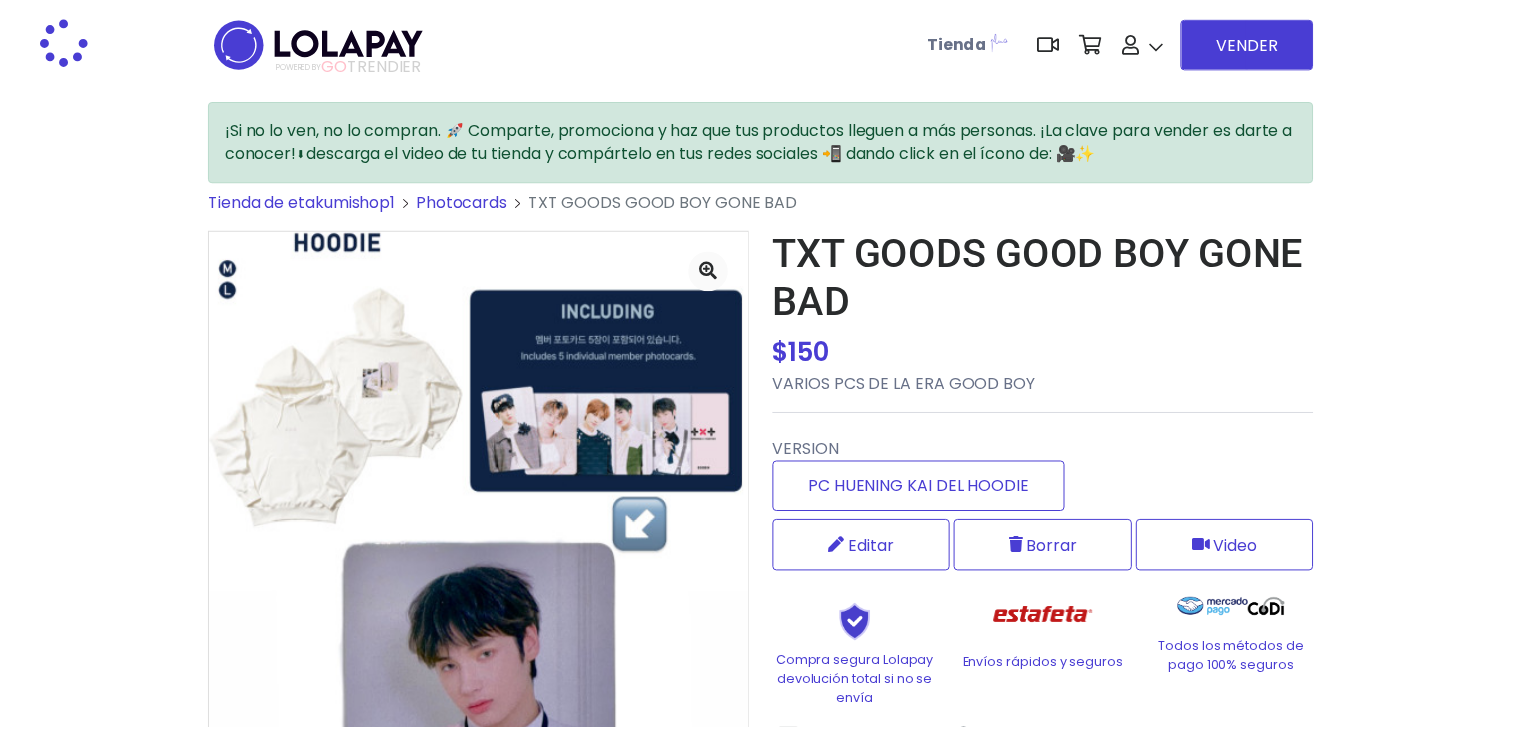 scroll, scrollTop: 0, scrollLeft: 0, axis: both 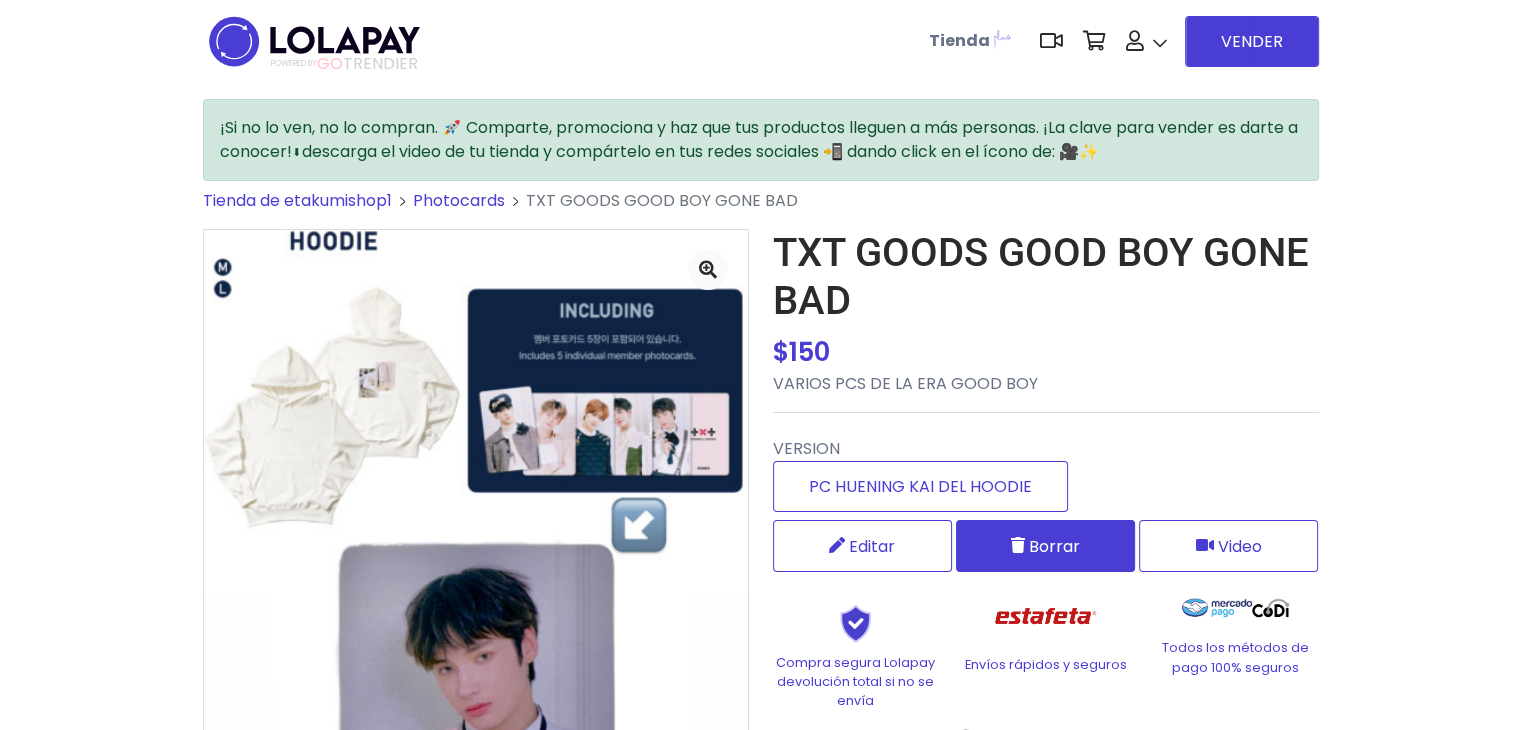 click on "Borrar" at bounding box center [1045, 546] 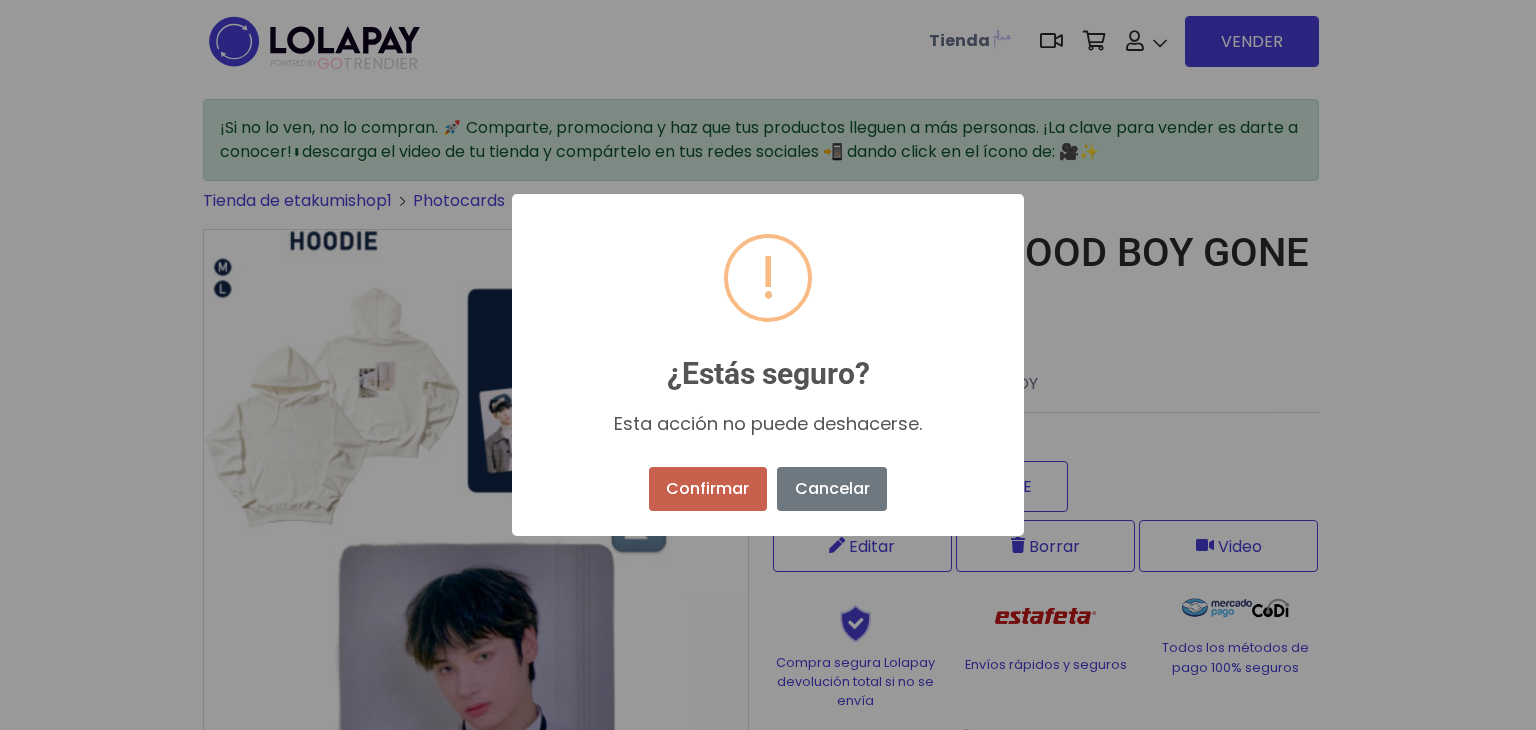 click on "Confirmar" at bounding box center (708, 489) 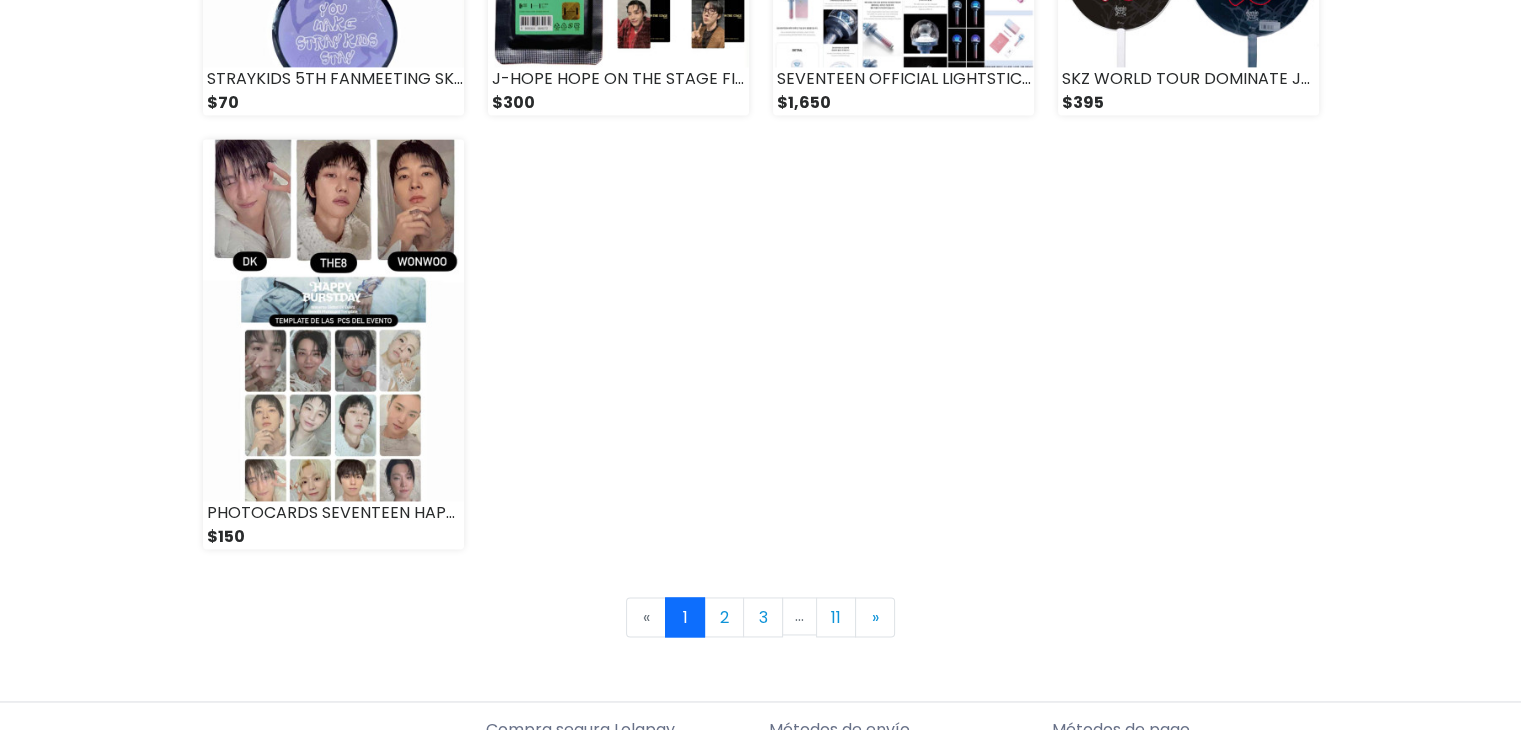 scroll, scrollTop: 3000, scrollLeft: 0, axis: vertical 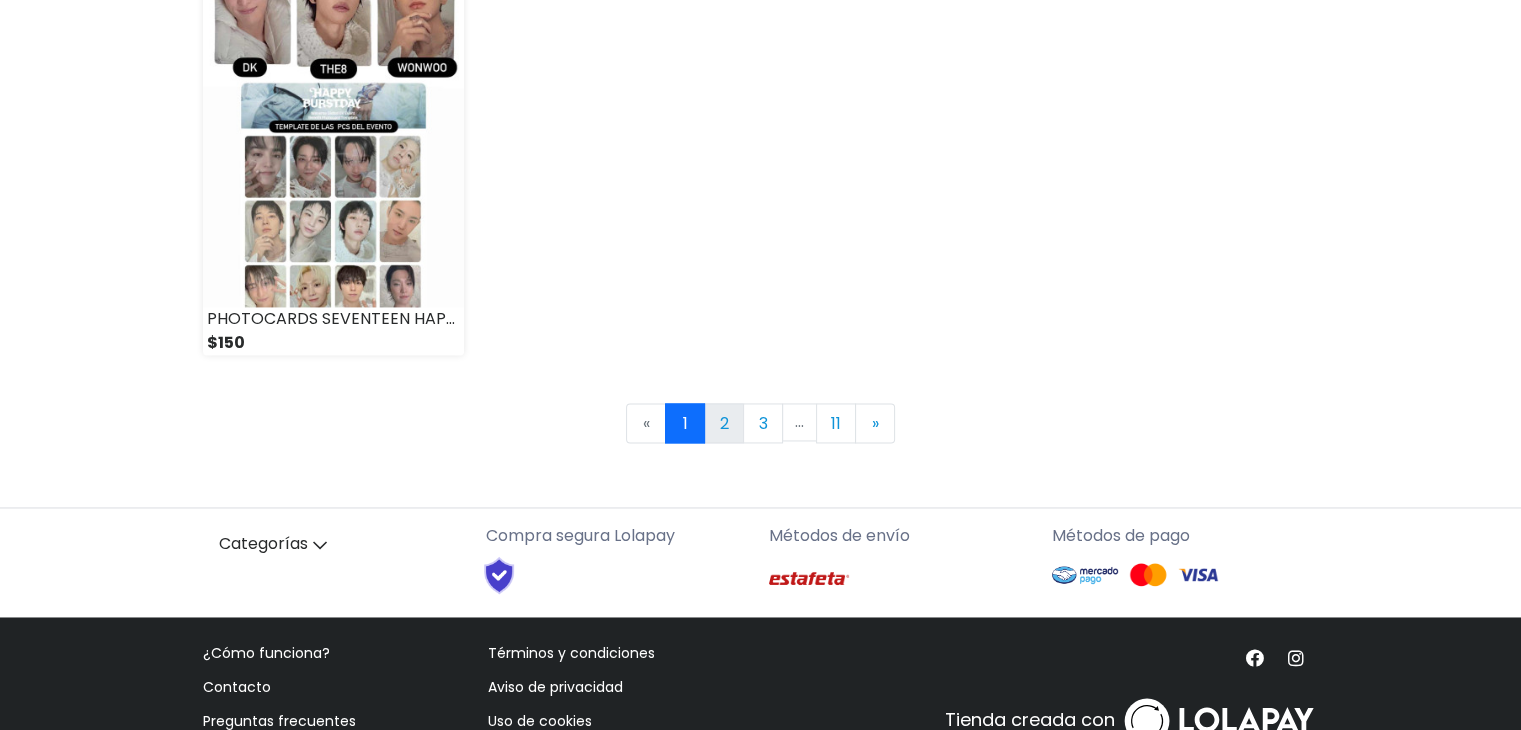 click on "2" at bounding box center (724, 423) 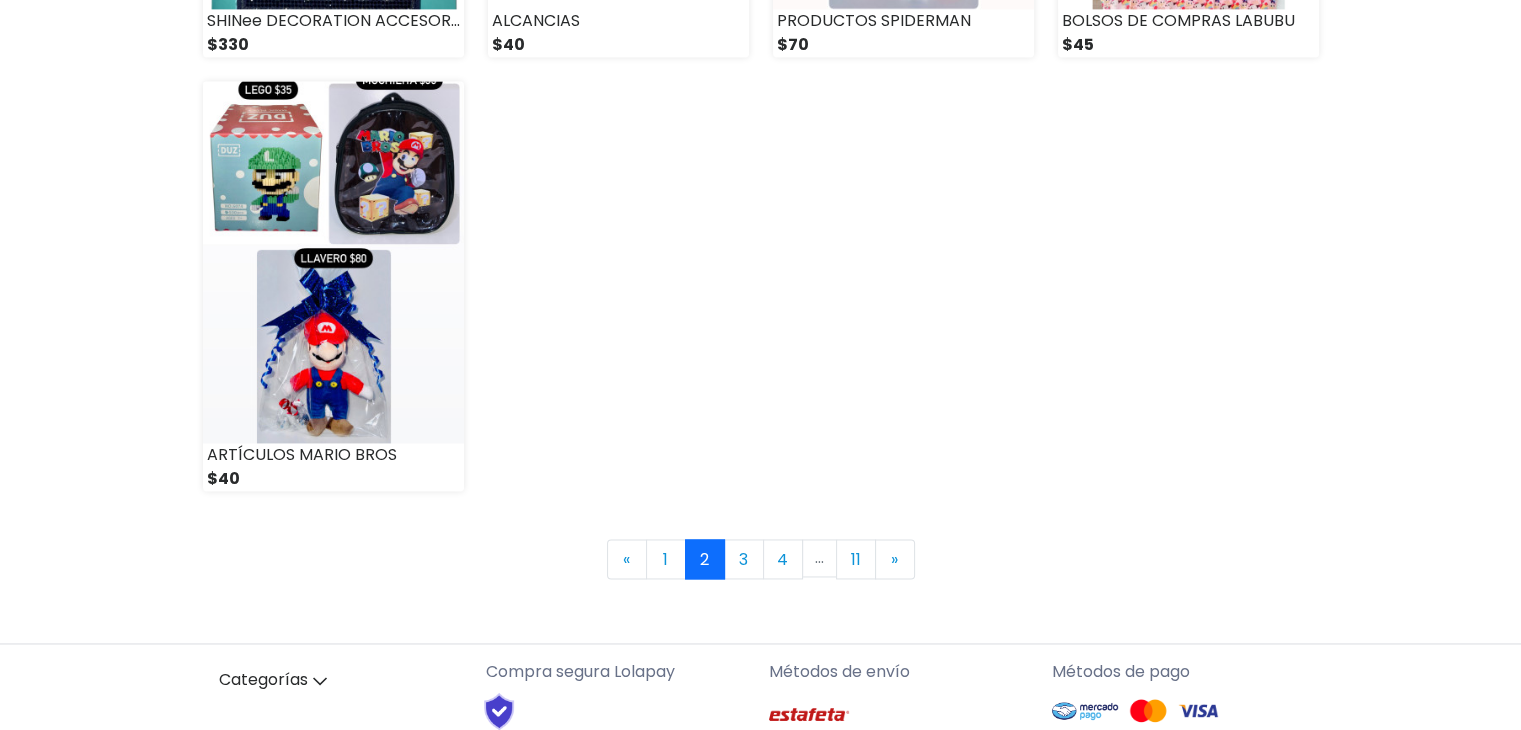 scroll, scrollTop: 2920, scrollLeft: 0, axis: vertical 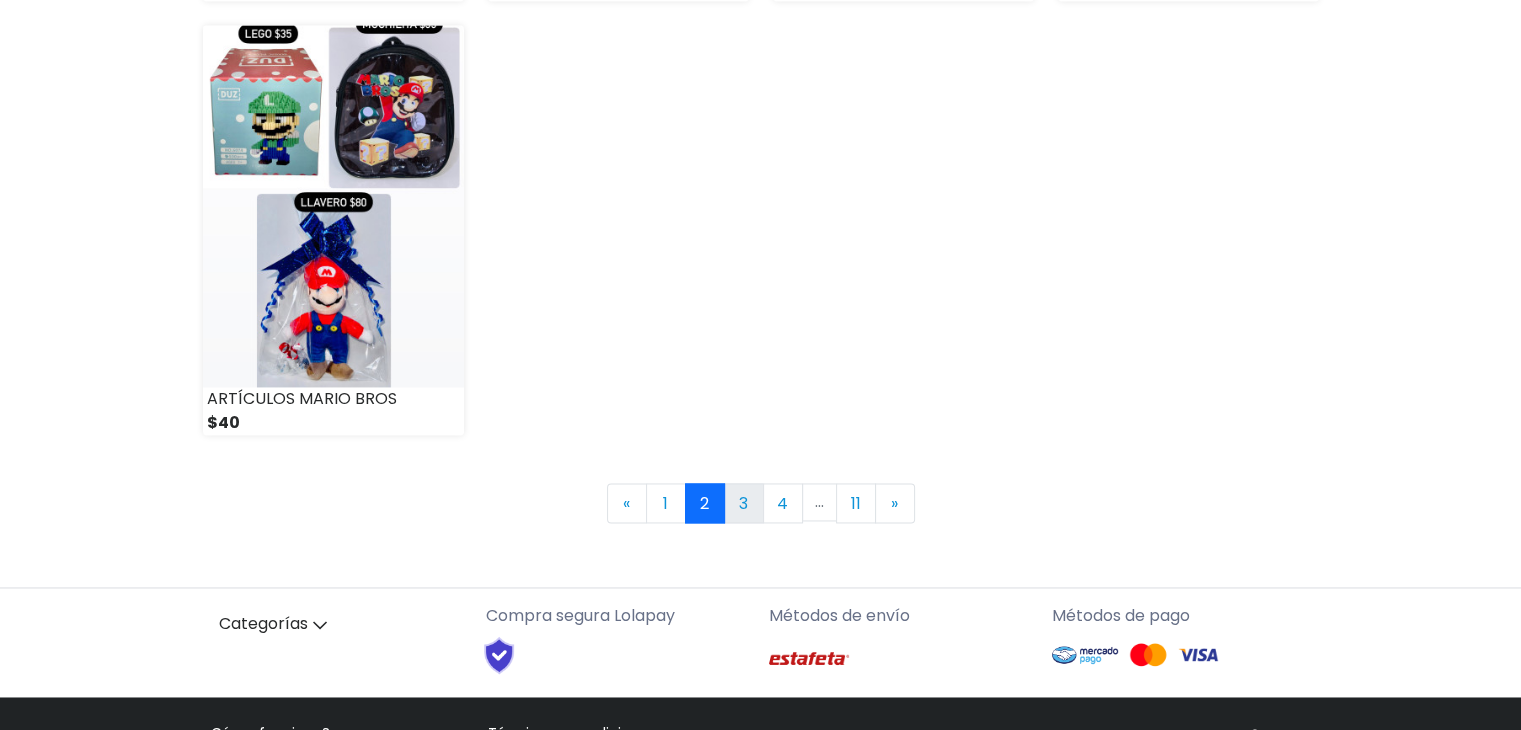 click on "3" at bounding box center (744, 503) 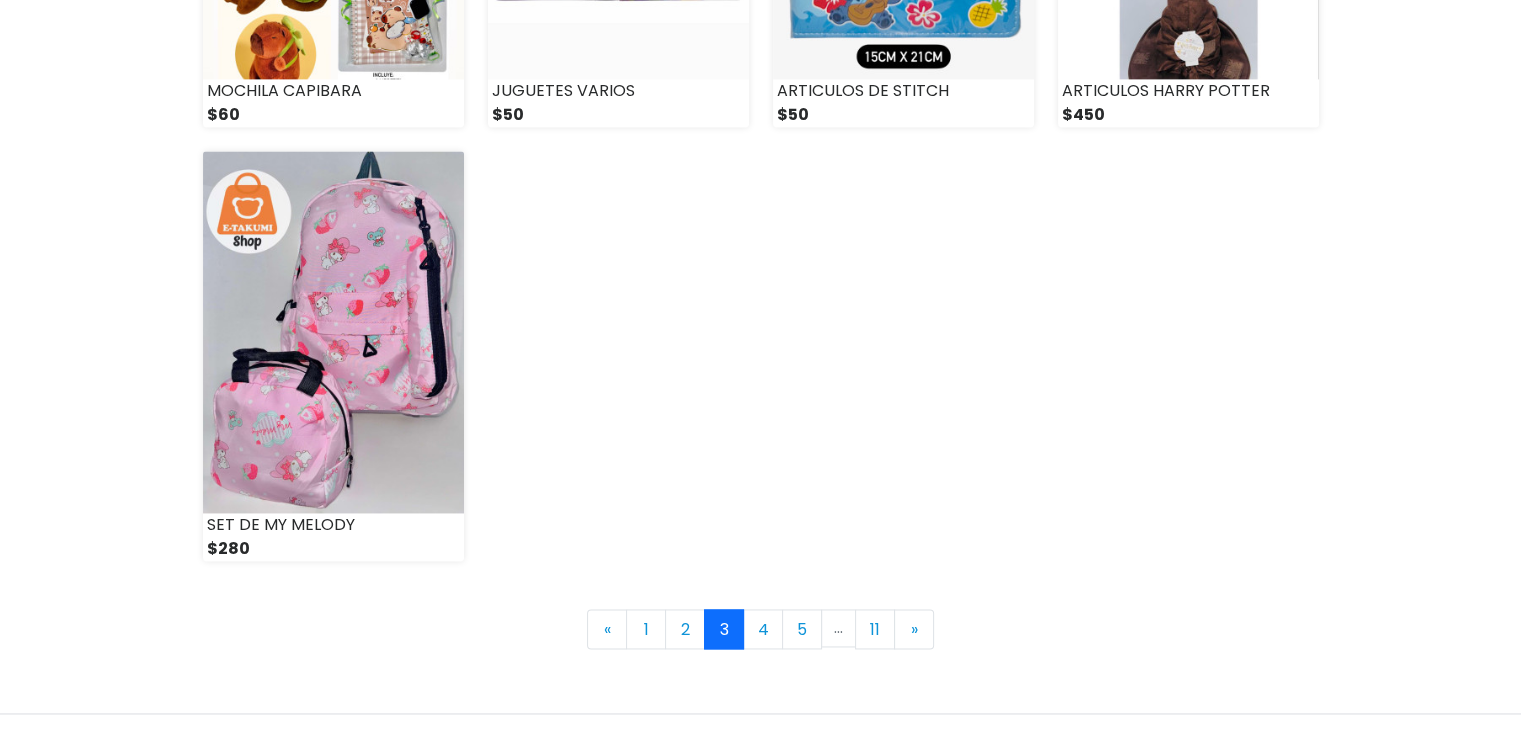 scroll, scrollTop: 2800, scrollLeft: 0, axis: vertical 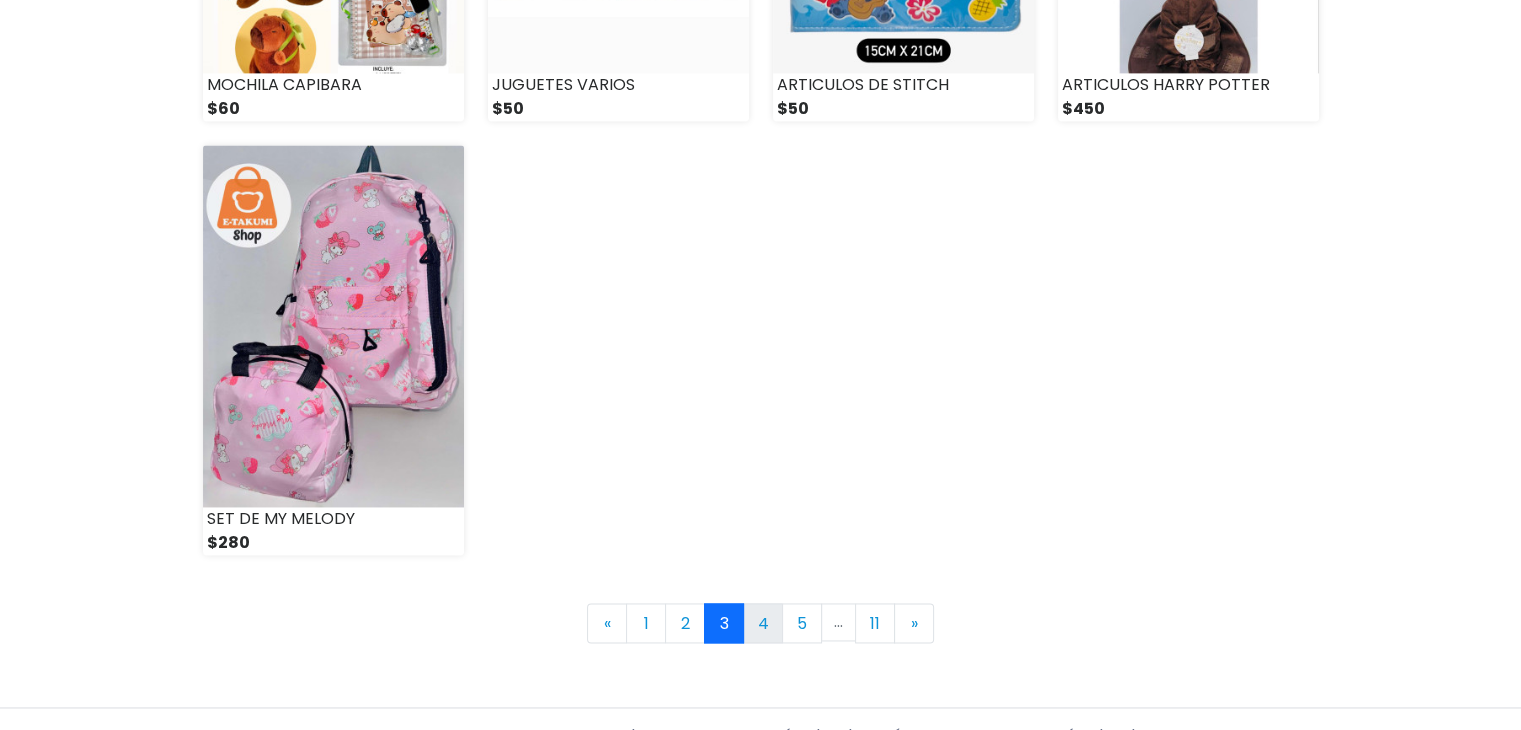 click on "4" at bounding box center (763, 623) 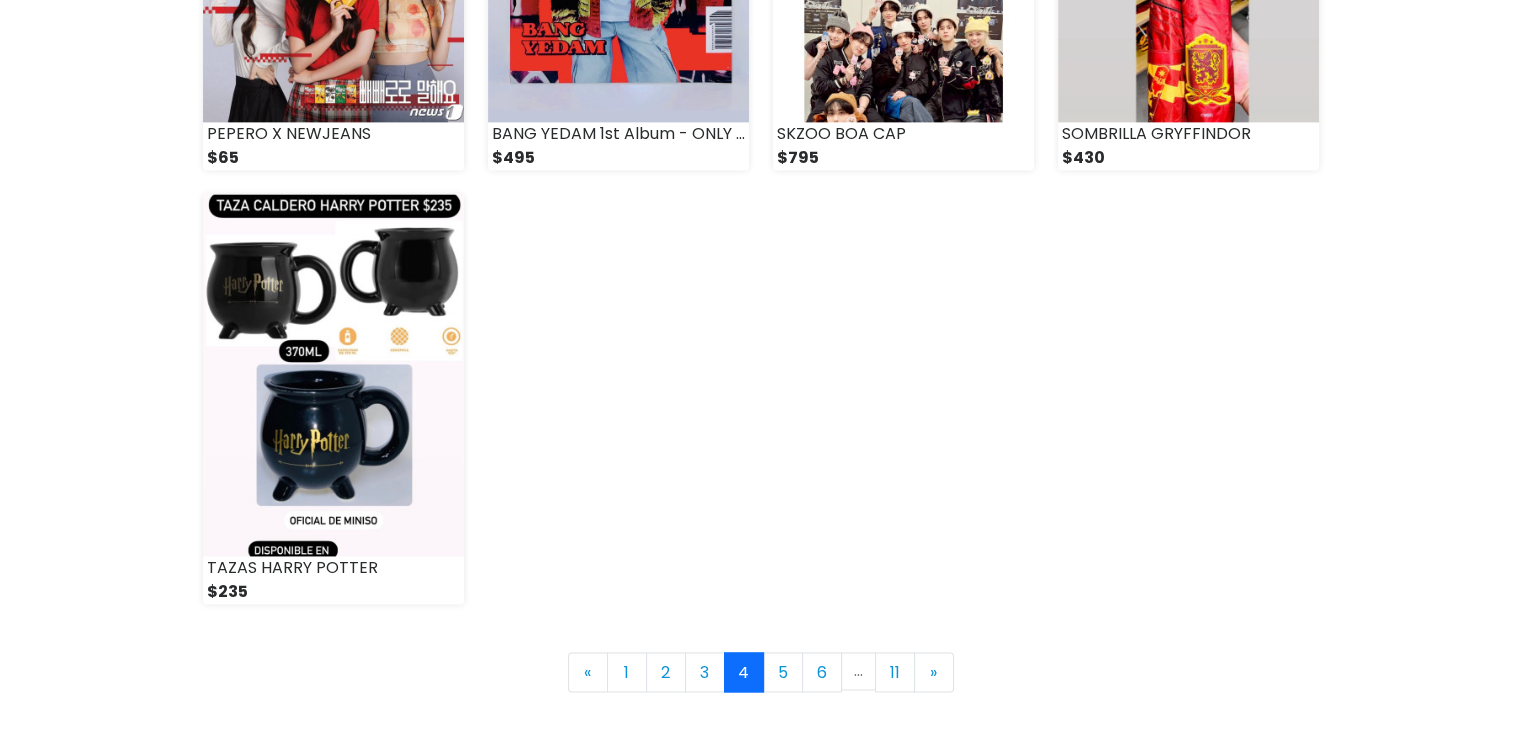 scroll, scrollTop: 2760, scrollLeft: 0, axis: vertical 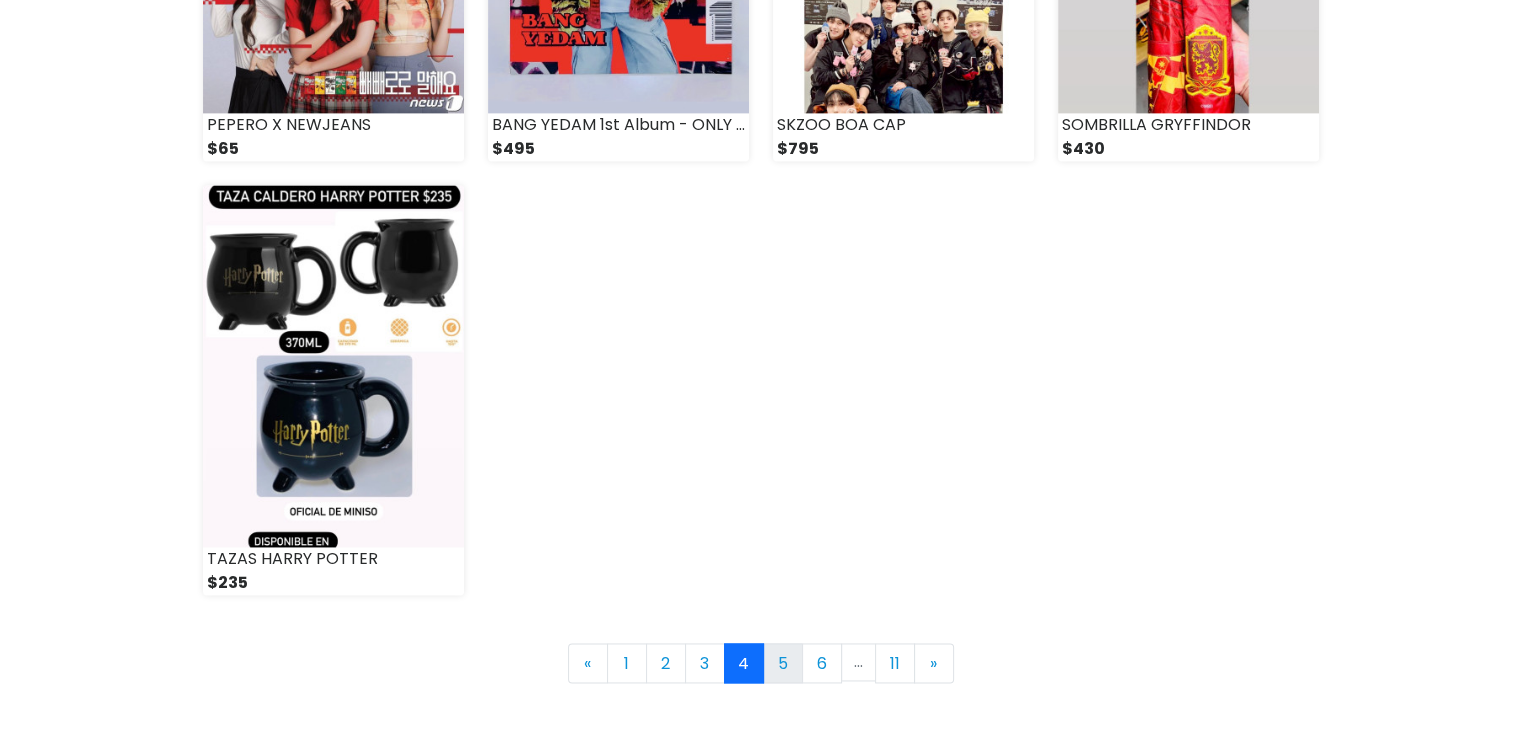 click on "5" at bounding box center [783, 663] 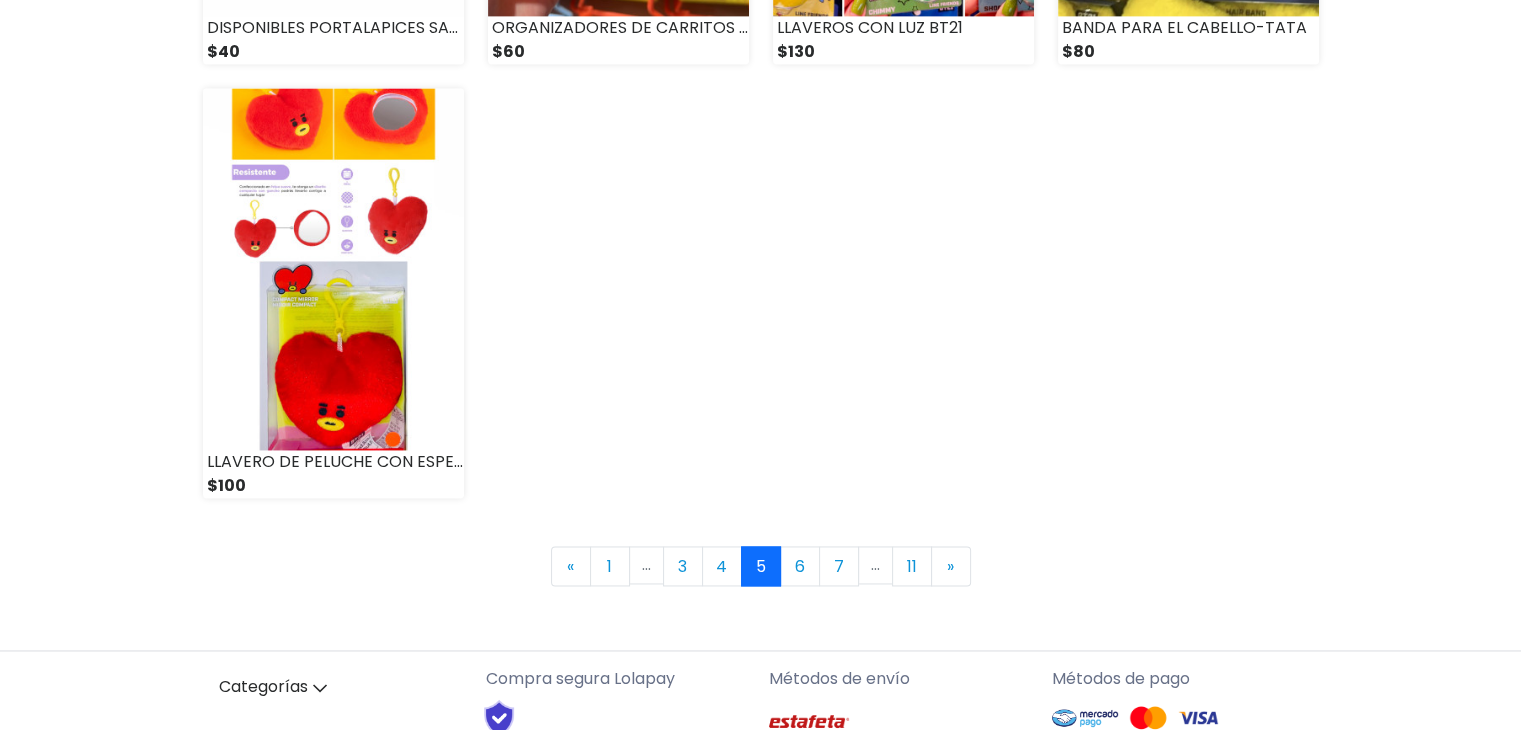 scroll, scrollTop: 2880, scrollLeft: 0, axis: vertical 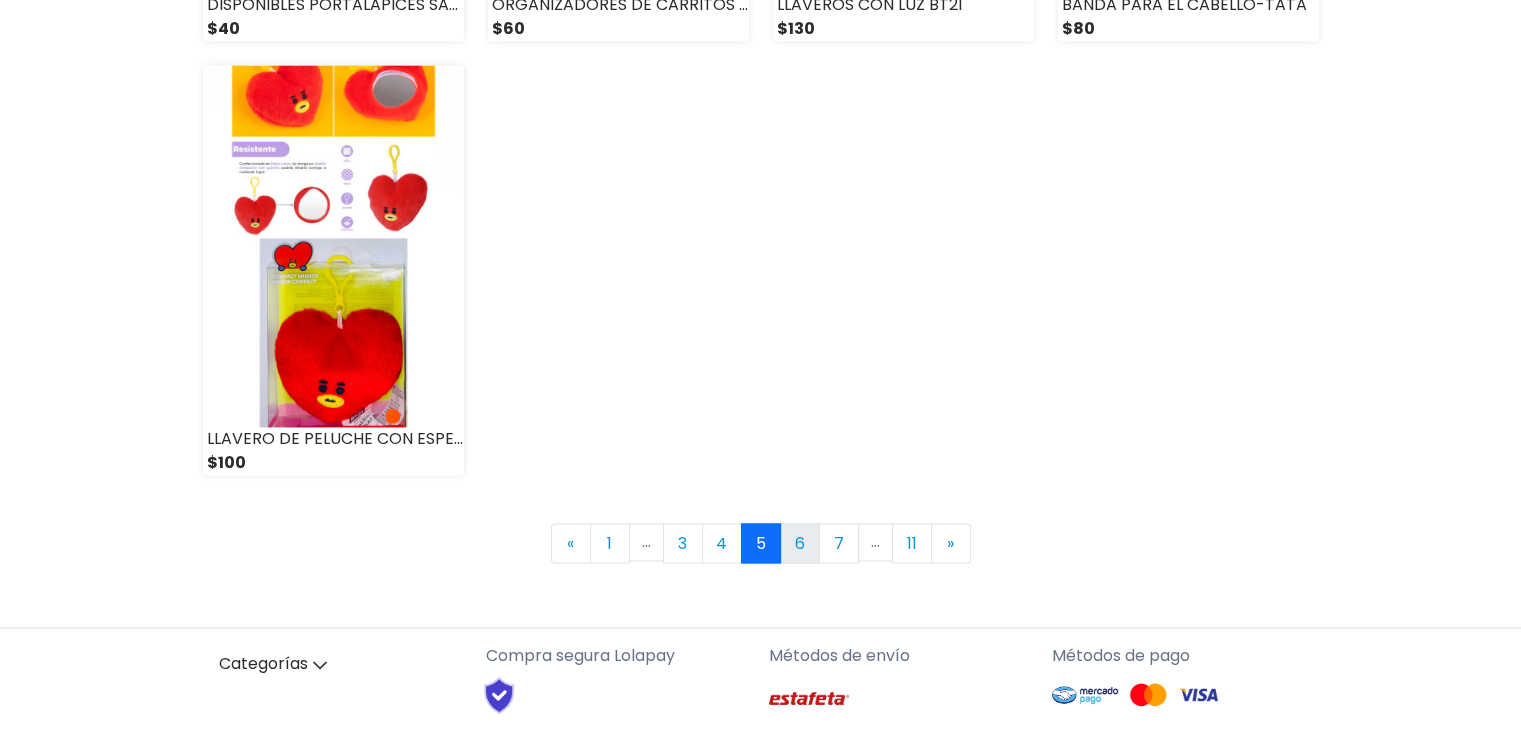 click on "6" at bounding box center (800, 543) 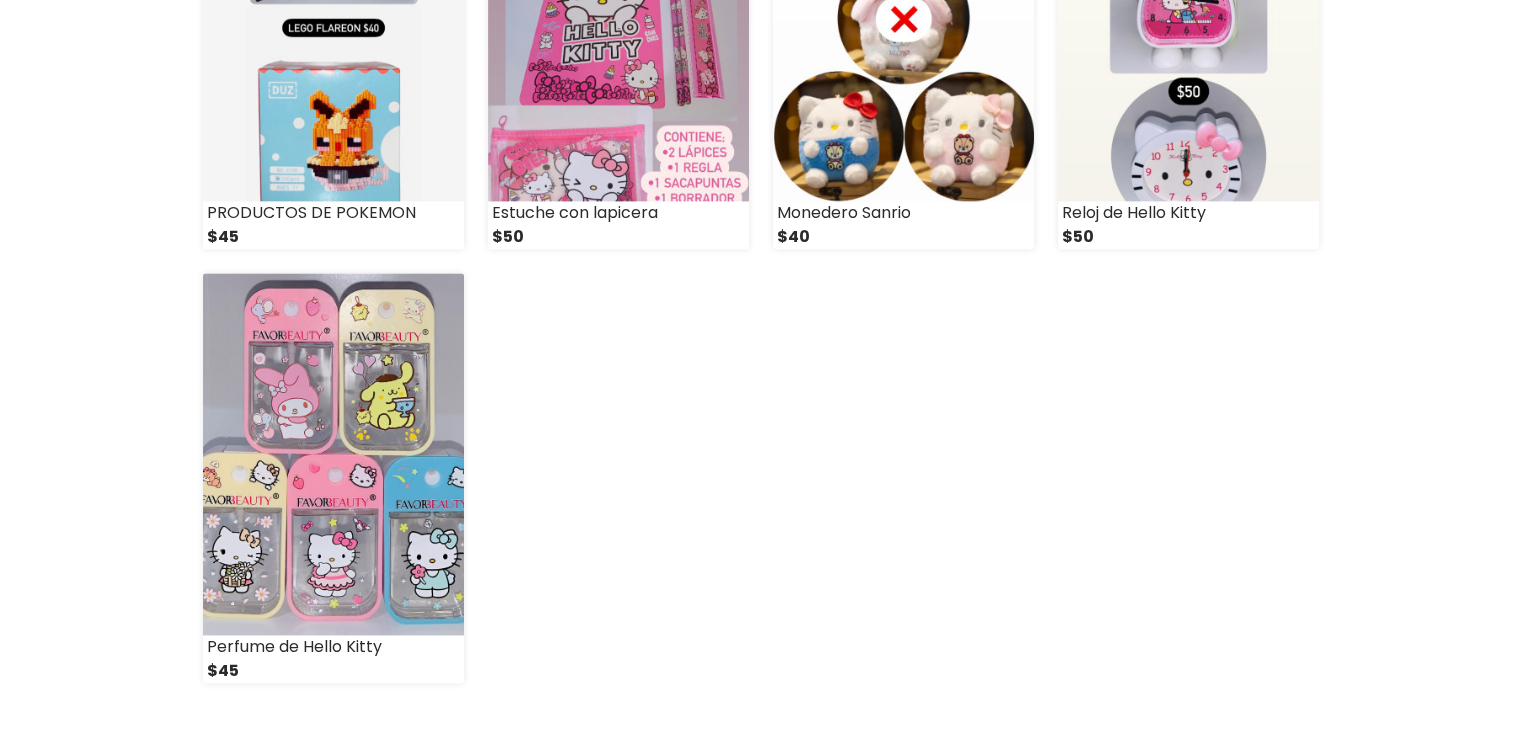 scroll, scrollTop: 2840, scrollLeft: 0, axis: vertical 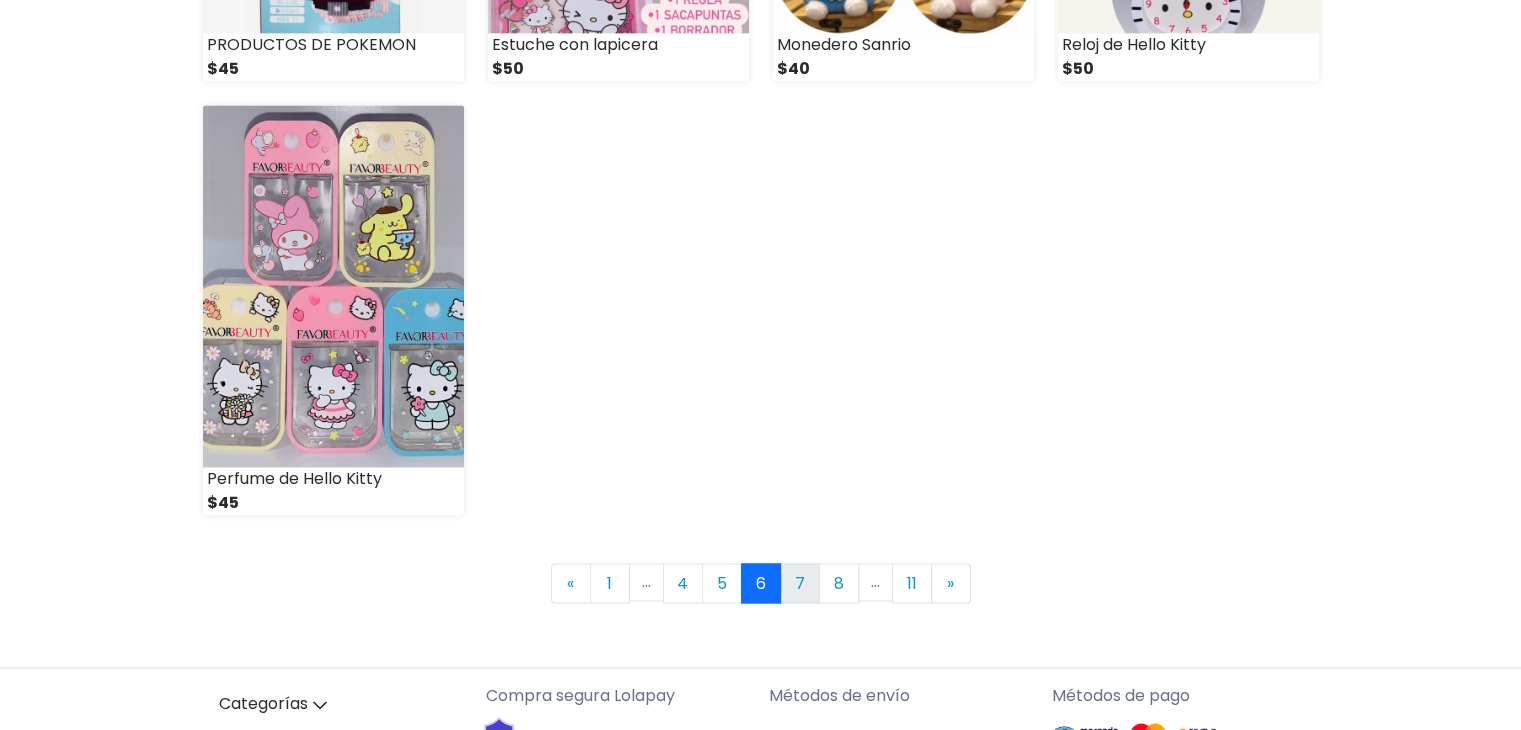 click on "7" at bounding box center [800, 583] 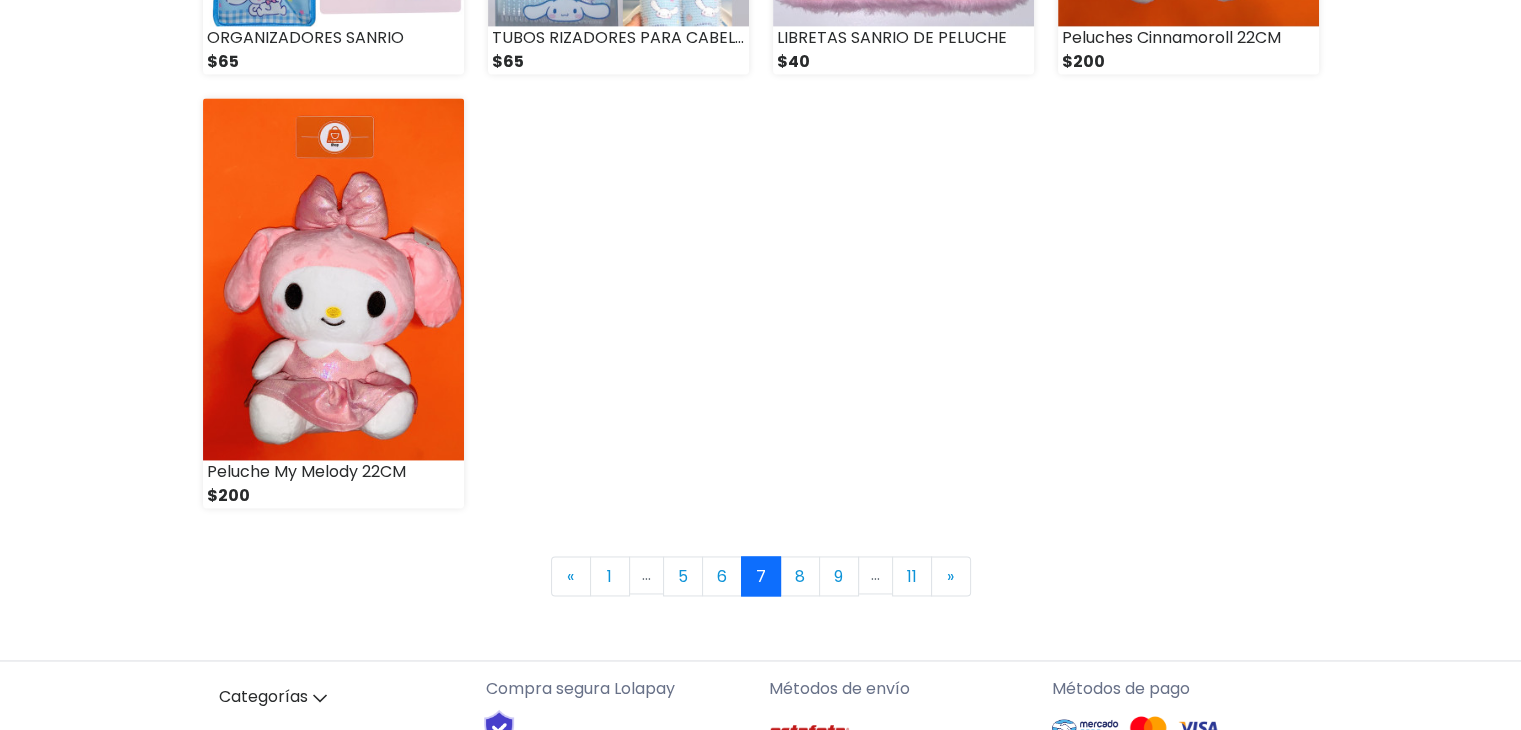 scroll, scrollTop: 2920, scrollLeft: 0, axis: vertical 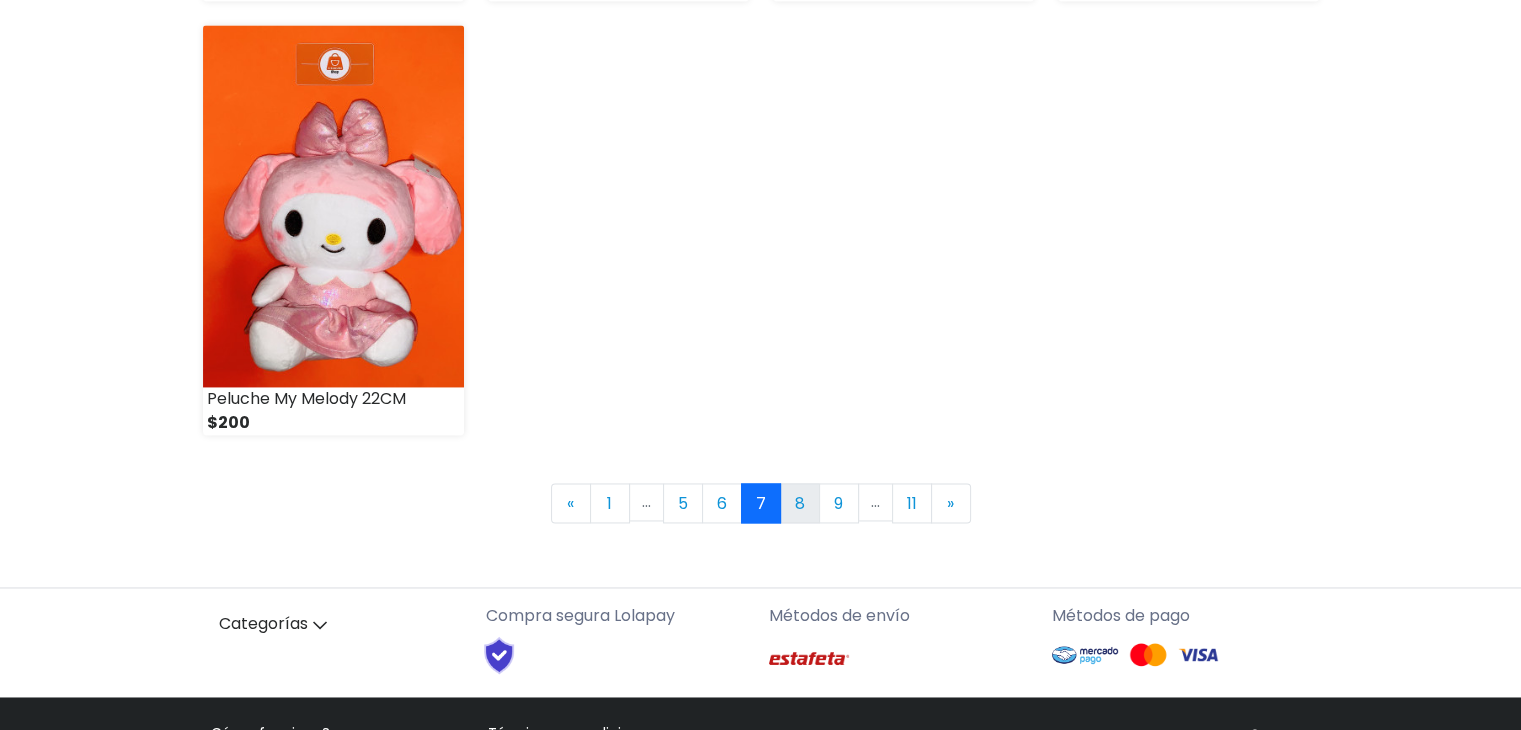 click on "8" at bounding box center [800, 503] 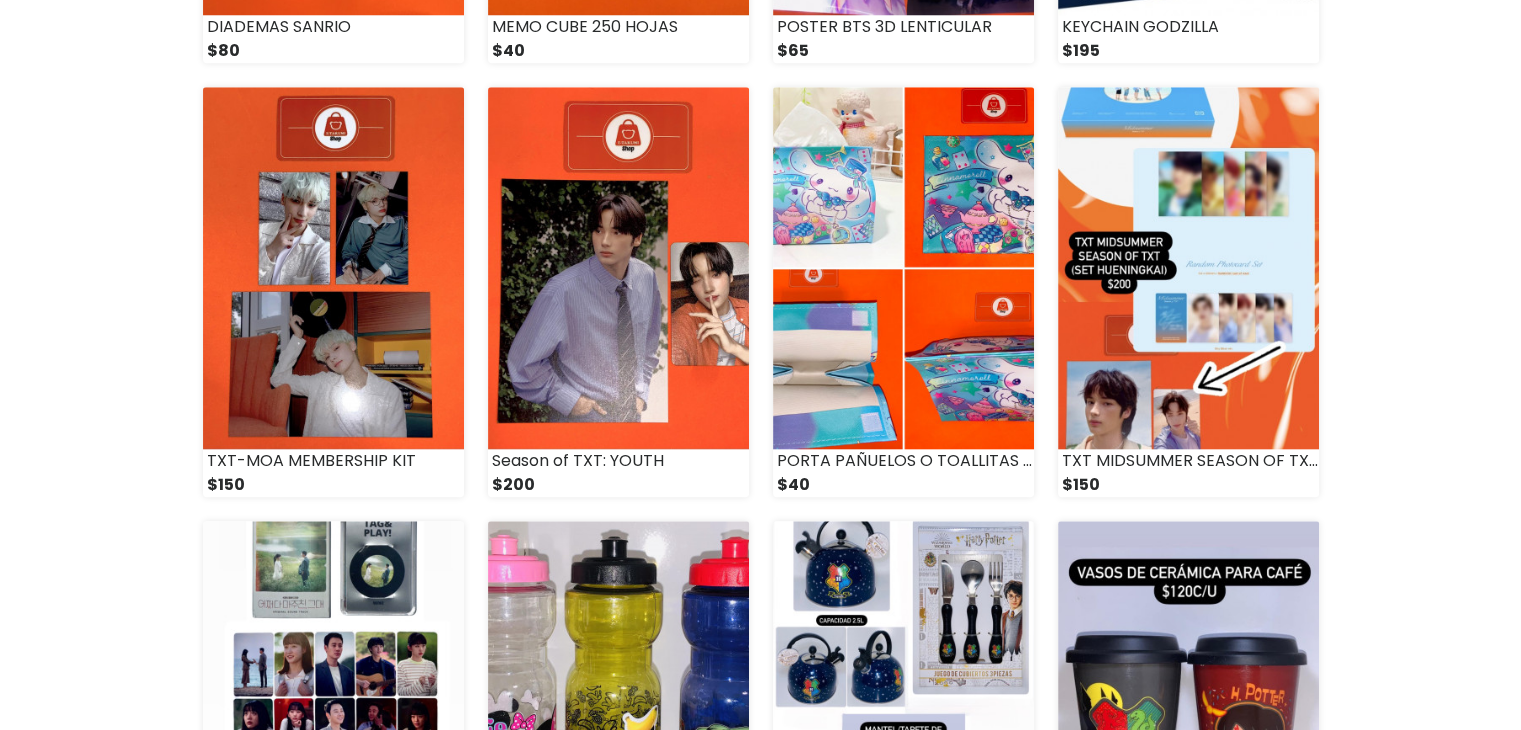 scroll, scrollTop: 2040, scrollLeft: 0, axis: vertical 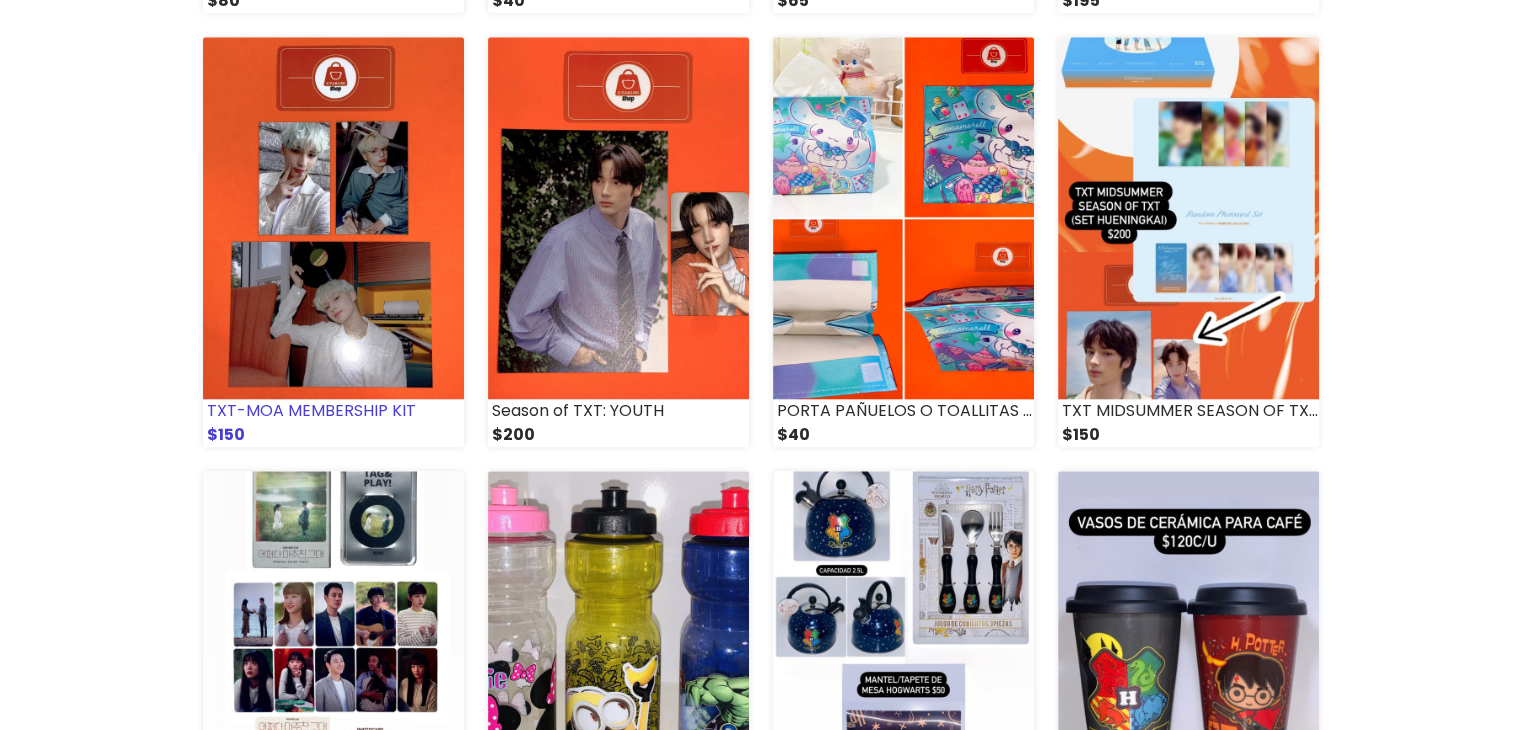 click at bounding box center [333, 218] 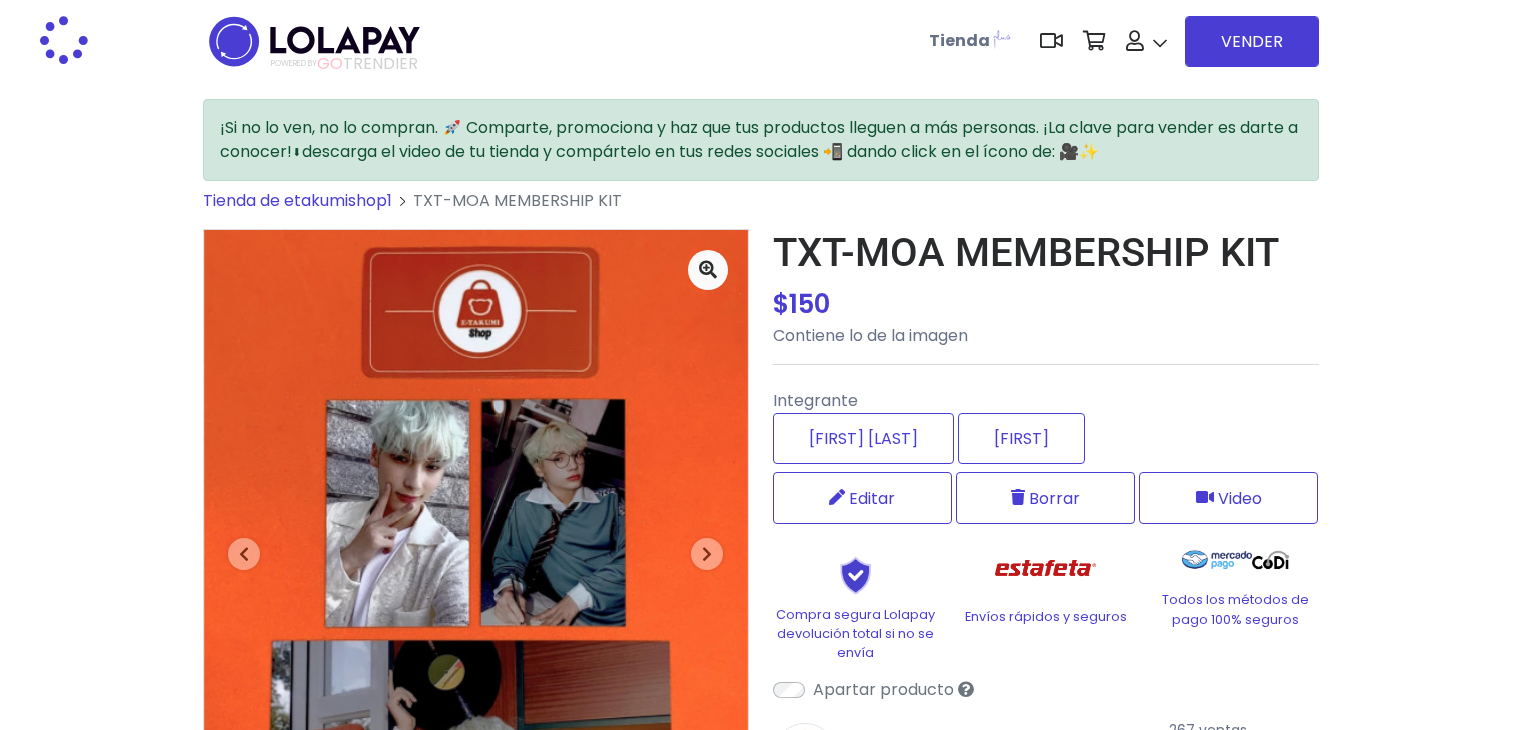 scroll, scrollTop: 0, scrollLeft: 0, axis: both 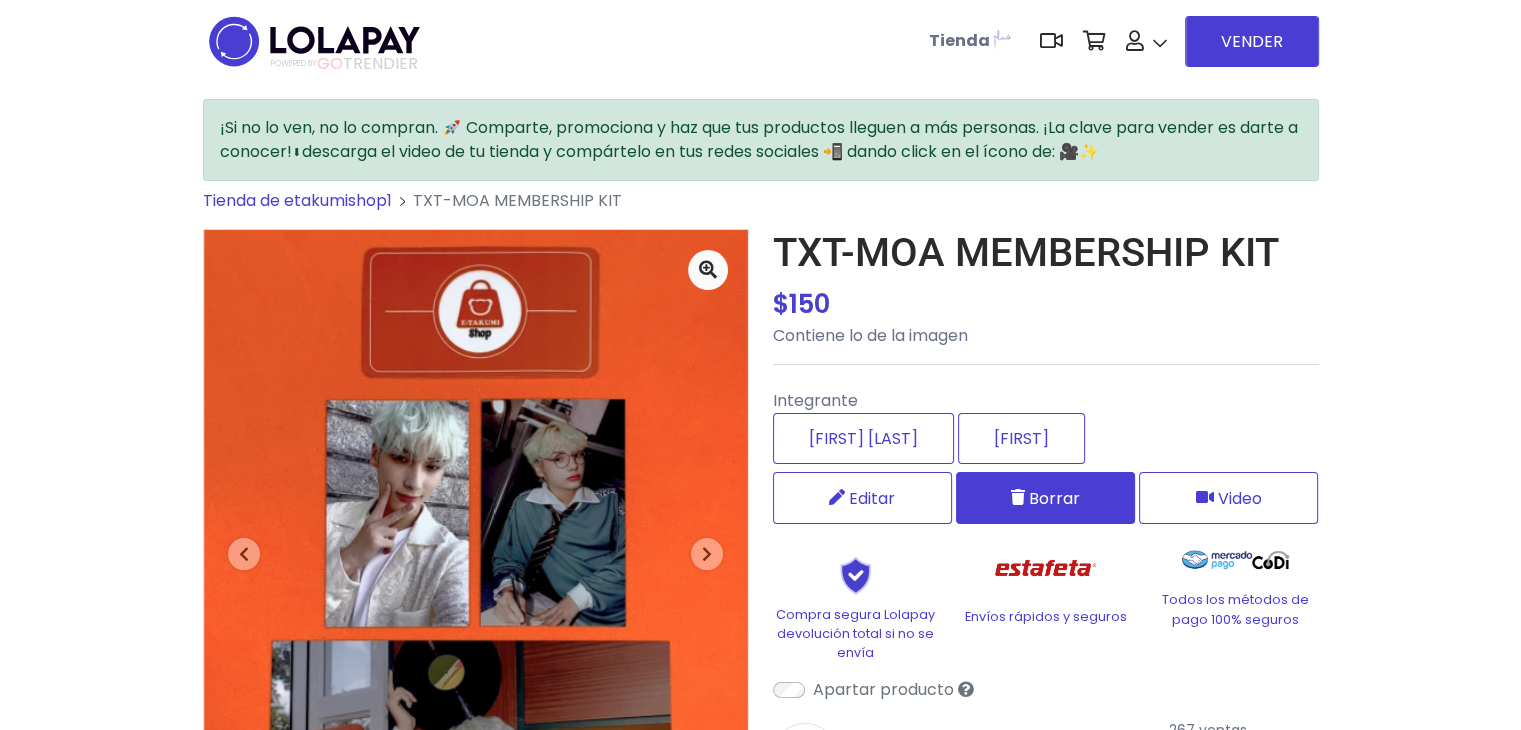 click on "Borrar" at bounding box center [1045, 498] 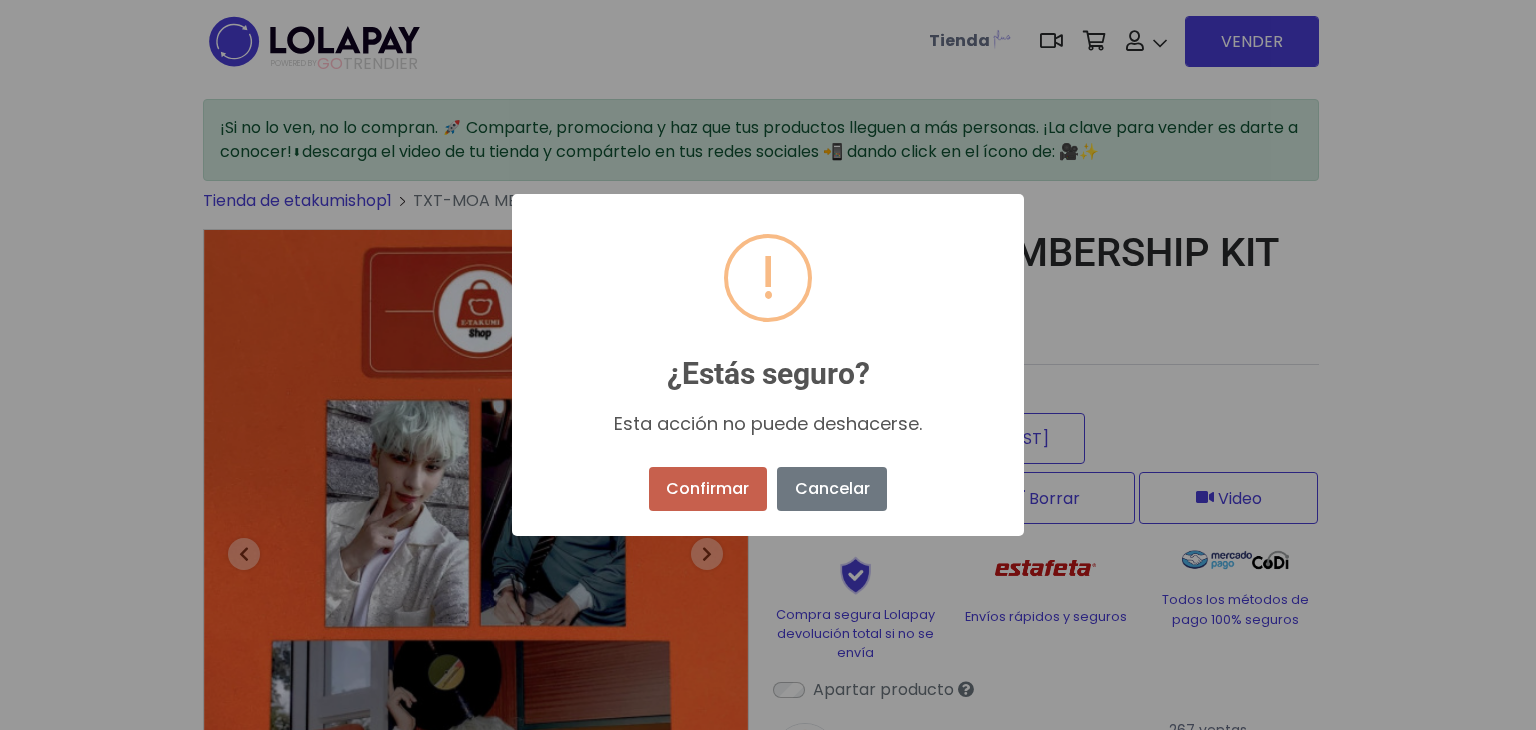 click on "Confirmar" at bounding box center (708, 489) 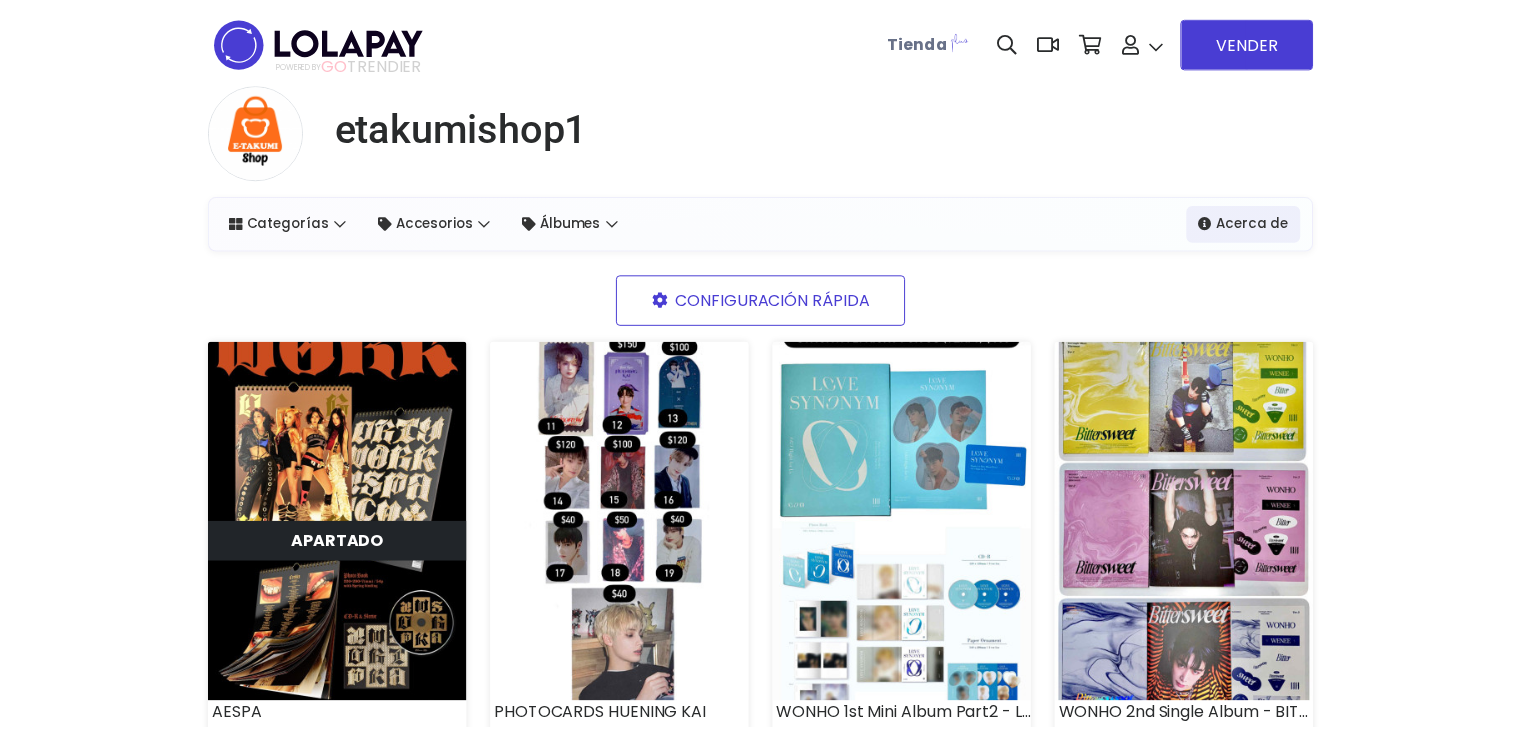 scroll, scrollTop: 0, scrollLeft: 0, axis: both 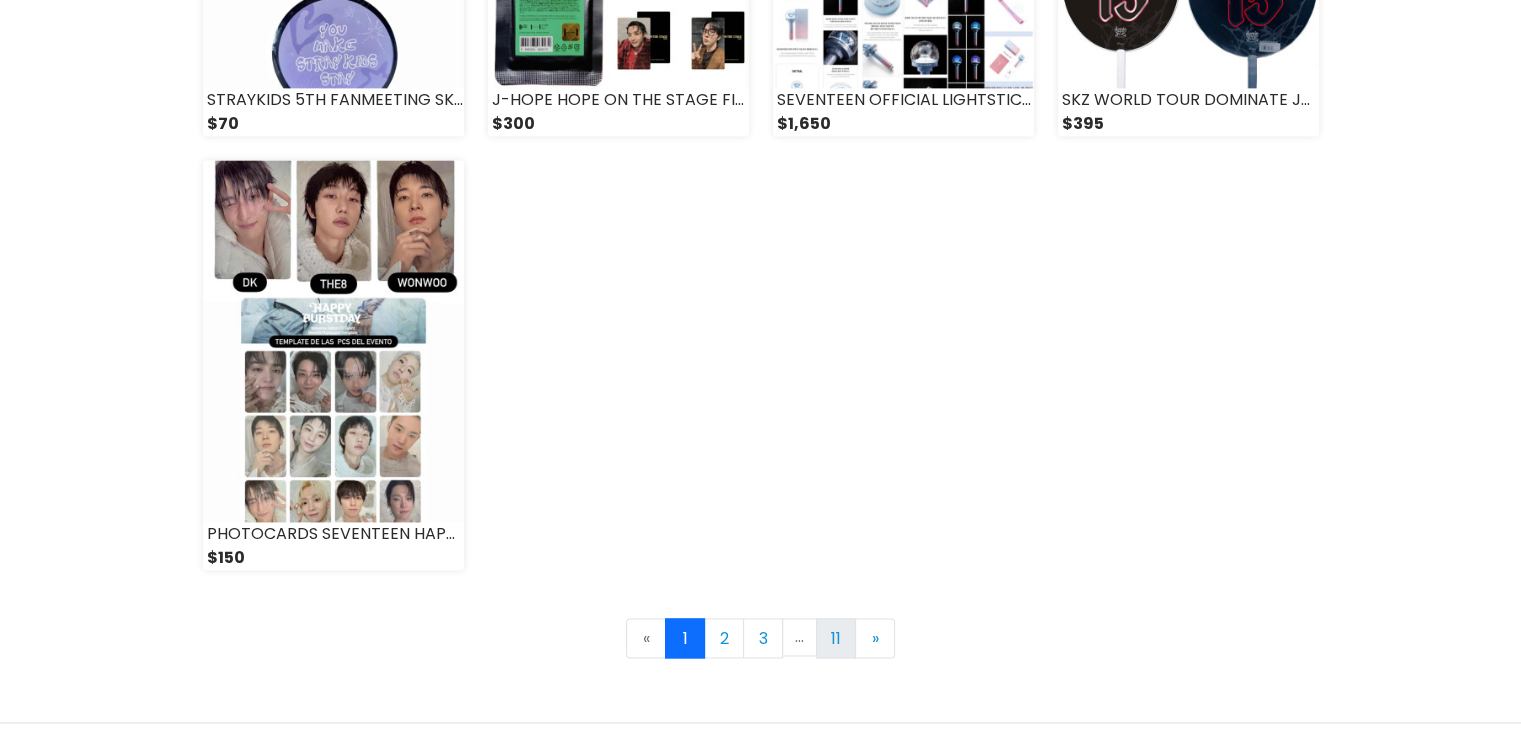 click on "11" at bounding box center [836, 638] 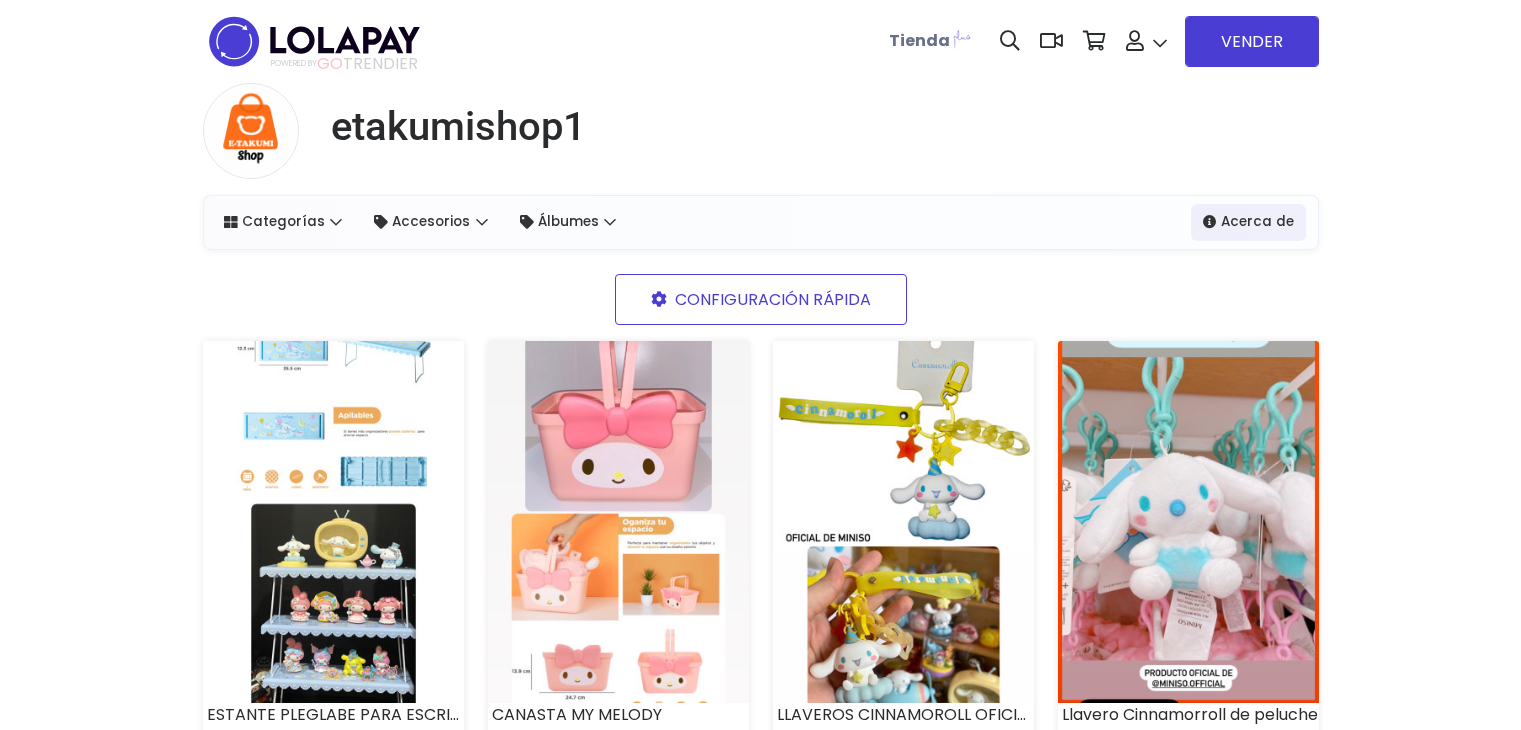 scroll, scrollTop: 0, scrollLeft: 0, axis: both 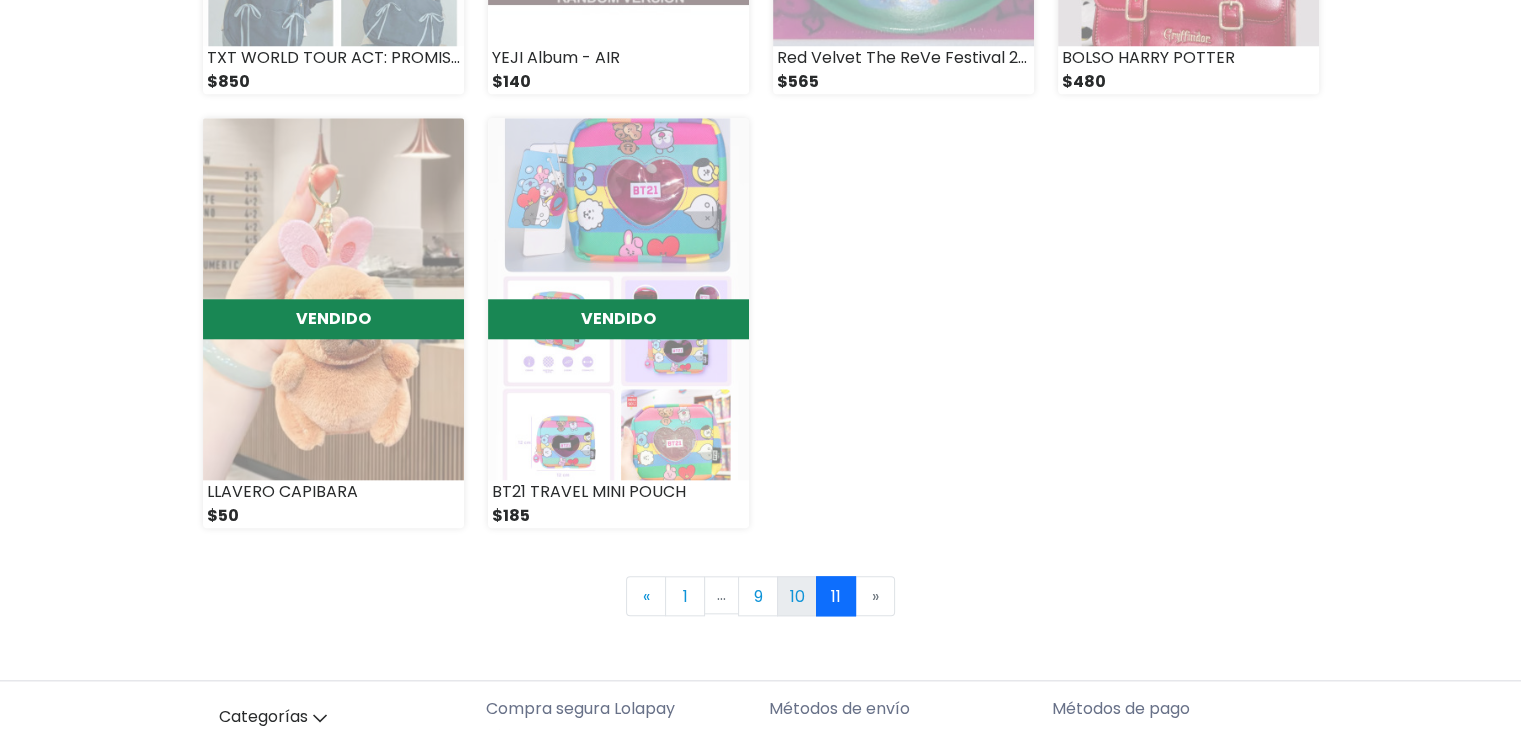 click on "10" at bounding box center [797, 596] 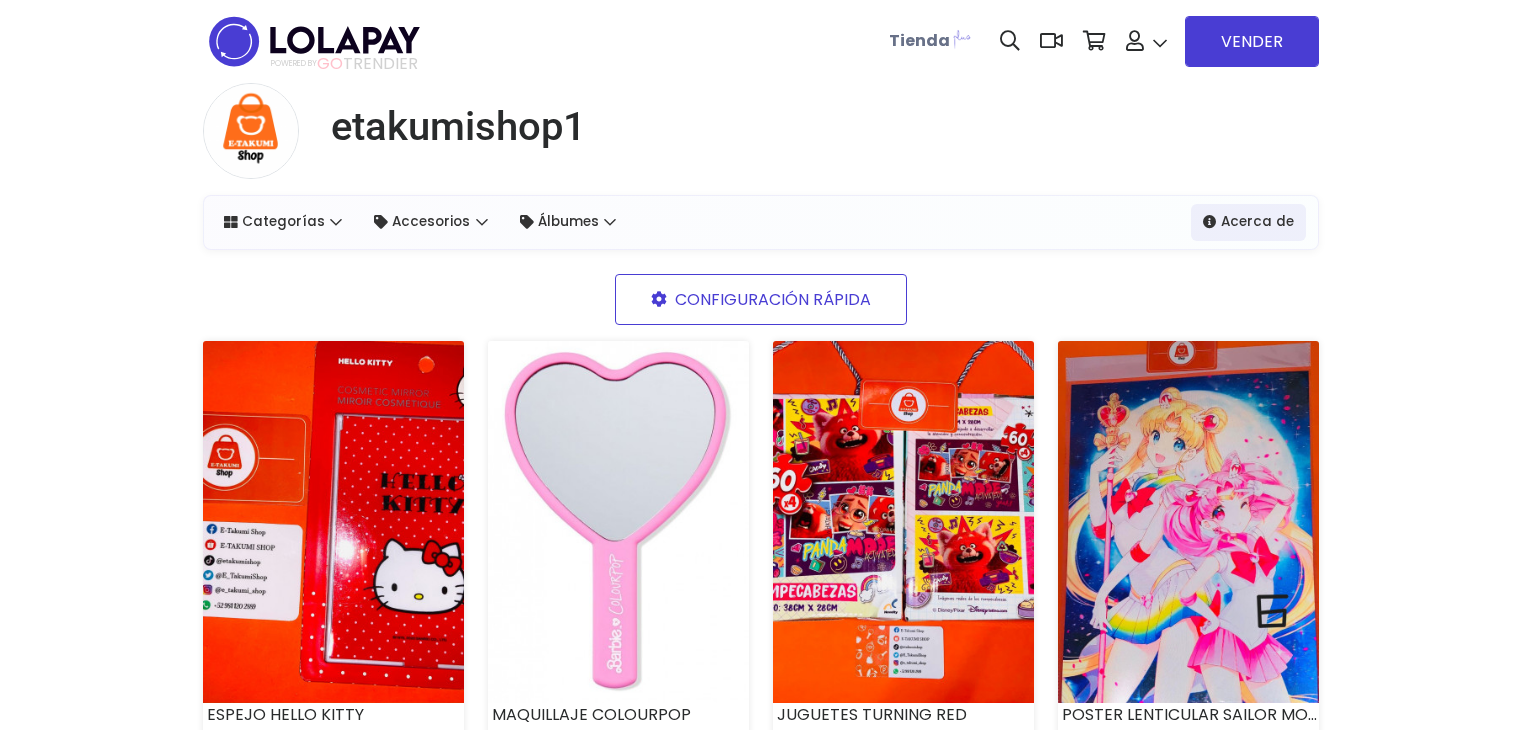 scroll, scrollTop: 0, scrollLeft: 0, axis: both 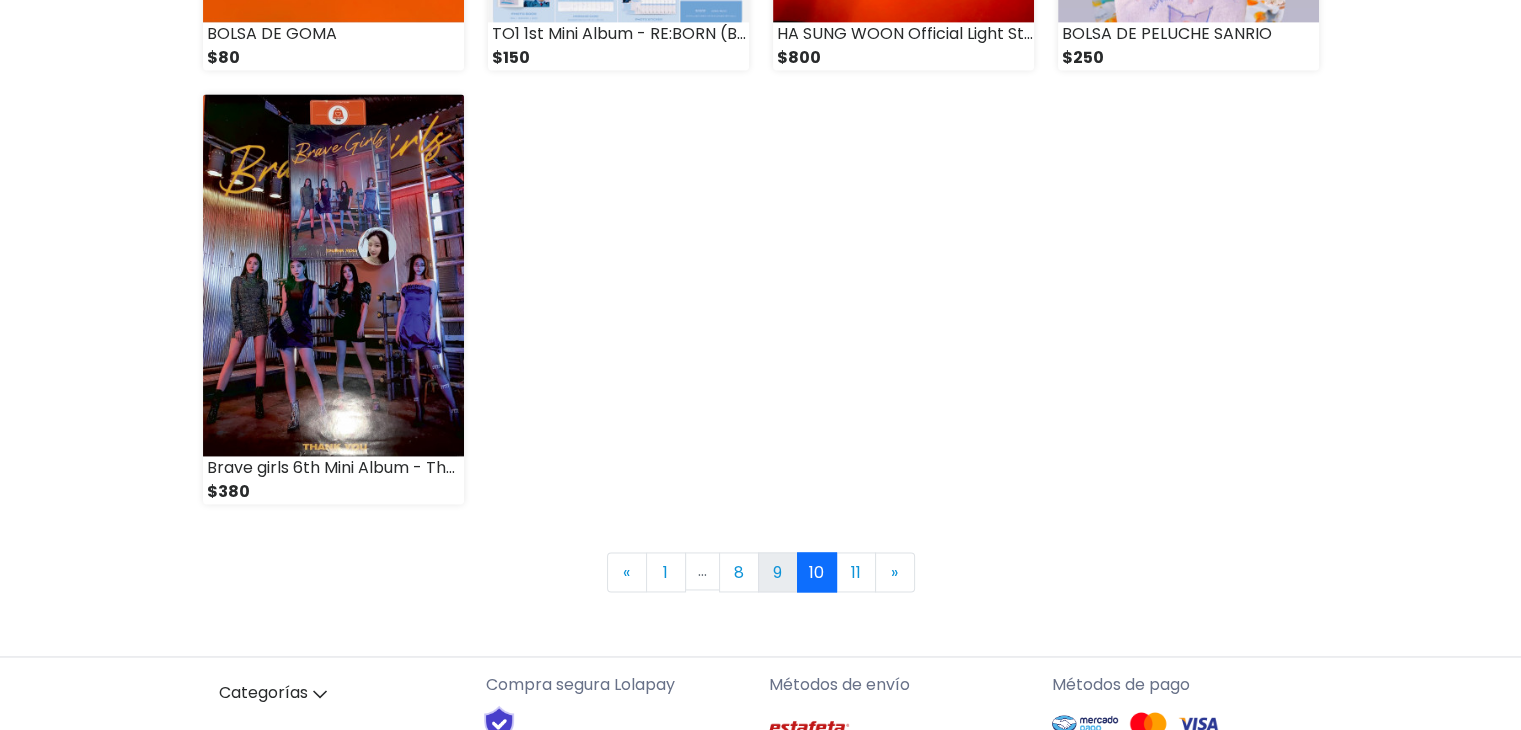 click on "9" at bounding box center [778, 572] 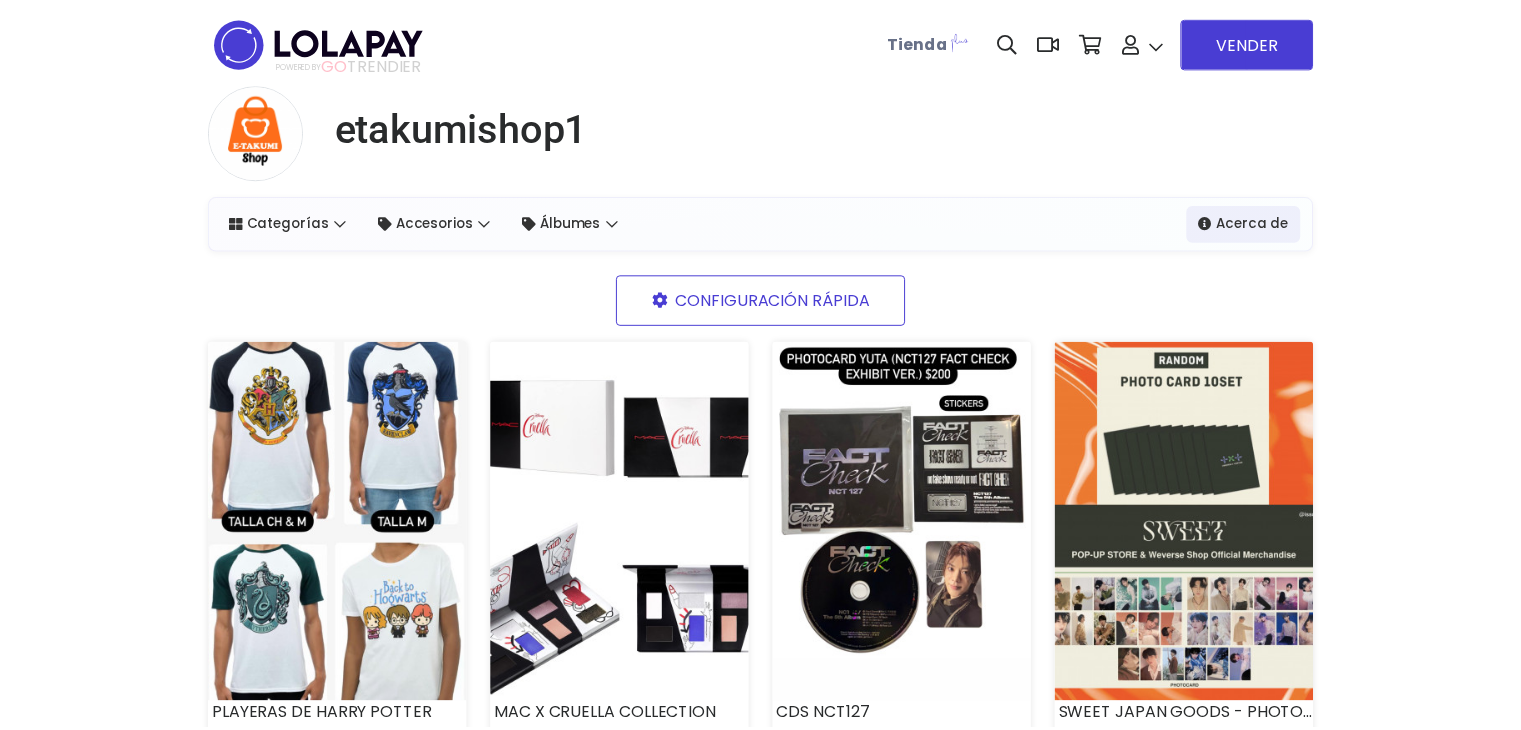 scroll, scrollTop: 0, scrollLeft: 0, axis: both 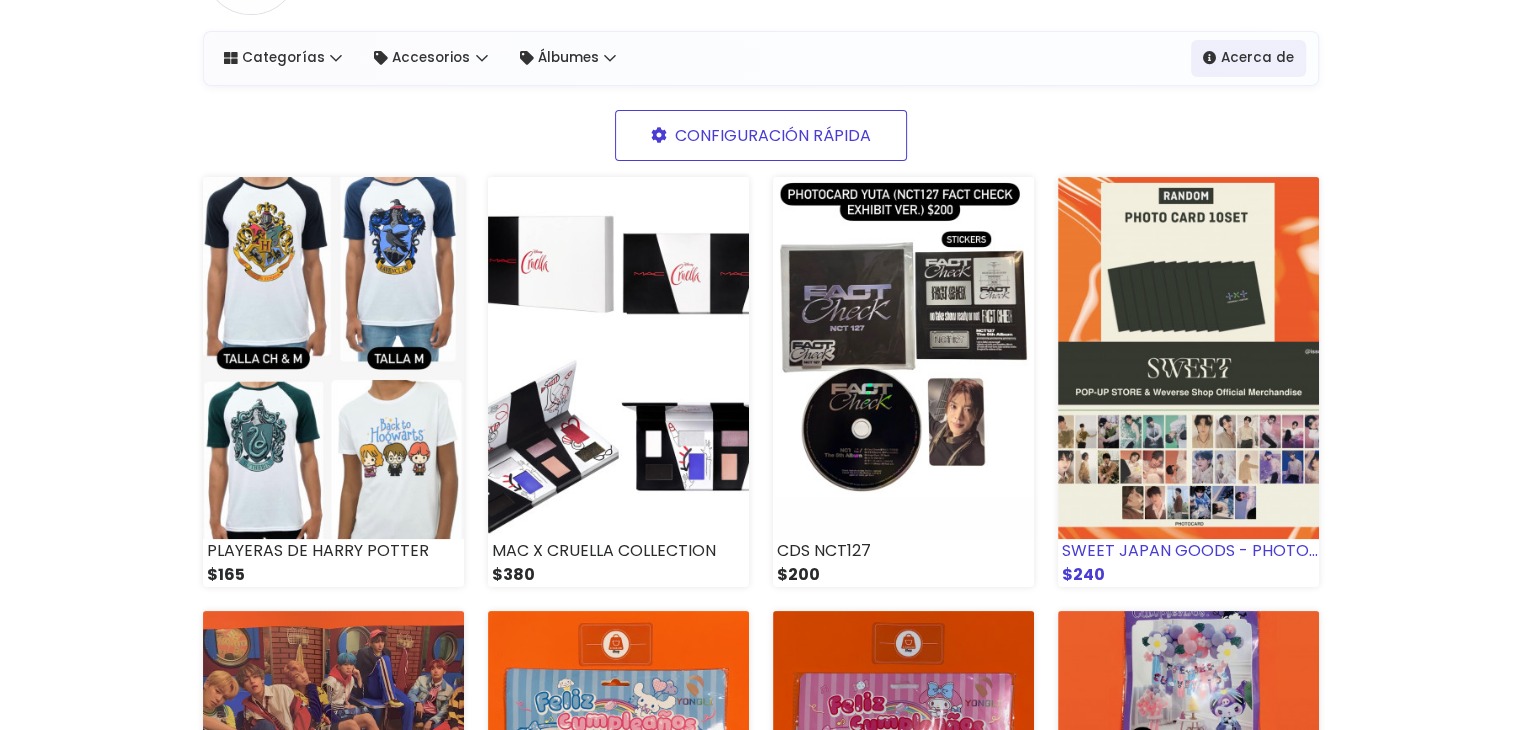 click at bounding box center [1188, 358] 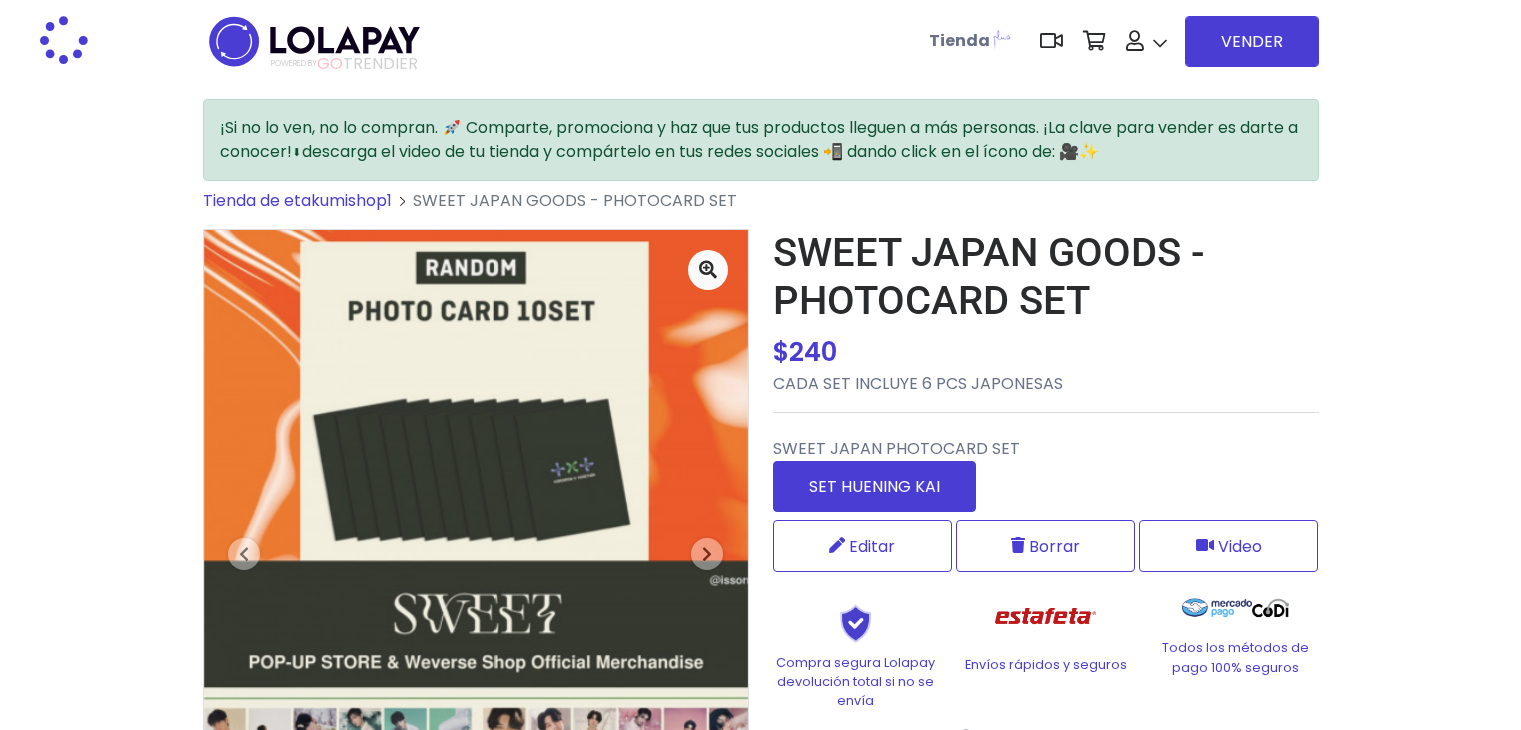 scroll, scrollTop: 0, scrollLeft: 0, axis: both 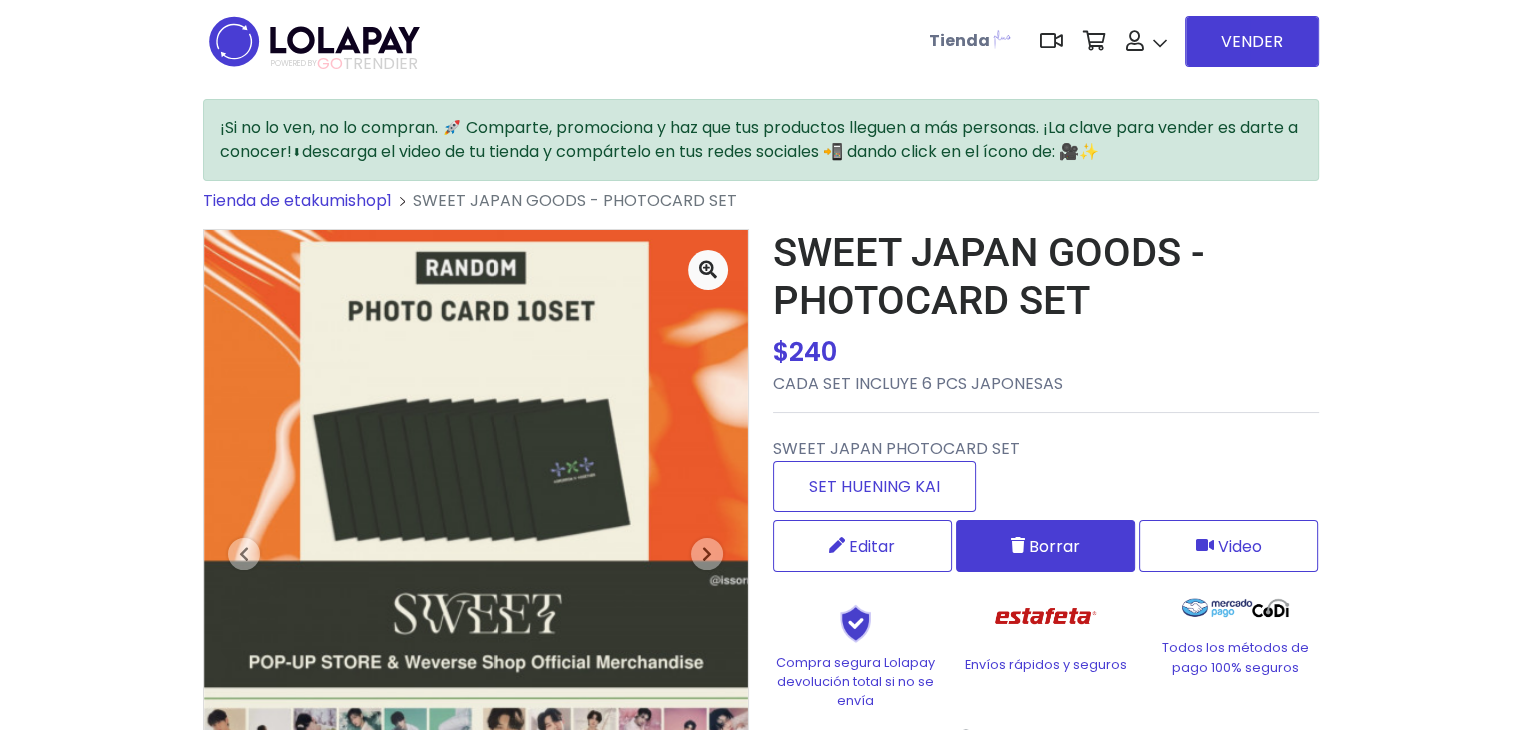 click on "Borrar" at bounding box center [1045, 546] 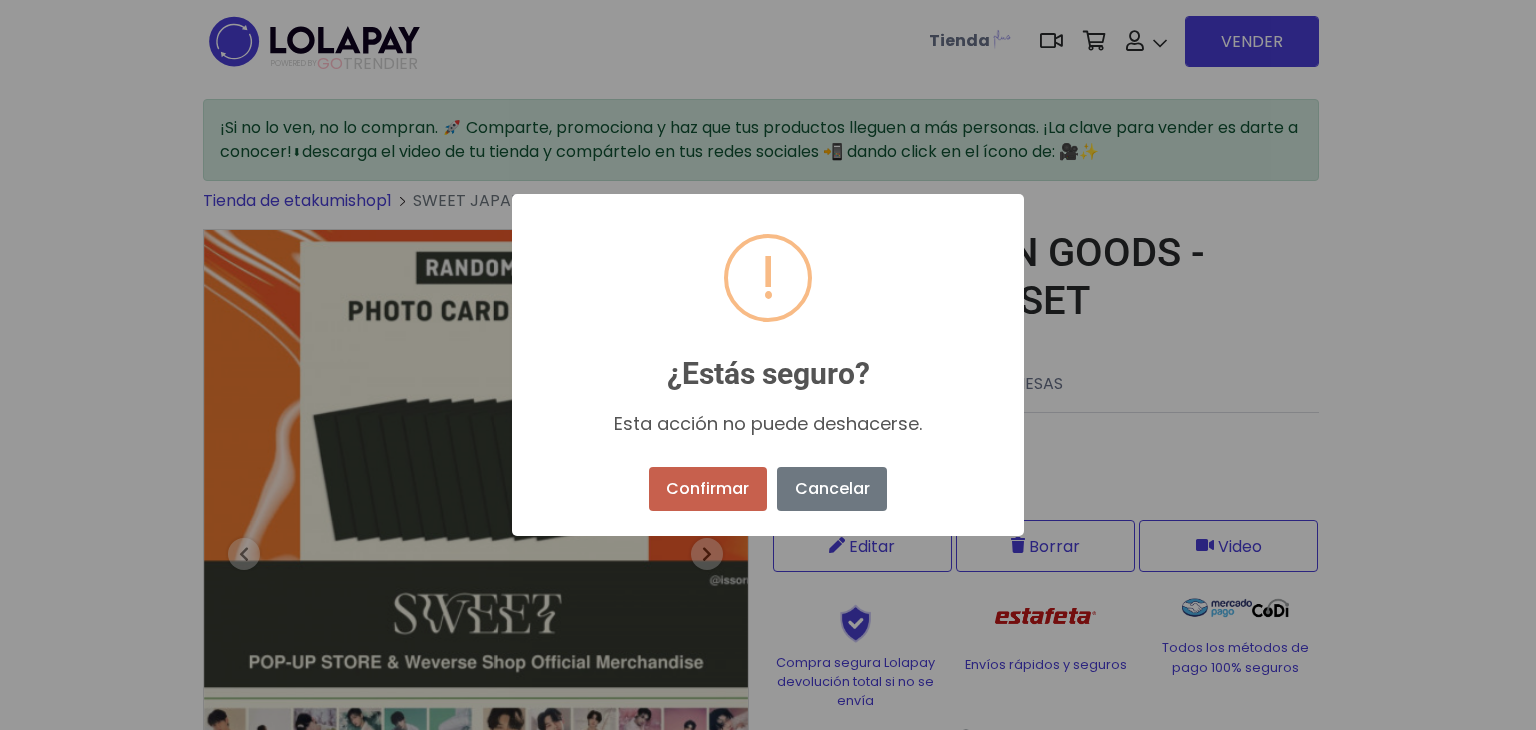 click on "Confirmar" at bounding box center (708, 489) 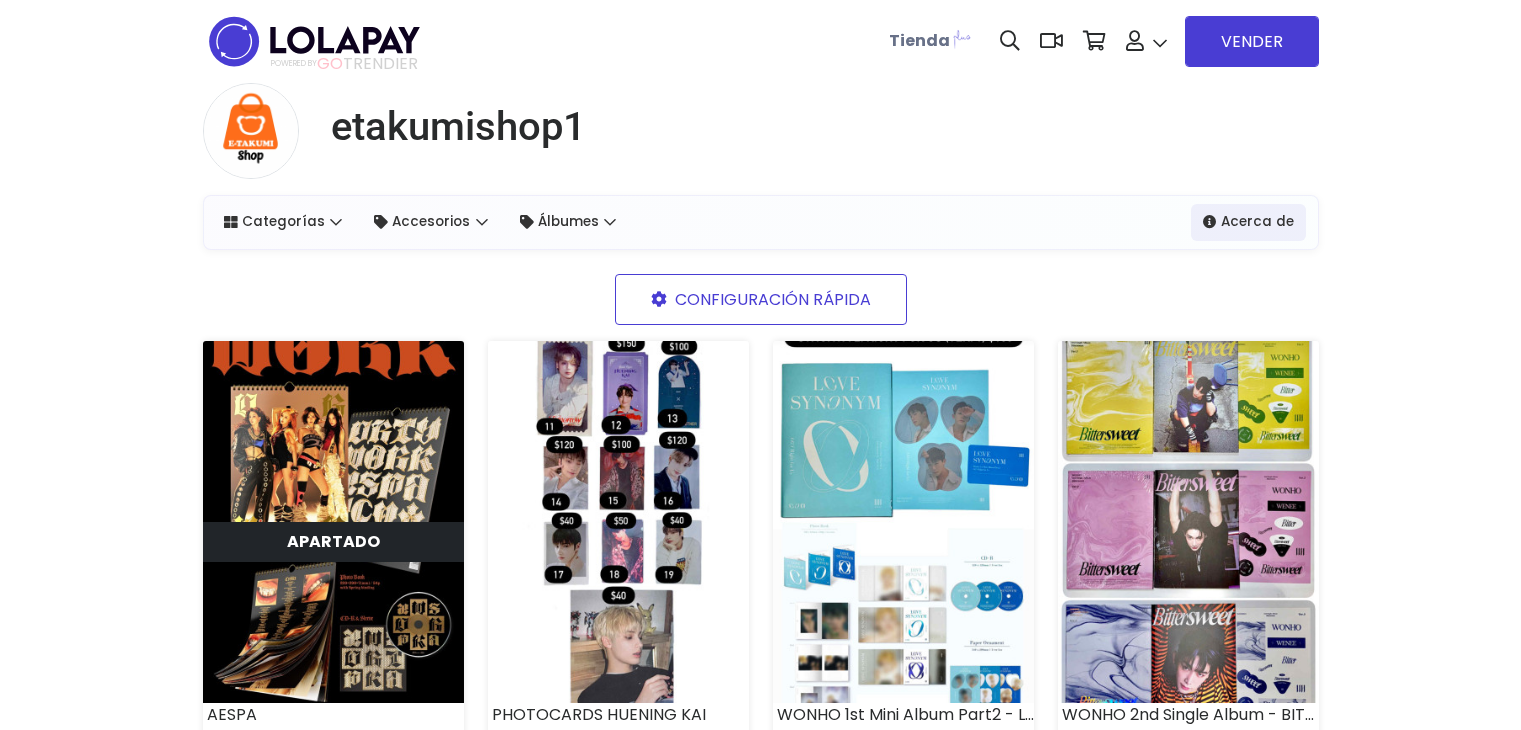 scroll, scrollTop: 0, scrollLeft: 0, axis: both 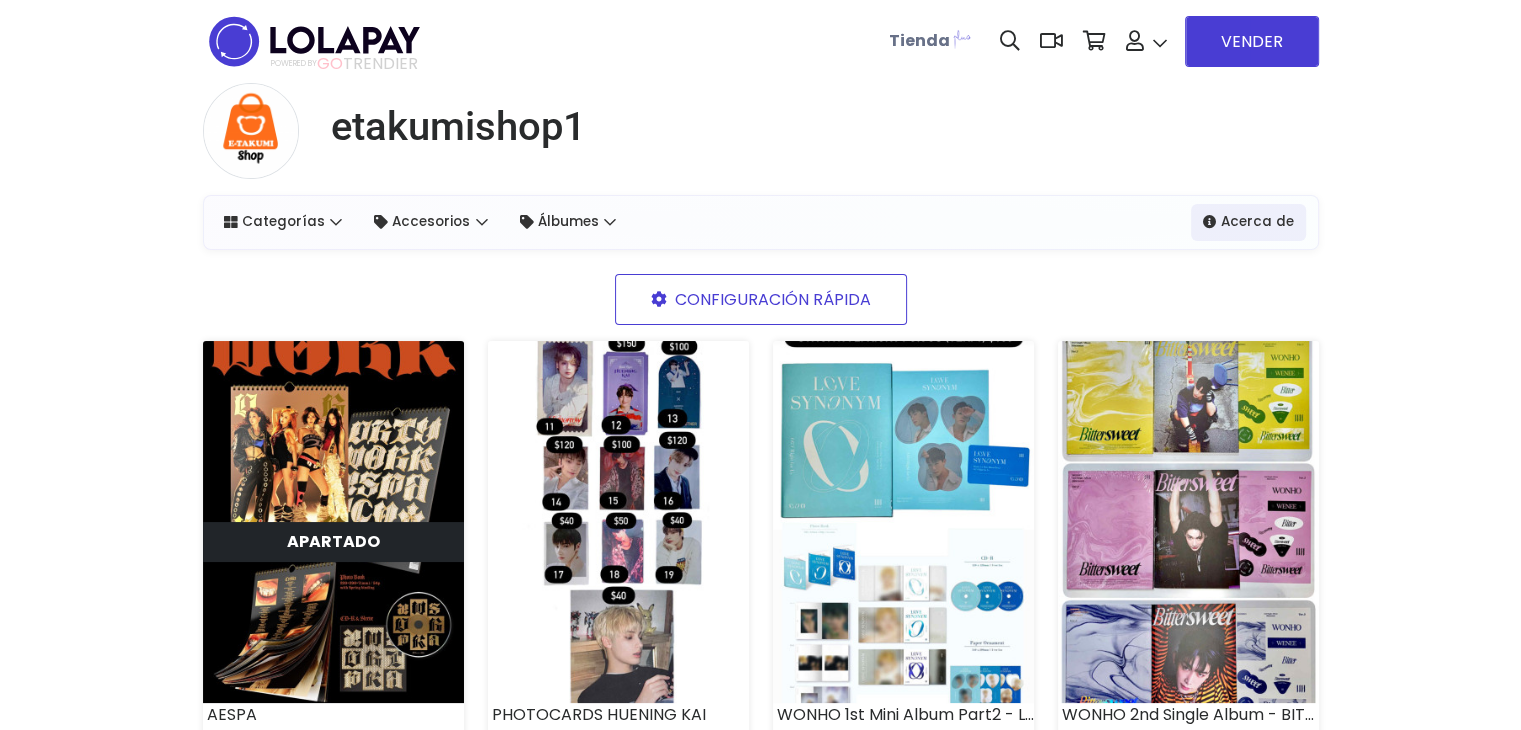 drag, startPoint x: 1535, startPoint y: 0, endPoint x: 1076, endPoint y: 168, distance: 488.77908 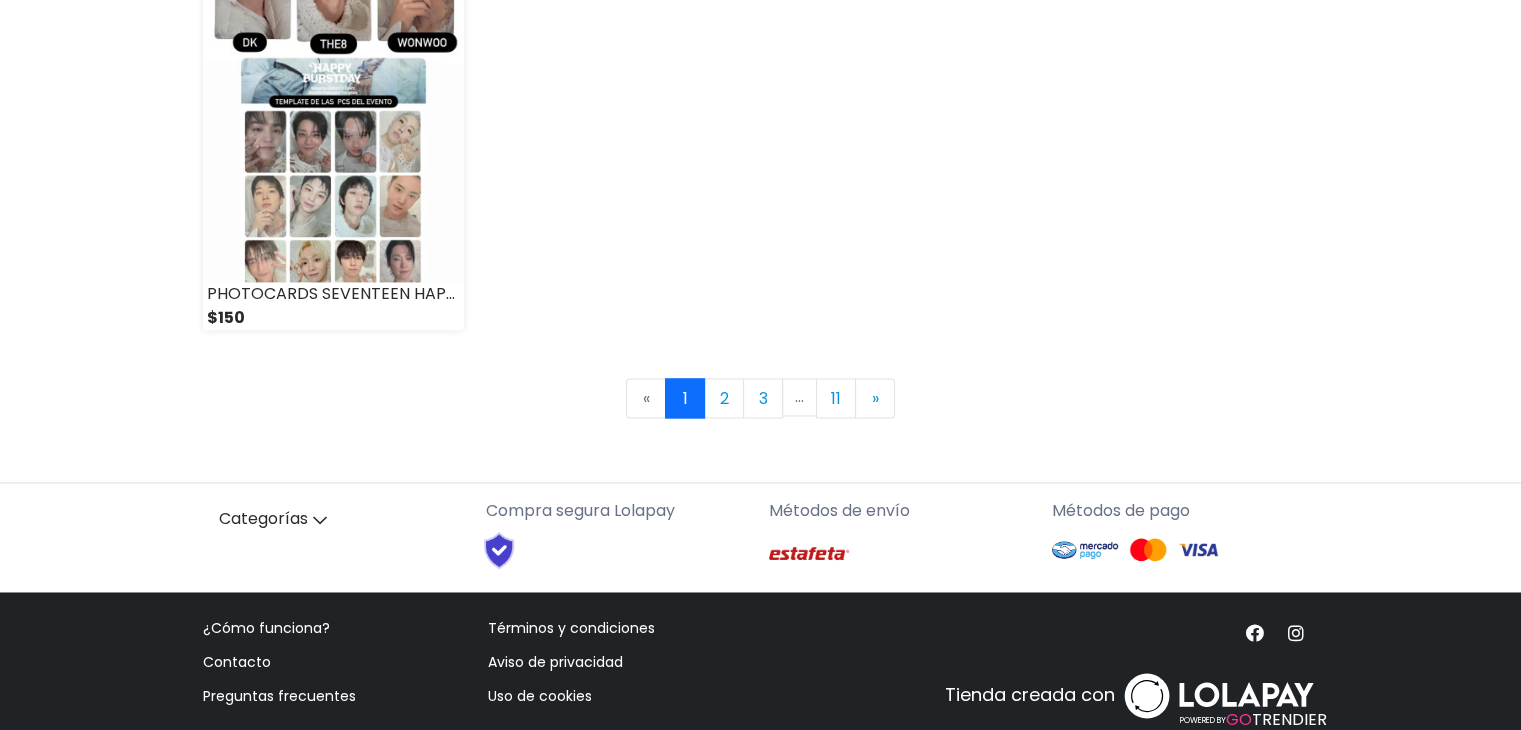 scroll, scrollTop: 3057, scrollLeft: 0, axis: vertical 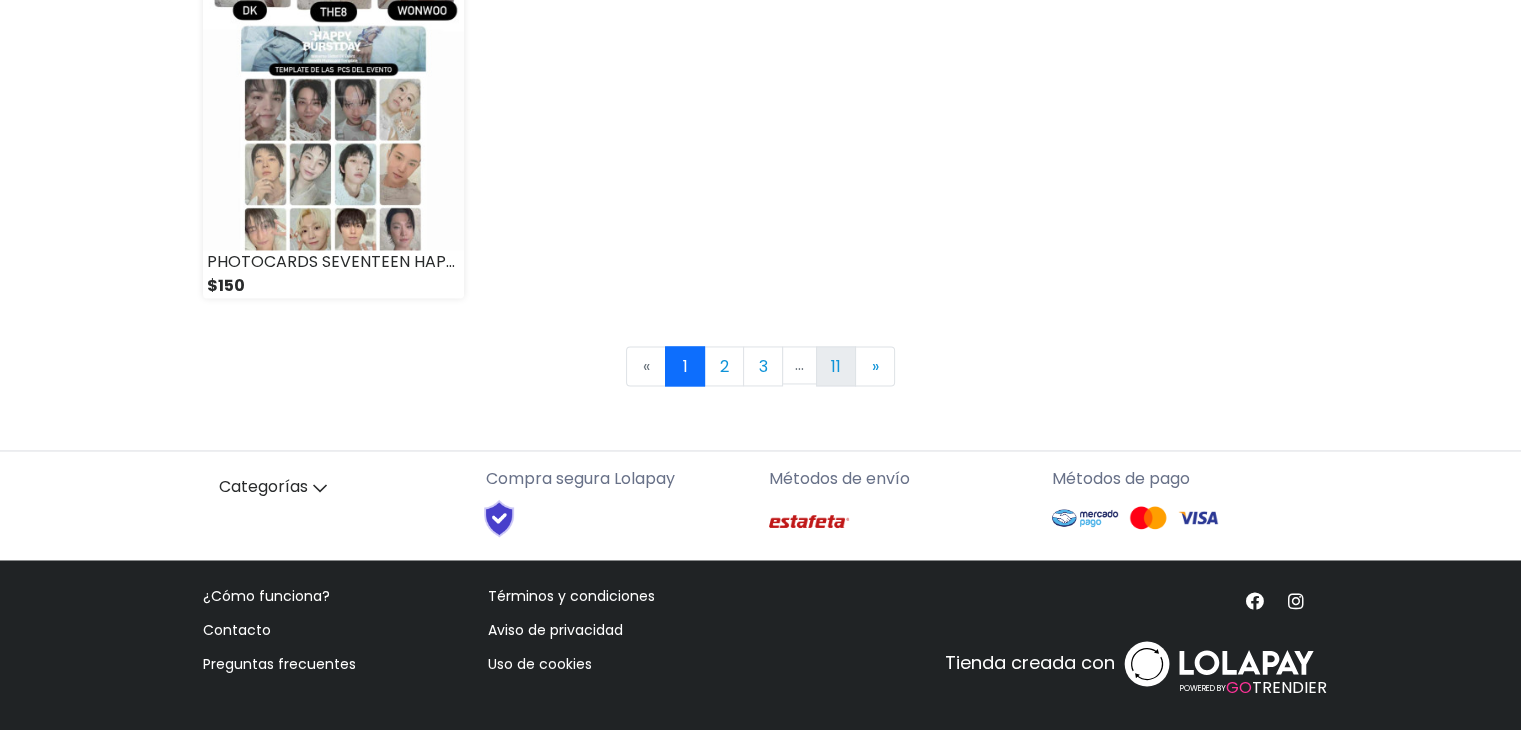 click on "11" at bounding box center [836, 366] 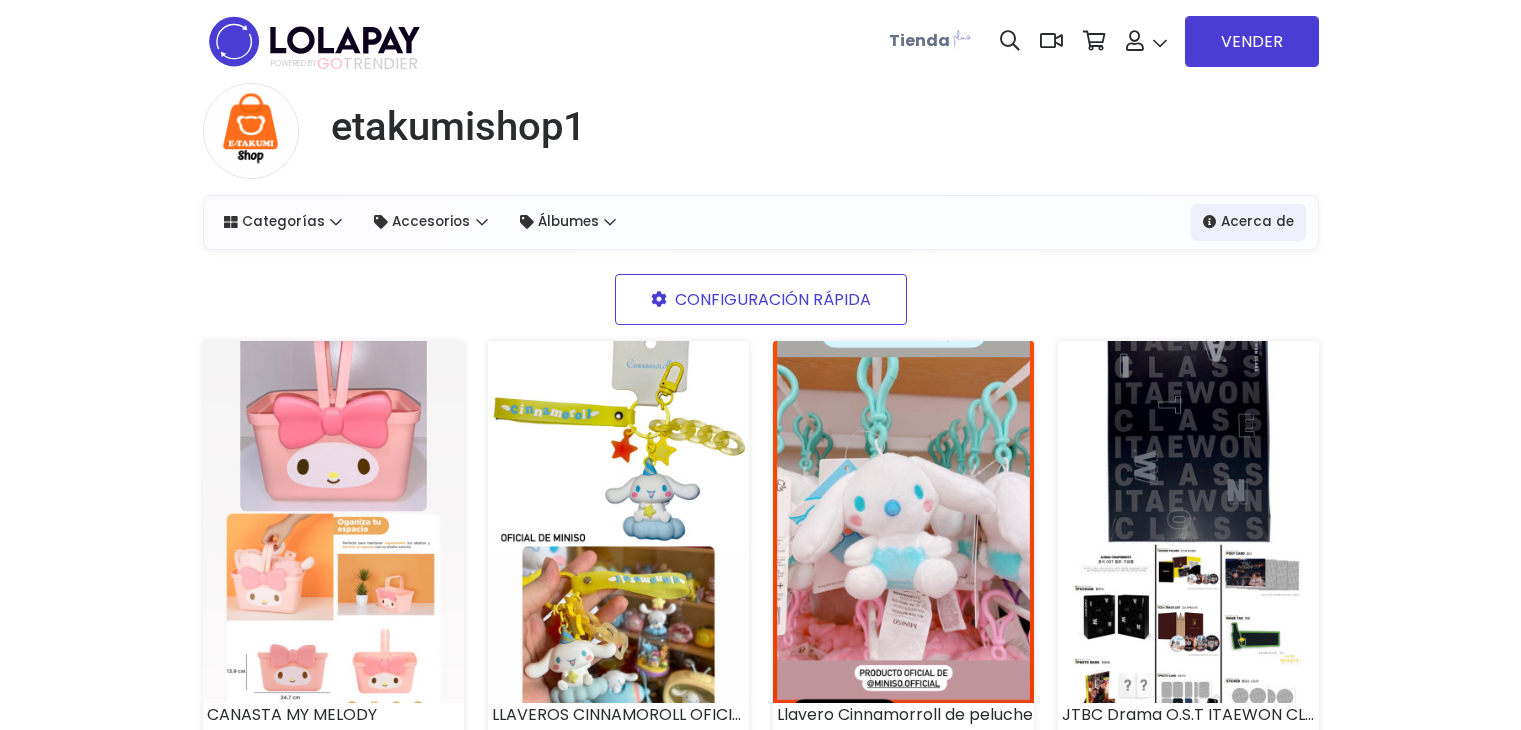 scroll, scrollTop: 0, scrollLeft: 0, axis: both 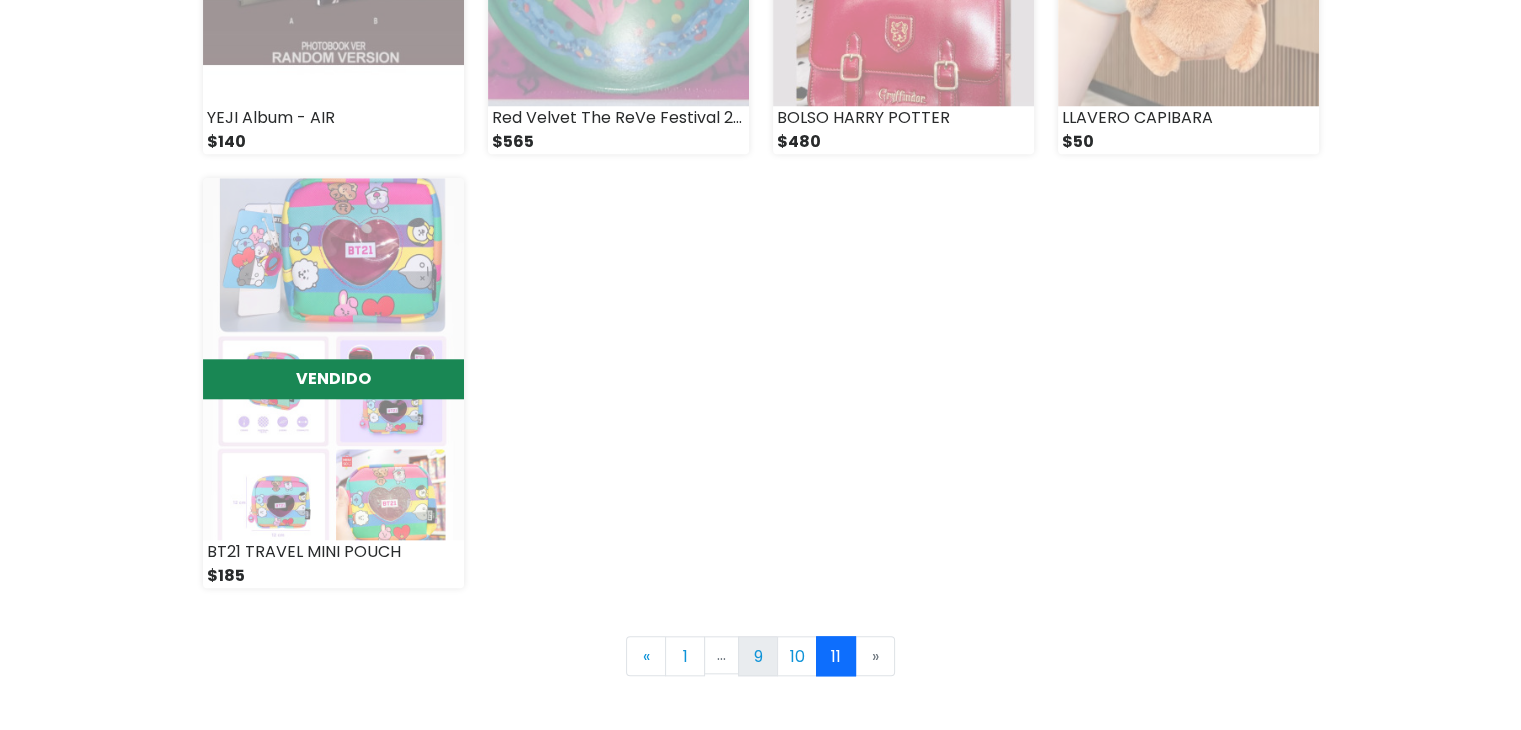click on "9" at bounding box center (758, 656) 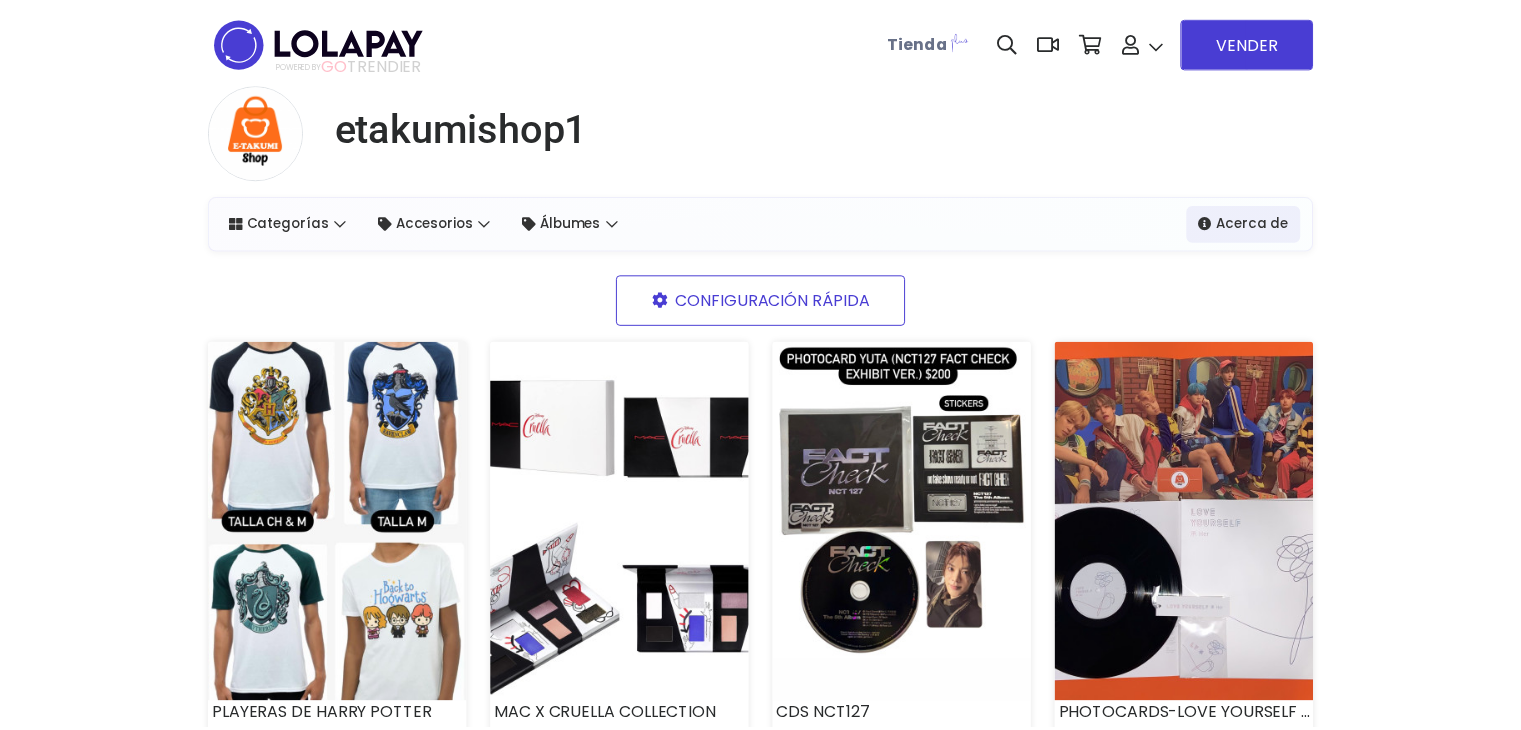 scroll, scrollTop: 0, scrollLeft: 0, axis: both 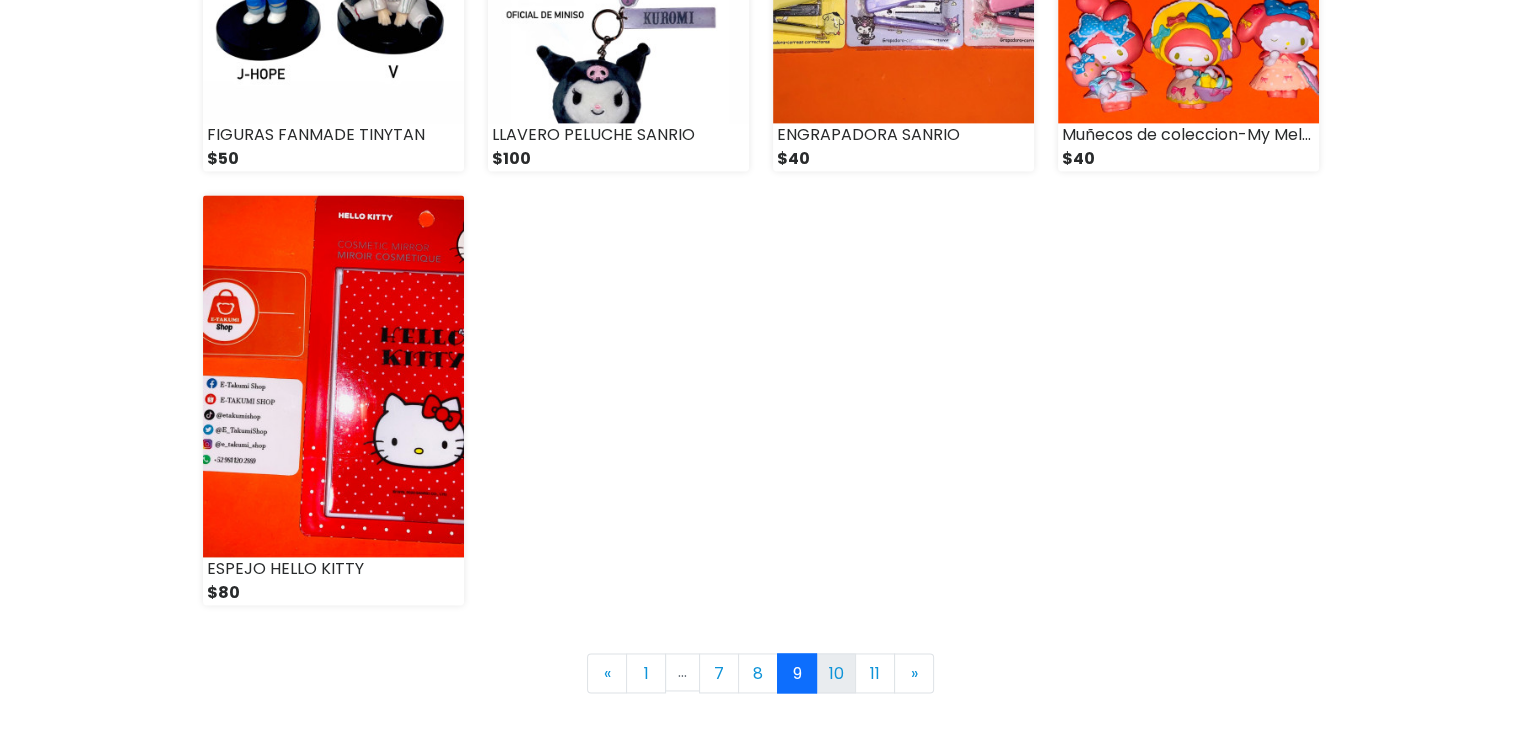 click on "10" at bounding box center [836, 673] 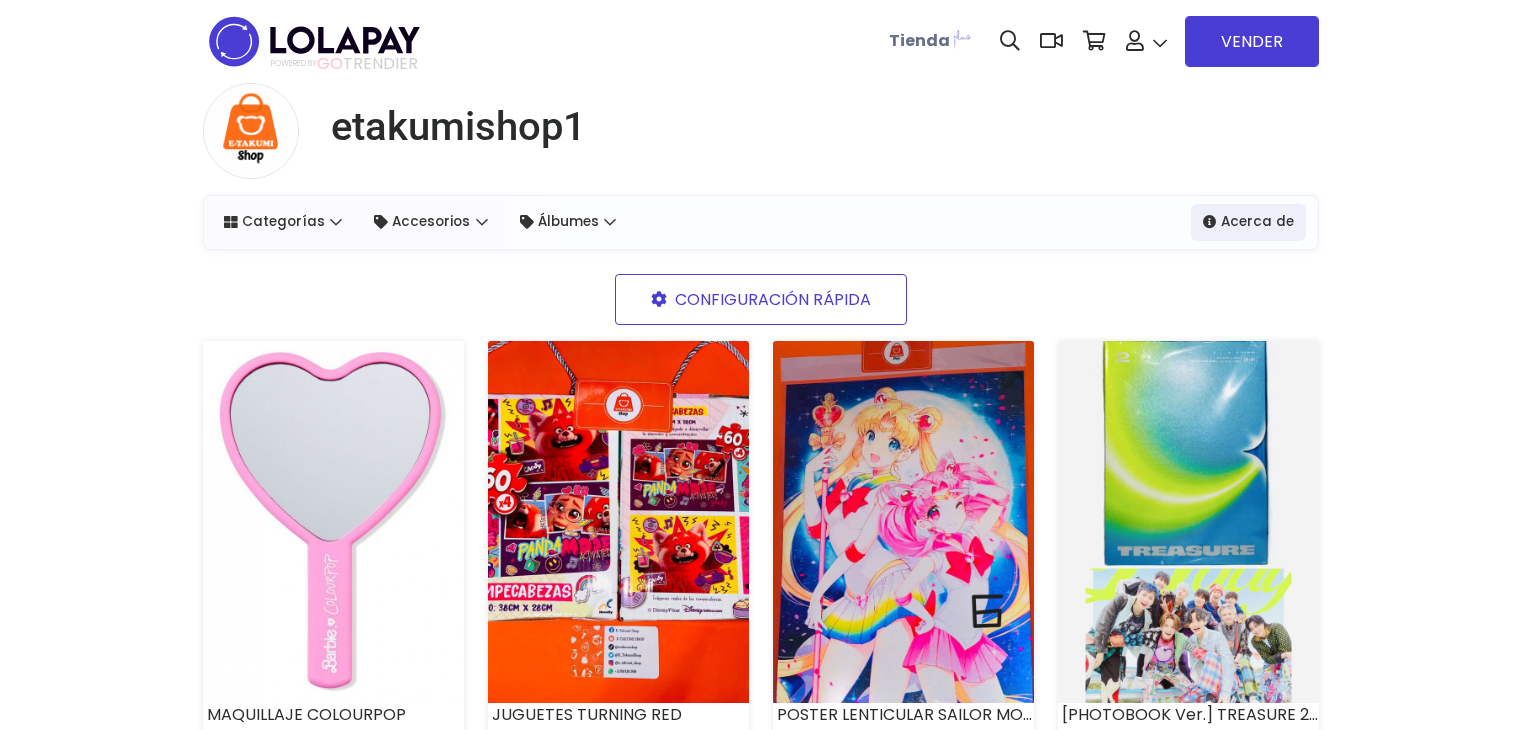 scroll, scrollTop: 0, scrollLeft: 0, axis: both 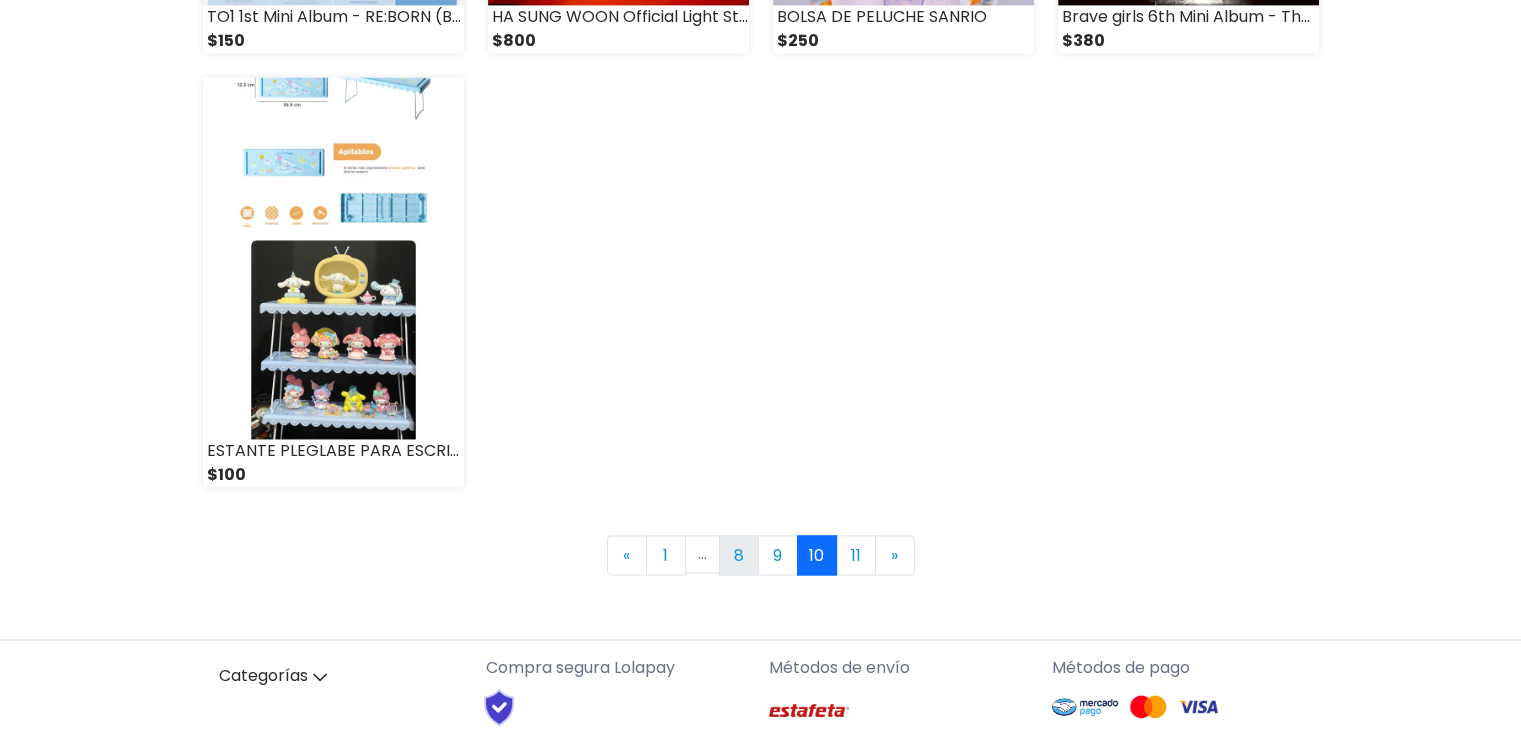 click on "8" at bounding box center (739, 555) 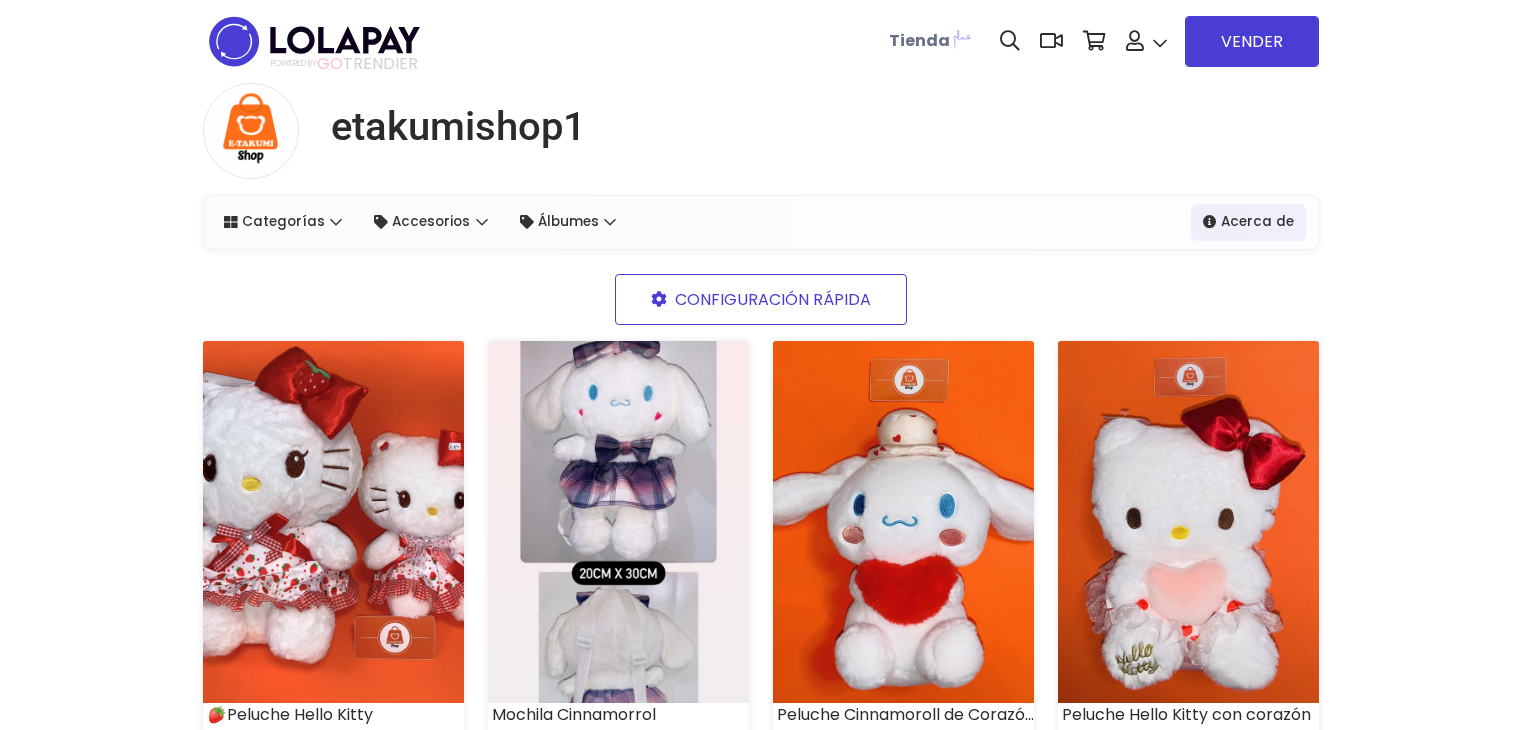 scroll, scrollTop: 0, scrollLeft: 0, axis: both 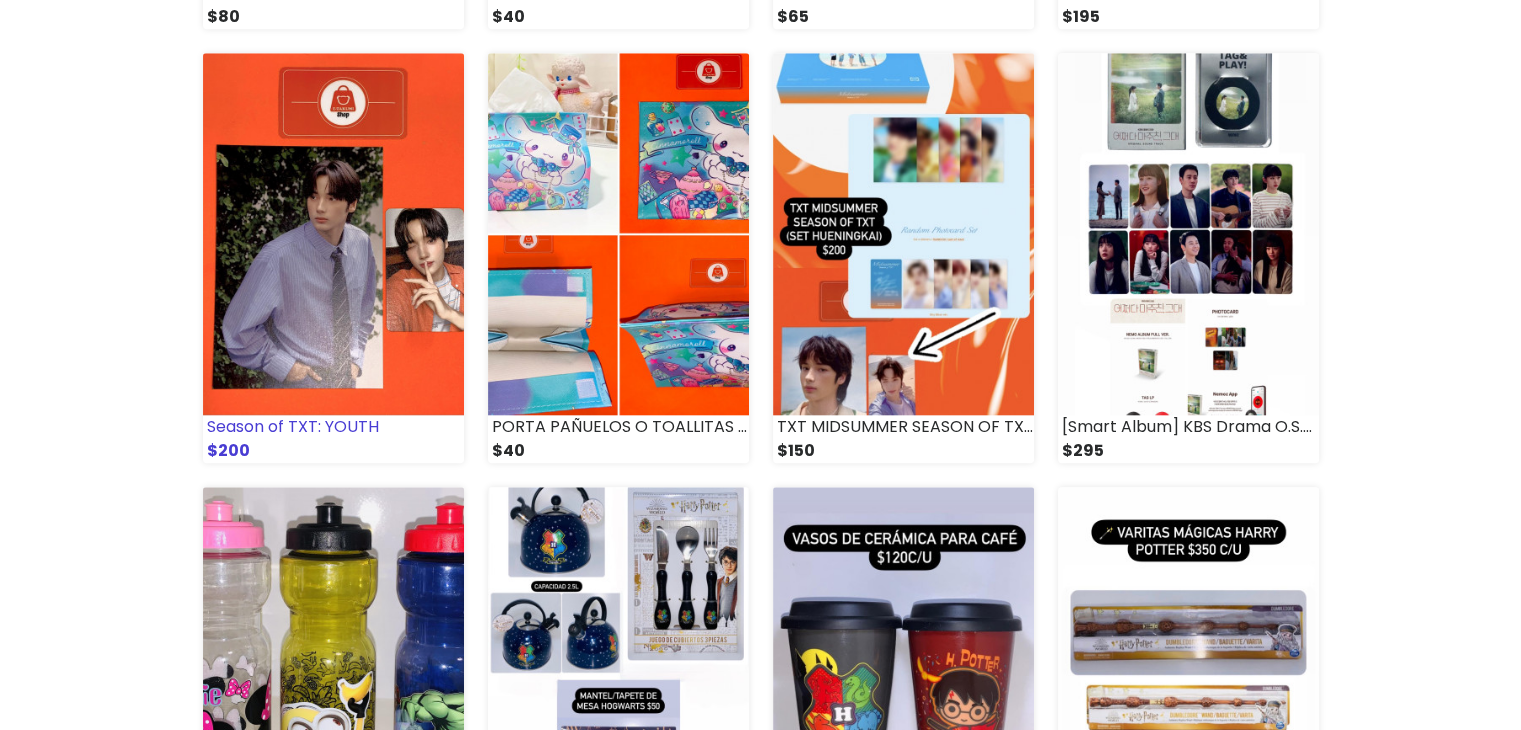 click at bounding box center [333, 234] 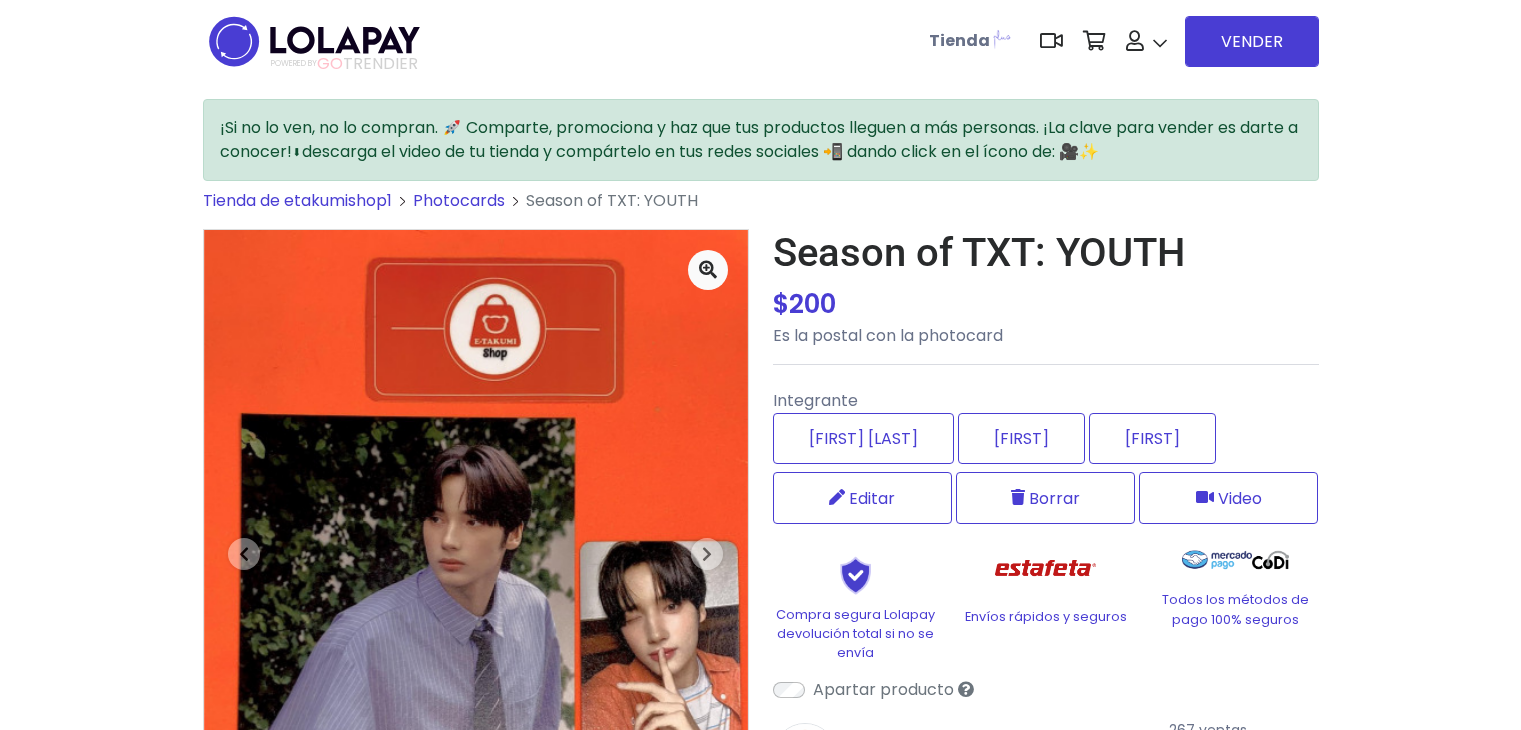scroll, scrollTop: 0, scrollLeft: 0, axis: both 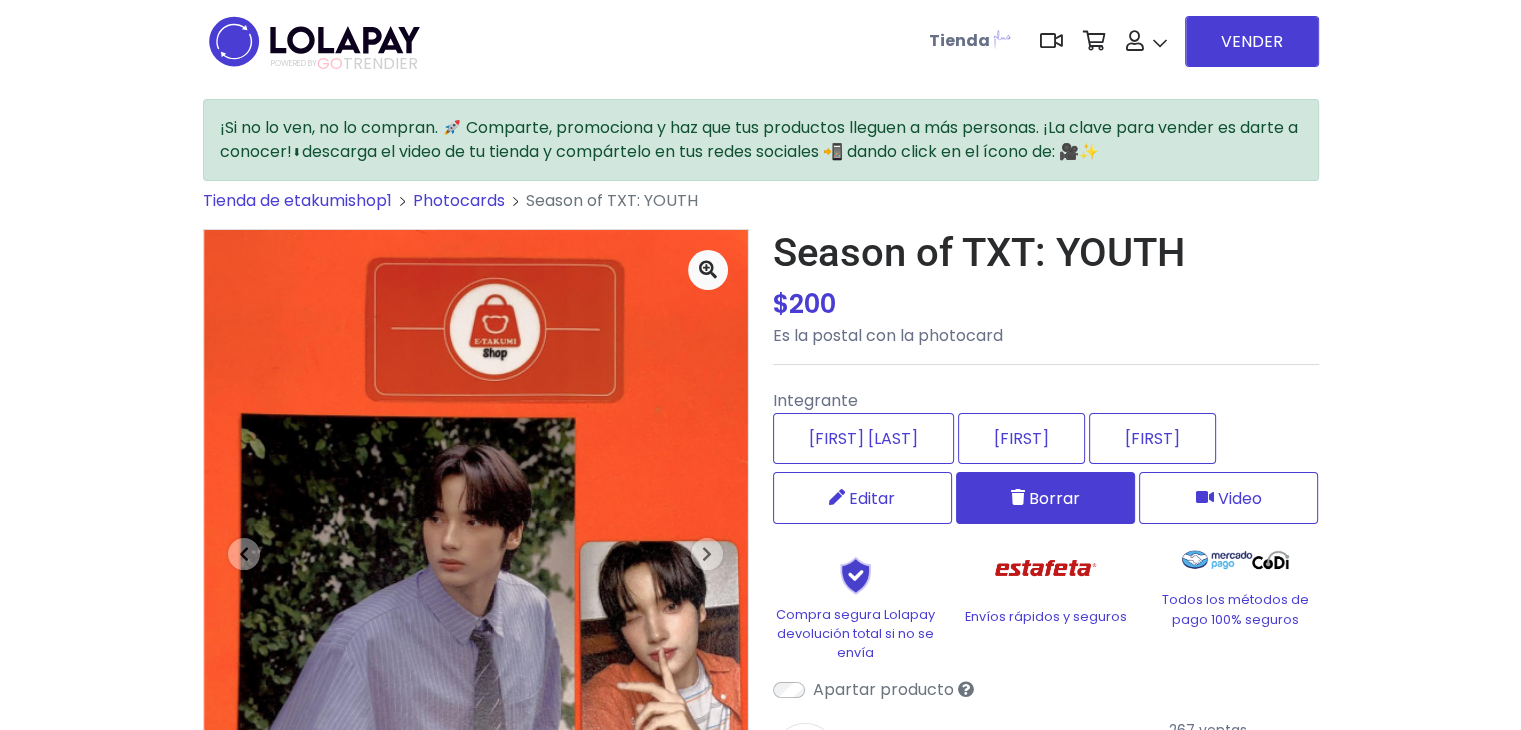 click on "Borrar" at bounding box center [1054, 498] 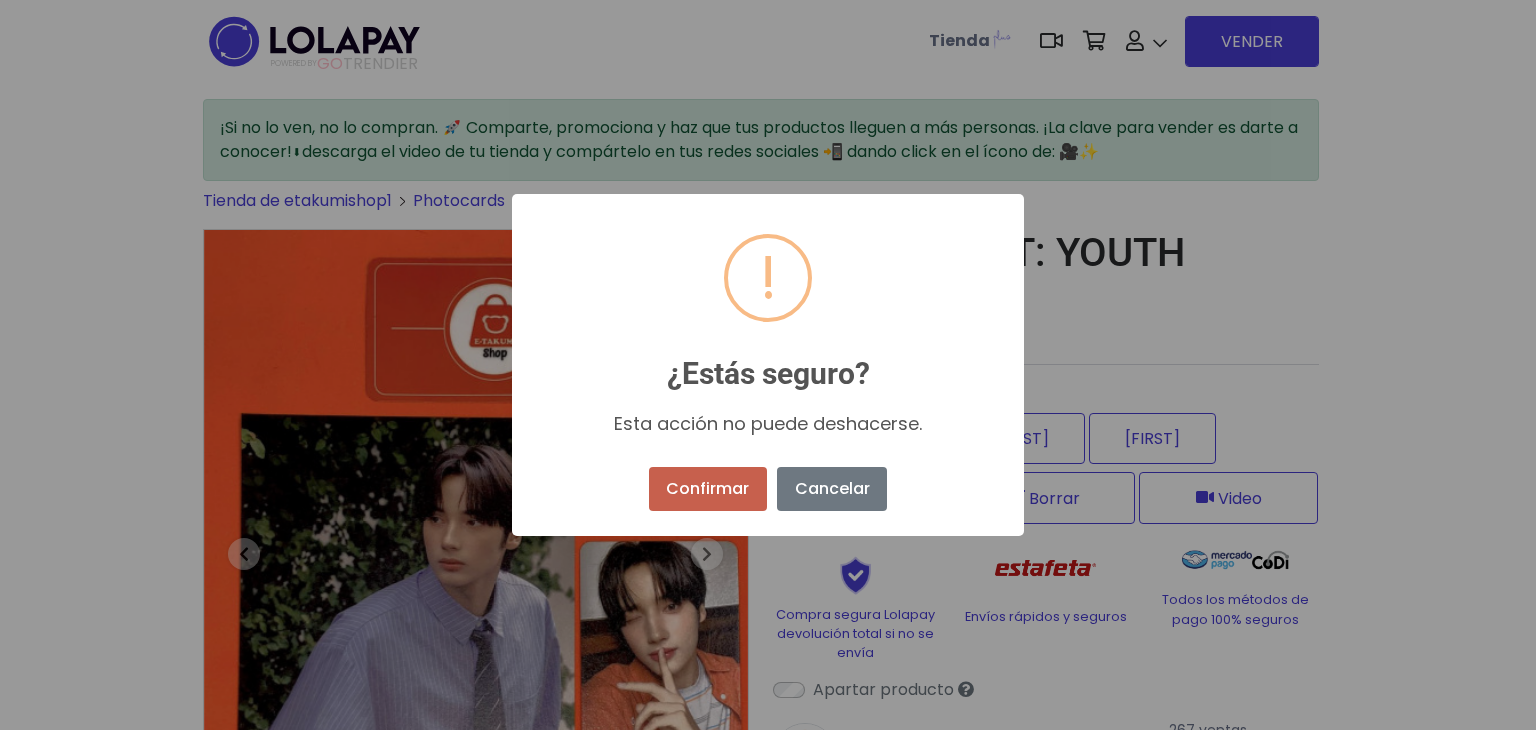 click on "Confirmar" at bounding box center (708, 489) 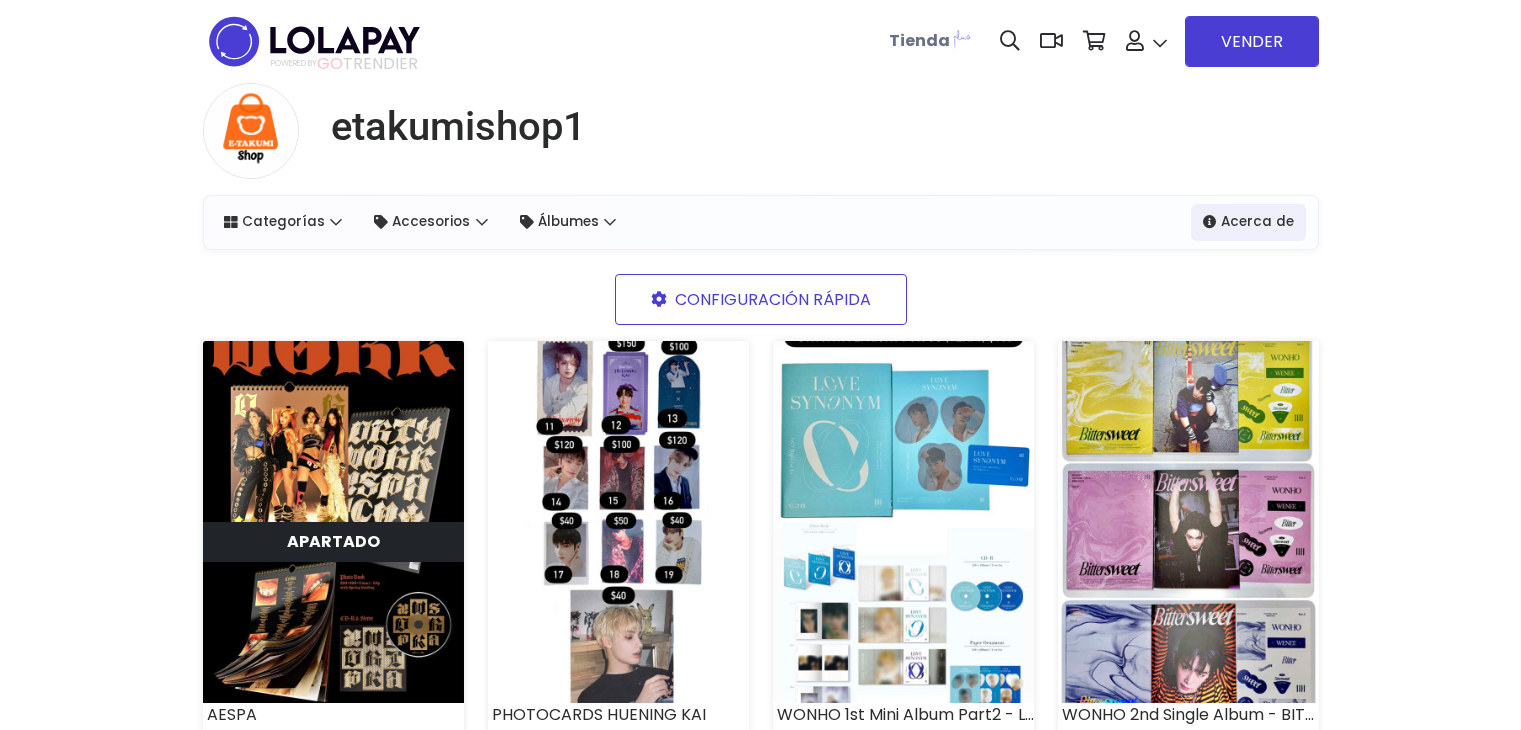 scroll, scrollTop: 0, scrollLeft: 0, axis: both 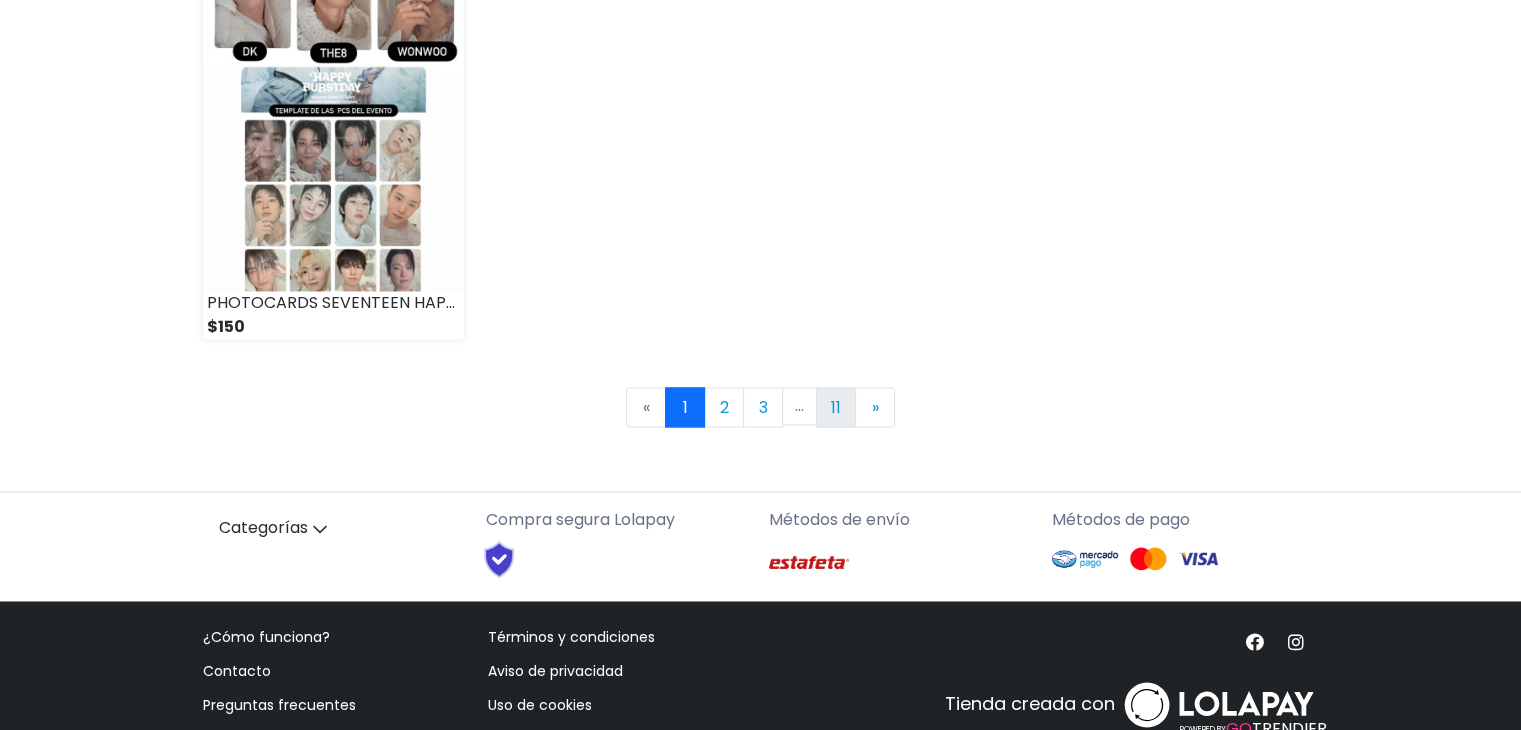 click on "11" at bounding box center [836, 407] 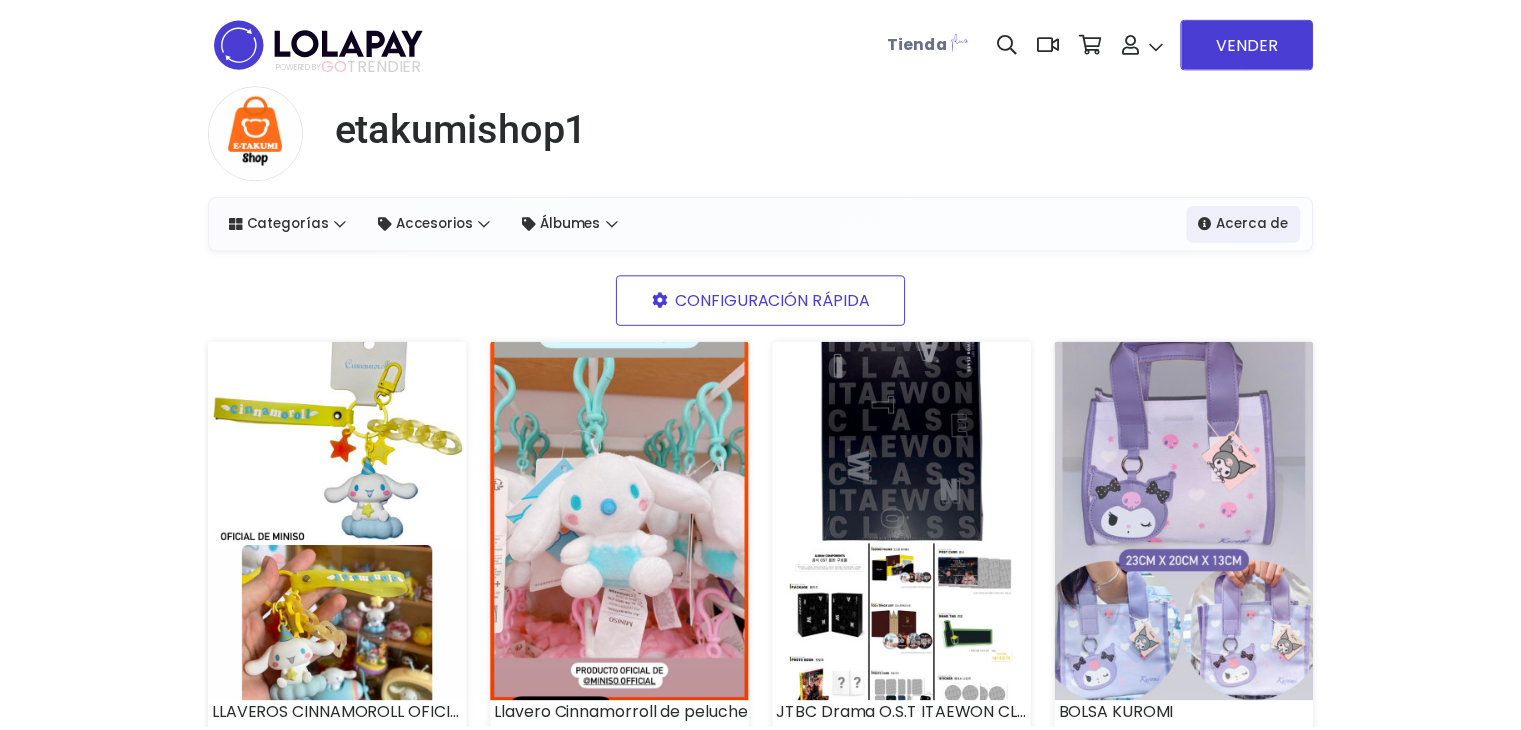 scroll, scrollTop: 0, scrollLeft: 0, axis: both 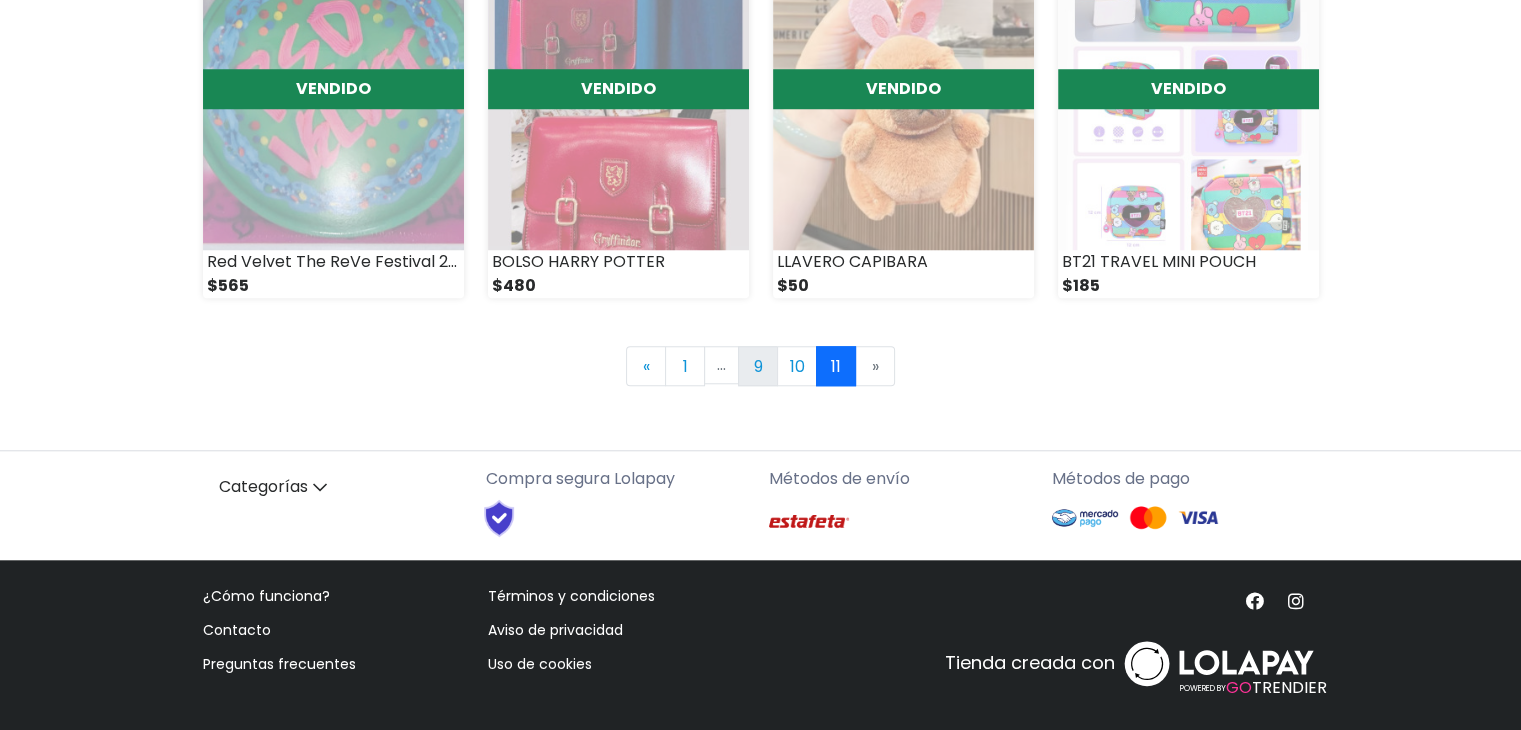 click on "9" at bounding box center [758, 366] 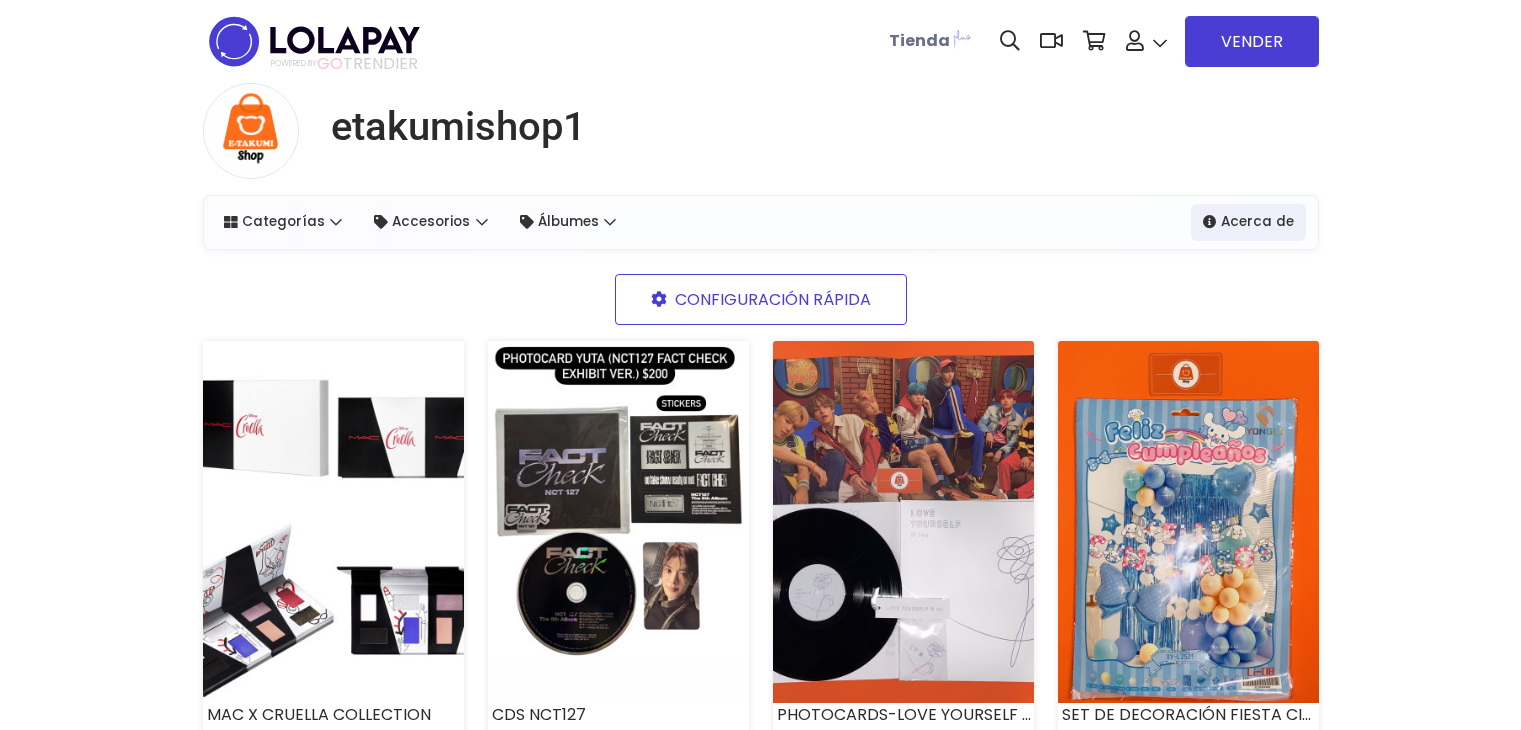 scroll, scrollTop: 0, scrollLeft: 0, axis: both 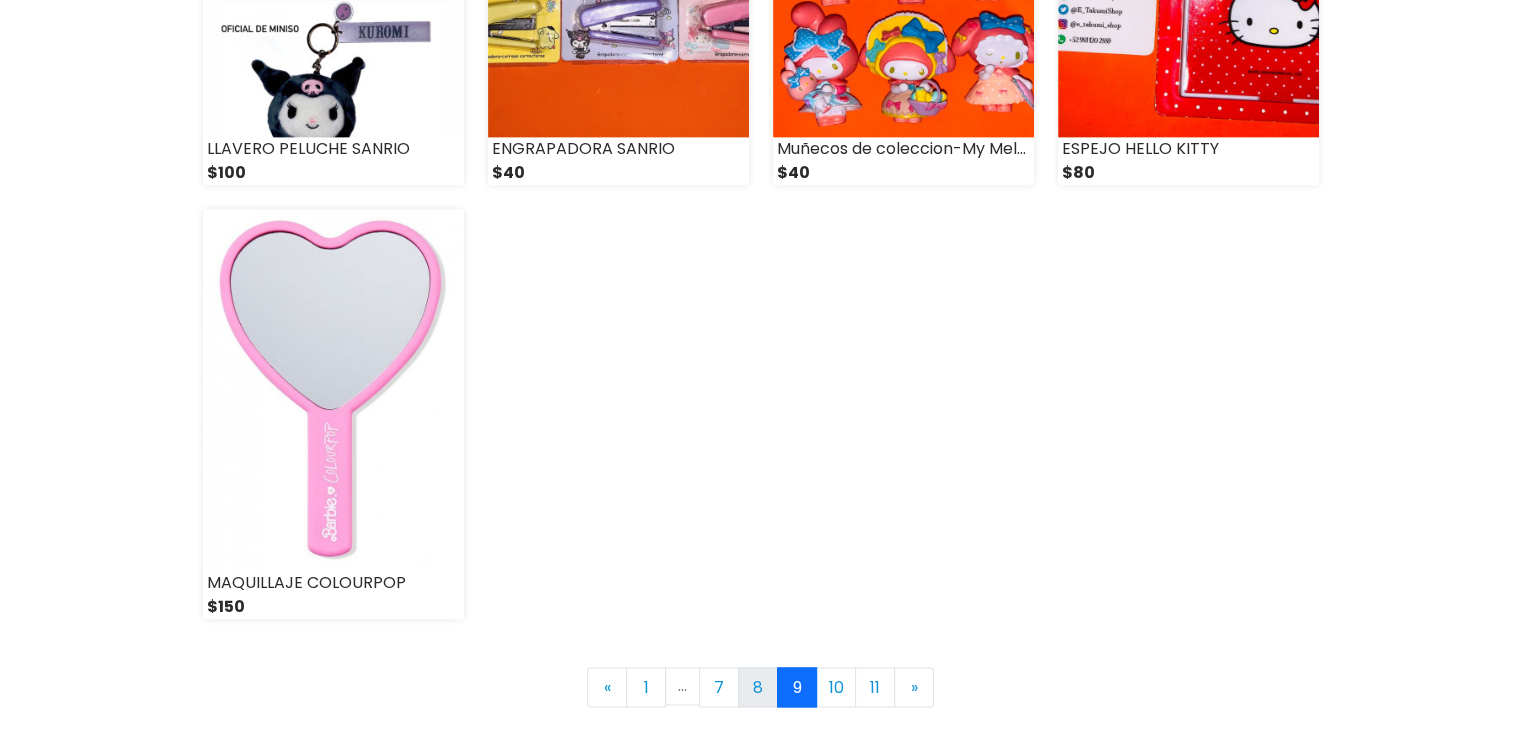 click on "8" at bounding box center [758, 687] 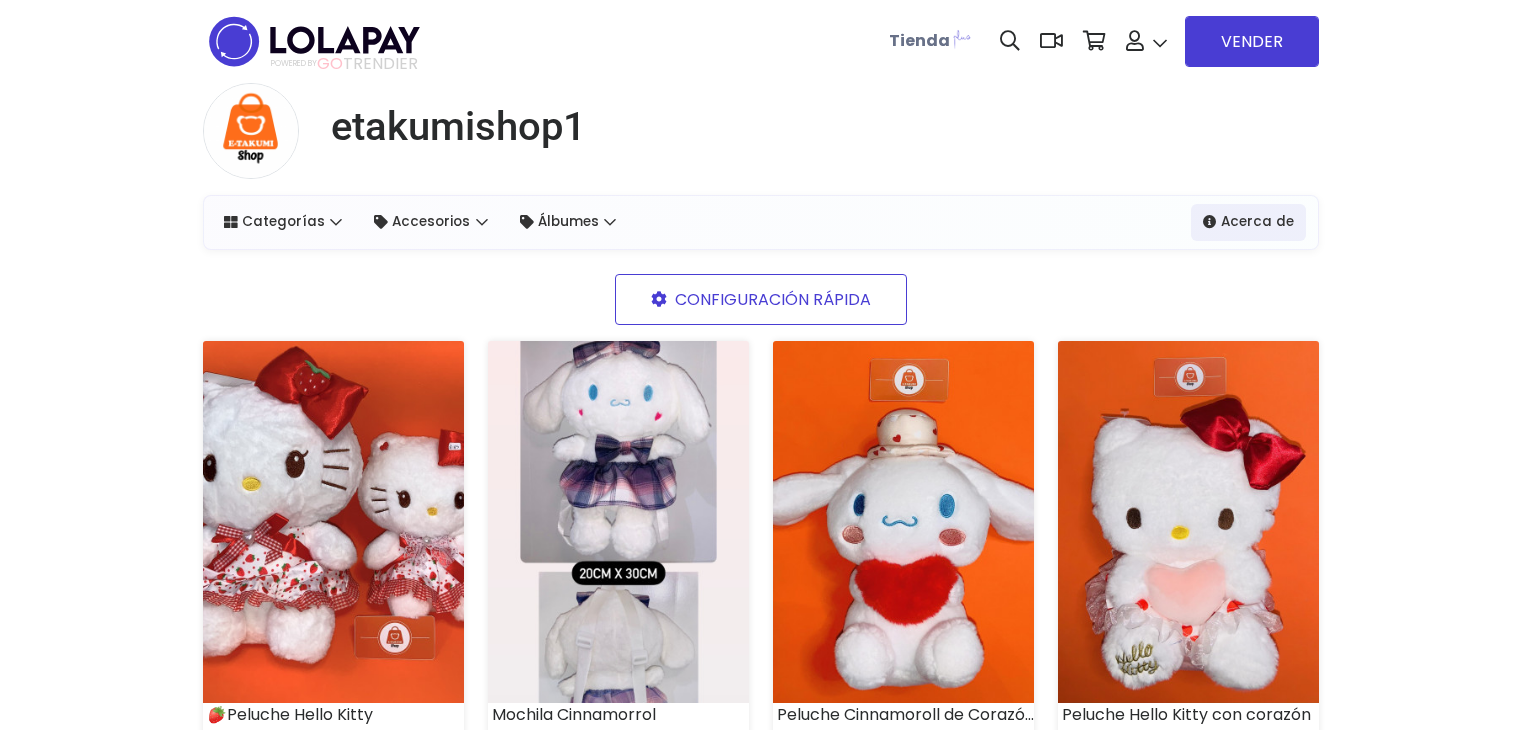scroll, scrollTop: 0, scrollLeft: 0, axis: both 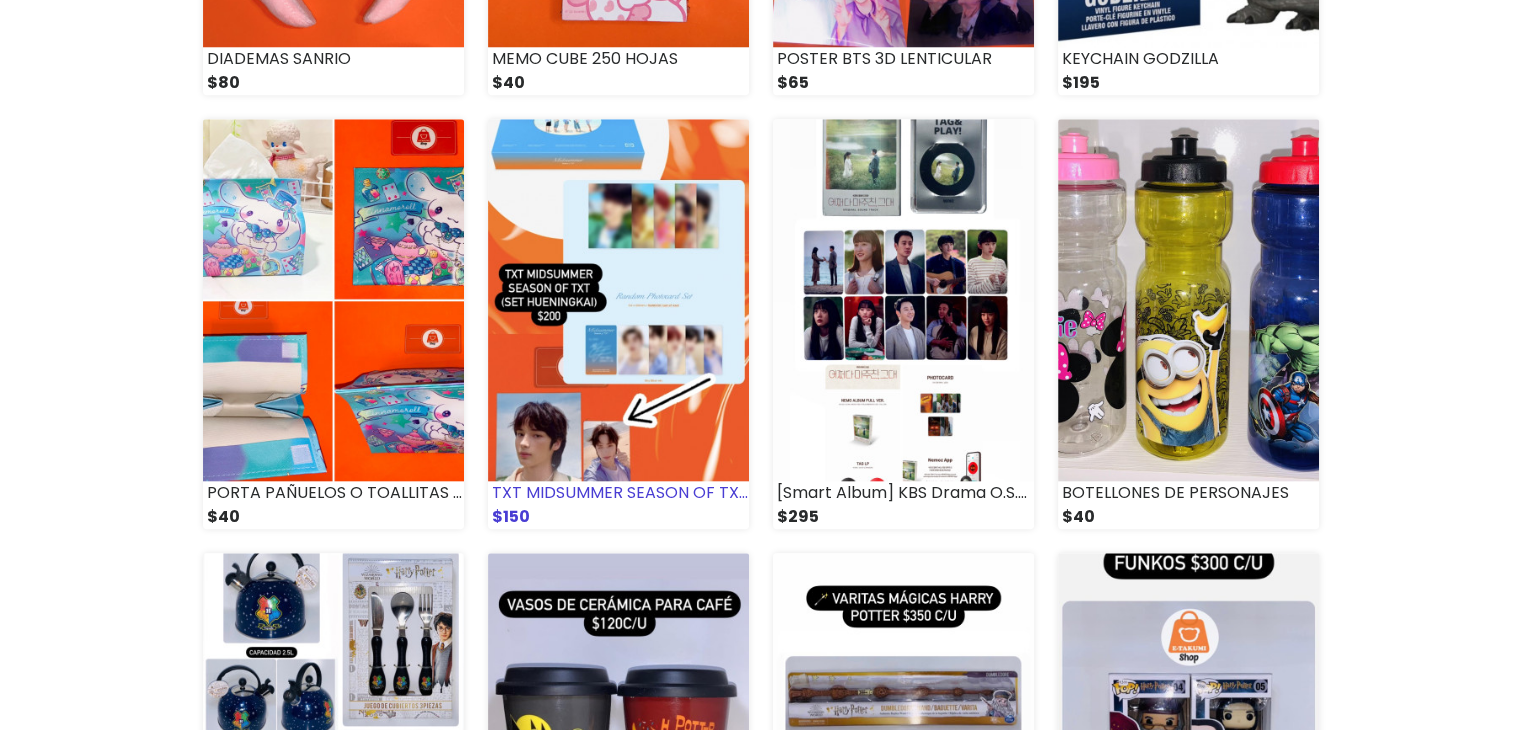 click at bounding box center (618, 300) 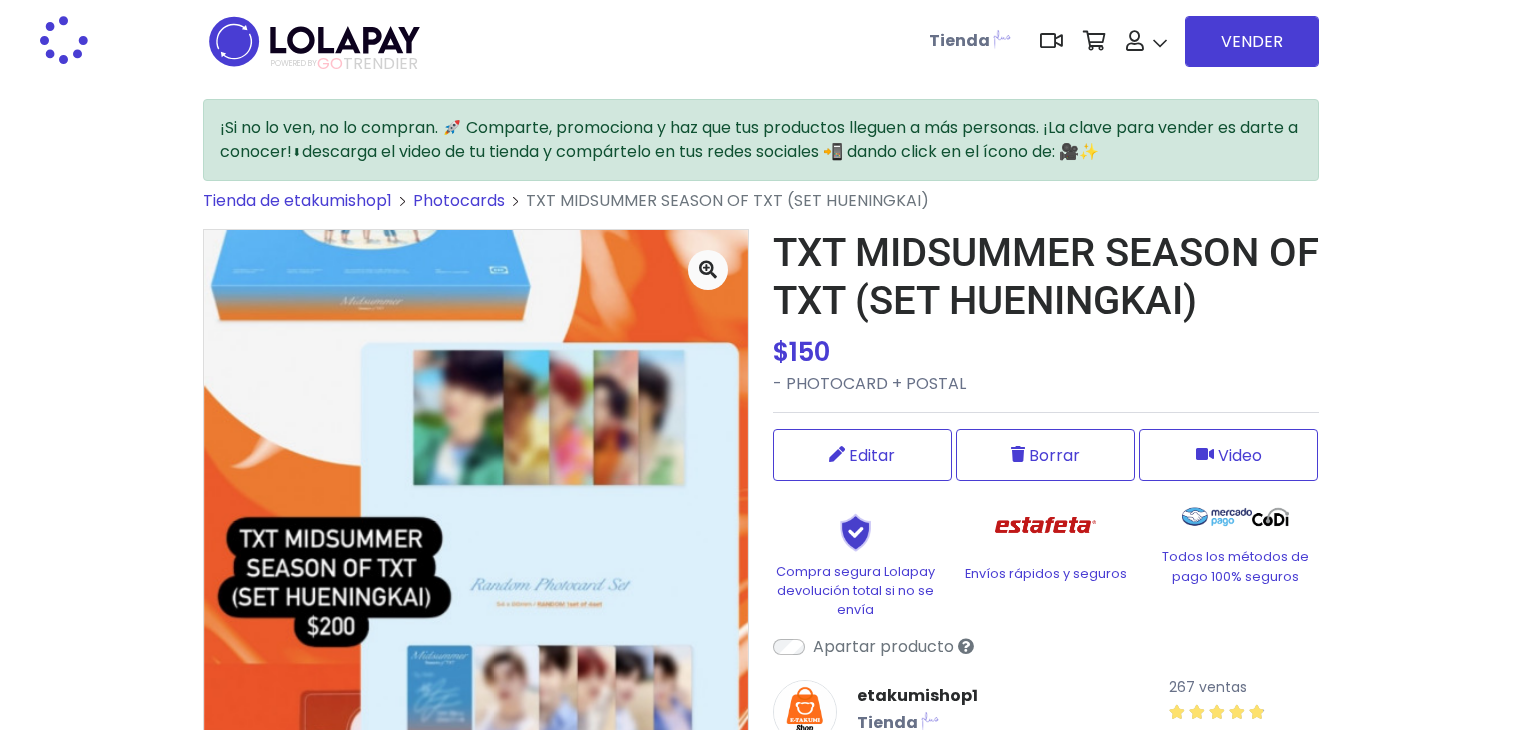 scroll, scrollTop: 0, scrollLeft: 0, axis: both 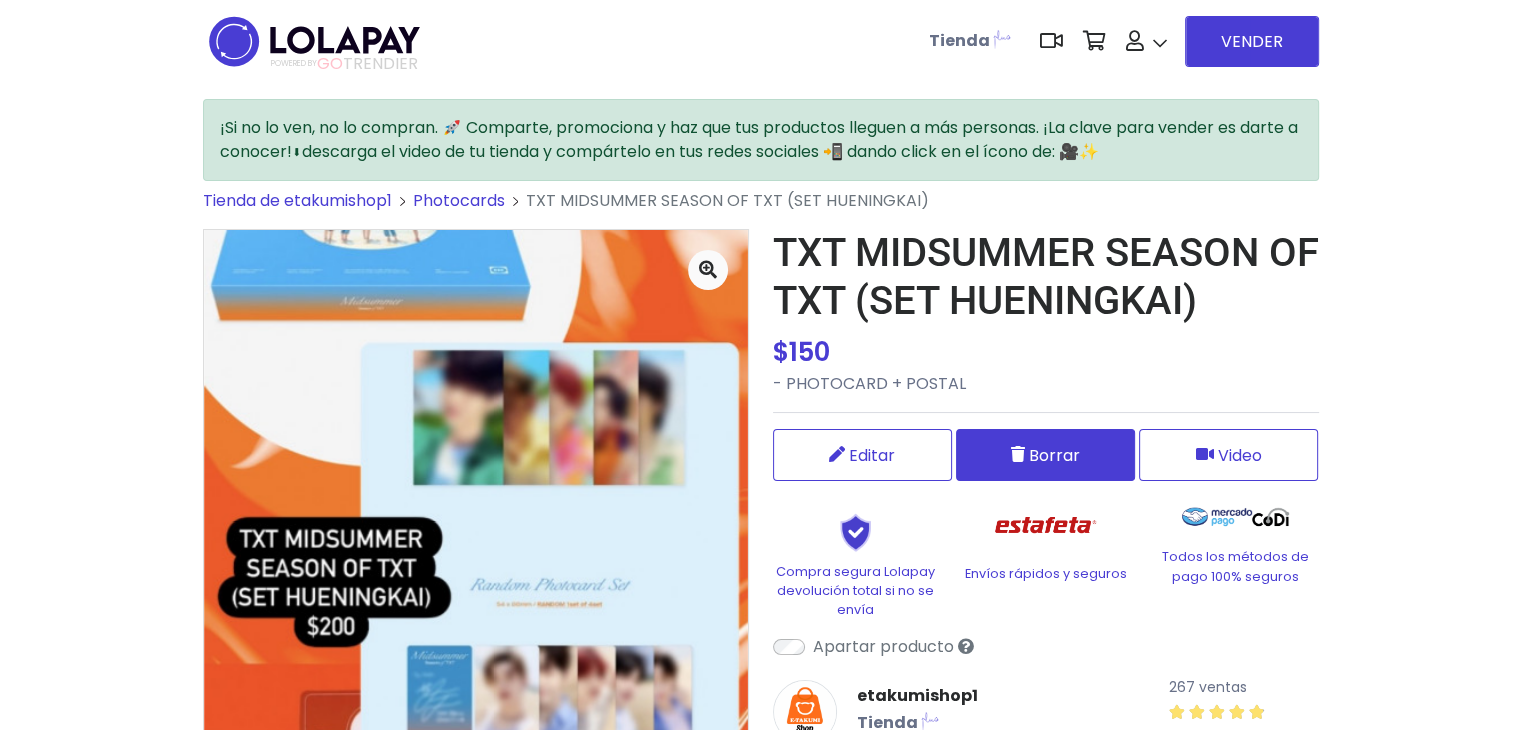 click on "Borrar" at bounding box center (1054, 455) 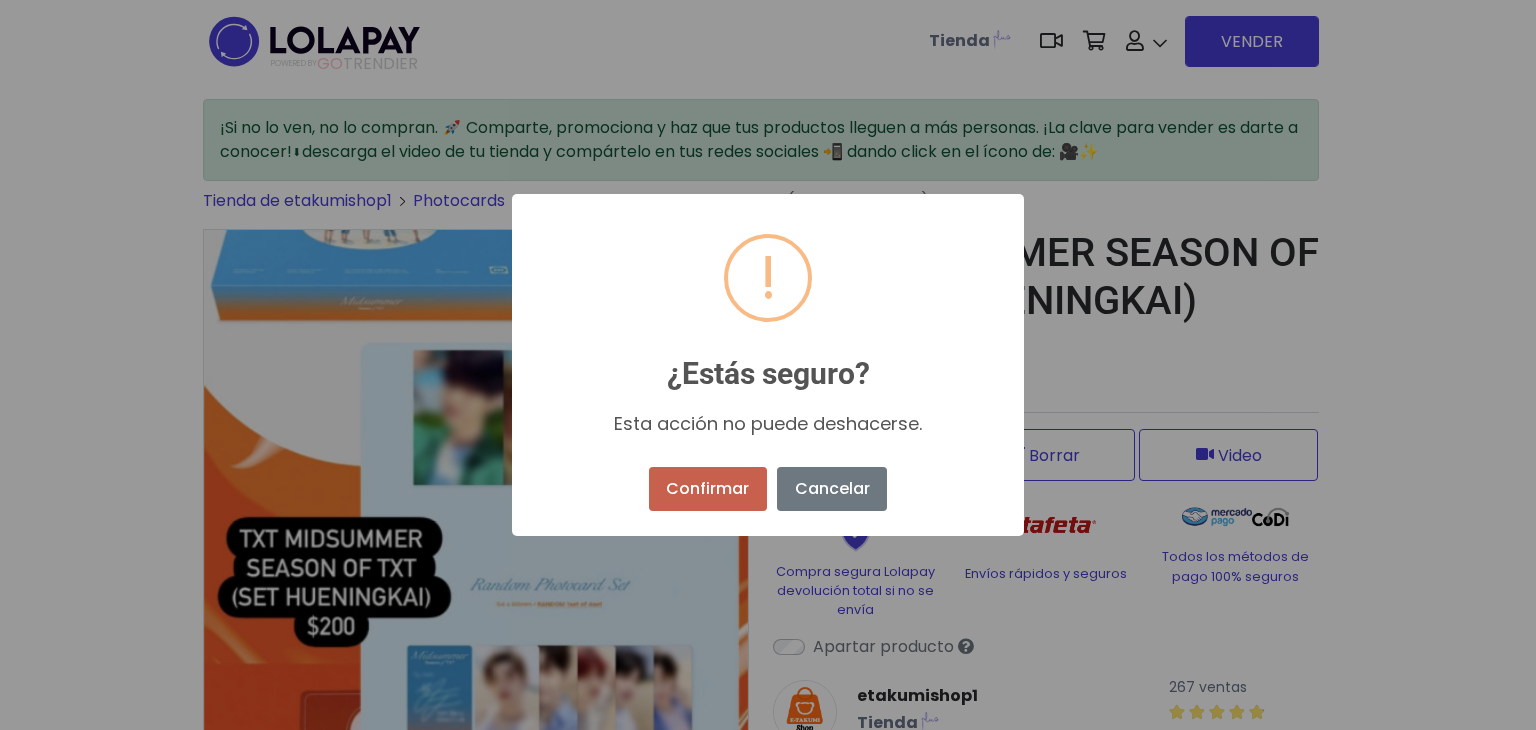 click on "Confirmar" at bounding box center (708, 489) 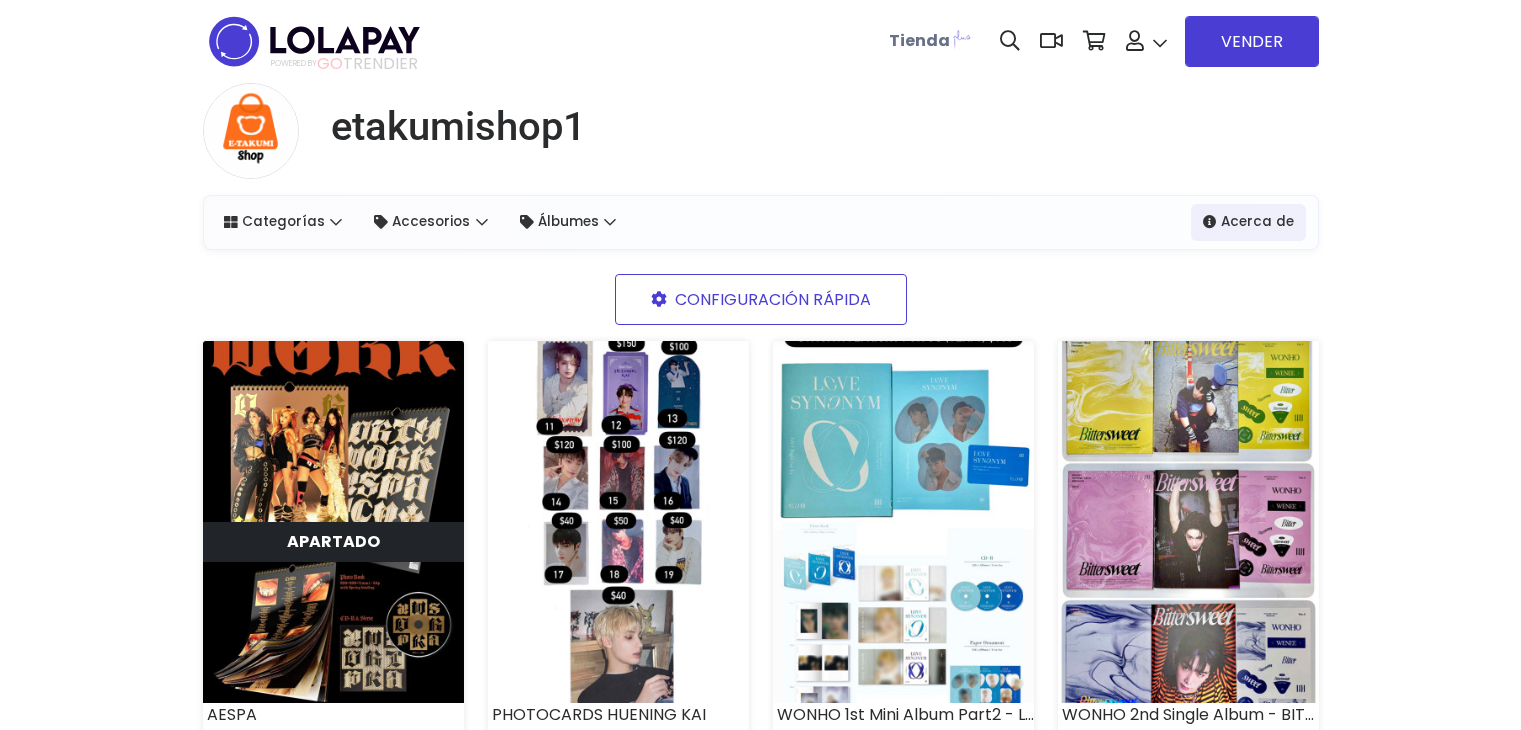 scroll, scrollTop: 0, scrollLeft: 0, axis: both 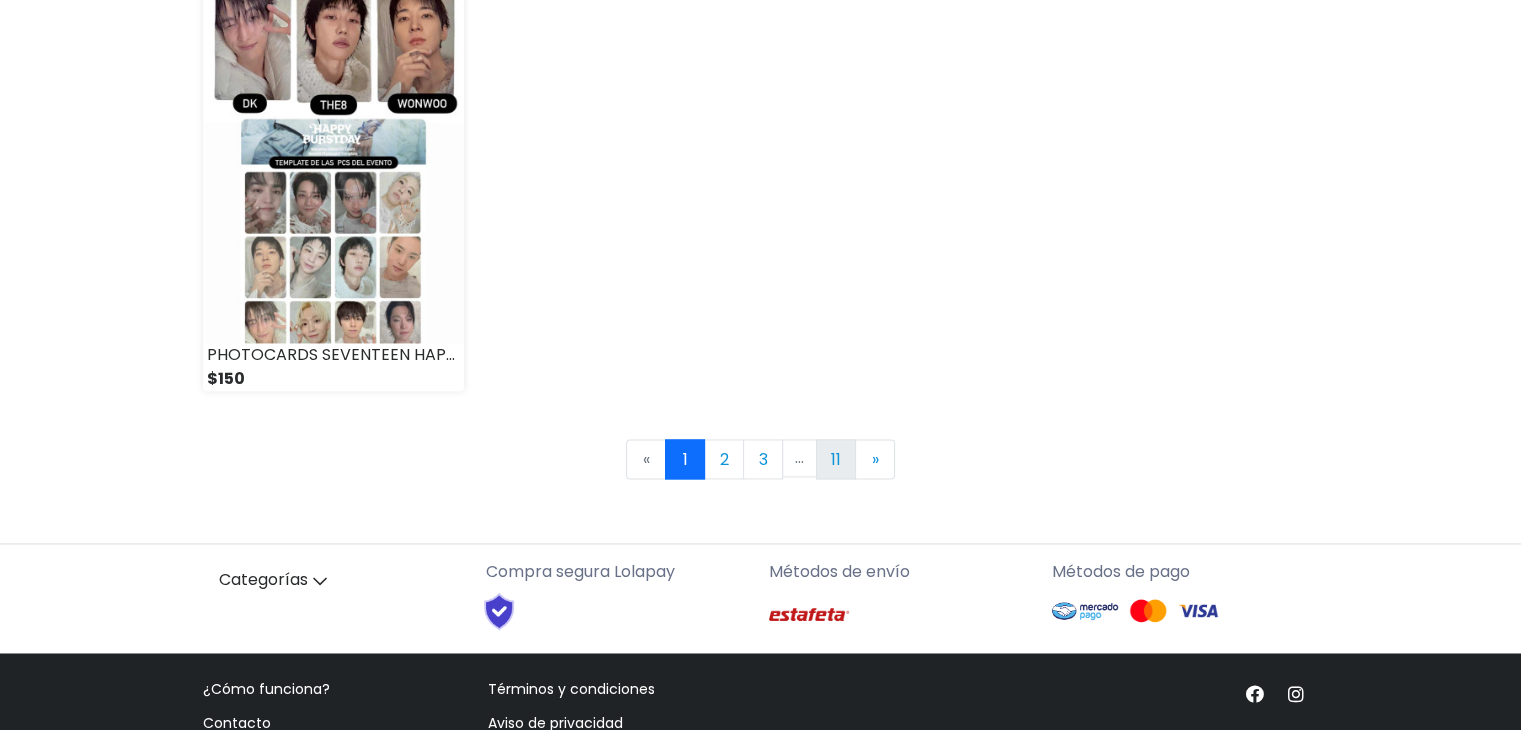 click on "11" at bounding box center (836, 459) 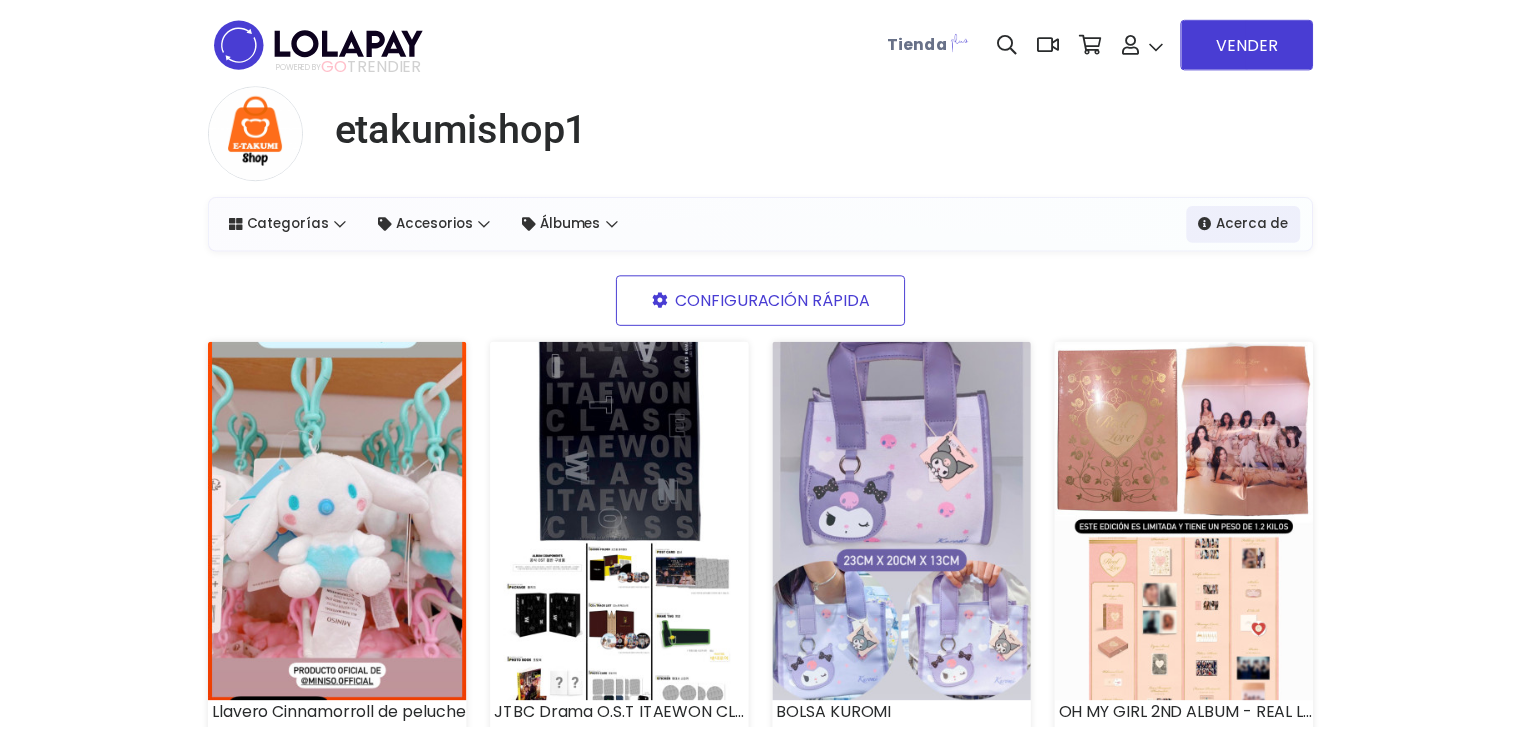 scroll, scrollTop: 0, scrollLeft: 0, axis: both 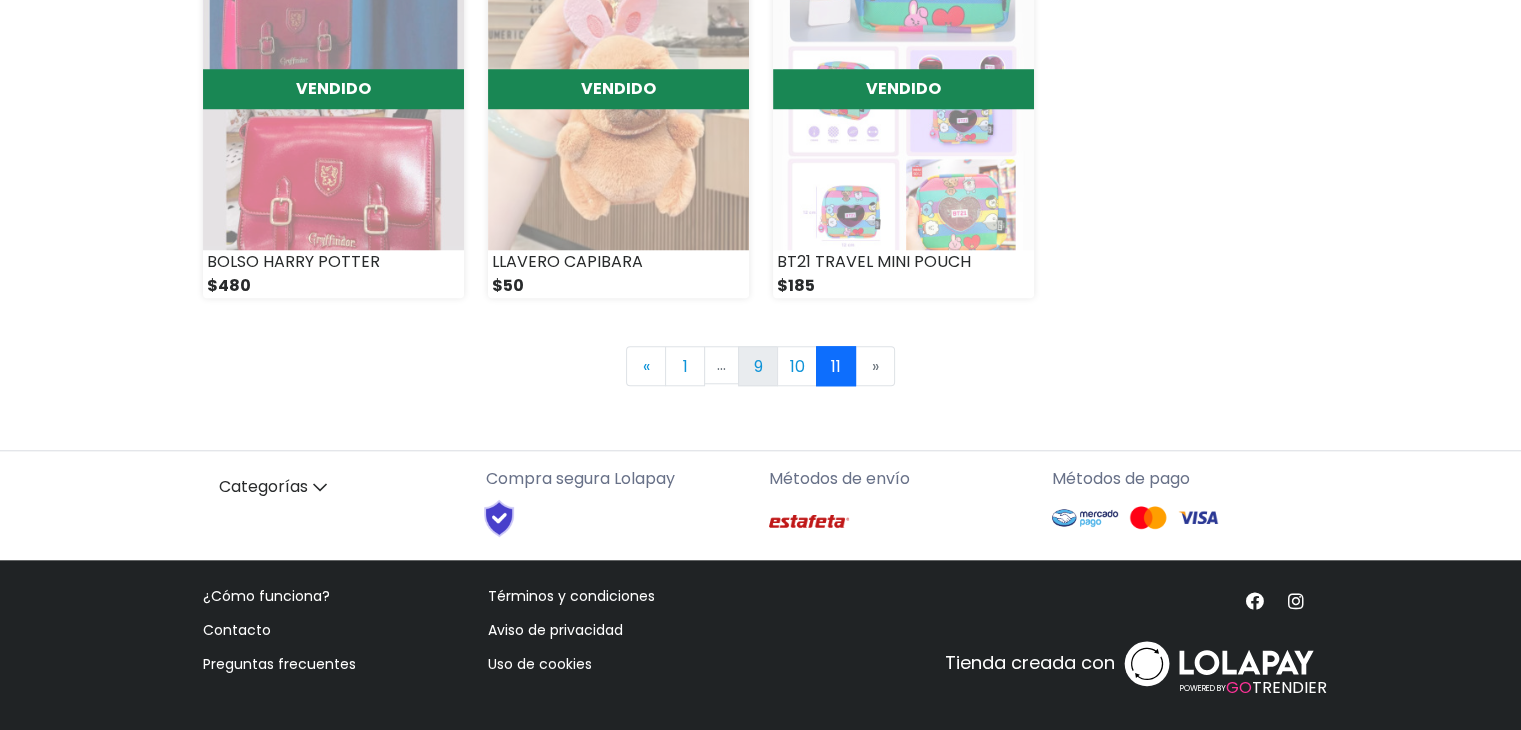 click on "9" at bounding box center [758, 366] 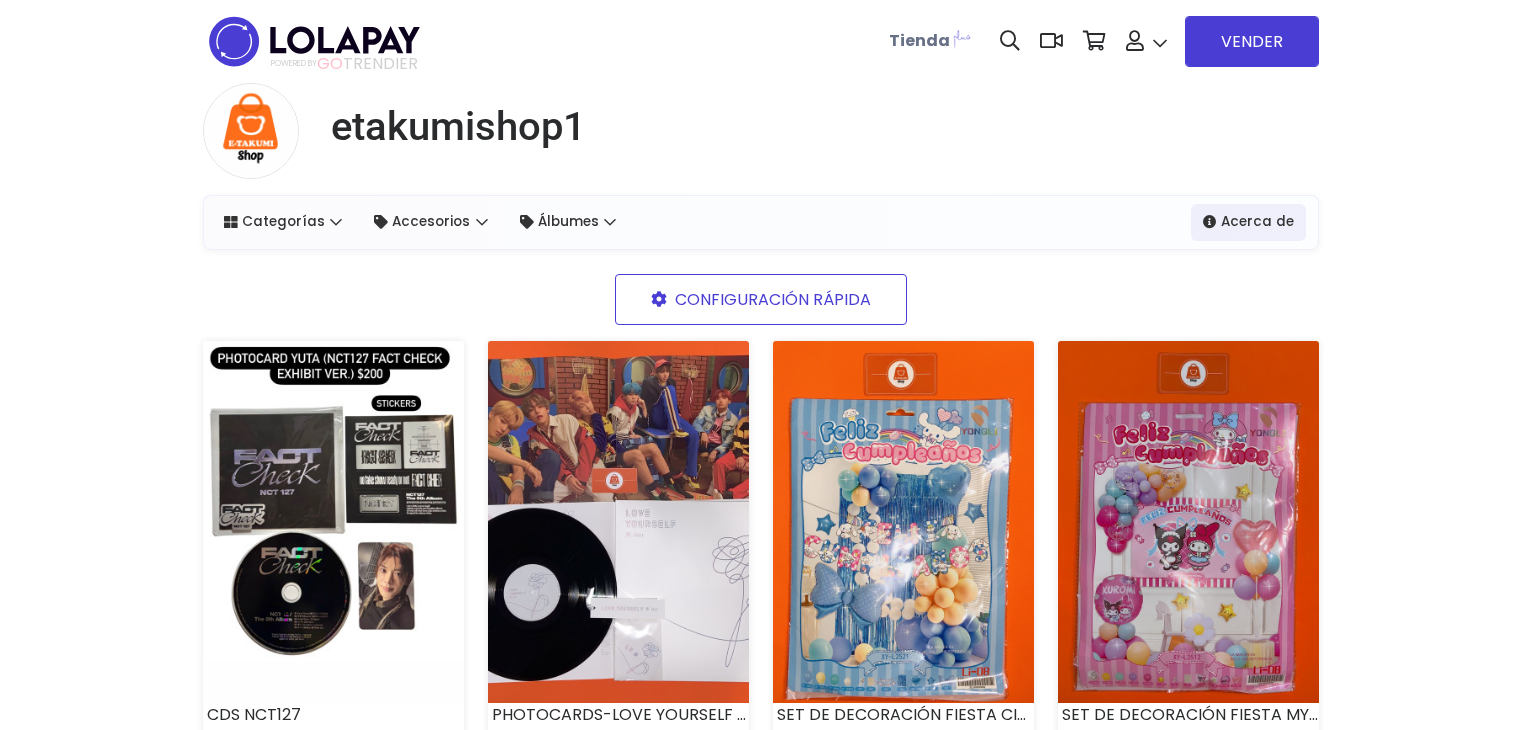 scroll, scrollTop: 0, scrollLeft: 0, axis: both 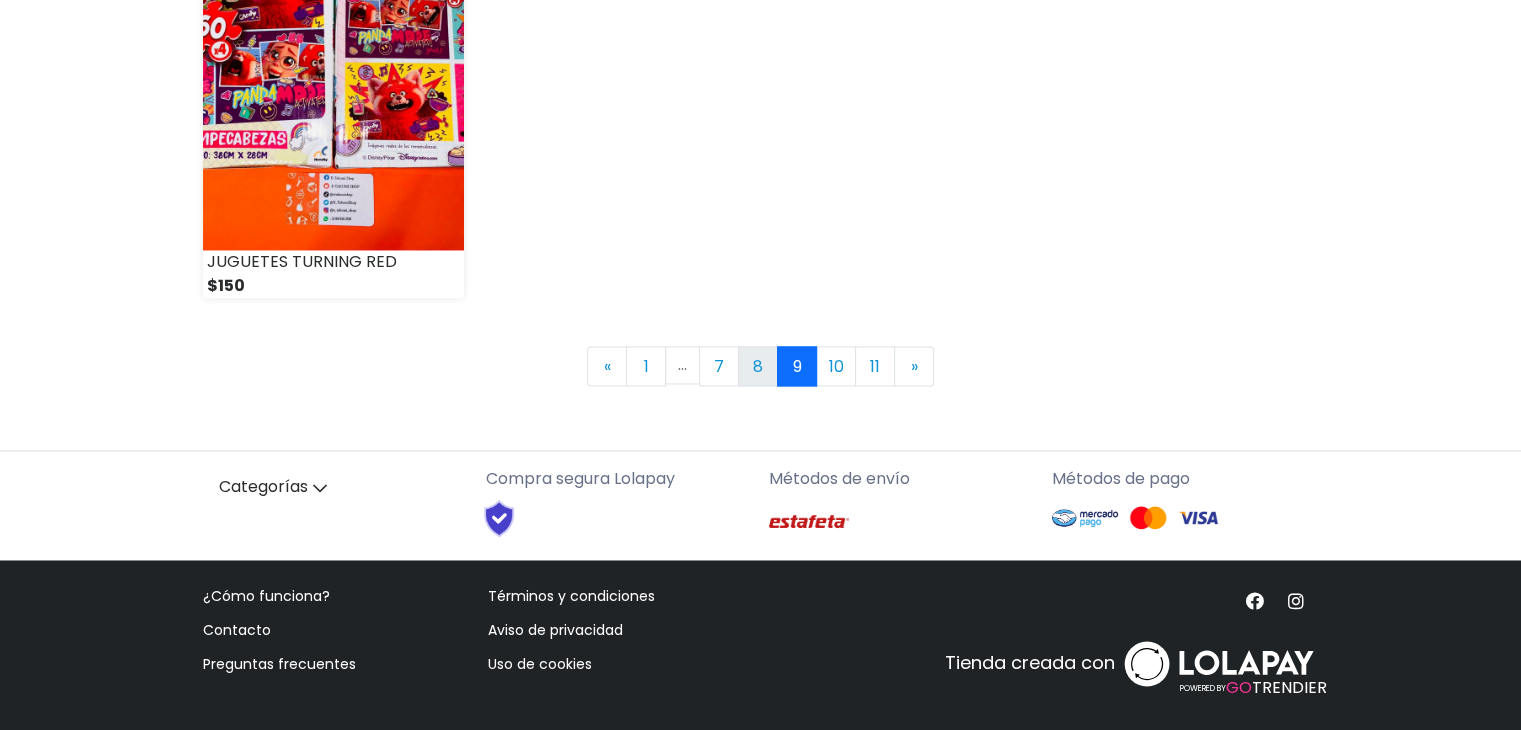click on "8" at bounding box center [758, 366] 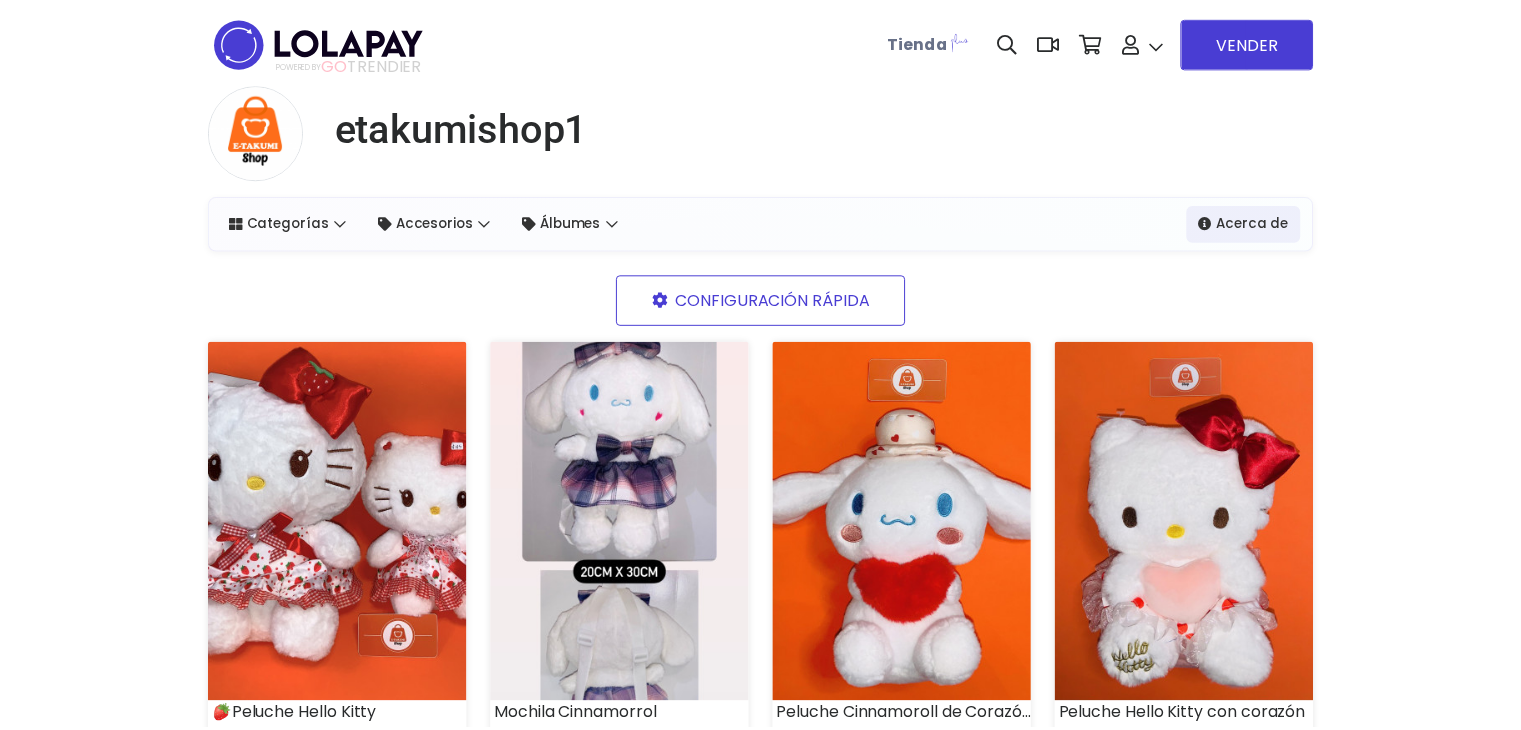 scroll, scrollTop: 0, scrollLeft: 0, axis: both 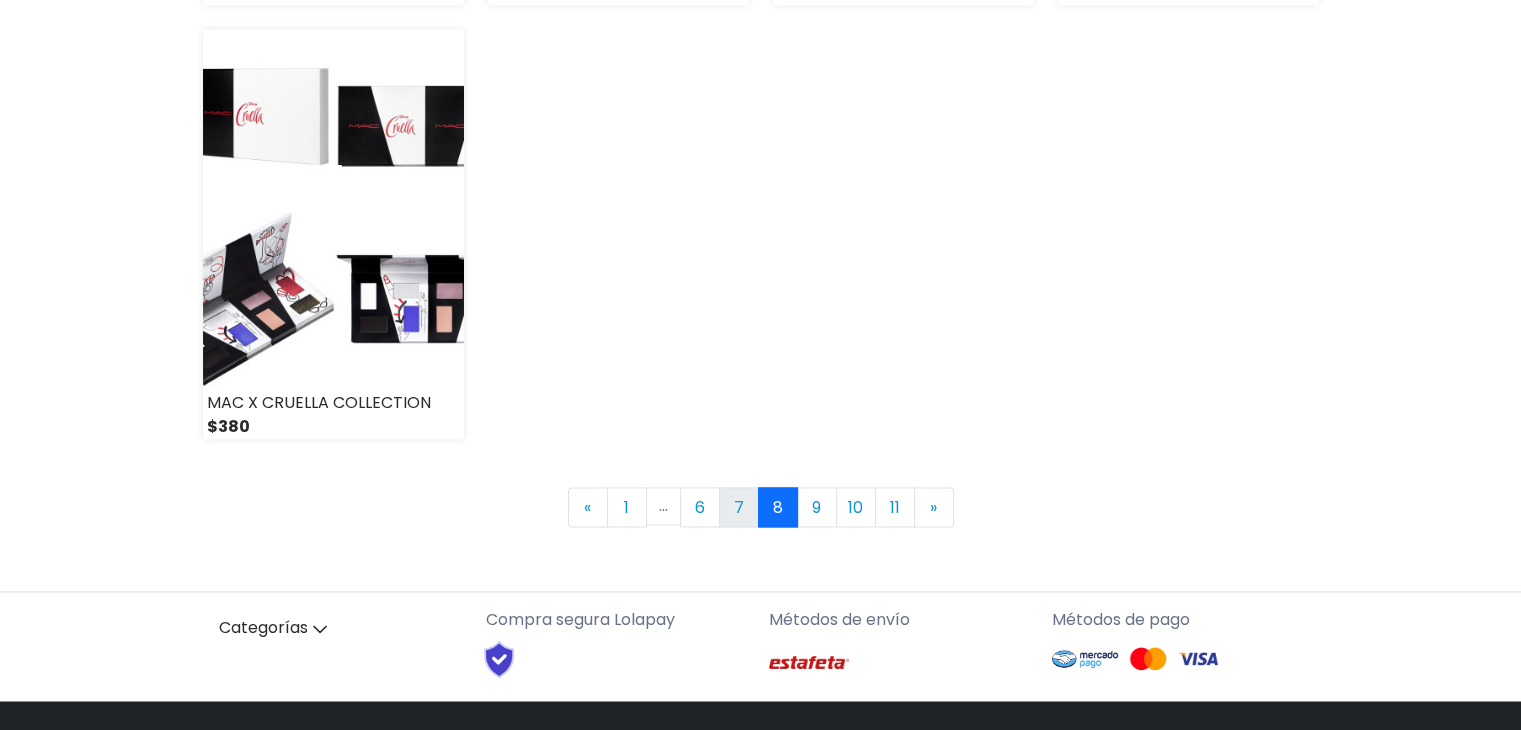 click on "7" at bounding box center (739, 507) 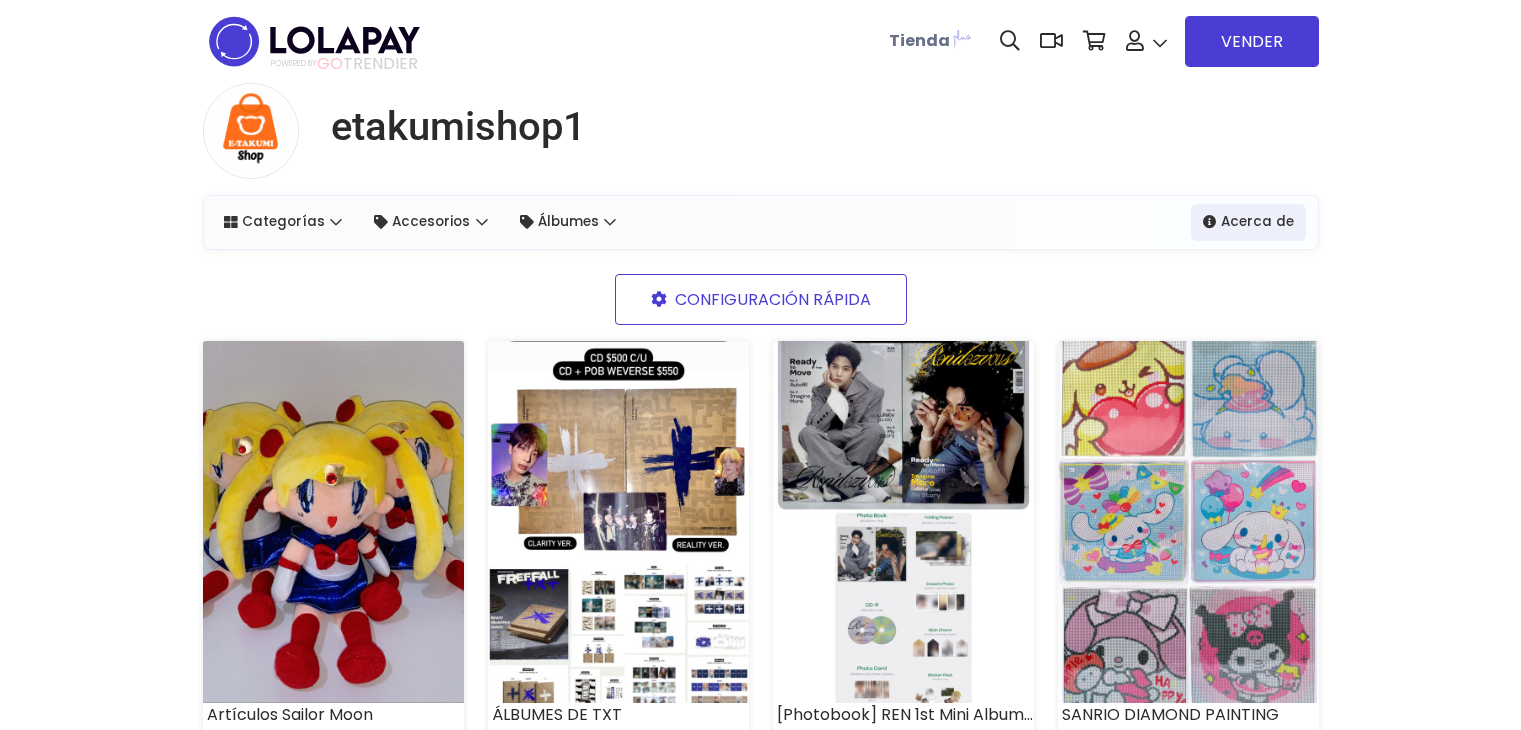 scroll, scrollTop: 0, scrollLeft: 0, axis: both 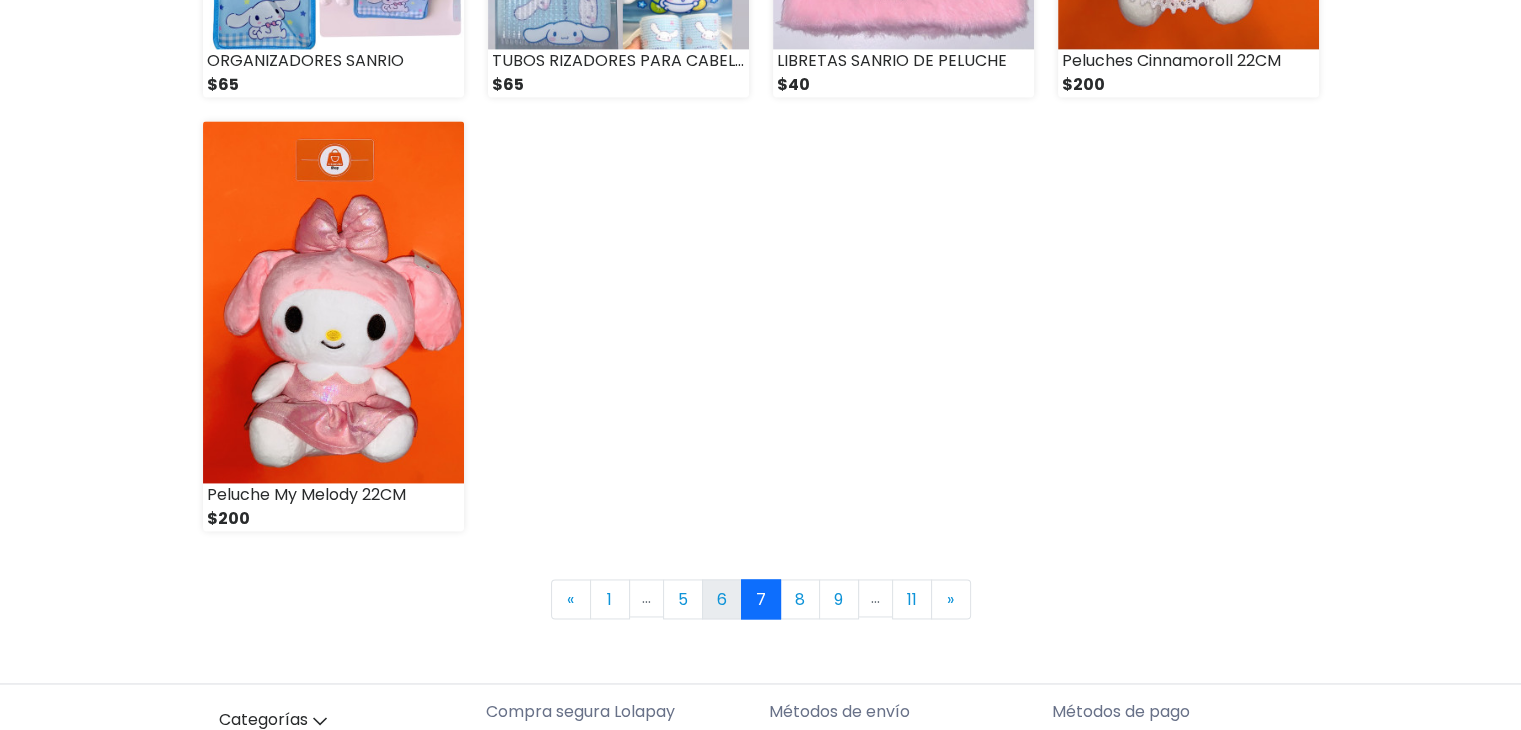 click on "6" at bounding box center (722, 599) 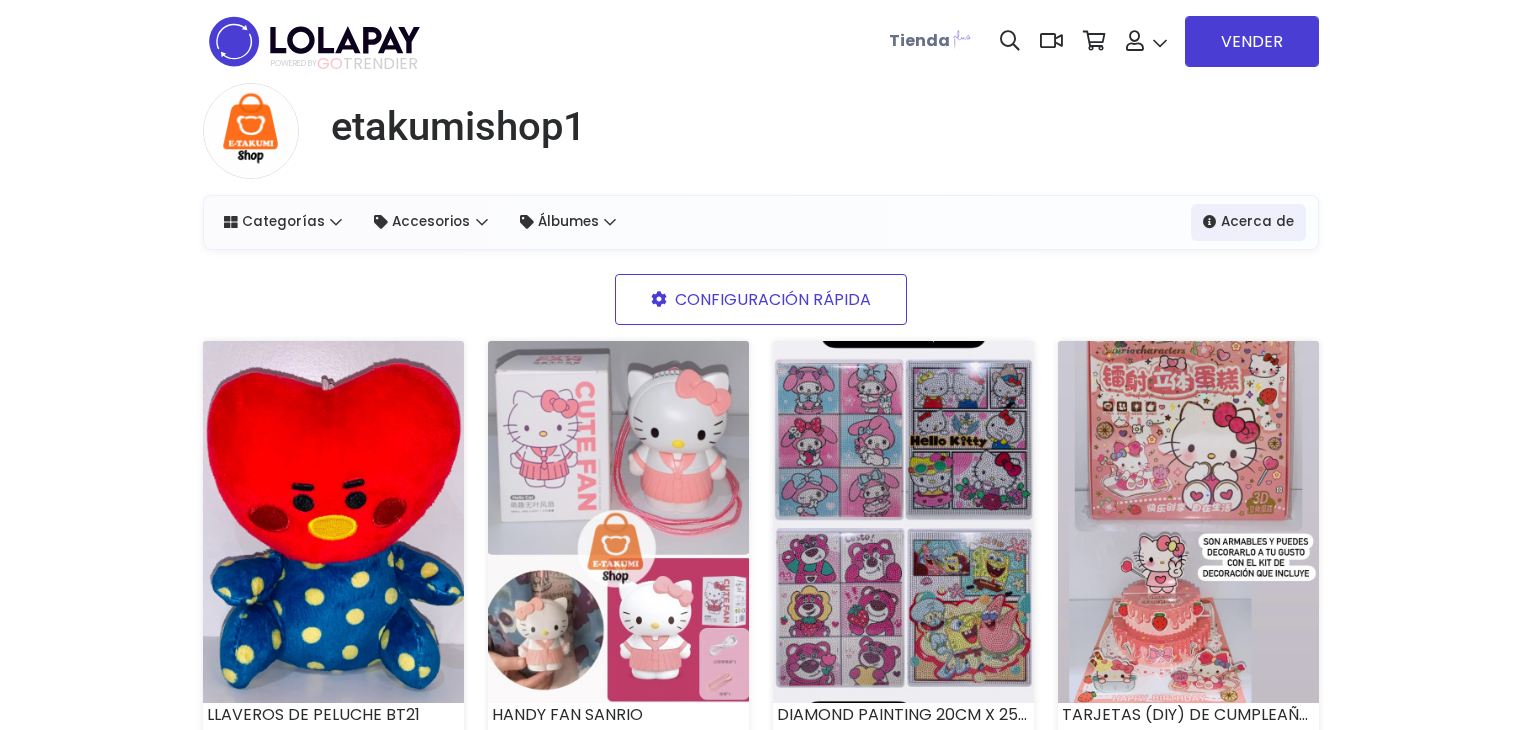 scroll, scrollTop: 0, scrollLeft: 0, axis: both 